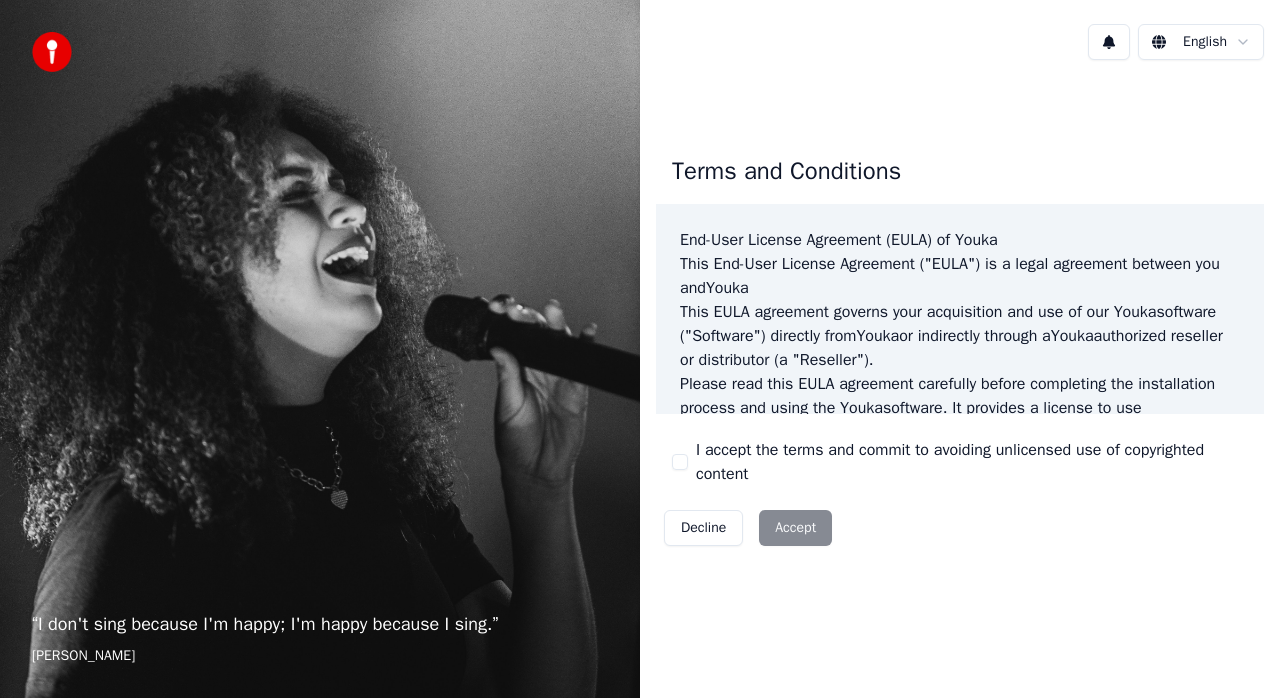 scroll, scrollTop: 0, scrollLeft: 0, axis: both 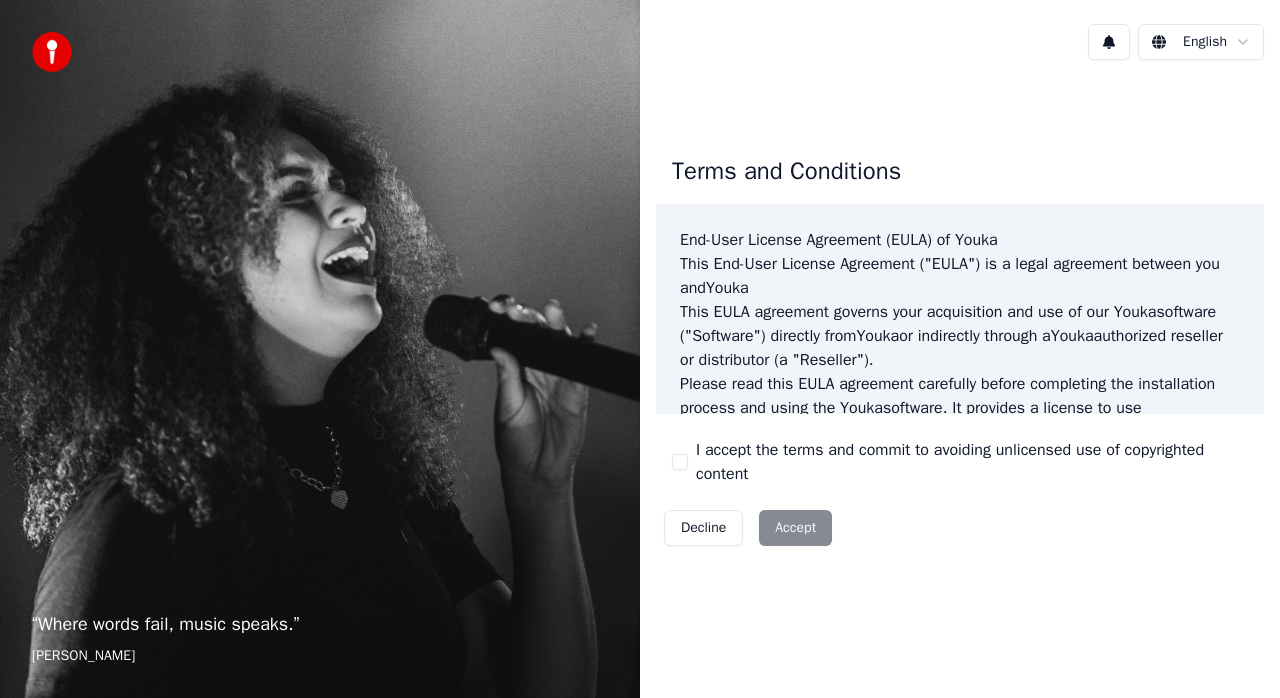click on "I accept the terms and commit to avoiding unlicensed use of copyrighted content" at bounding box center [680, 462] 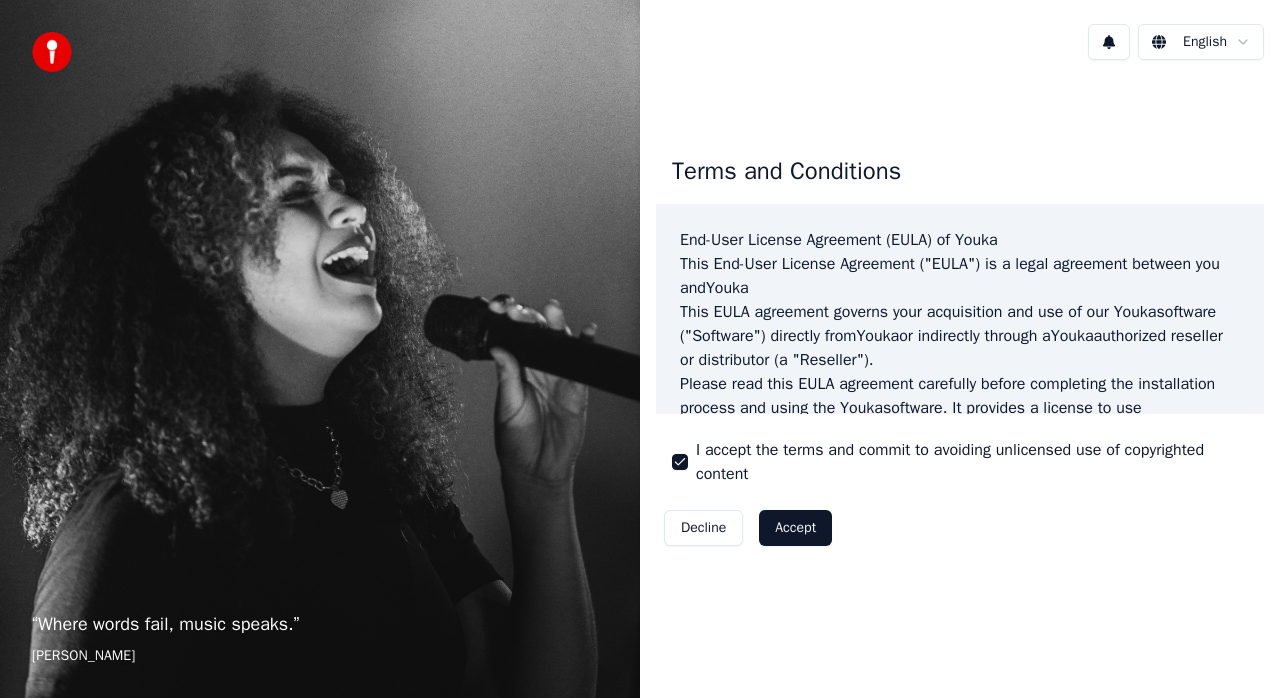 click on "Accept" at bounding box center [795, 528] 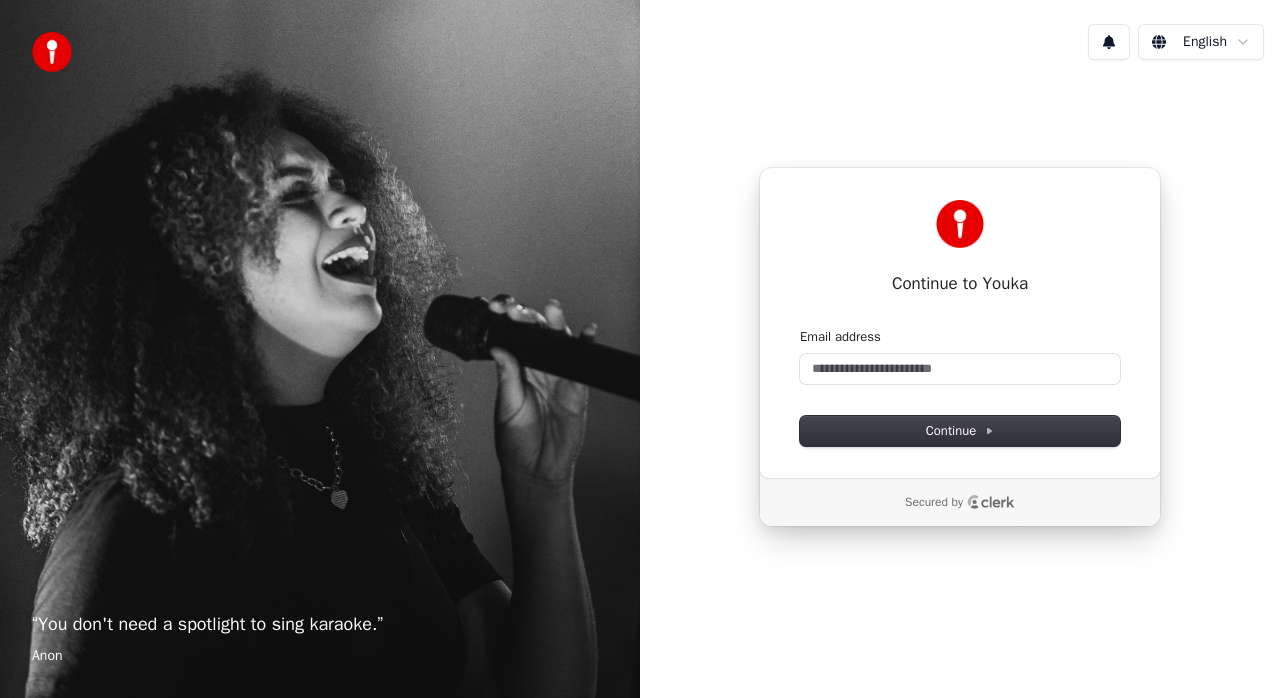click on "“ You don't need a spotlight to sing karaoke. ” Anon English Continue to Youka Continue with Google or Email address Continue Secured by" at bounding box center [640, 349] 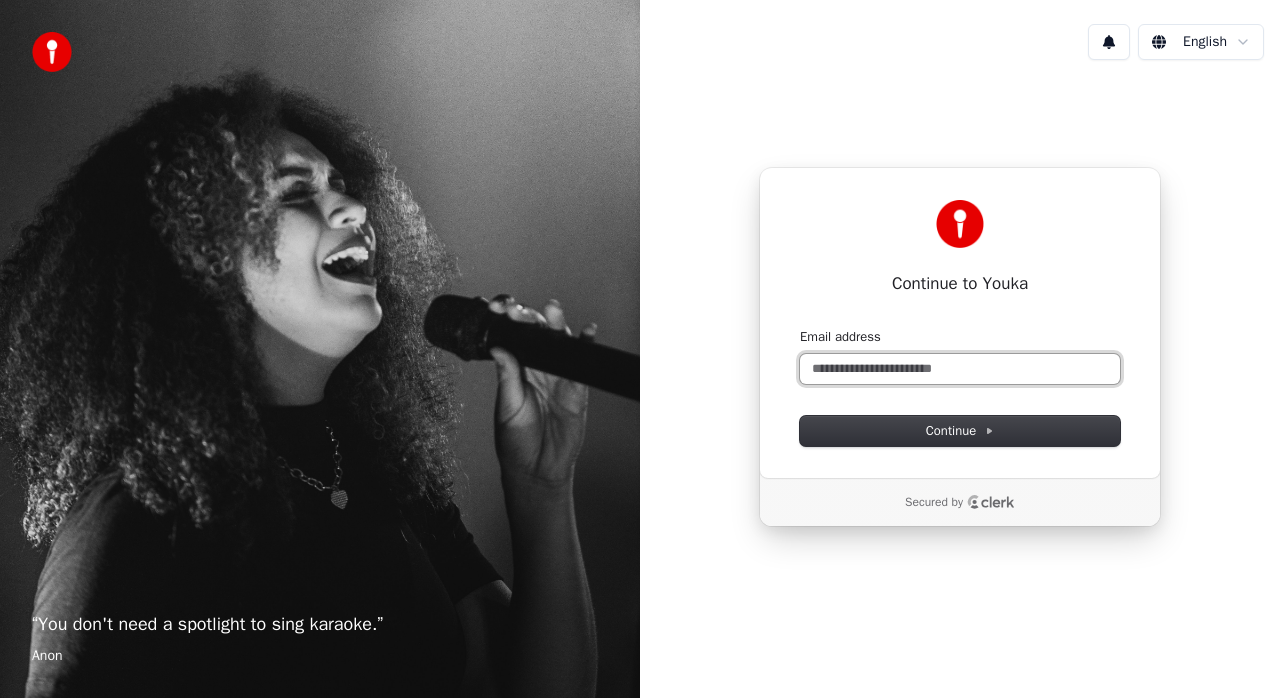 click on "Email address" at bounding box center [960, 369] 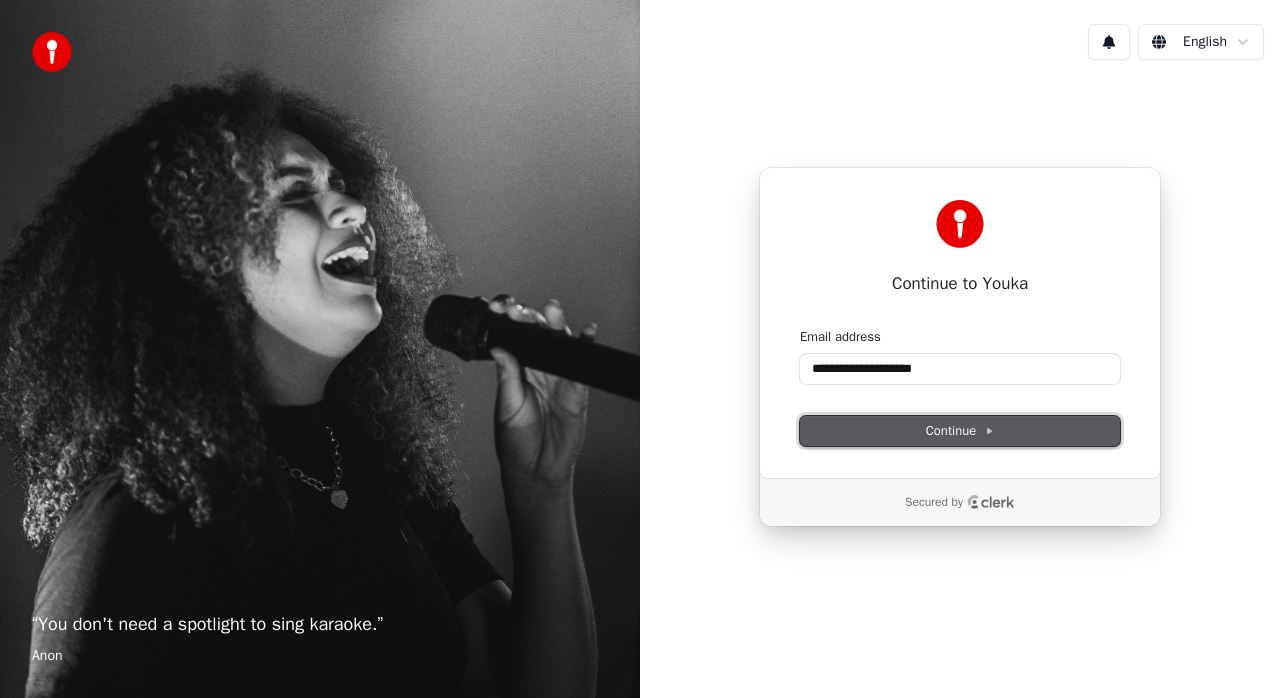 click on "Continue" at bounding box center [960, 431] 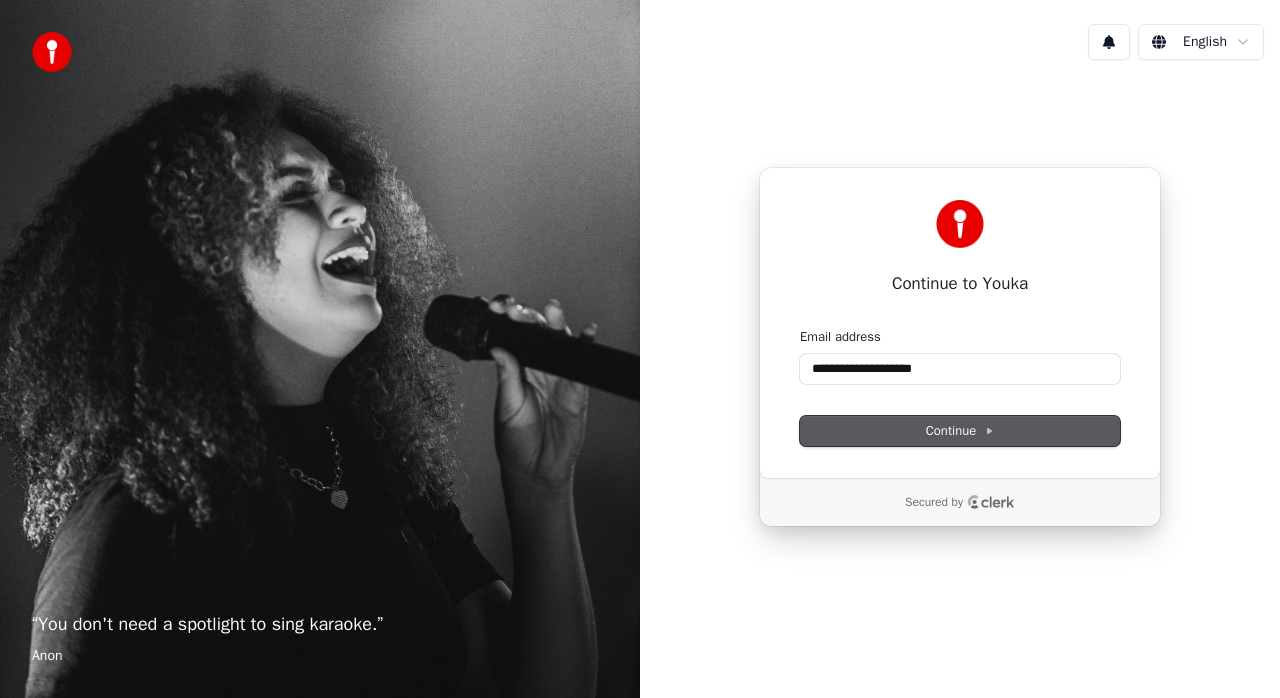 type on "**********" 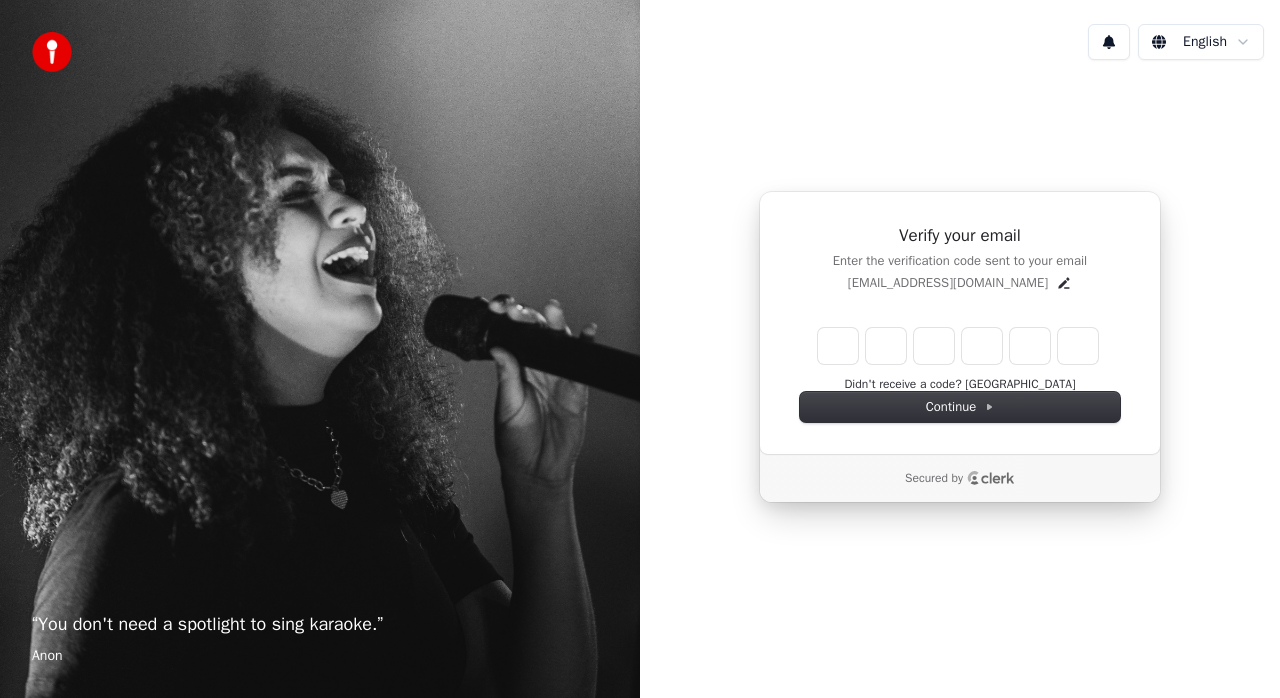 type on "*" 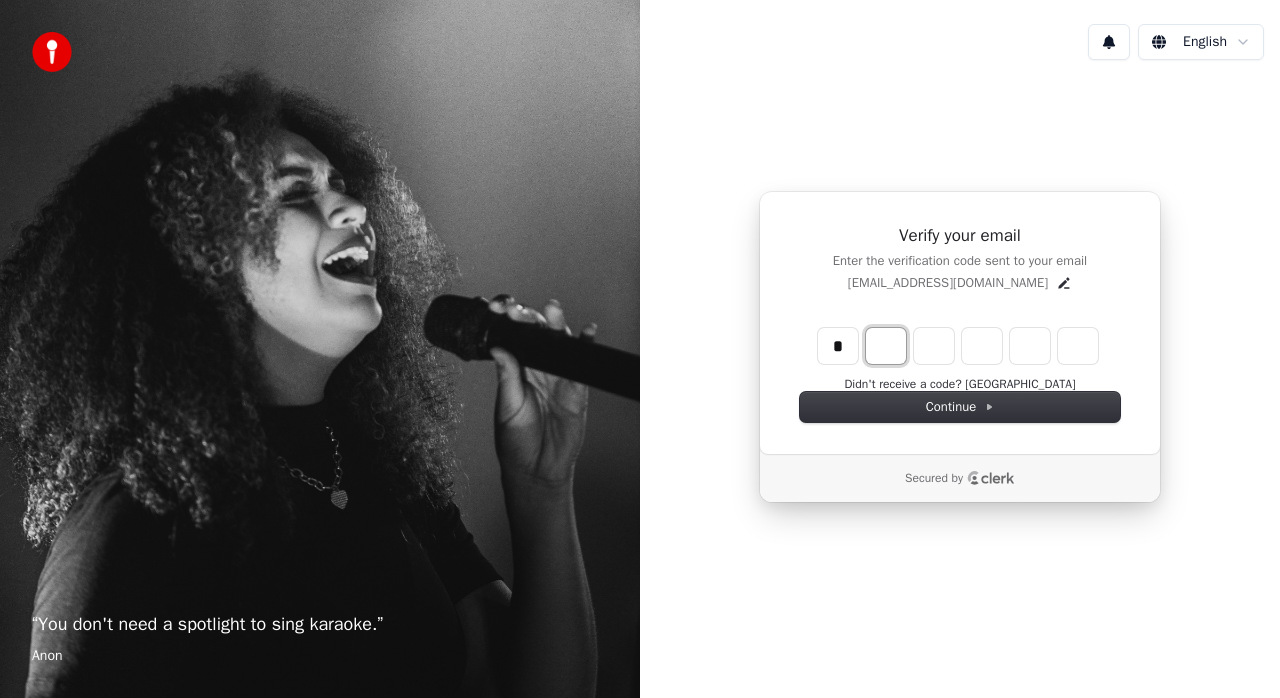 type on "*" 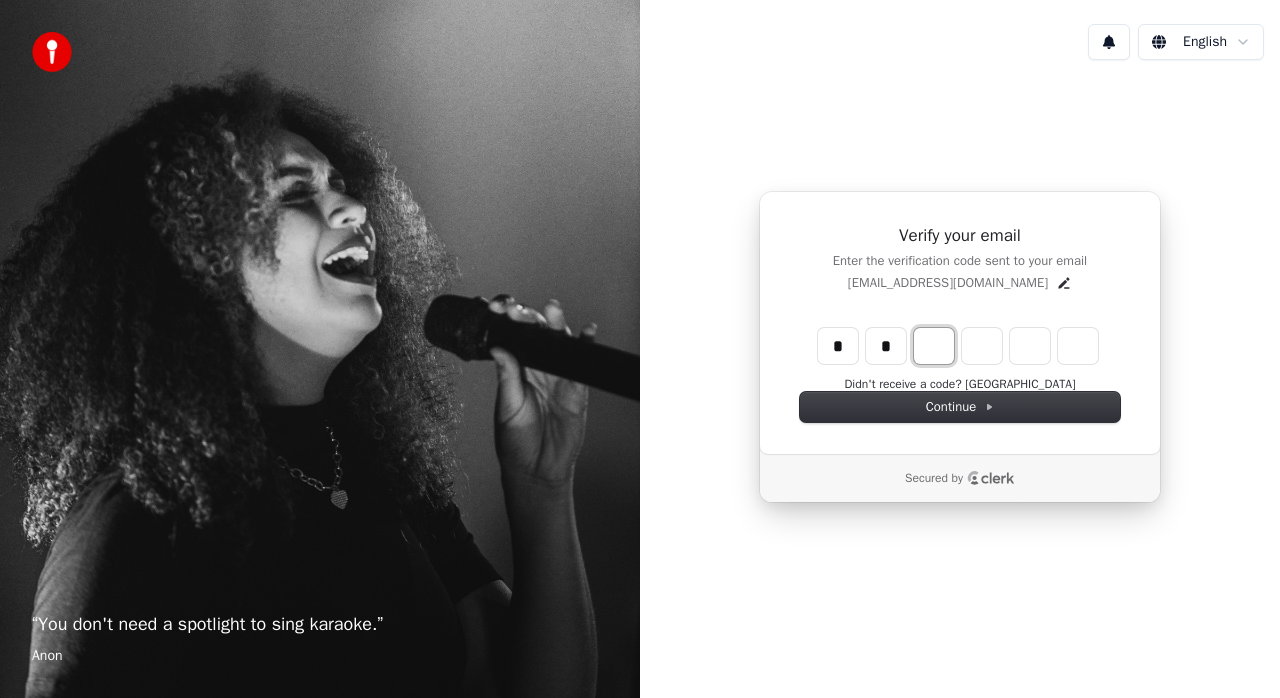 type on "**" 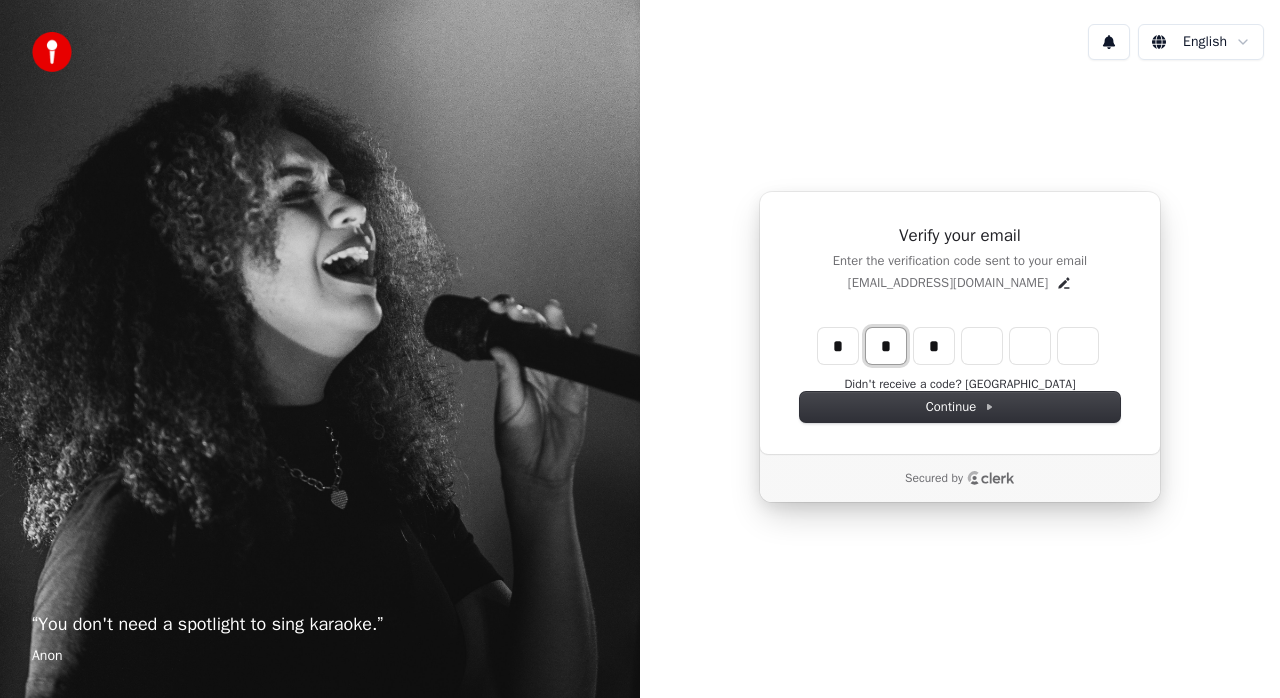 type on "**" 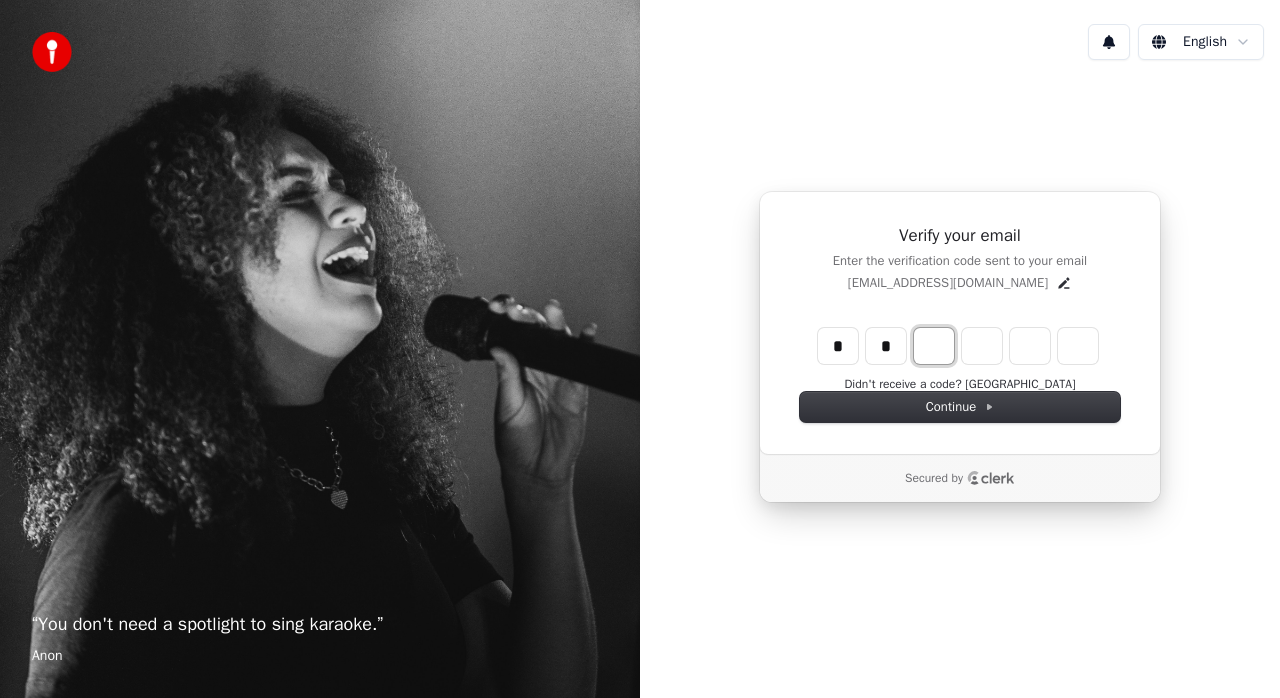 type on "*" 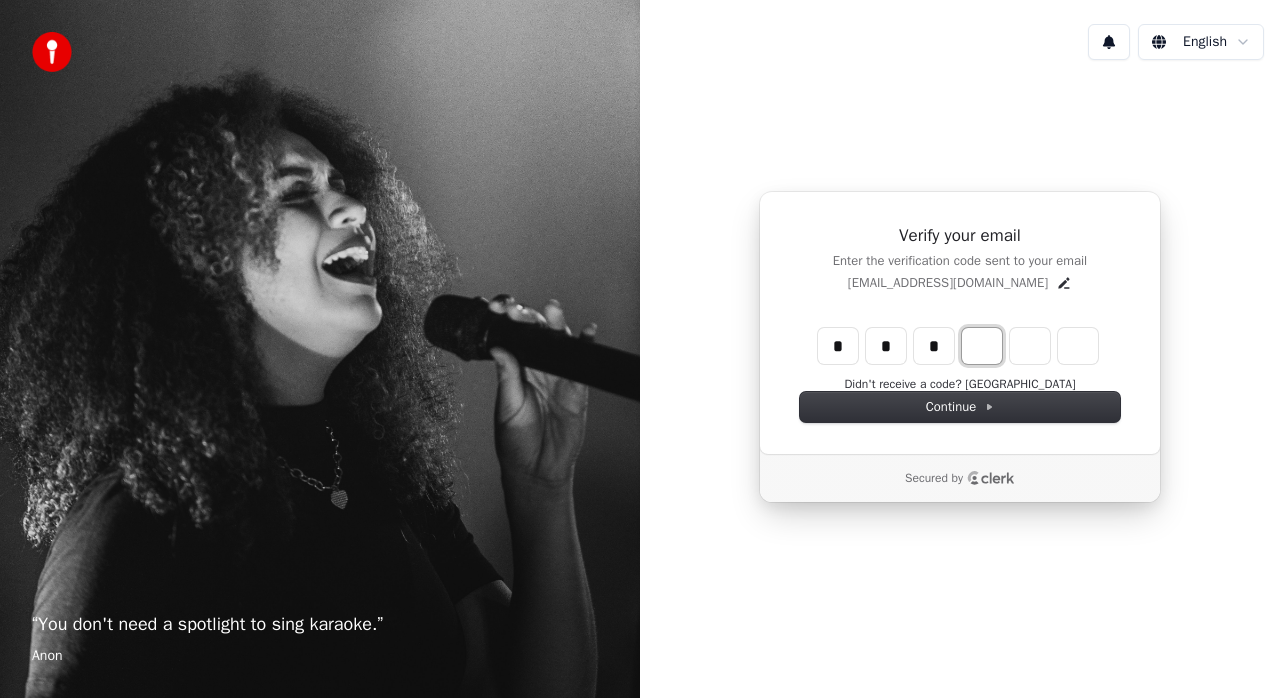 type on "***" 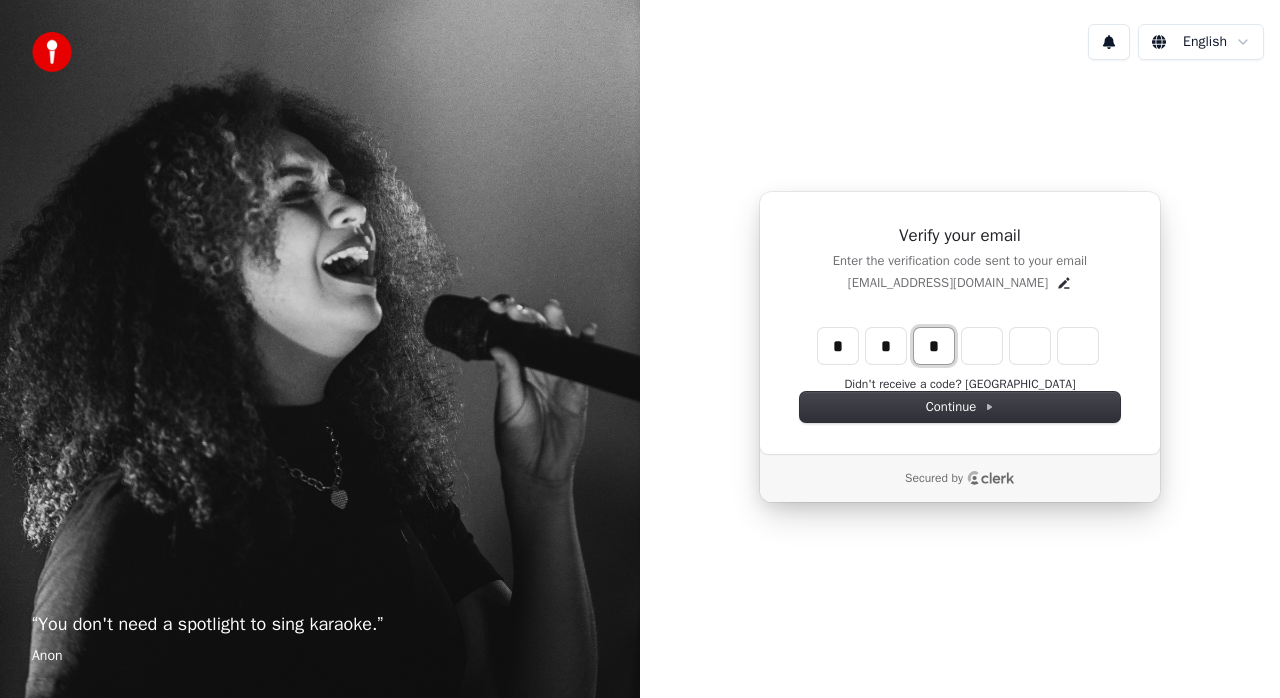 type on "*" 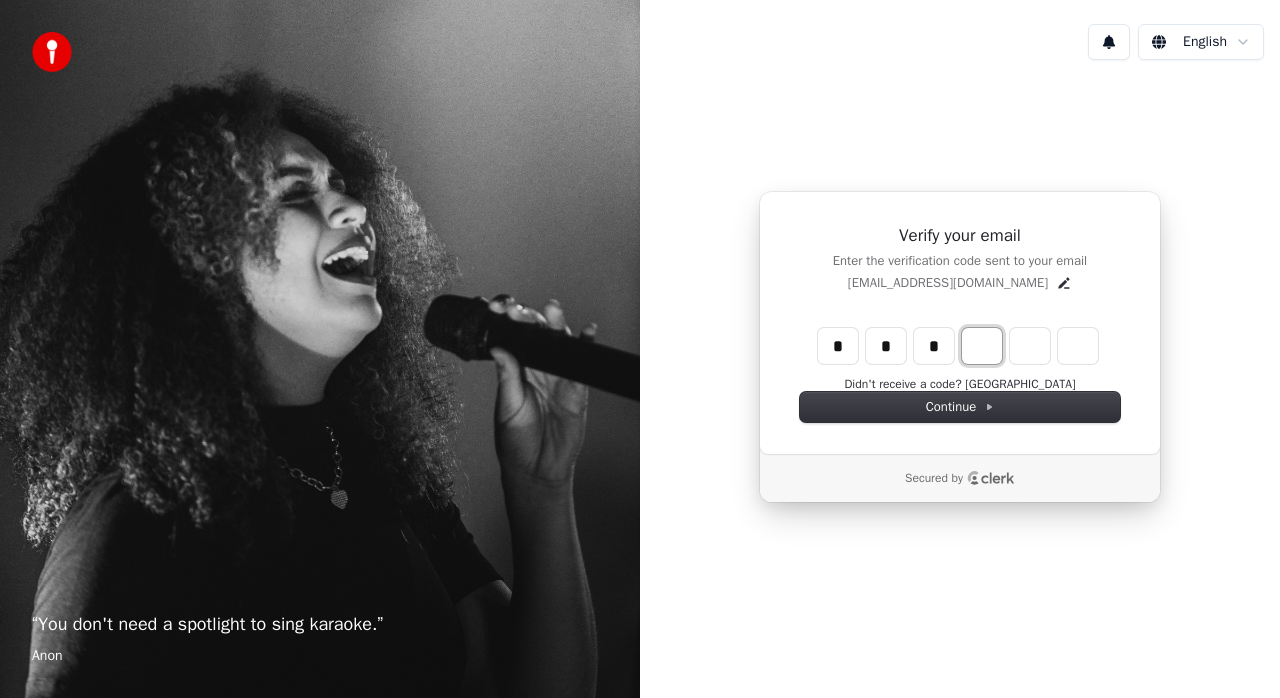 type on "***" 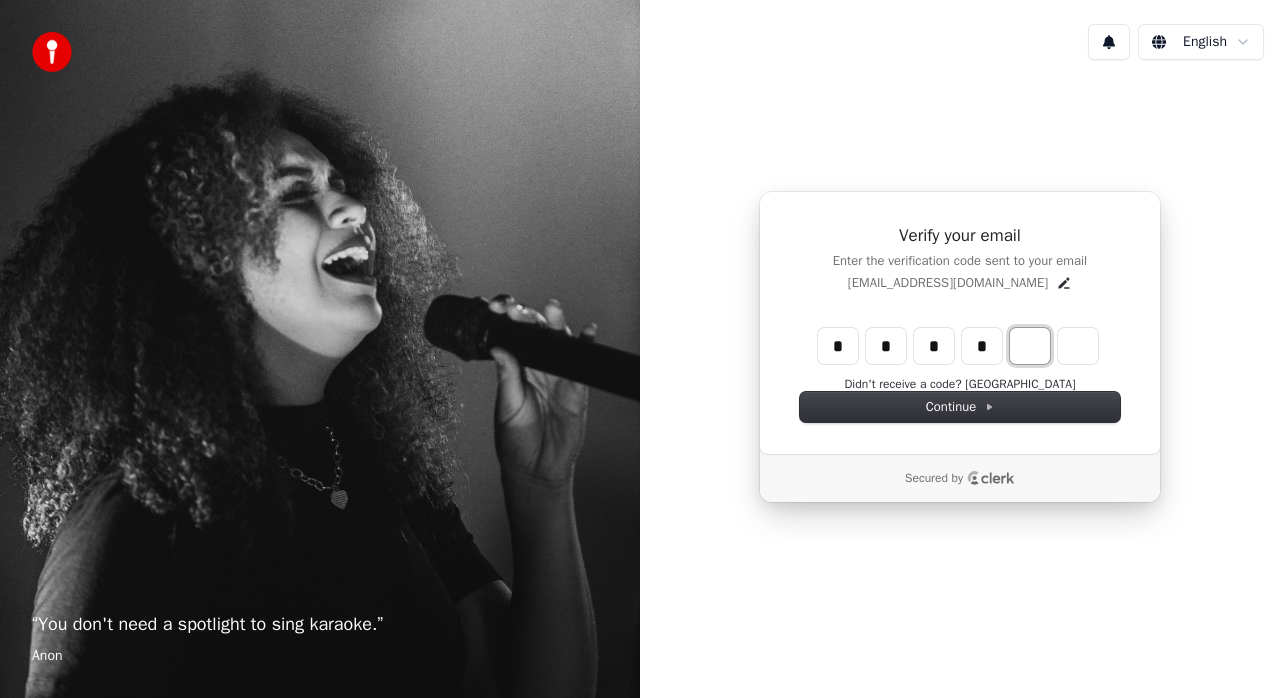 type on "****" 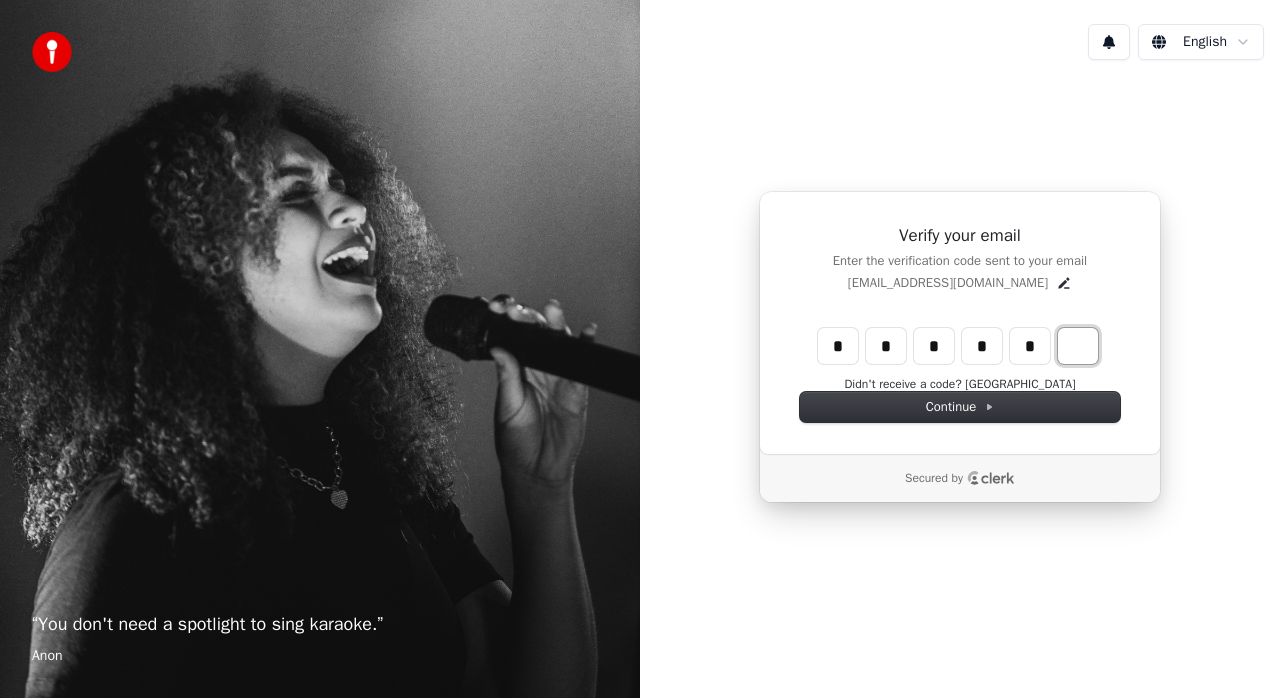 type on "******" 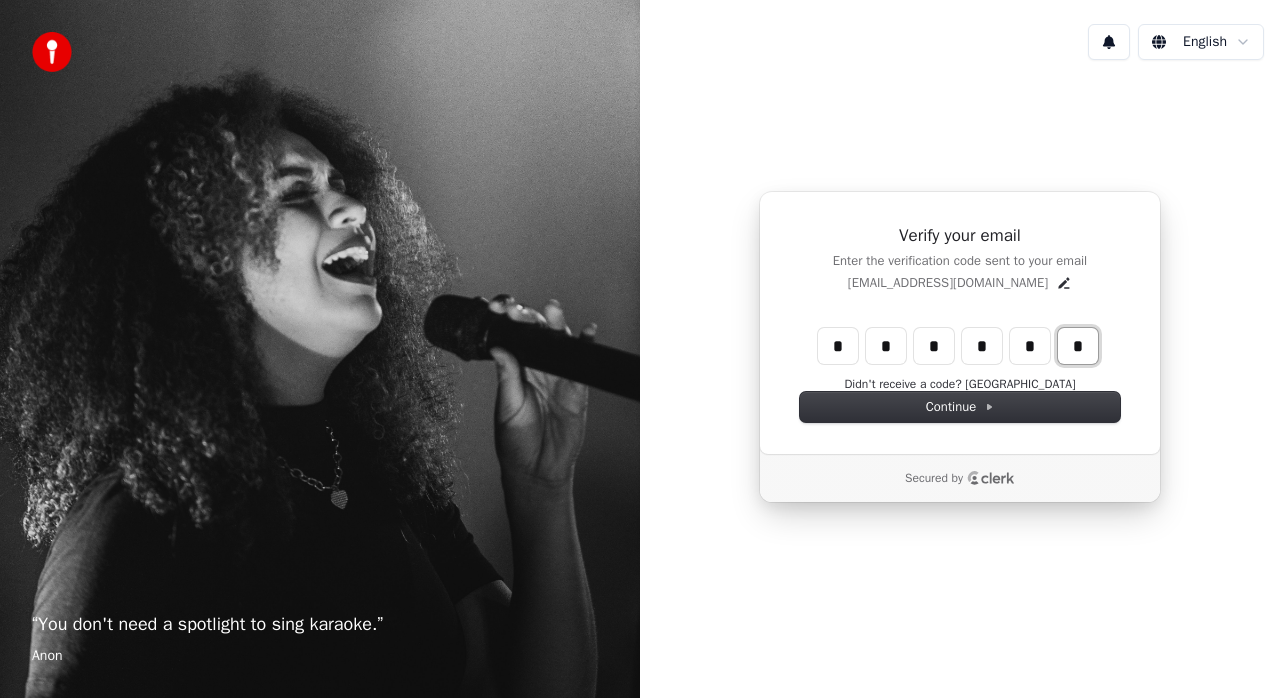 type on "*" 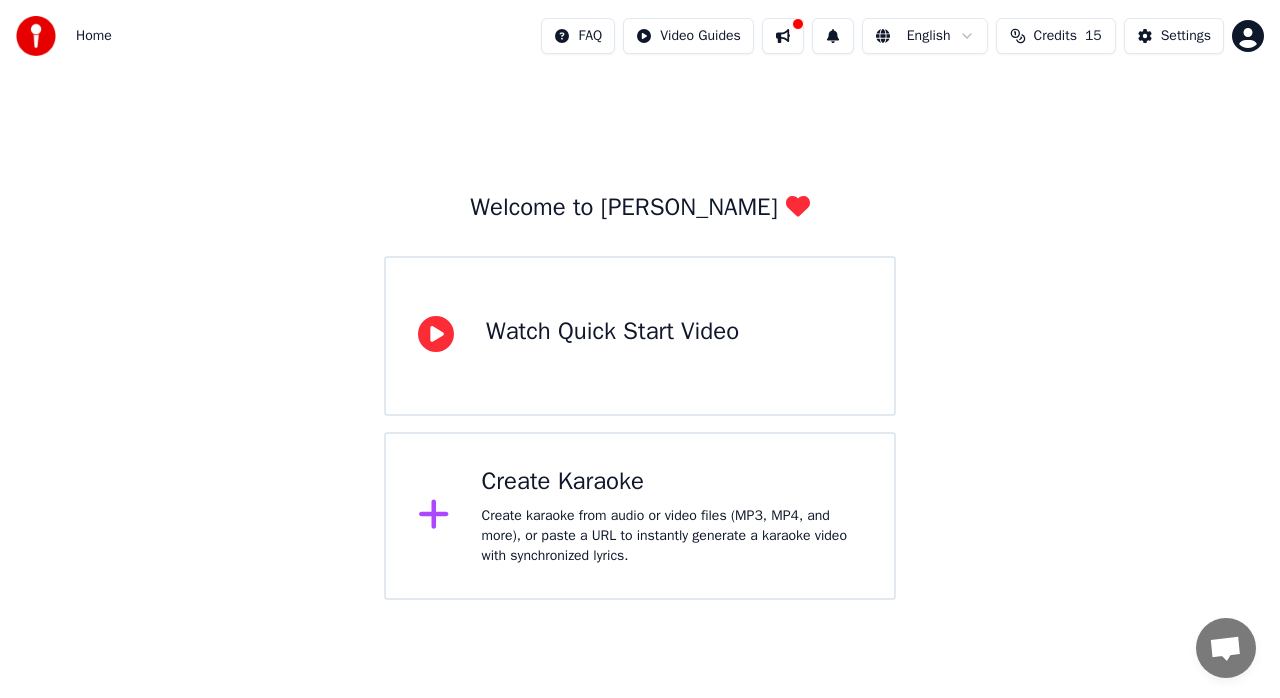 click on "Create karaoke from audio or video files (MP3, MP4, and more), or paste a URL to instantly generate a karaoke video with synchronized lyrics." at bounding box center (672, 536) 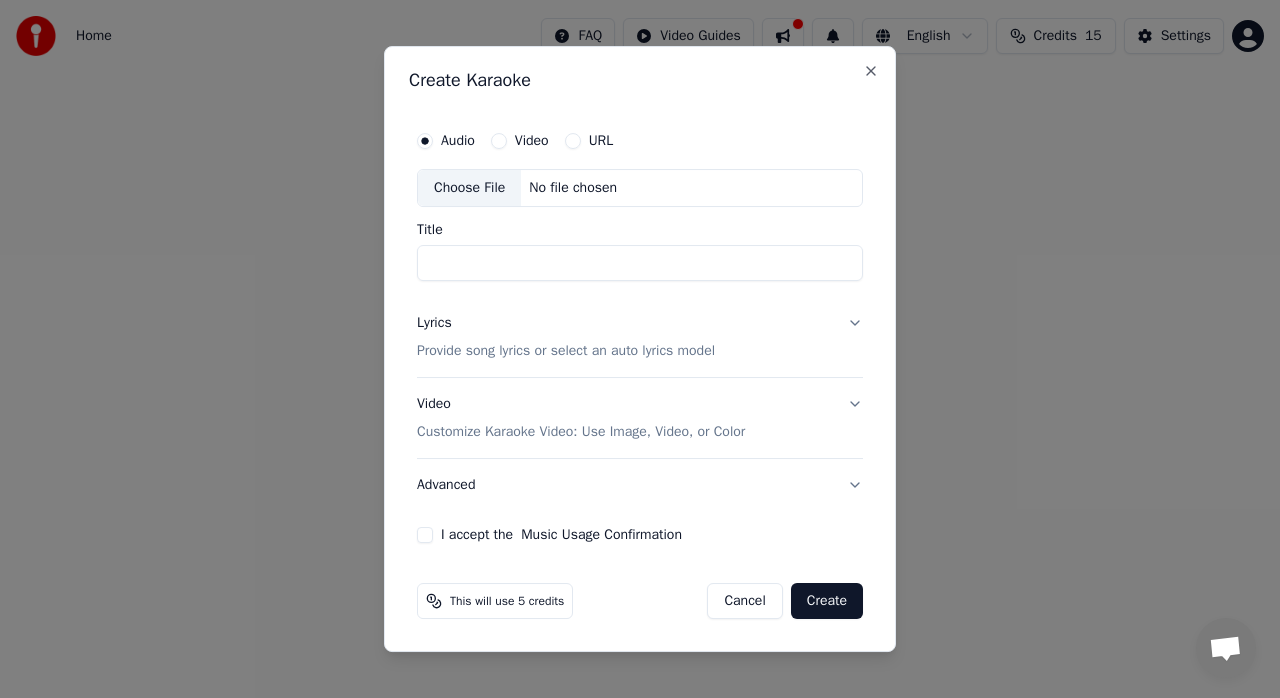 click on "Choose File" at bounding box center [469, 188] 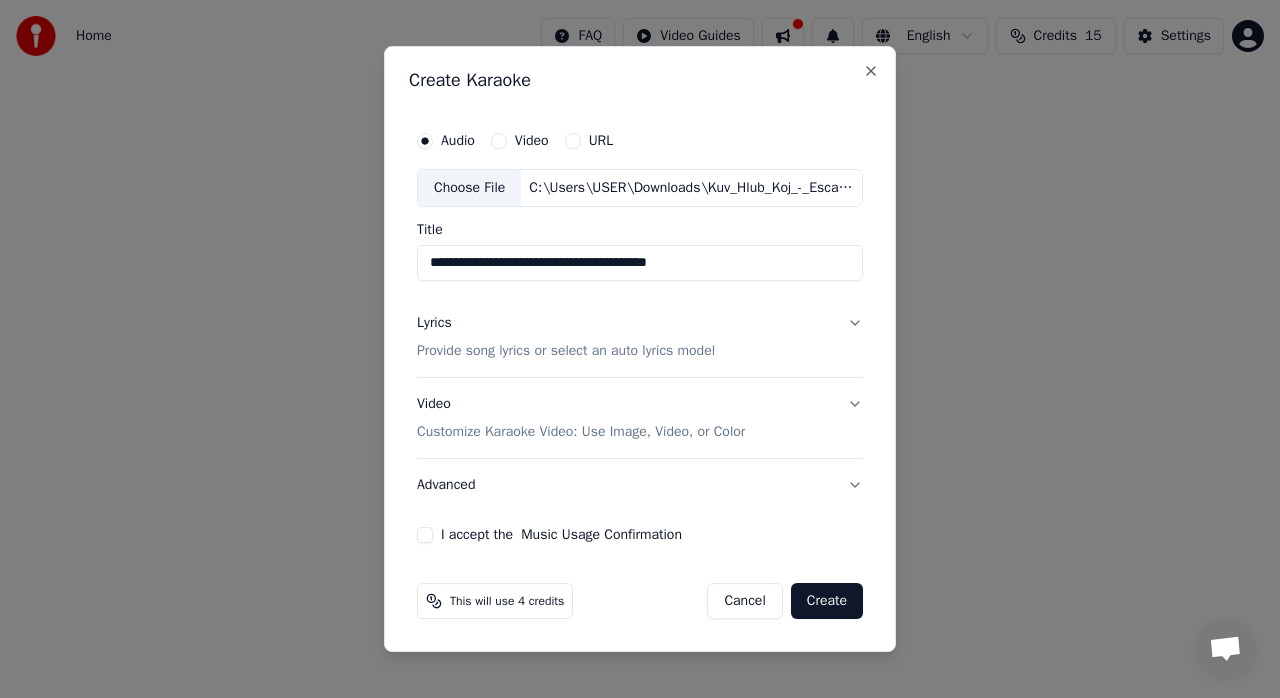 click on "**********" at bounding box center [640, 263] 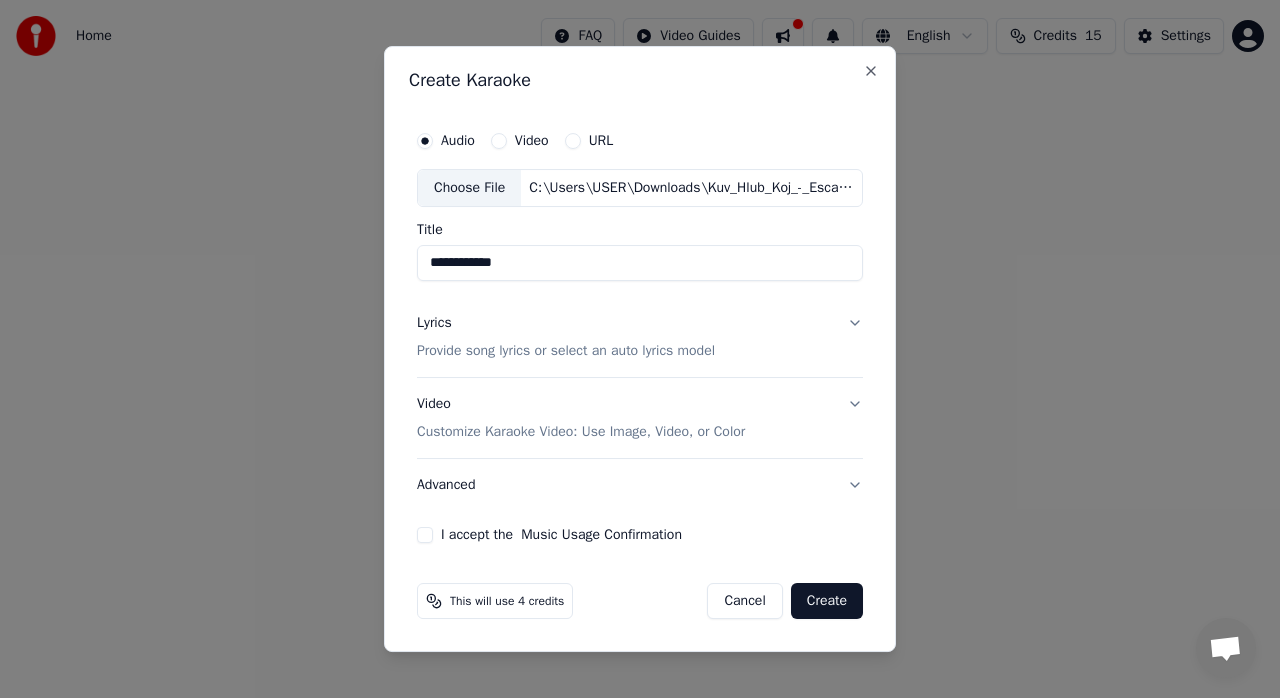 type on "**********" 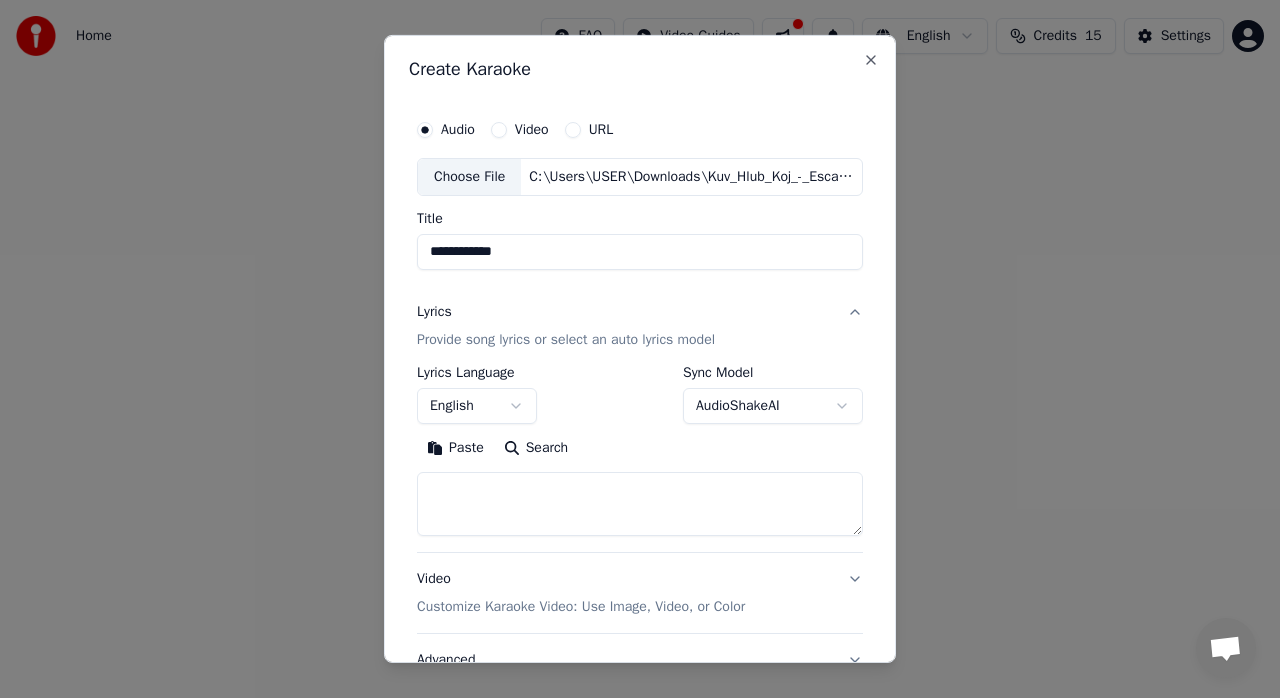 click on "English" at bounding box center (477, 406) 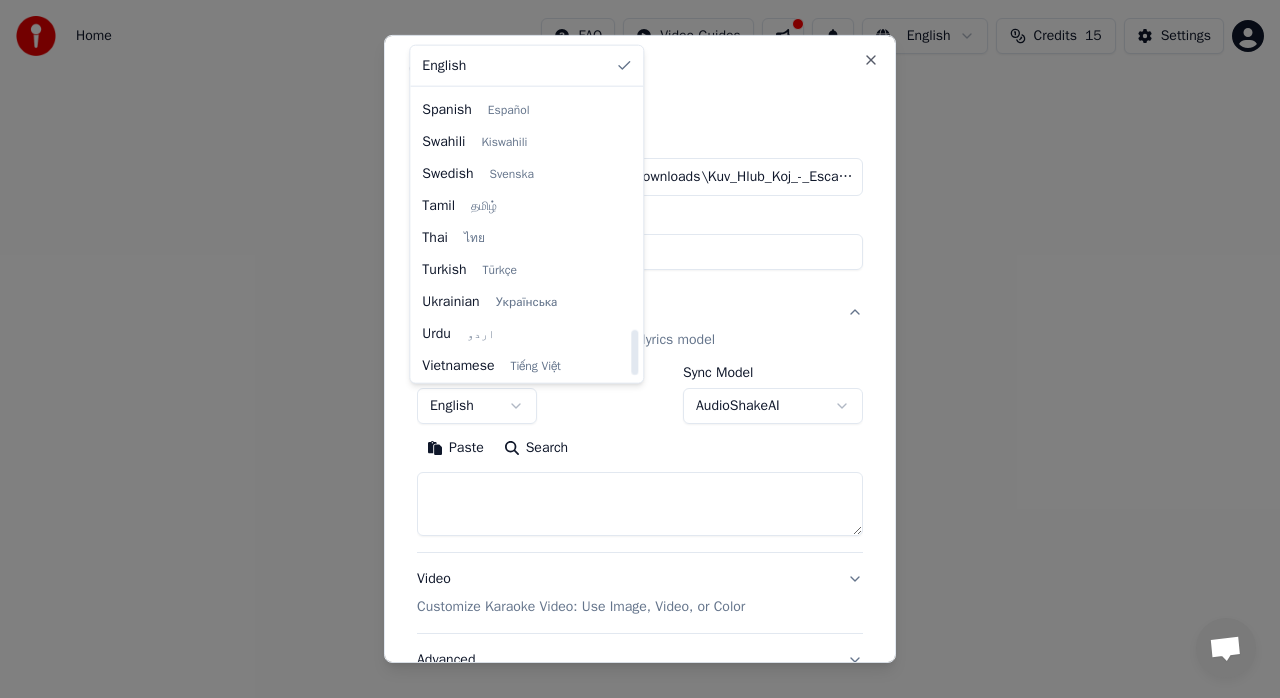 scroll, scrollTop: 1535, scrollLeft: 0, axis: vertical 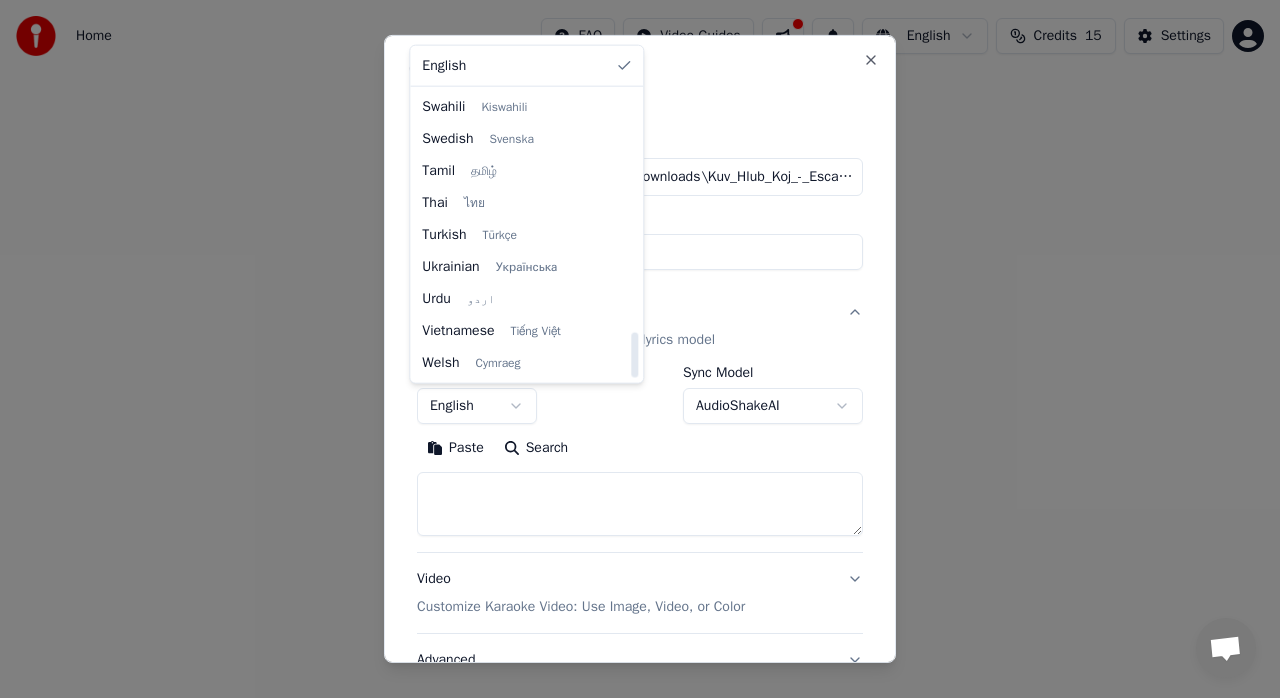 click at bounding box center [640, 349] 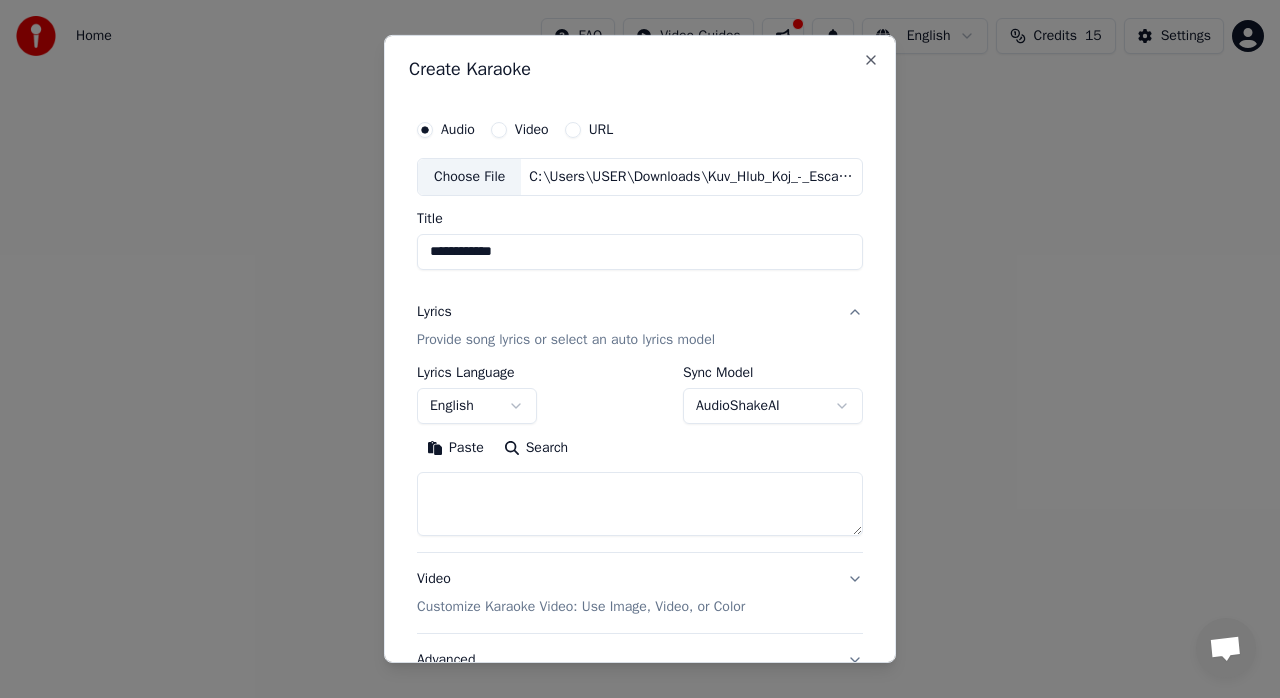 click on "**********" at bounding box center (640, 300) 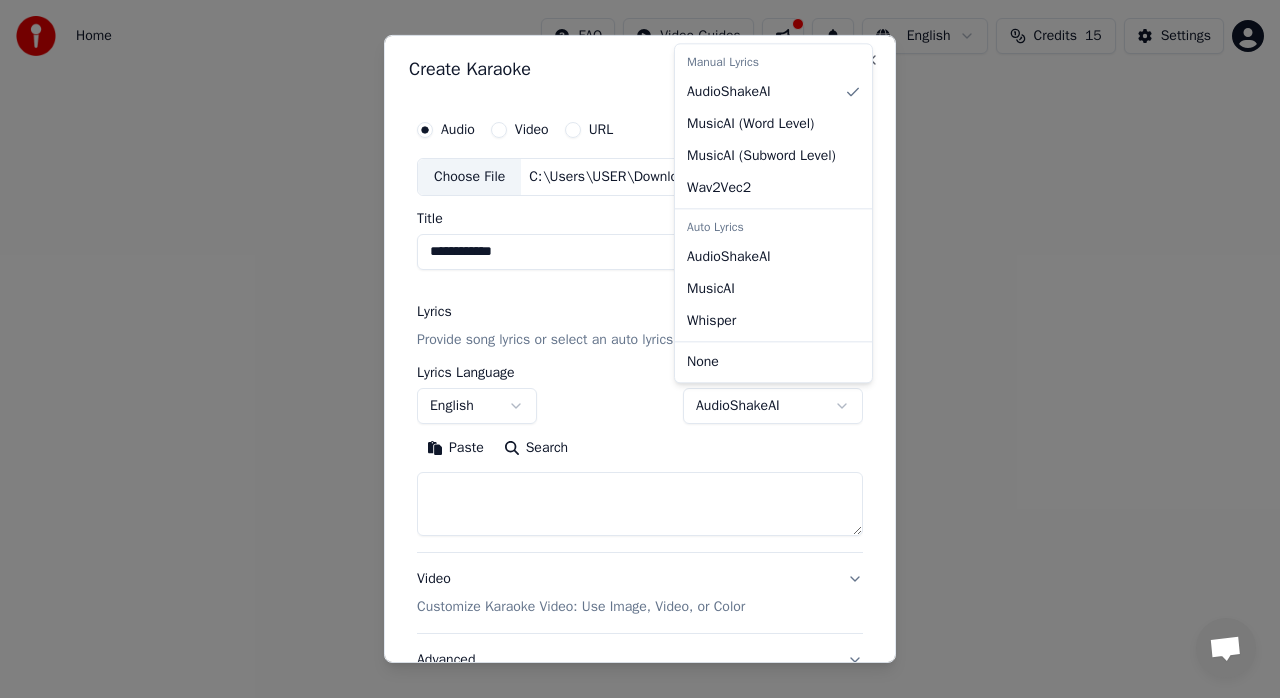 click on "**********" at bounding box center (640, 300) 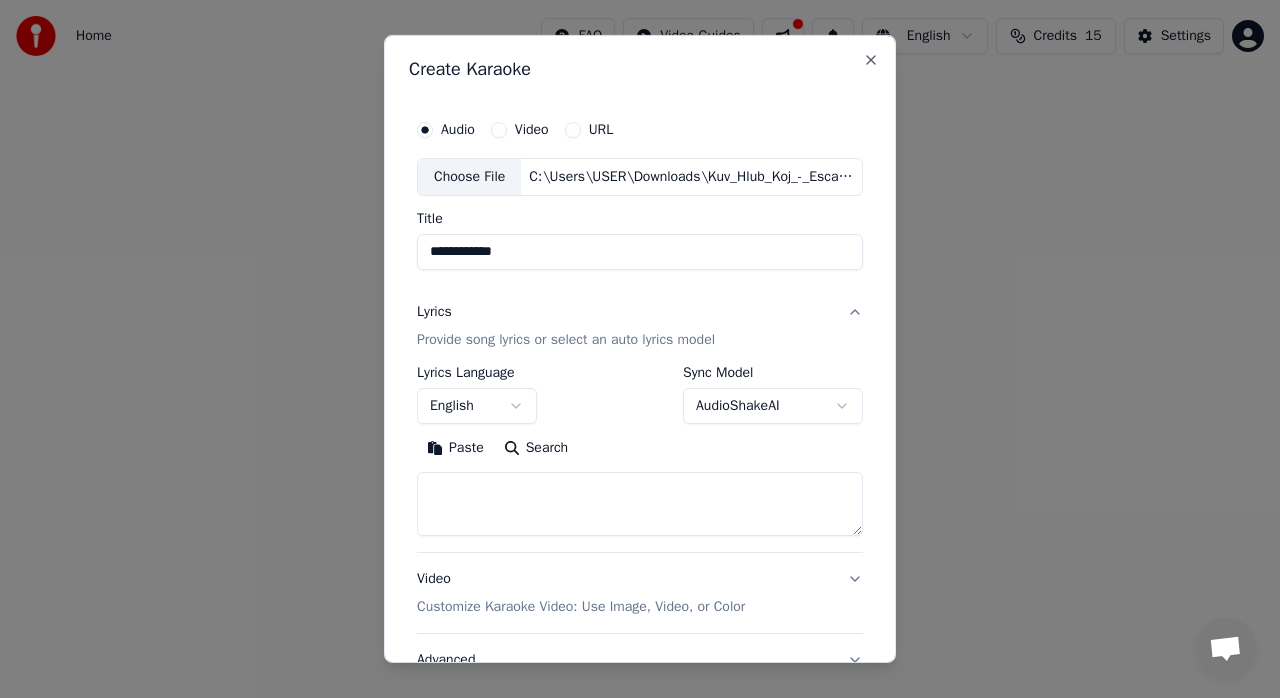 click on "Lyrics Provide song lyrics or select an auto lyrics model" at bounding box center [640, 326] 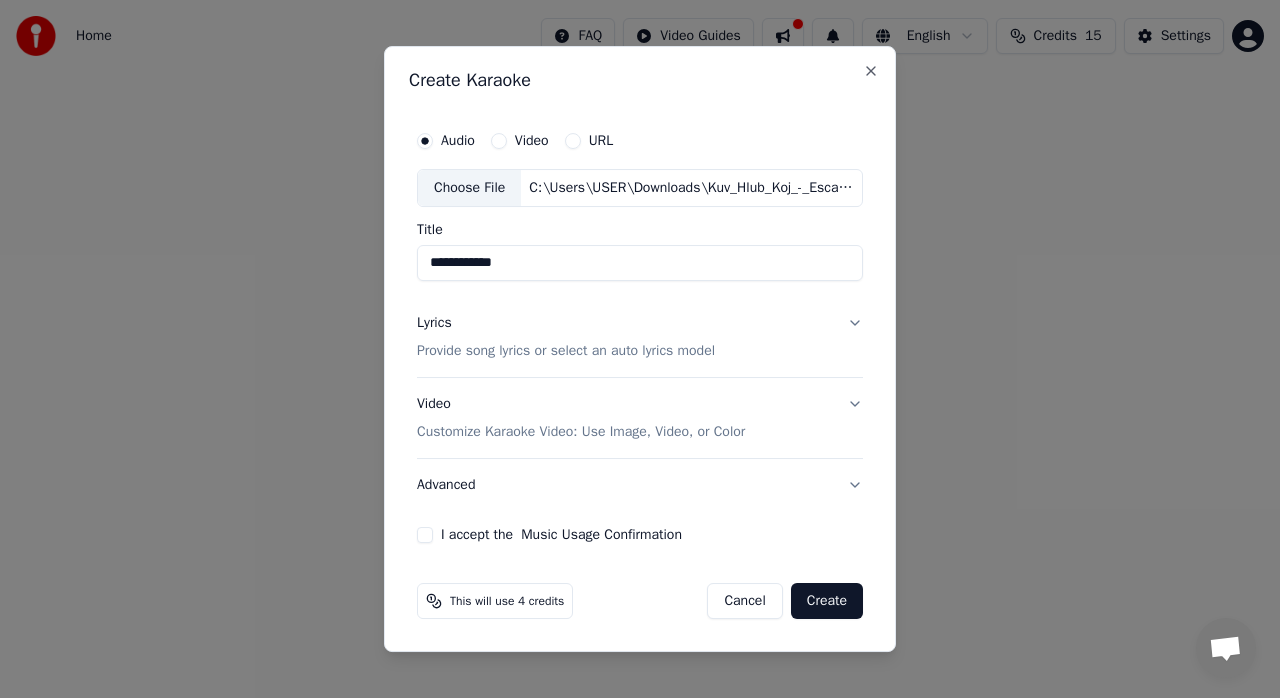 click on "Lyrics Provide song lyrics or select an auto lyrics model" at bounding box center (640, 337) 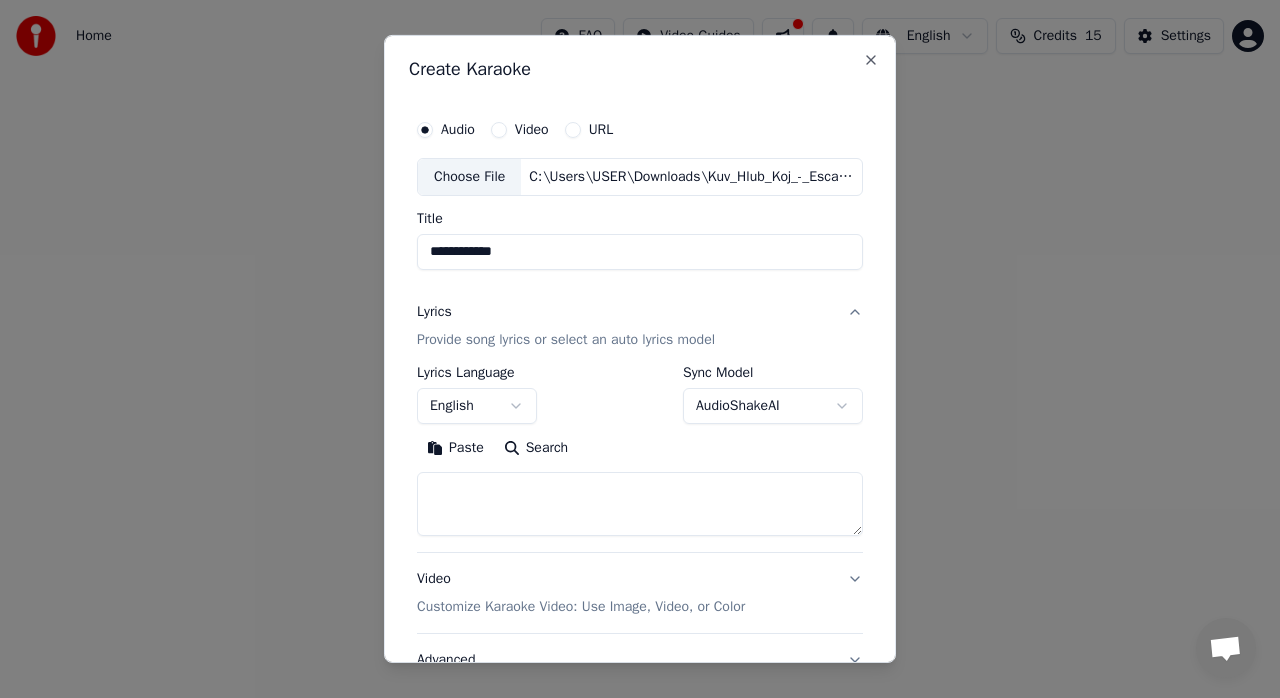 click at bounding box center (640, 504) 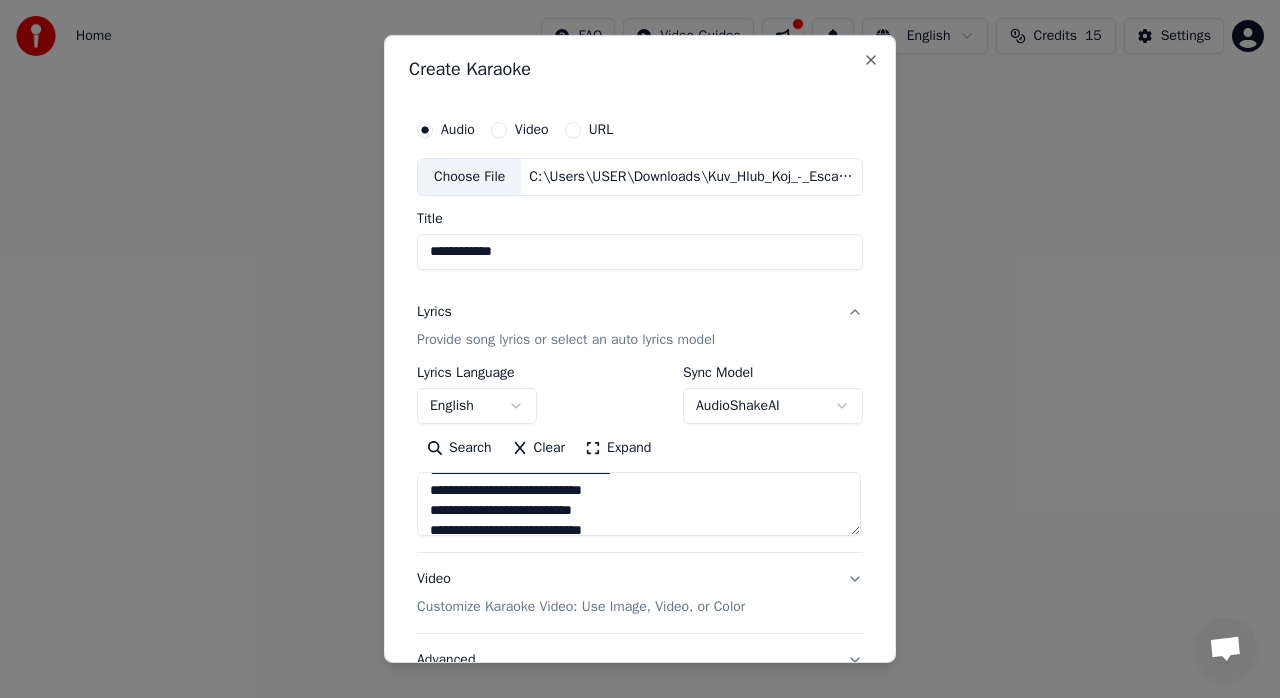 scroll, scrollTop: 500, scrollLeft: 0, axis: vertical 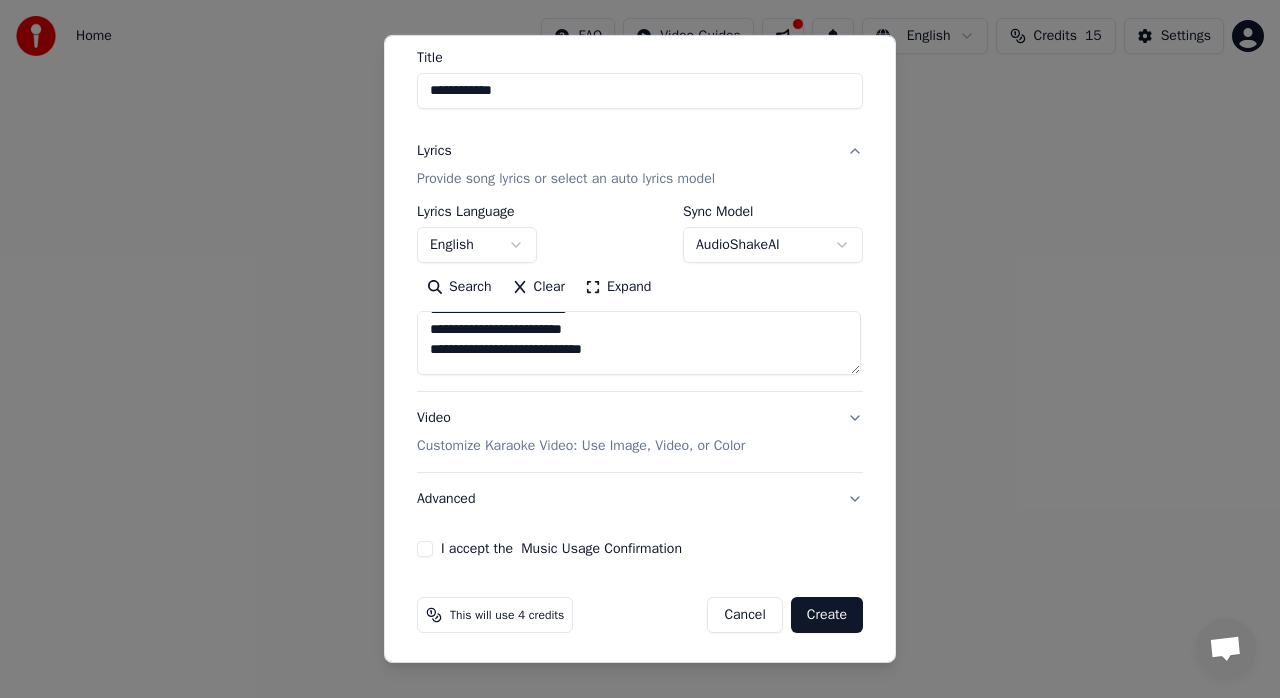 click on "Video Customize Karaoke Video: Use Image, Video, or Color" at bounding box center (640, 432) 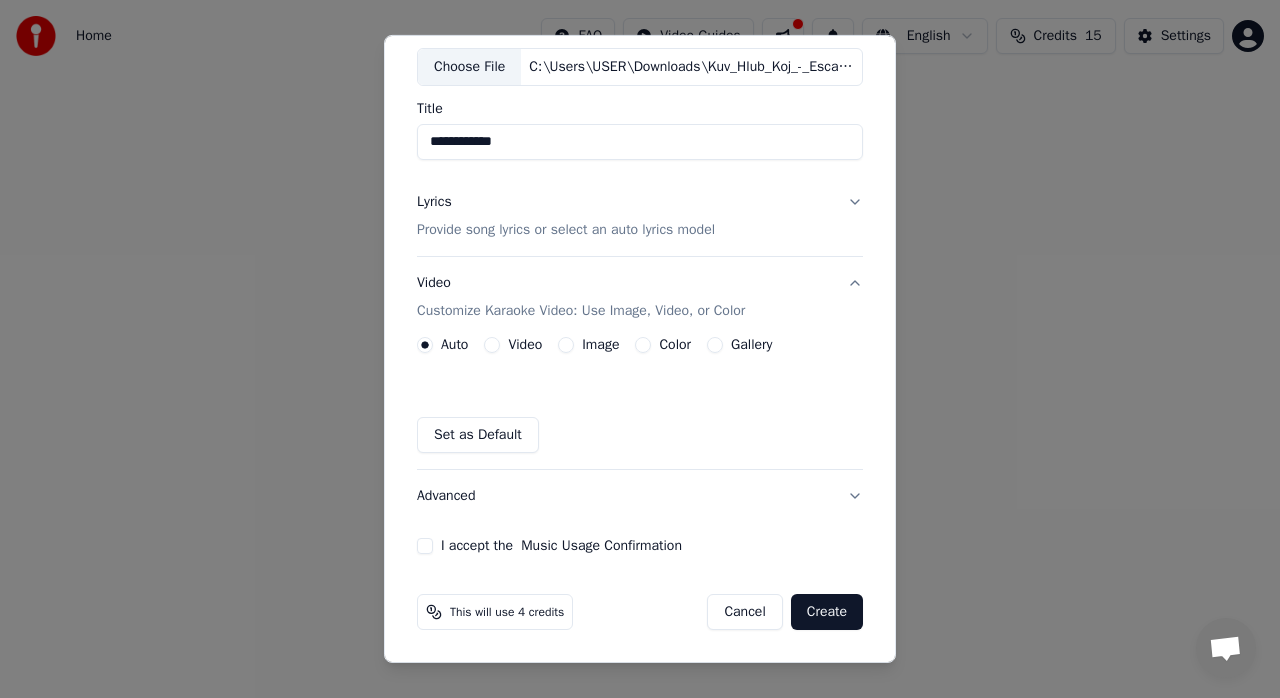 scroll, scrollTop: 108, scrollLeft: 0, axis: vertical 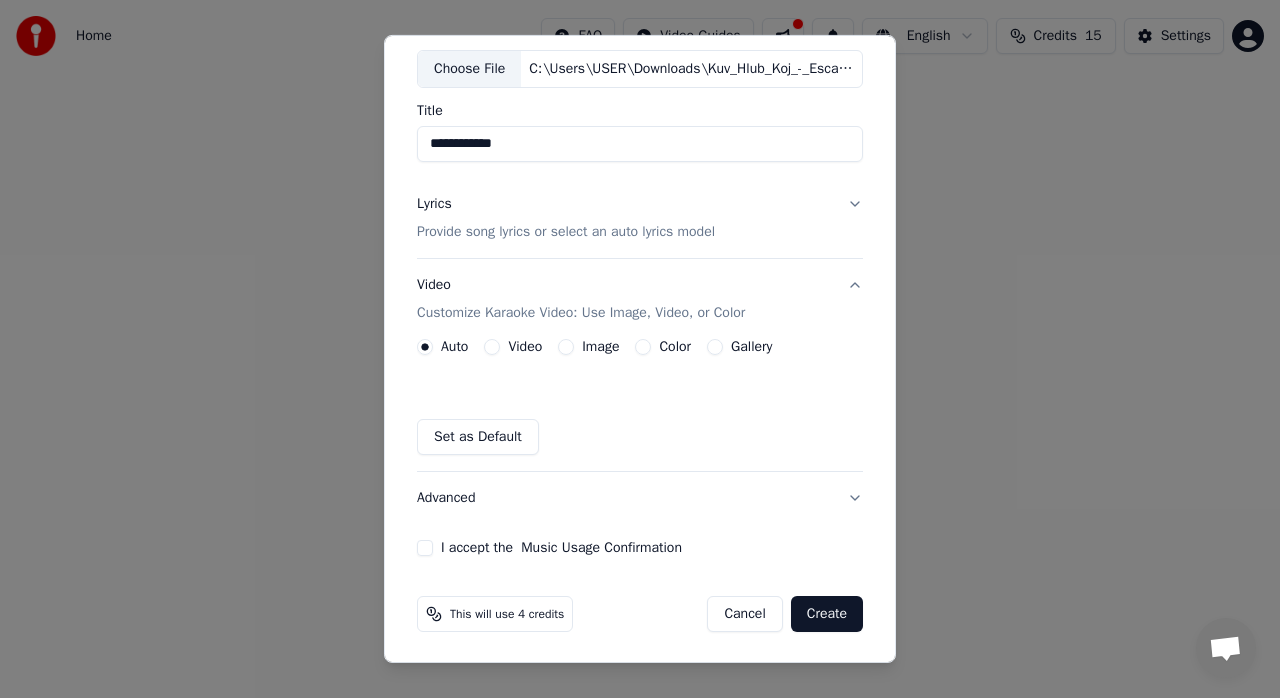 click on "Gallery" at bounding box center (715, 347) 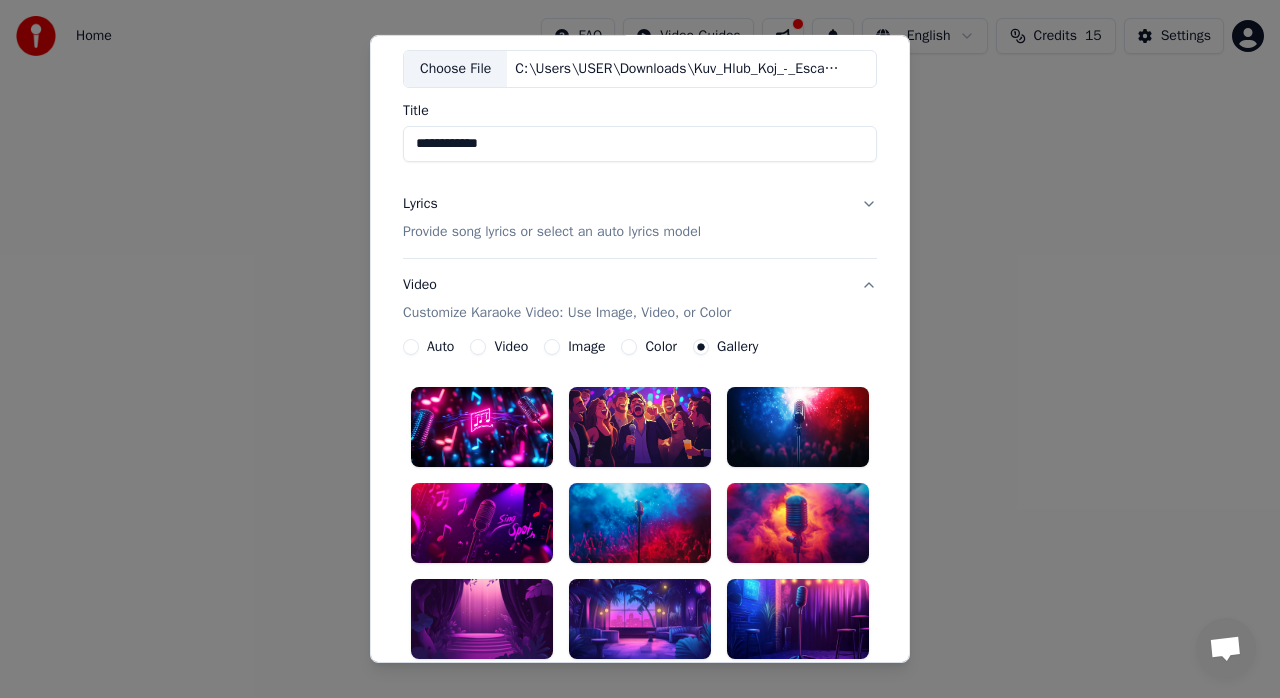 click on "Color" at bounding box center (649, 347) 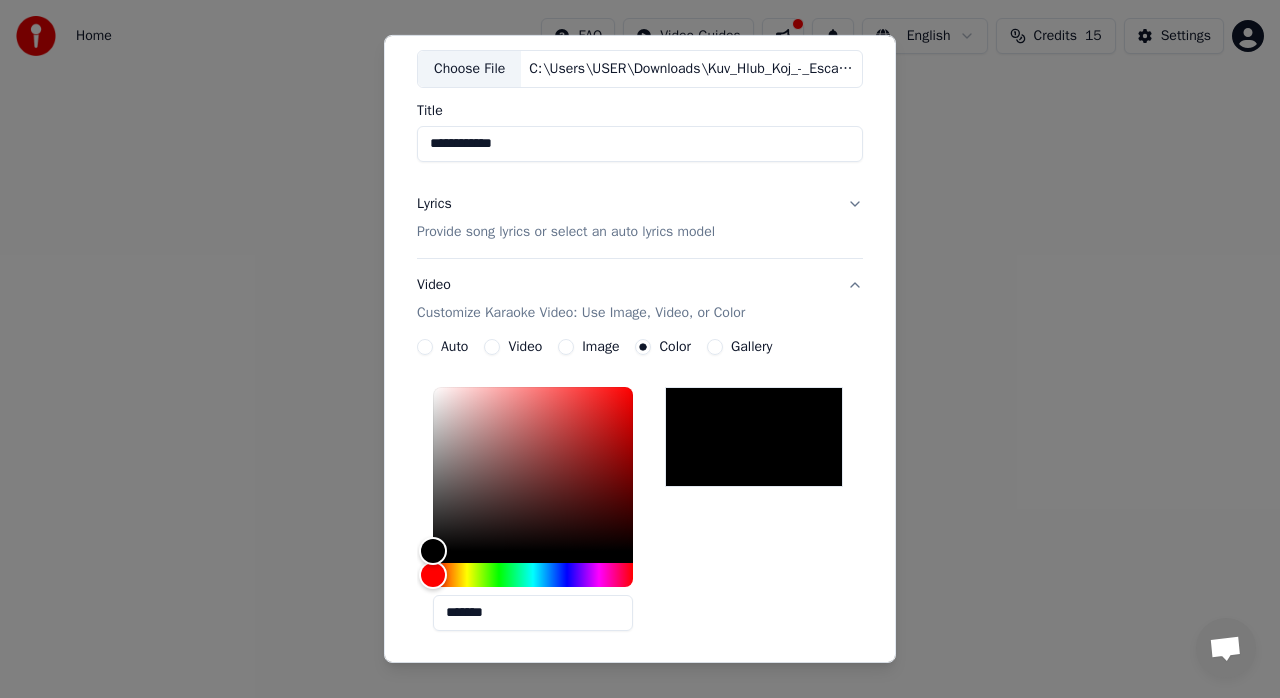 click at bounding box center [754, 437] 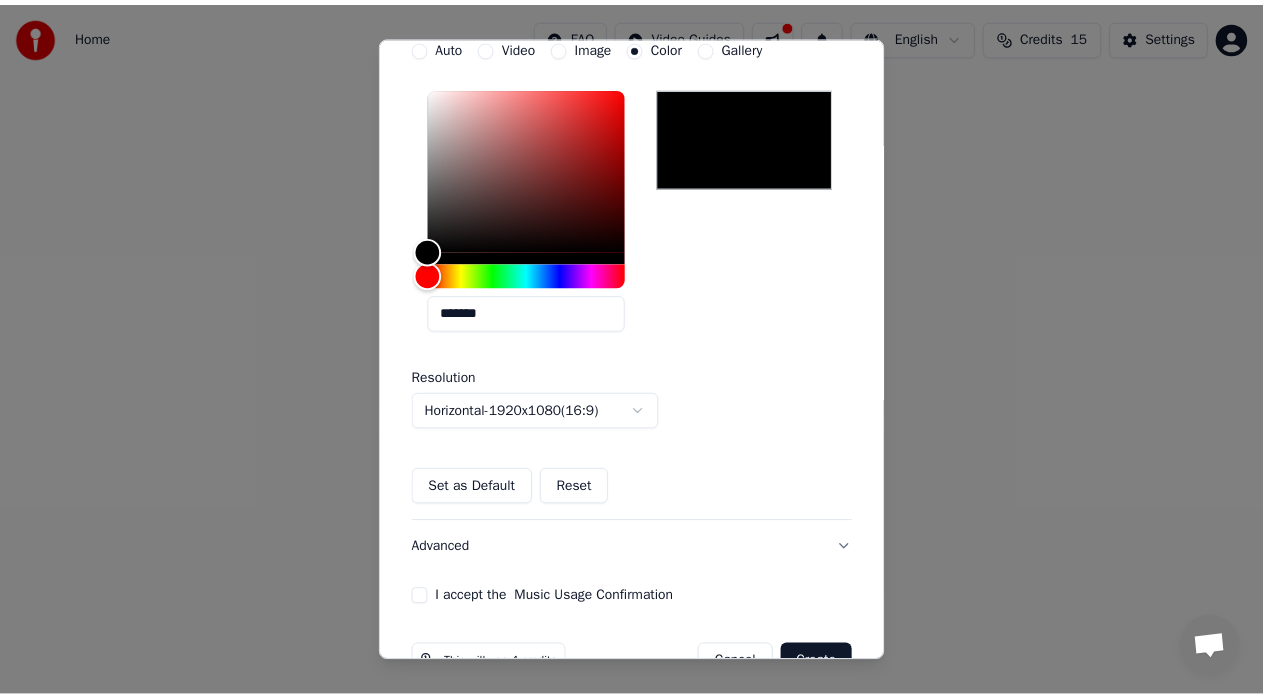 scroll, scrollTop: 457, scrollLeft: 0, axis: vertical 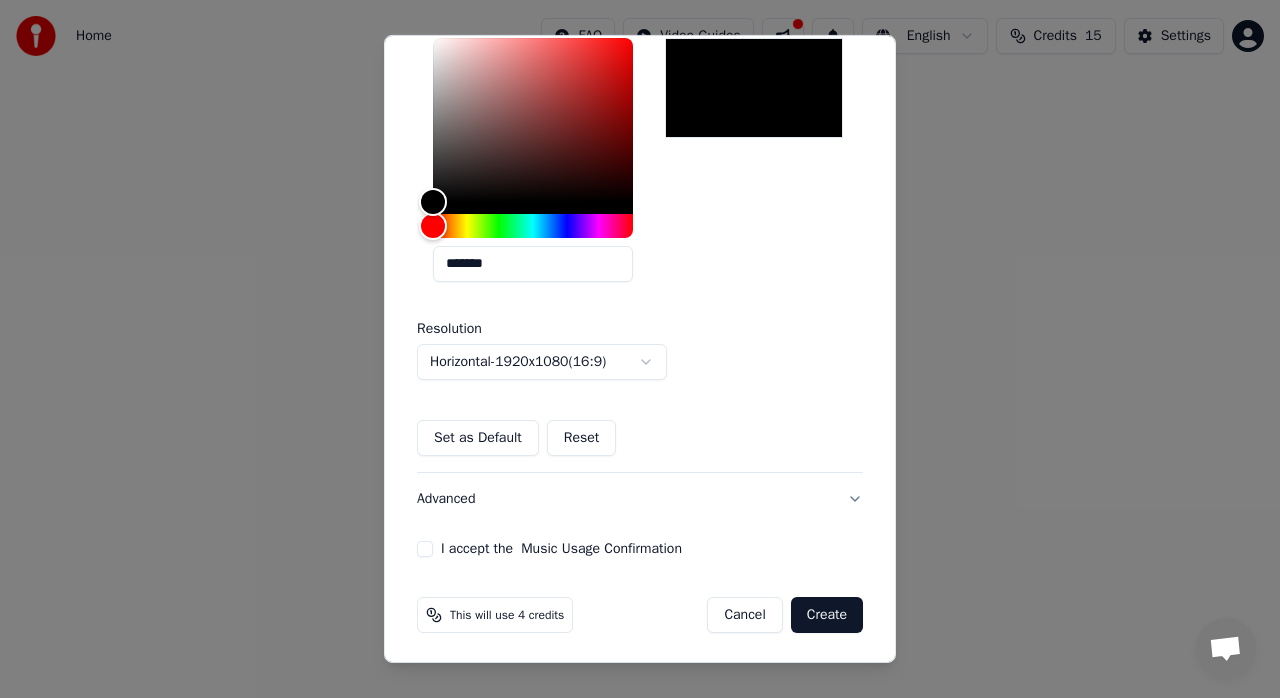 click on "I accept the   Music Usage Confirmation" at bounding box center (640, 549) 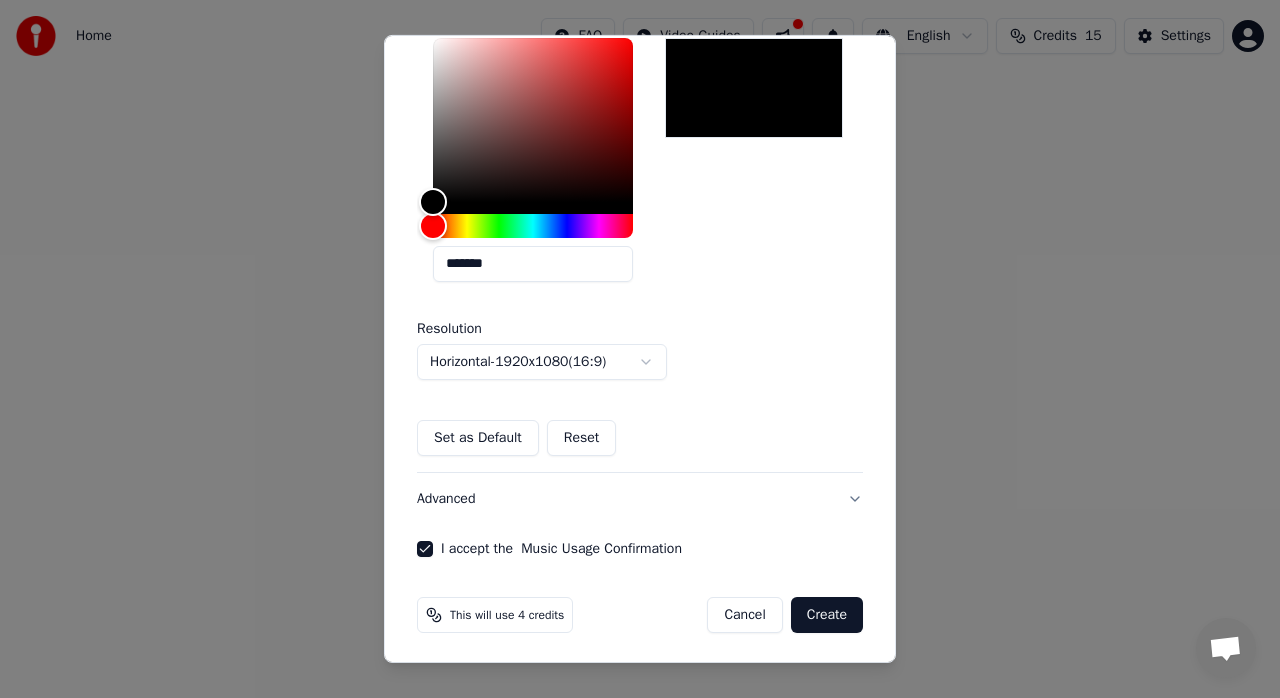 click on "Create" at bounding box center (827, 615) 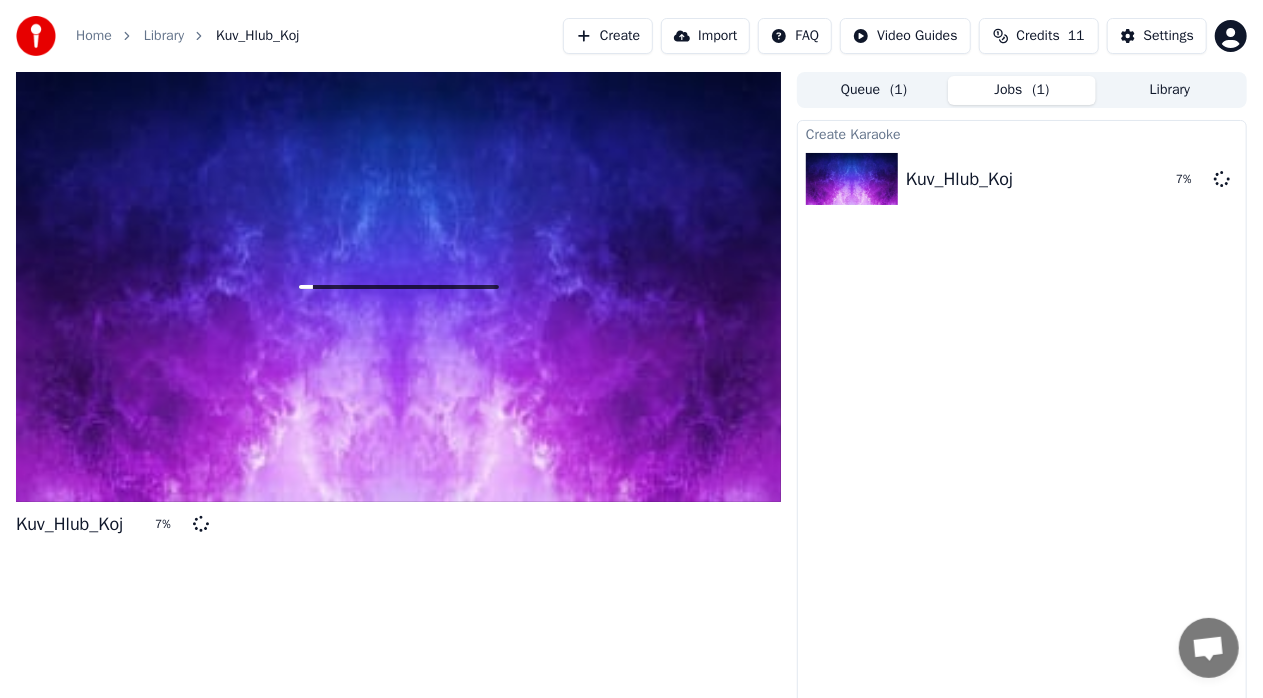 click on "Credits" at bounding box center [1038, 36] 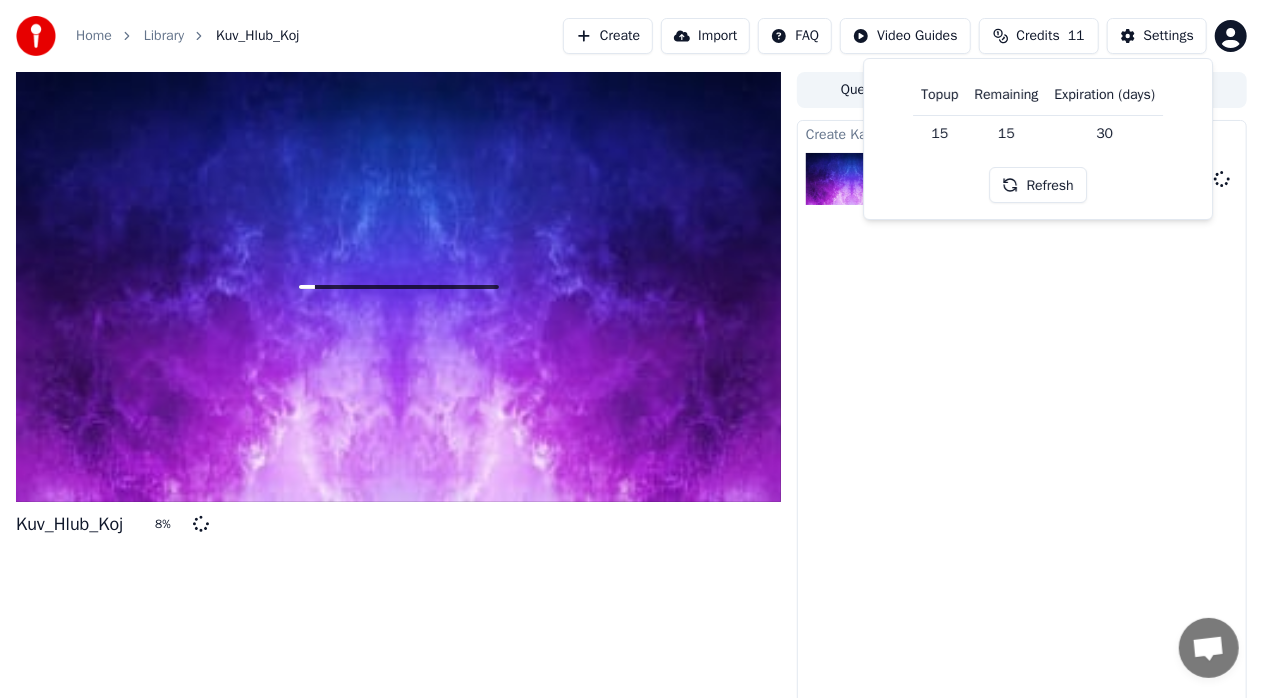 click on "Create Karaoke Kuv_Hlub_Koj 8 %" at bounding box center [1022, 416] 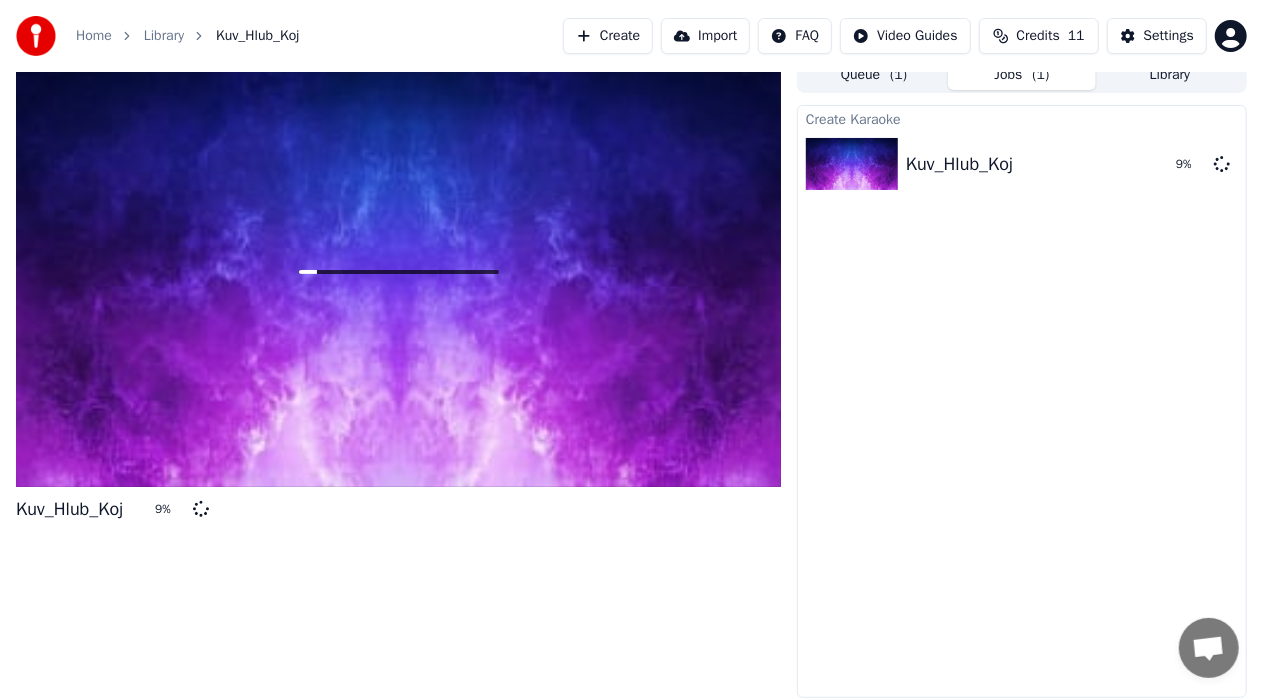 scroll, scrollTop: 0, scrollLeft: 0, axis: both 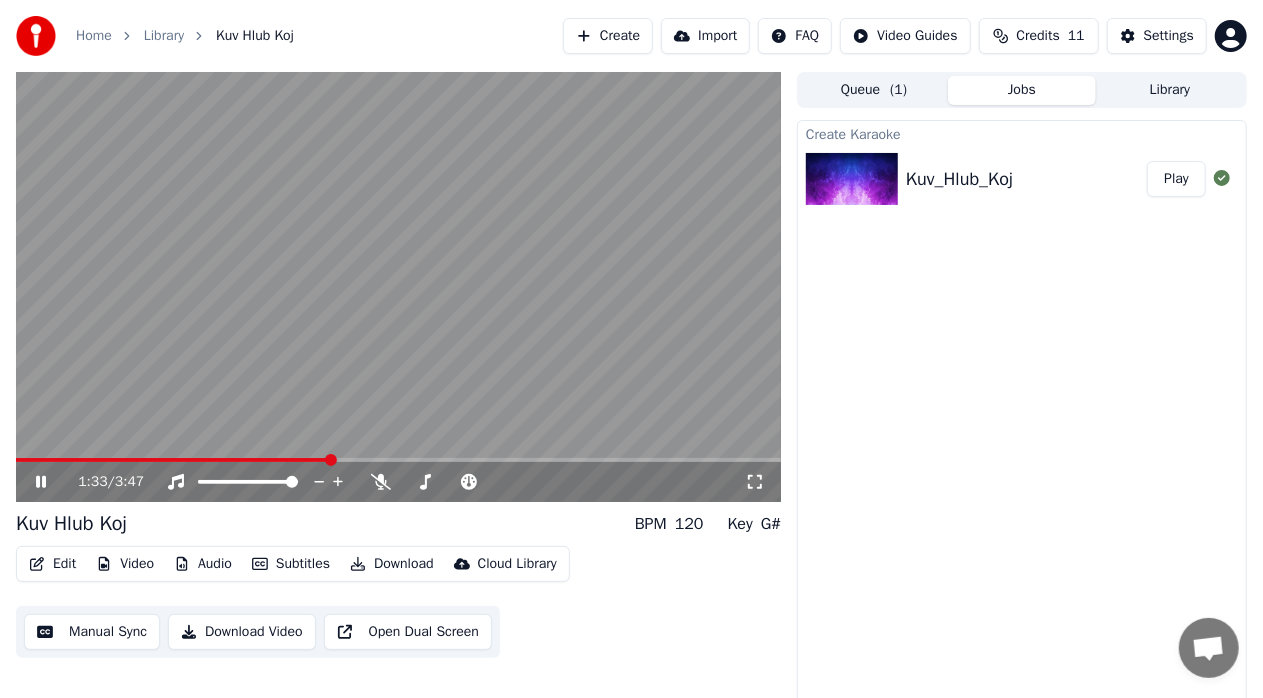 click at bounding box center [398, 287] 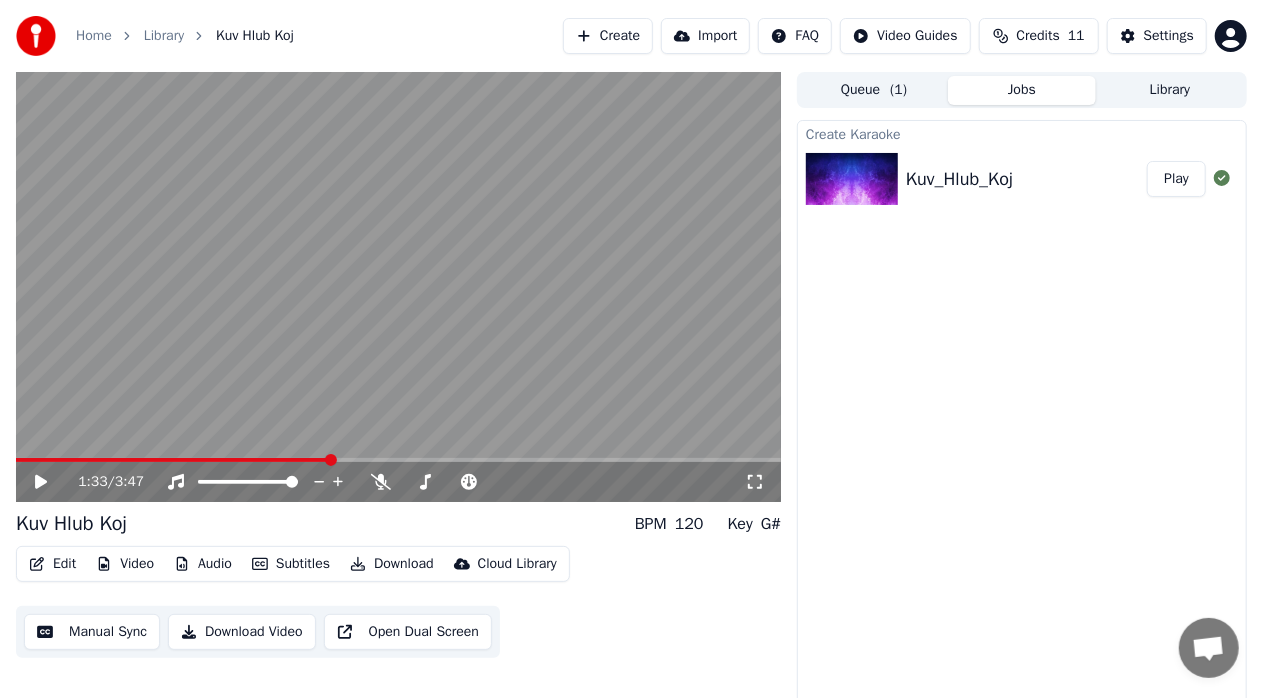 click at bounding box center [398, 287] 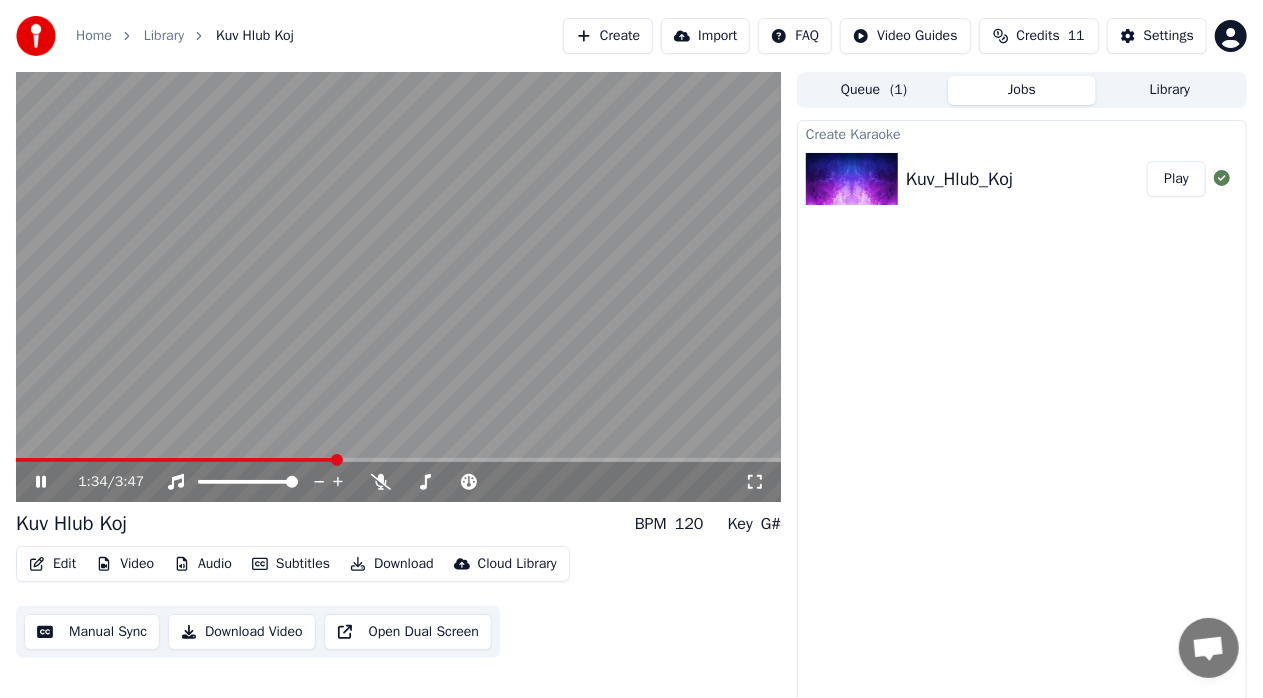 scroll, scrollTop: 15, scrollLeft: 0, axis: vertical 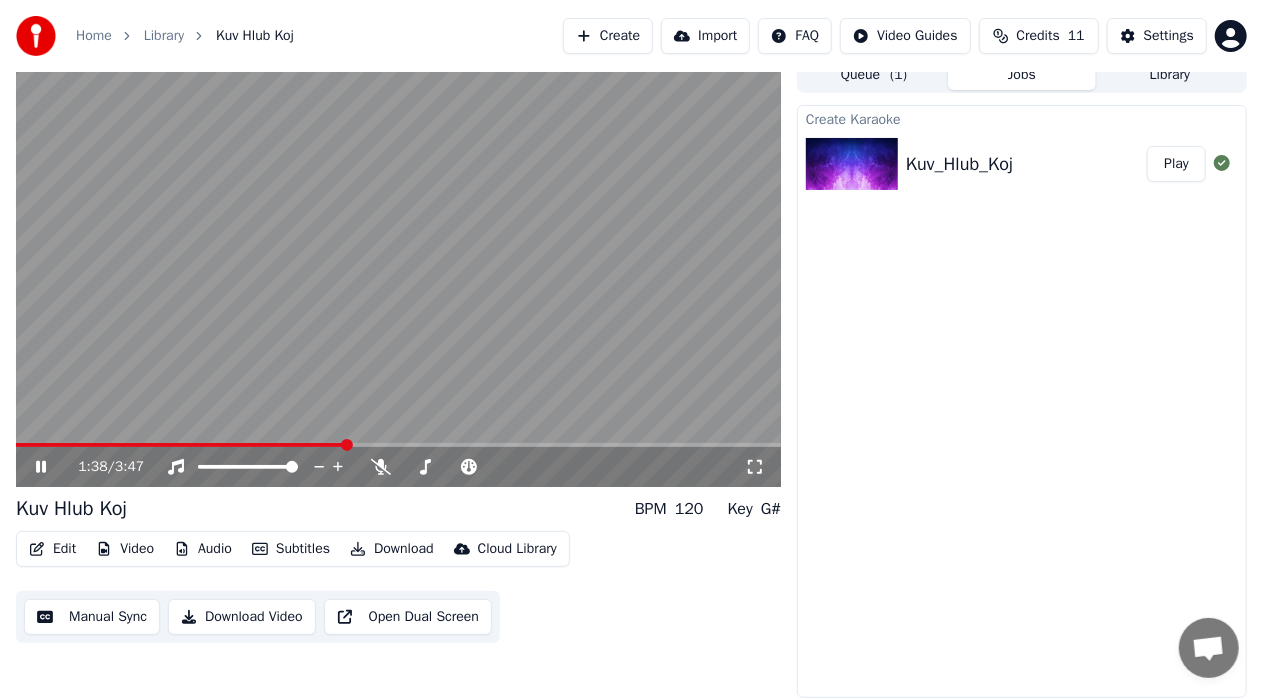 click at bounding box center (398, 272) 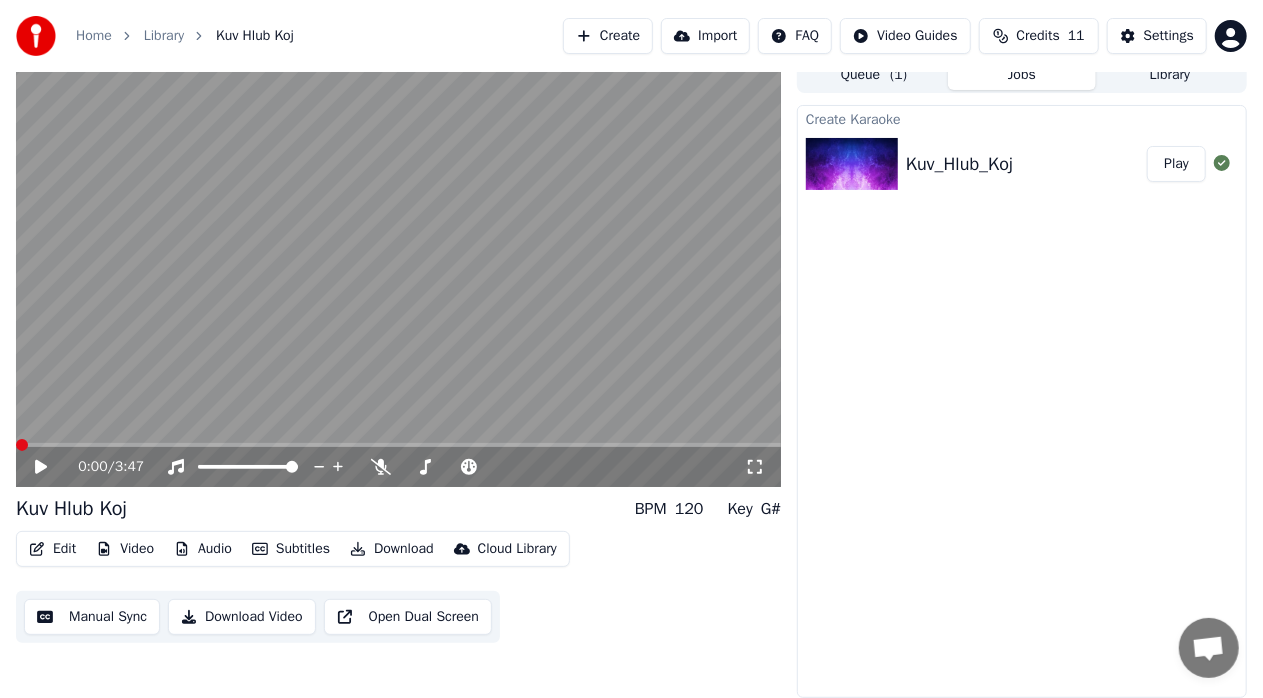 click at bounding box center [22, 445] 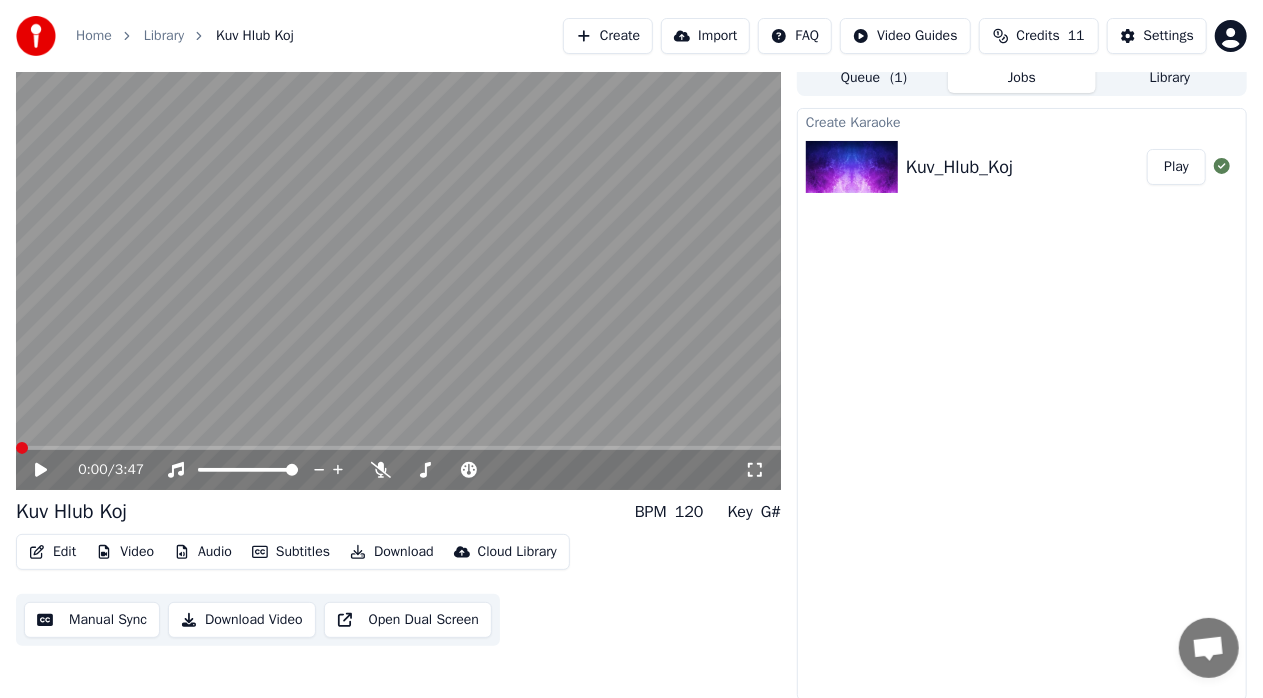 scroll, scrollTop: 15, scrollLeft: 0, axis: vertical 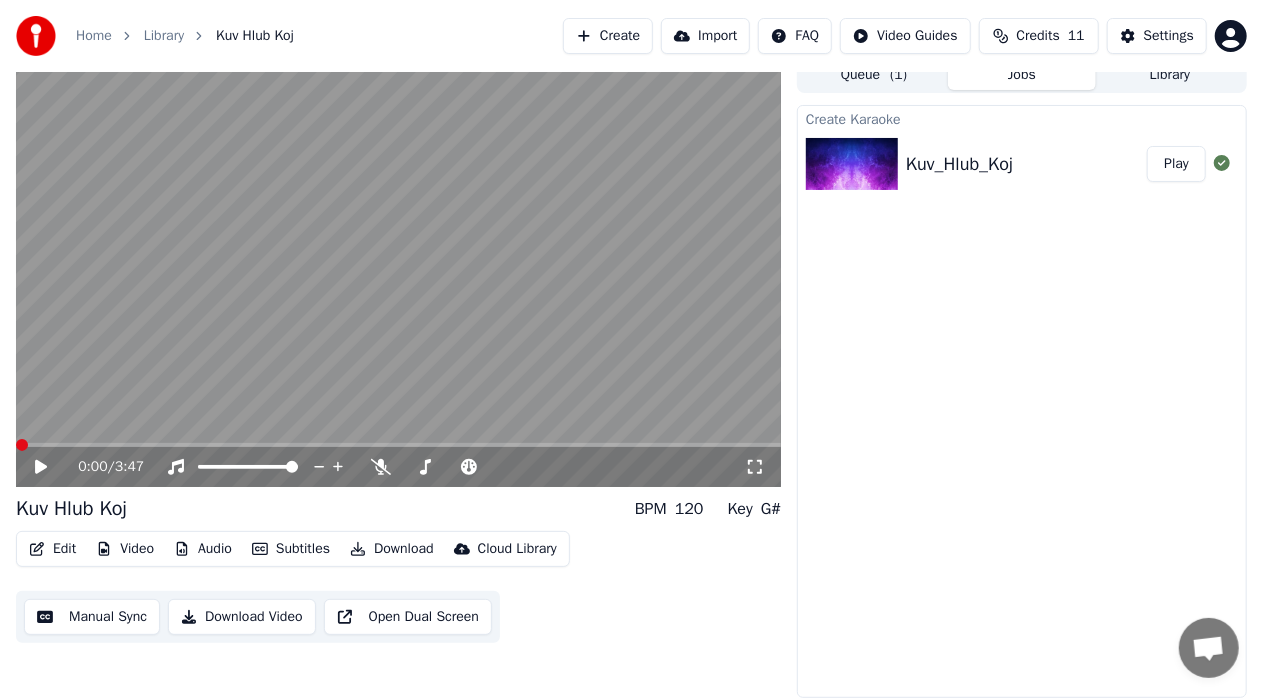 click on "0:00  /  3:47" at bounding box center (398, 467) 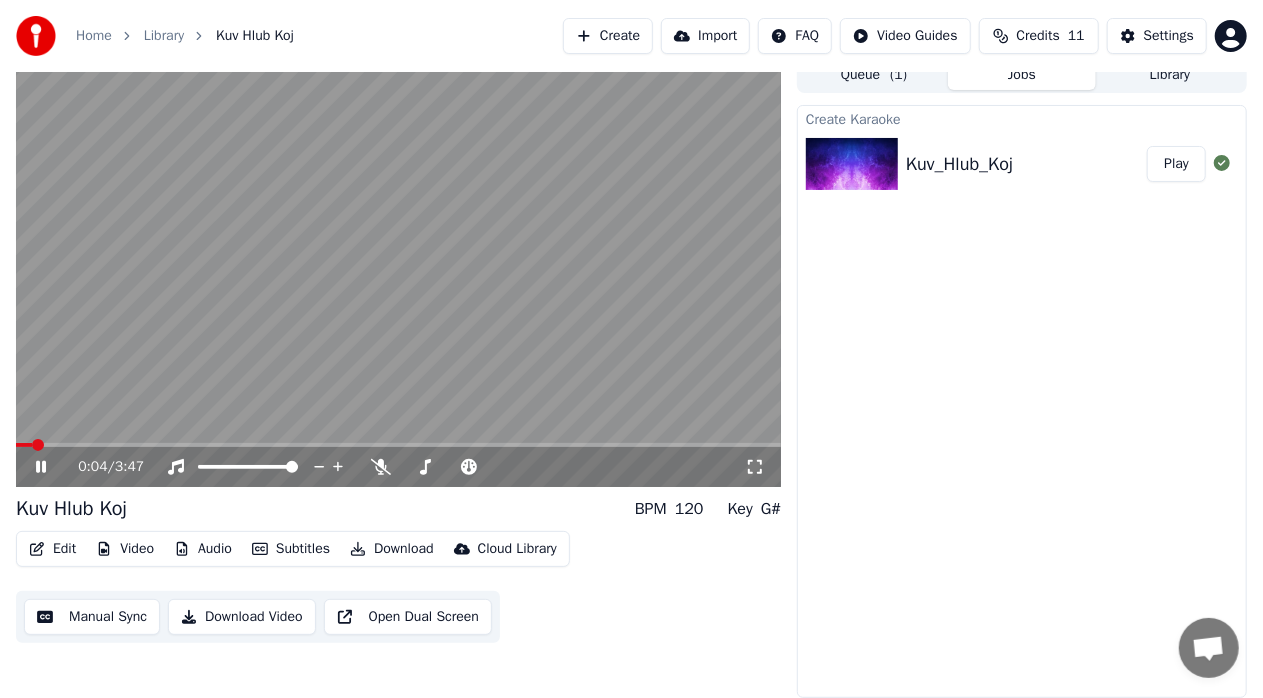 scroll, scrollTop: 0, scrollLeft: 0, axis: both 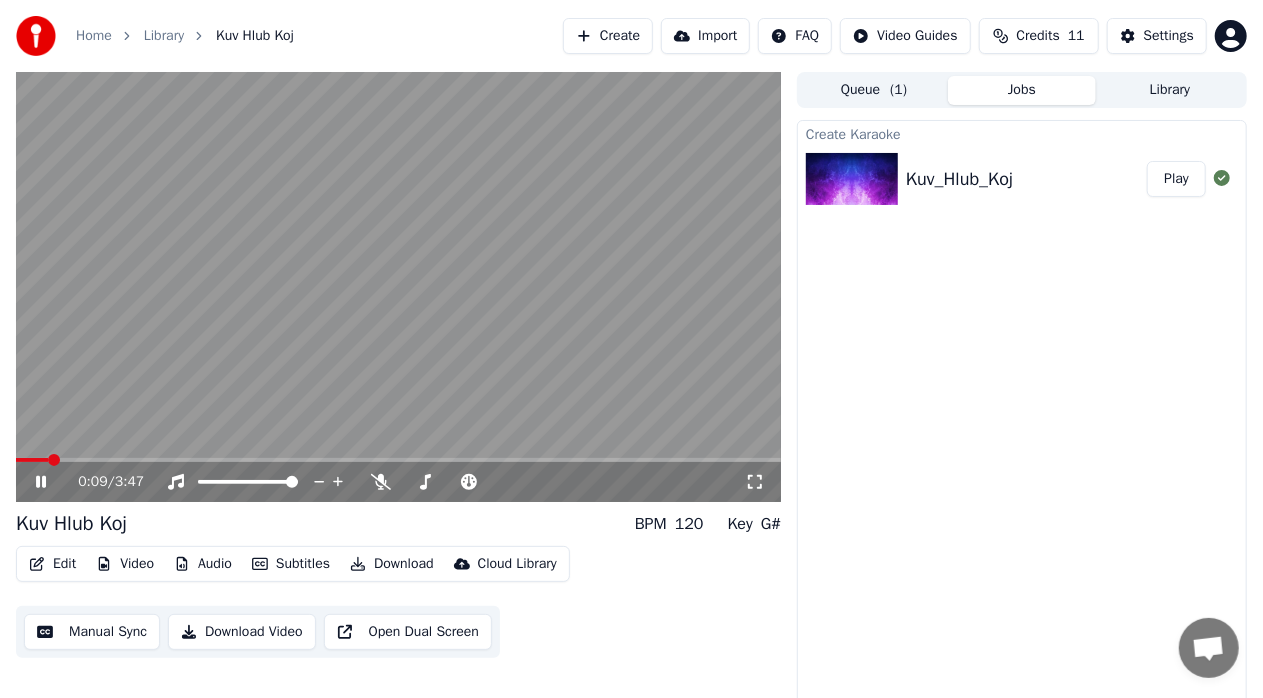 click 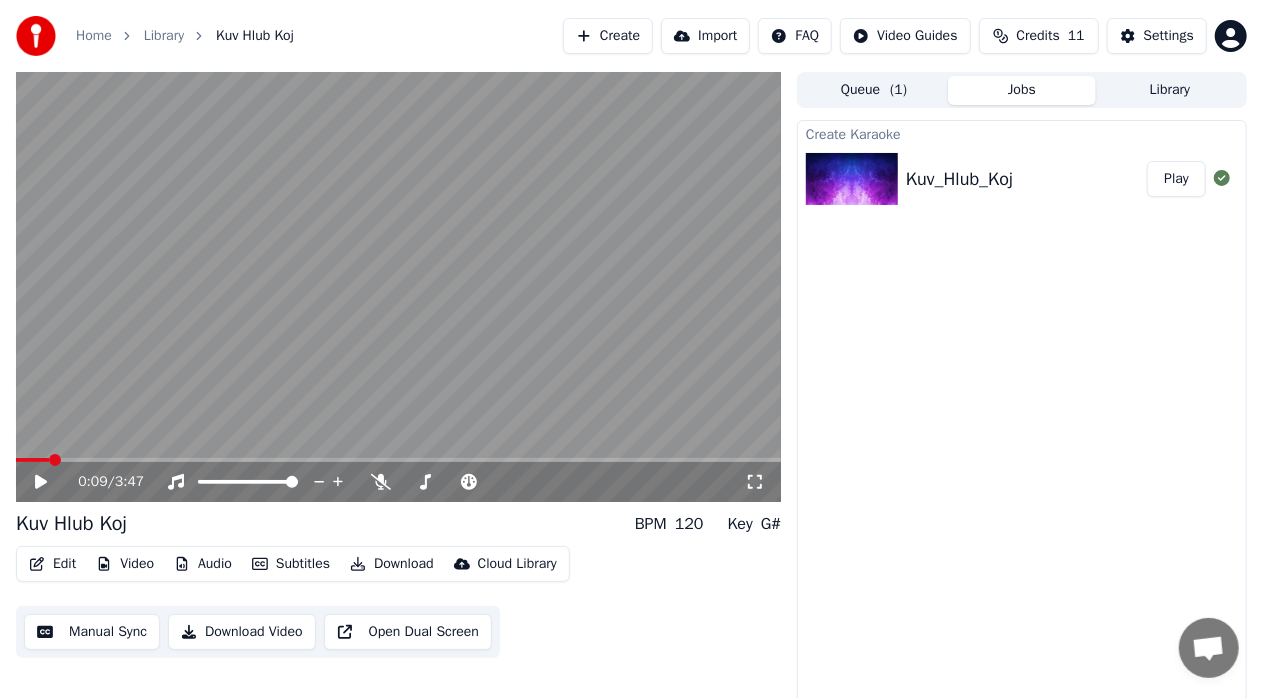 click 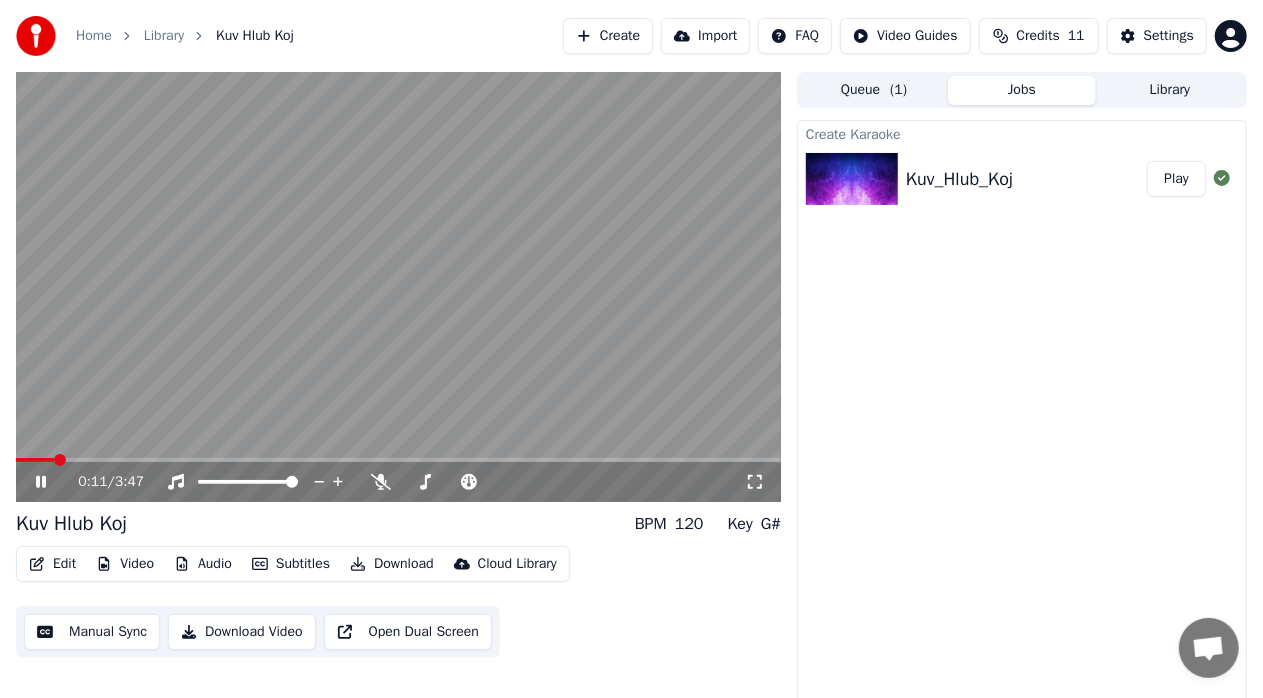 click 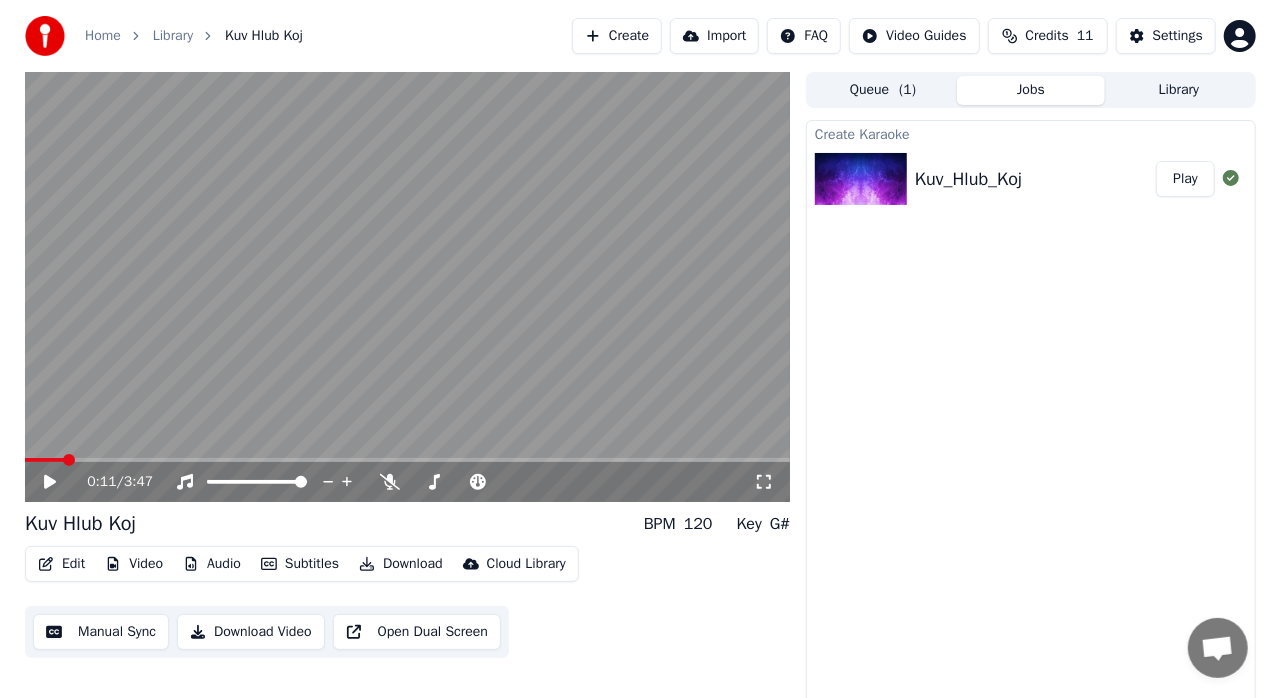scroll, scrollTop: 15, scrollLeft: 0, axis: vertical 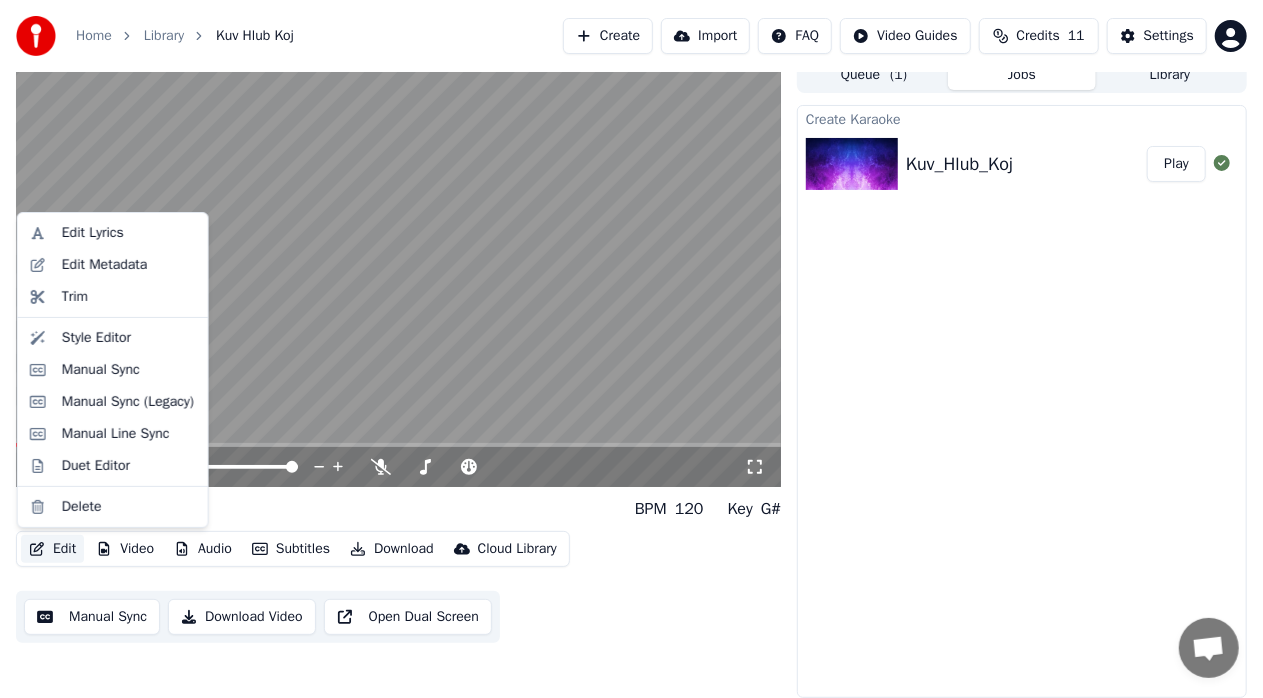 click on "Edit" at bounding box center [52, 549] 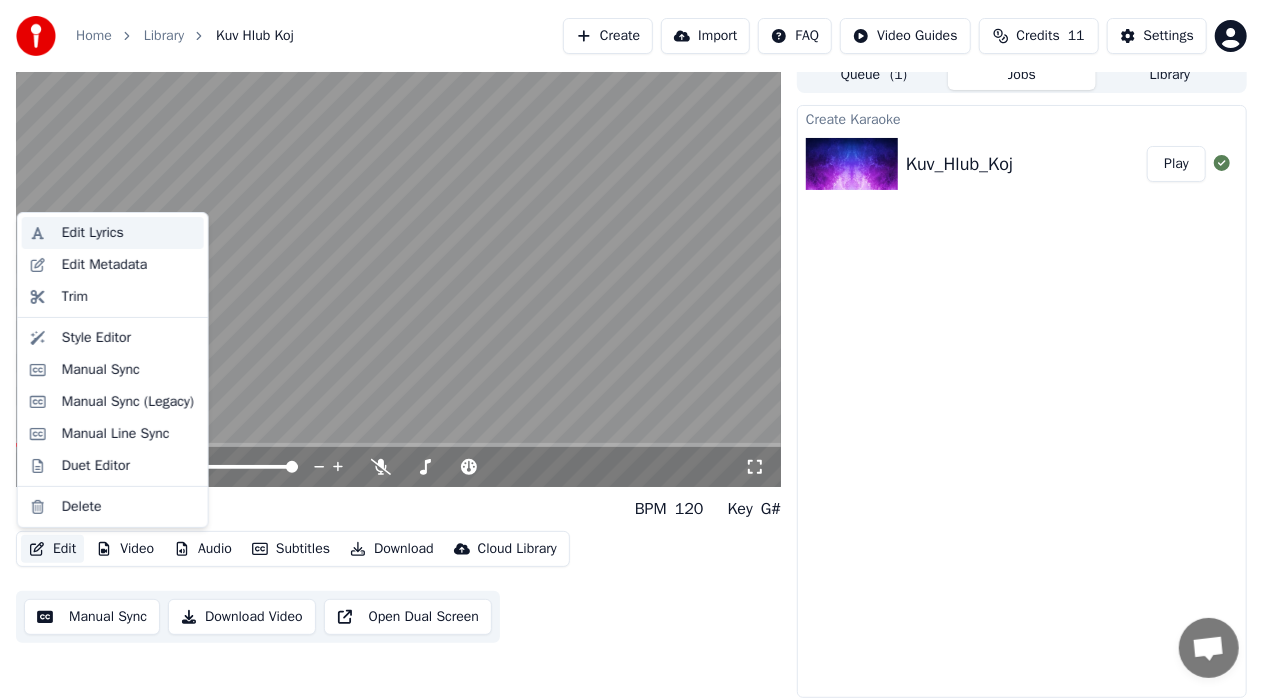 click on "Edit Lyrics" at bounding box center (93, 233) 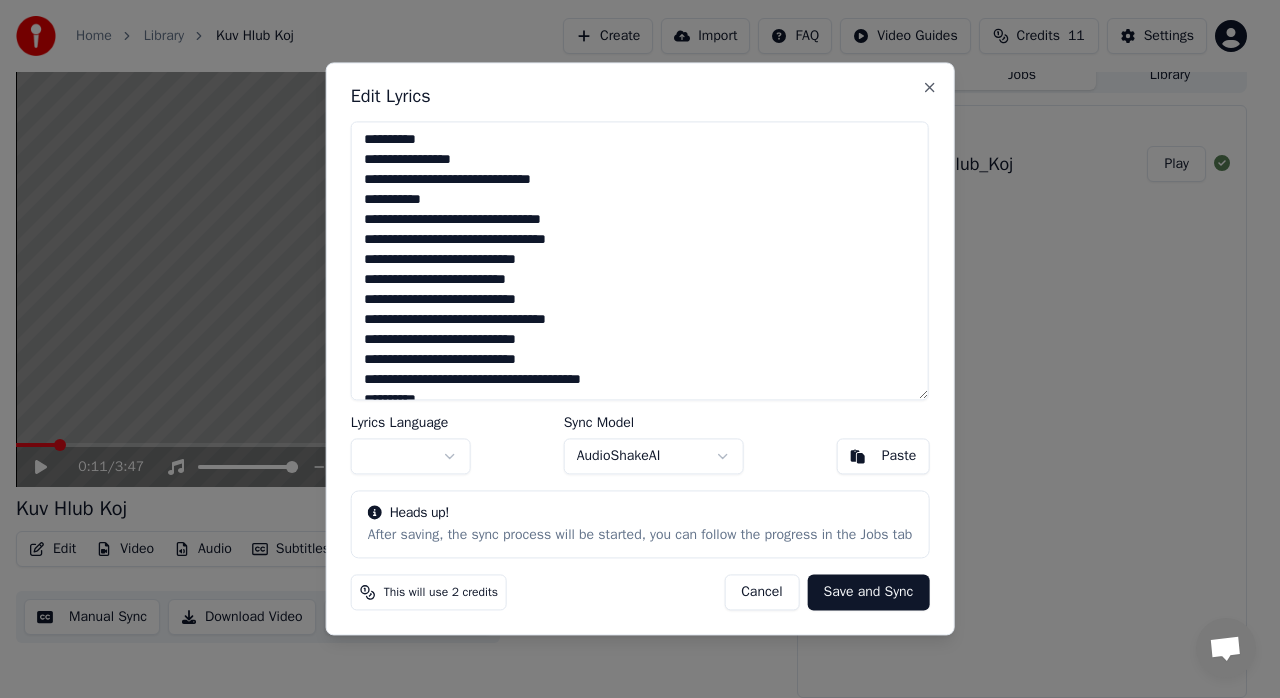 drag, startPoint x: 463, startPoint y: 202, endPoint x: 263, endPoint y: 195, distance: 200.12247 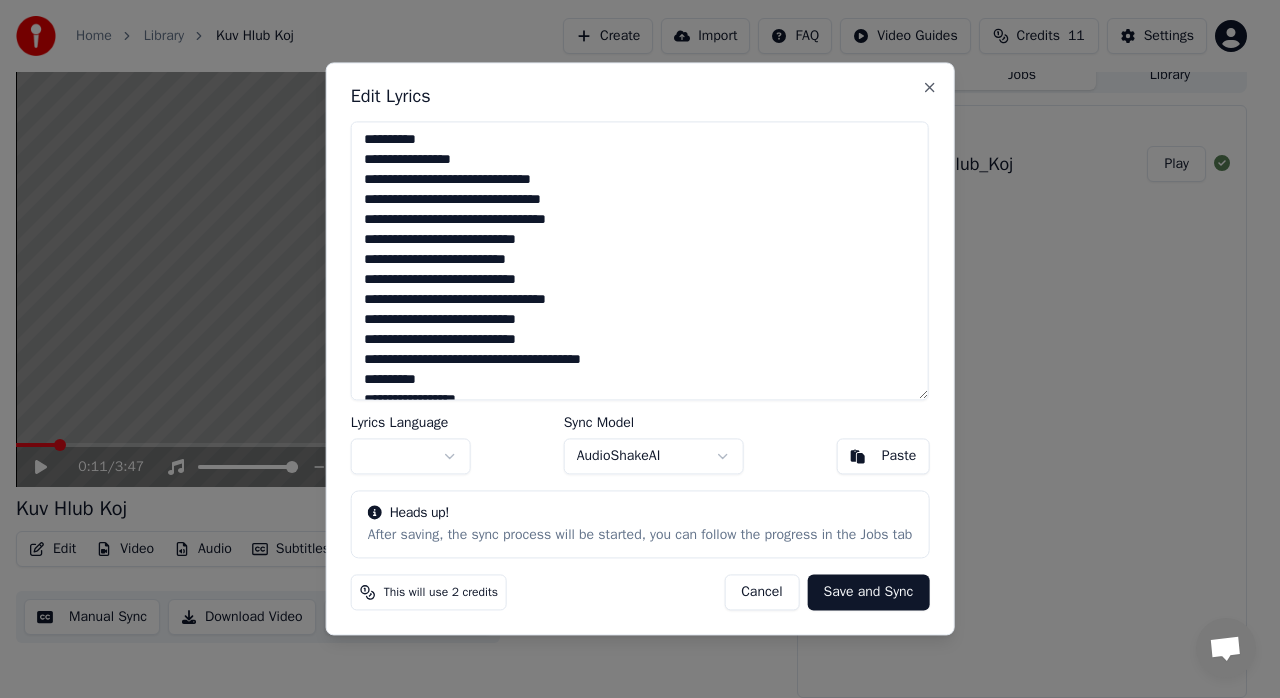 type on "**********" 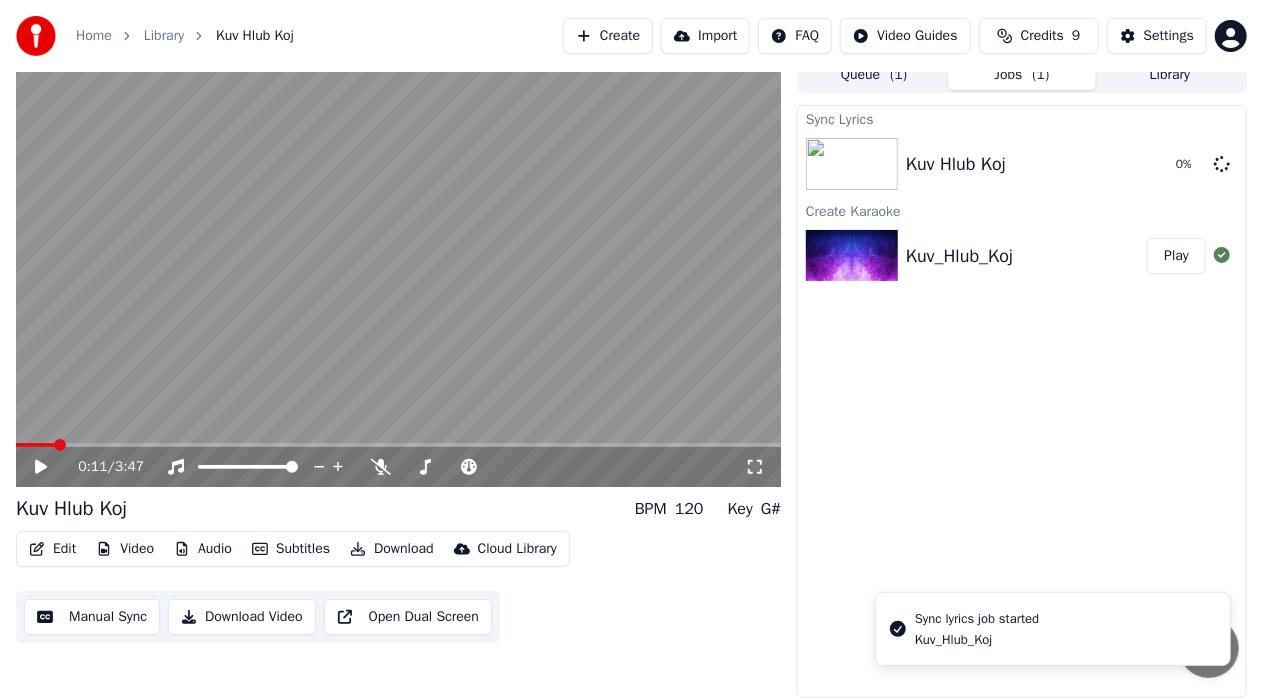 click 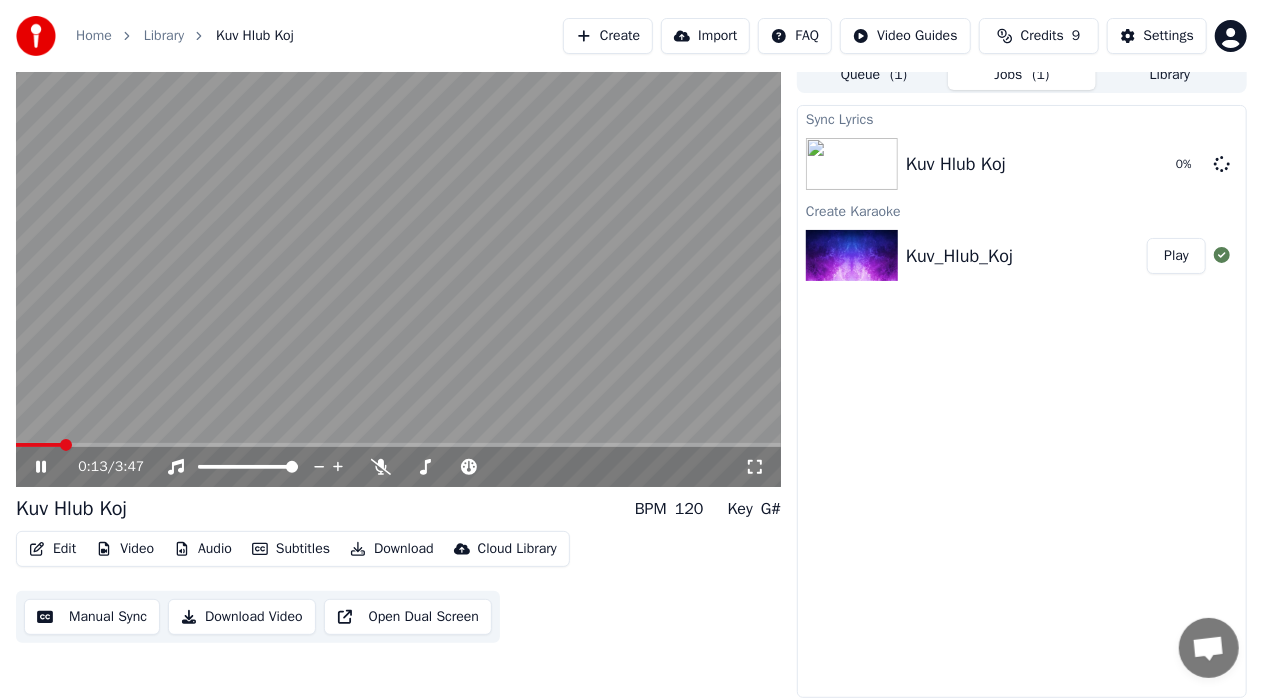 click at bounding box center [398, 272] 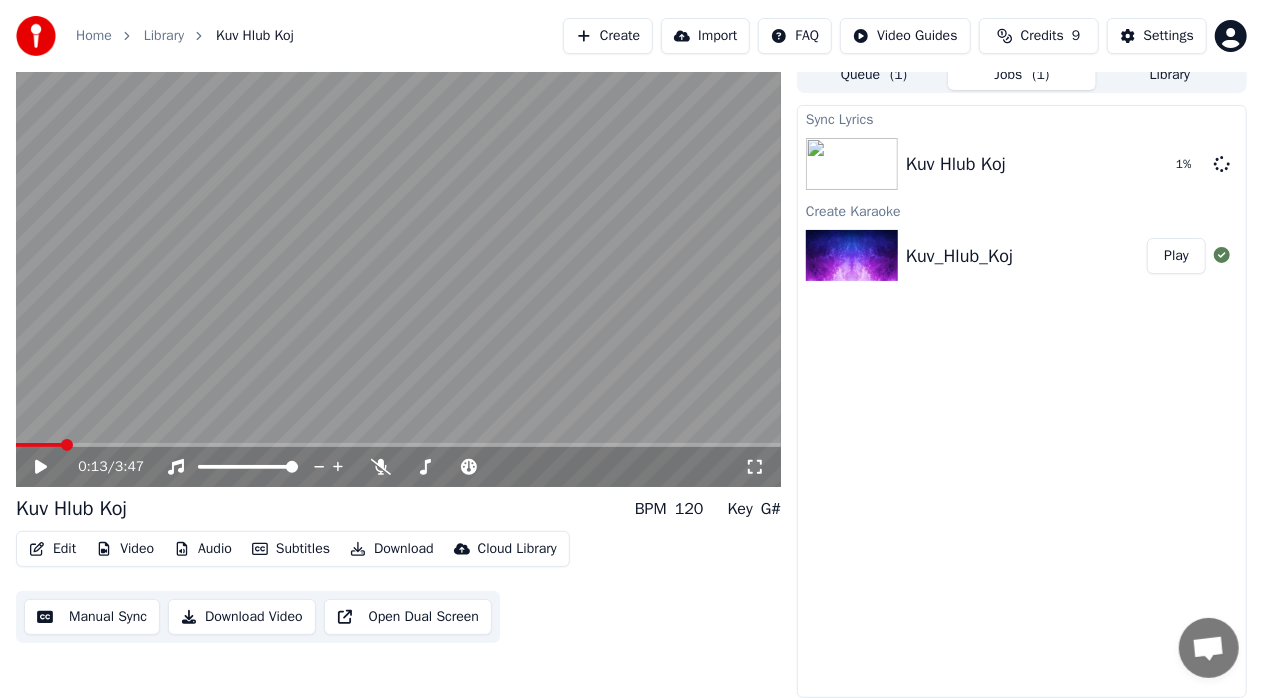 click on "0:13  /  3:47" at bounding box center [398, 467] 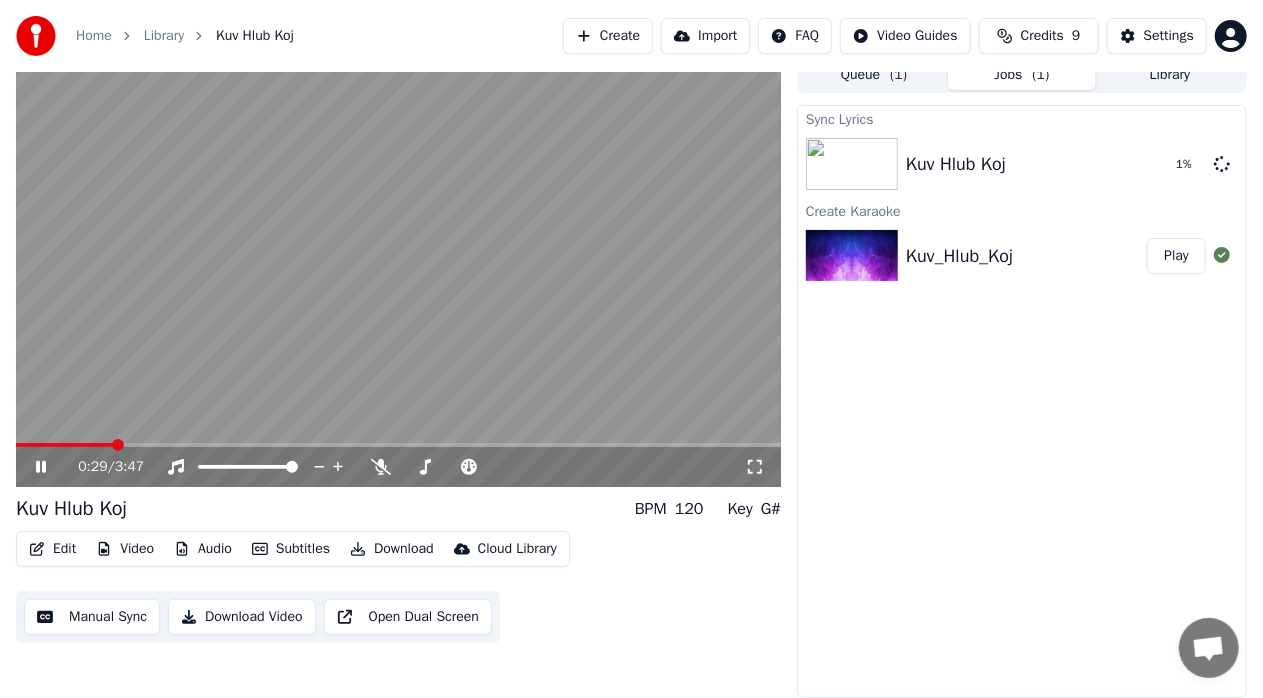 click at bounding box center [118, 445] 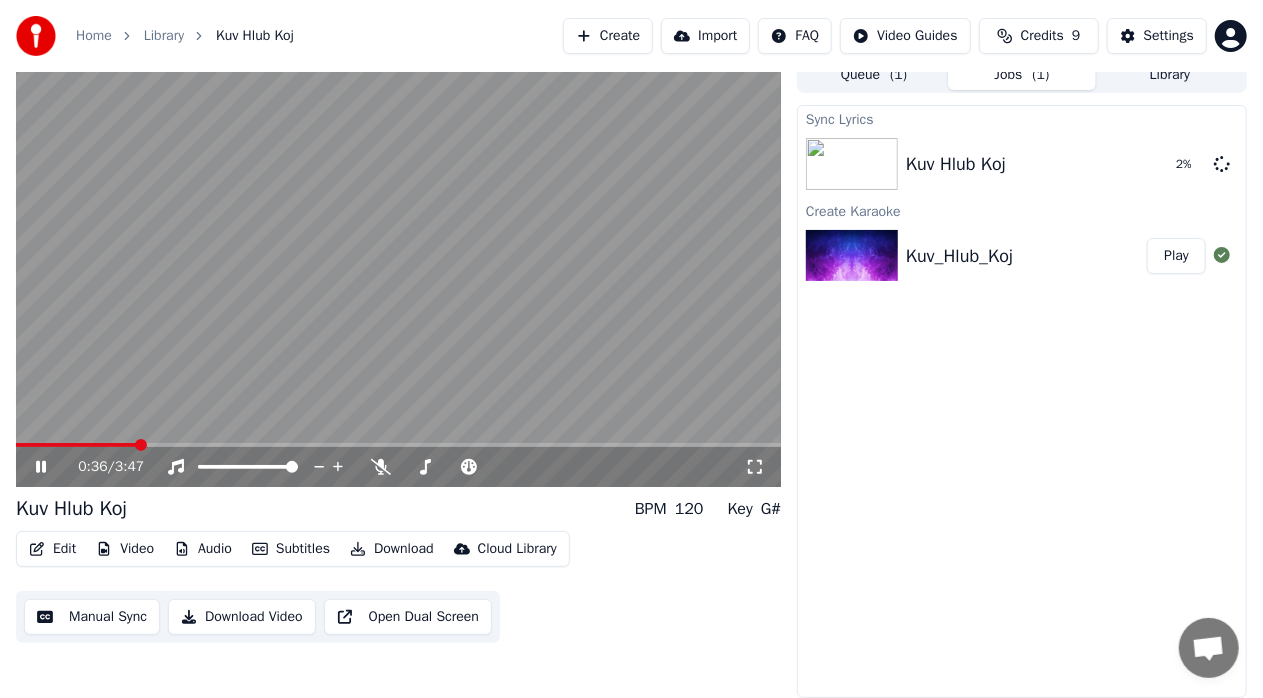 click 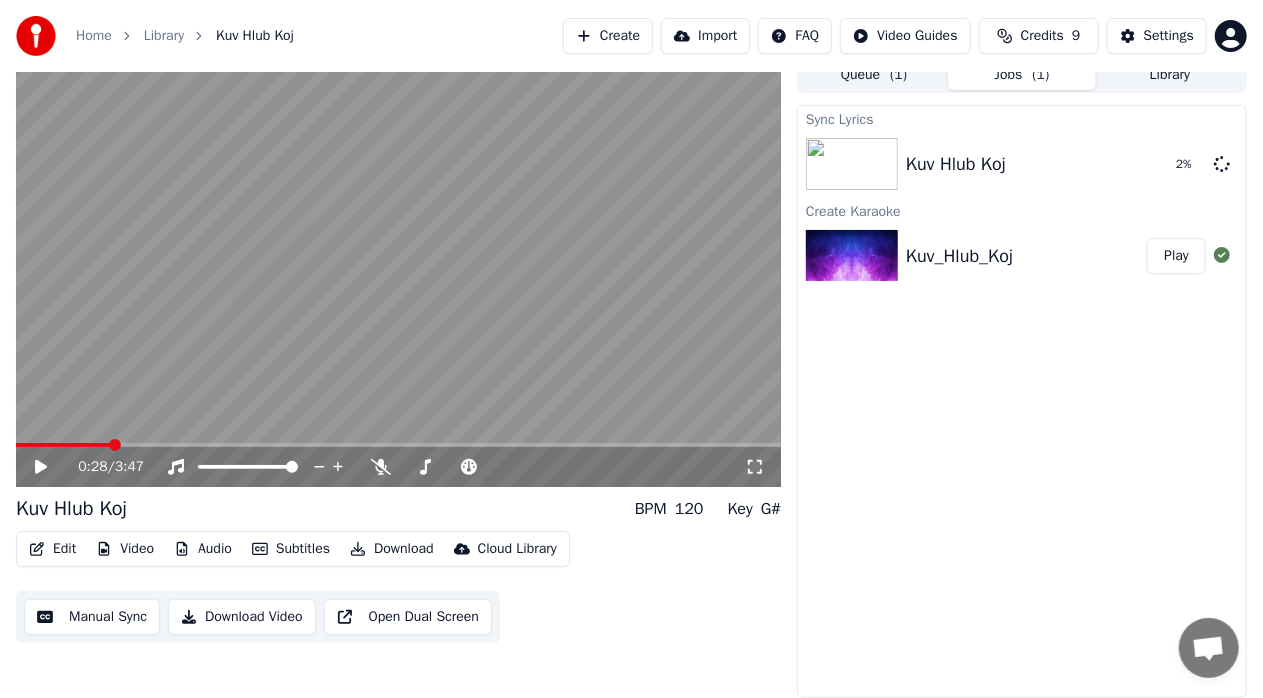 click at bounding box center (115, 445) 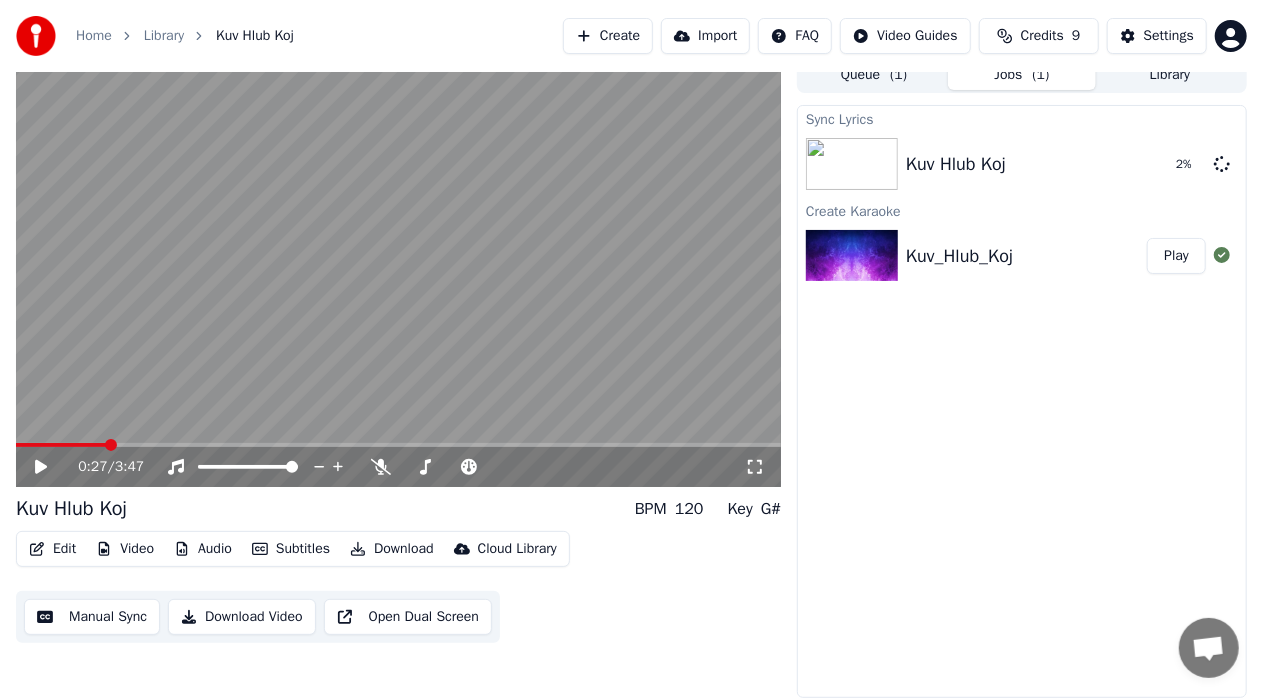 click 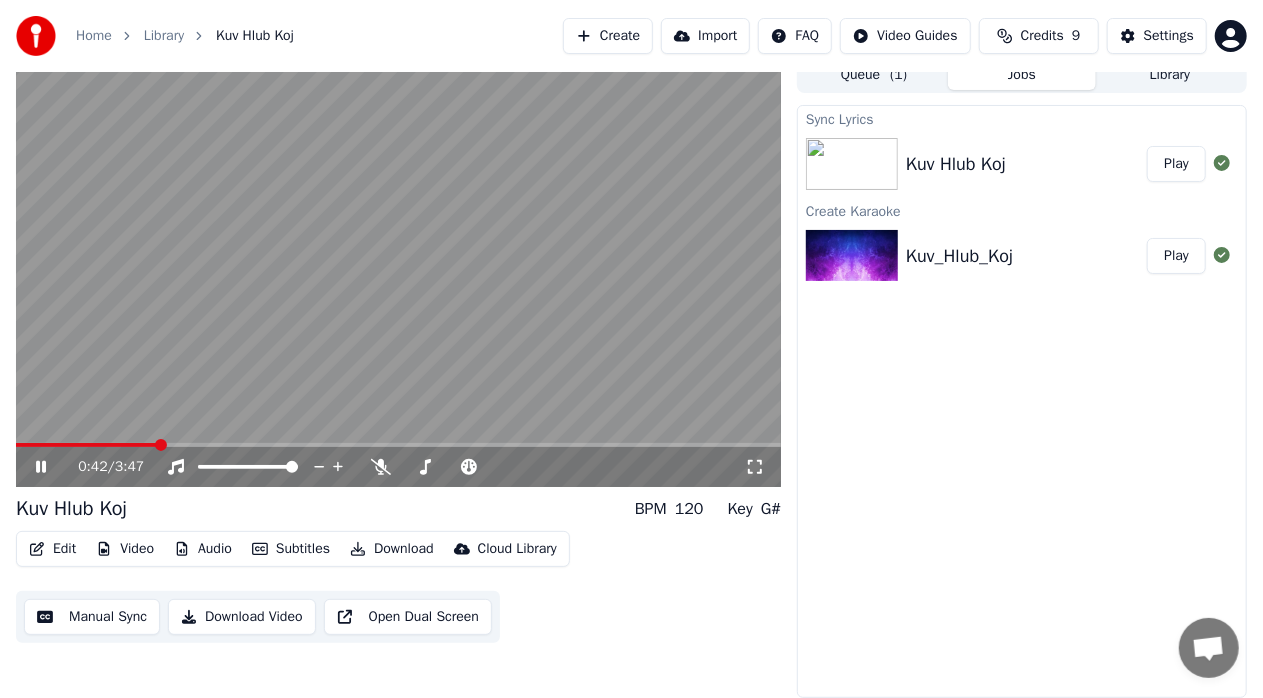 click at bounding box center (398, 272) 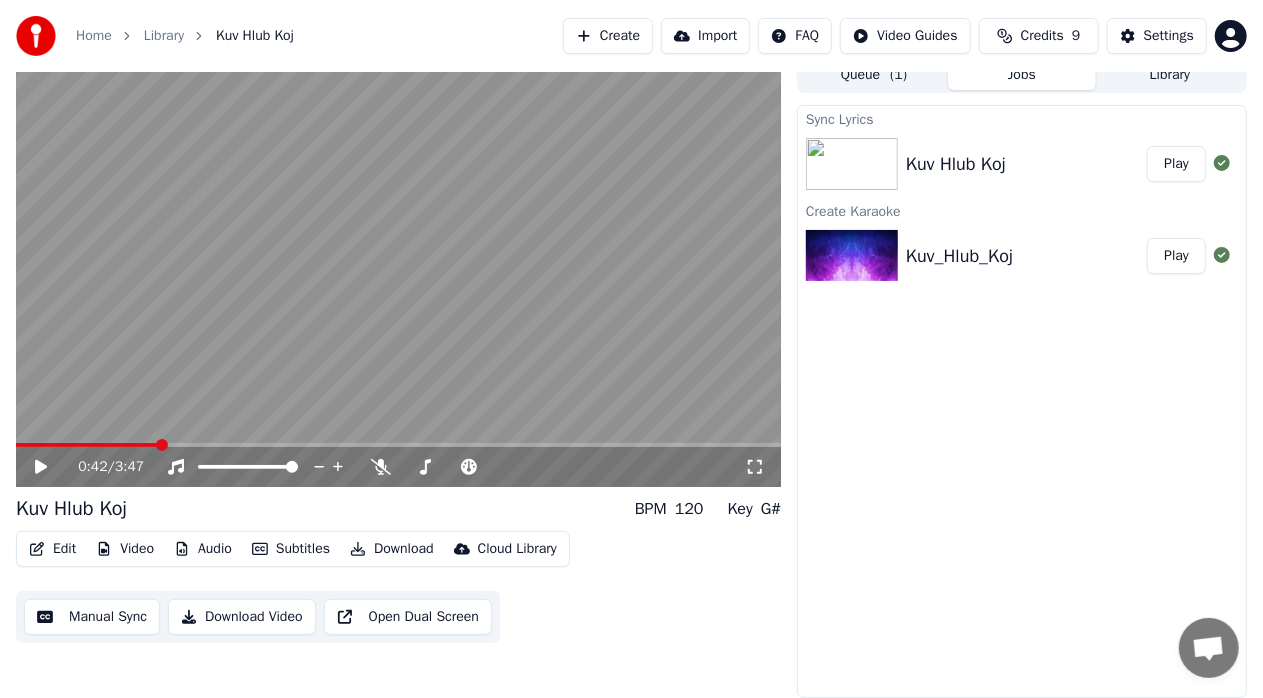 click at bounding box center (398, 272) 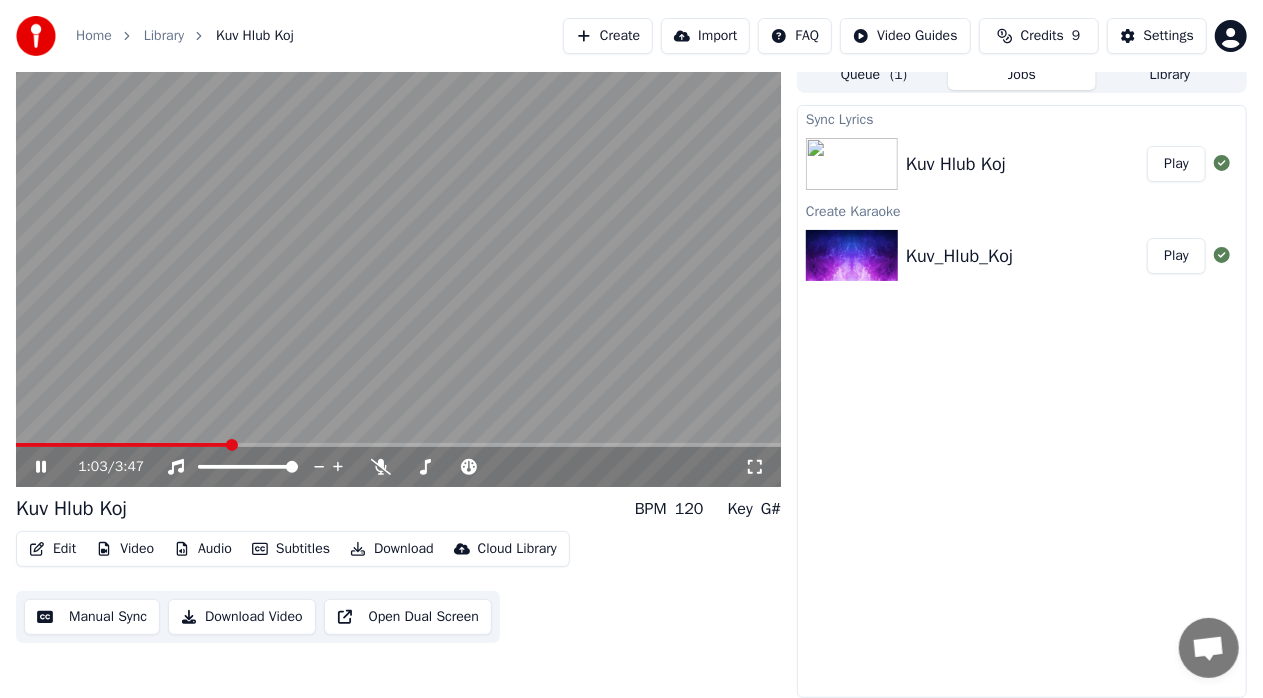 click at bounding box center (398, 272) 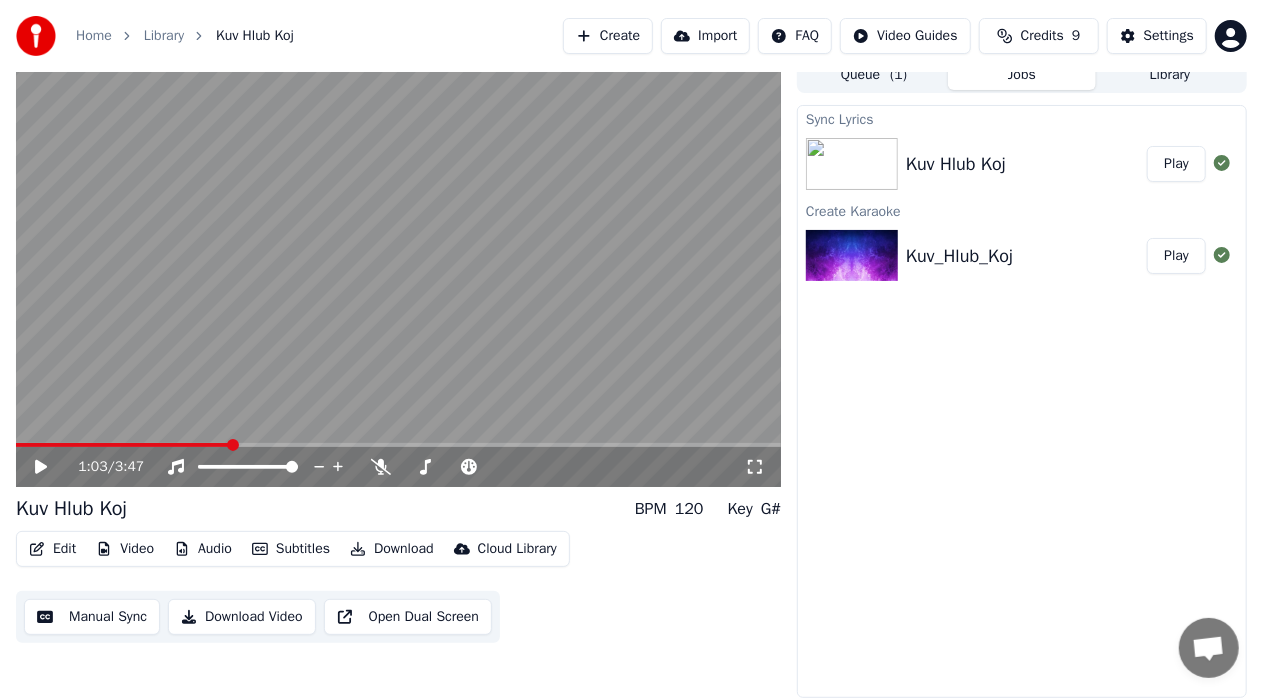 click on "Edit" at bounding box center (52, 549) 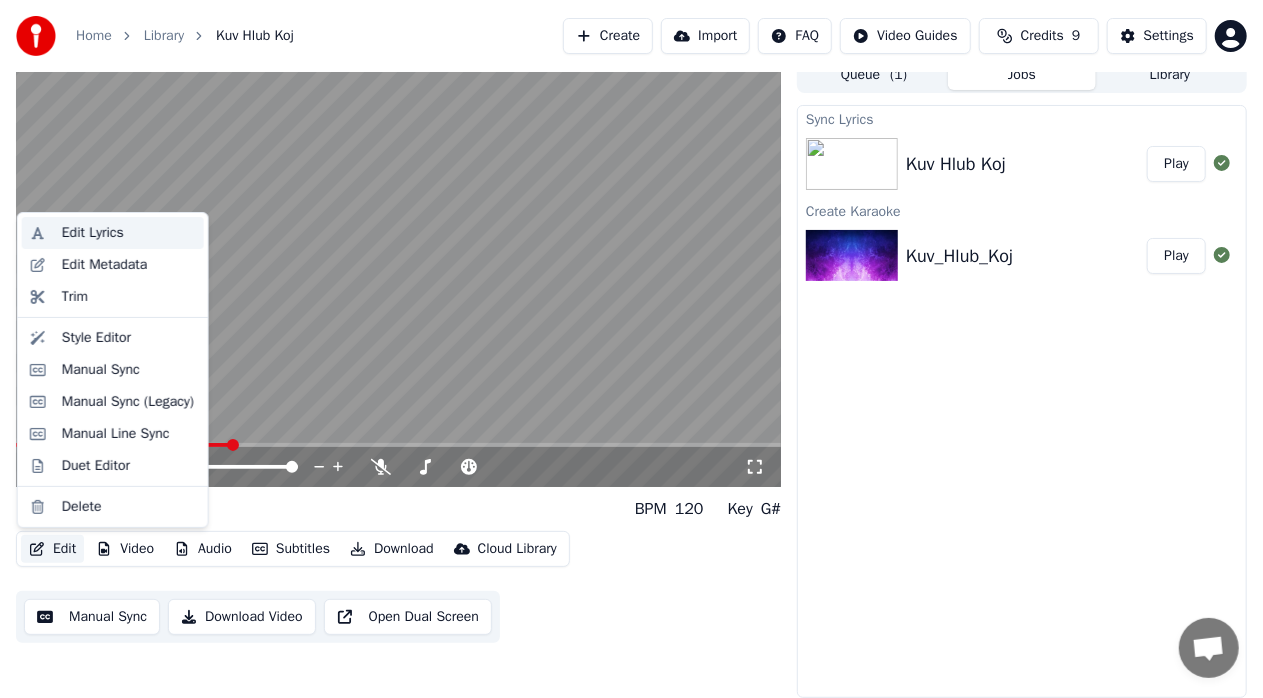 click on "Edit Lyrics" at bounding box center [93, 233] 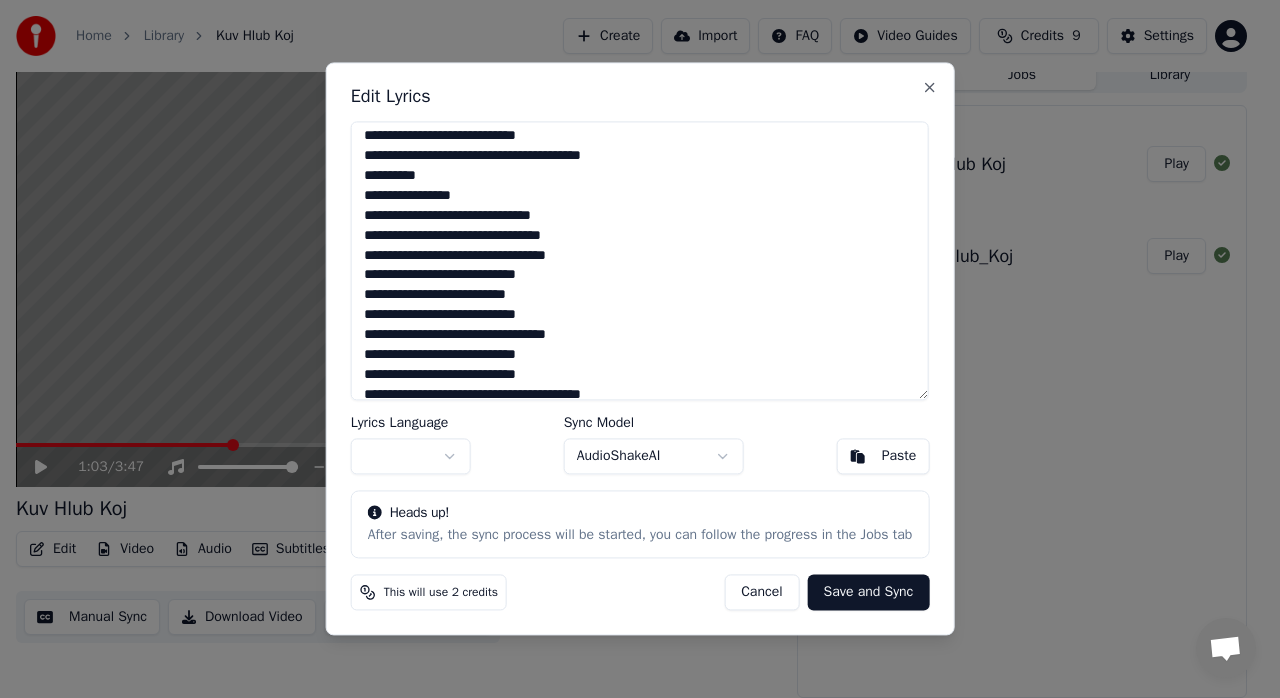 scroll, scrollTop: 537, scrollLeft: 0, axis: vertical 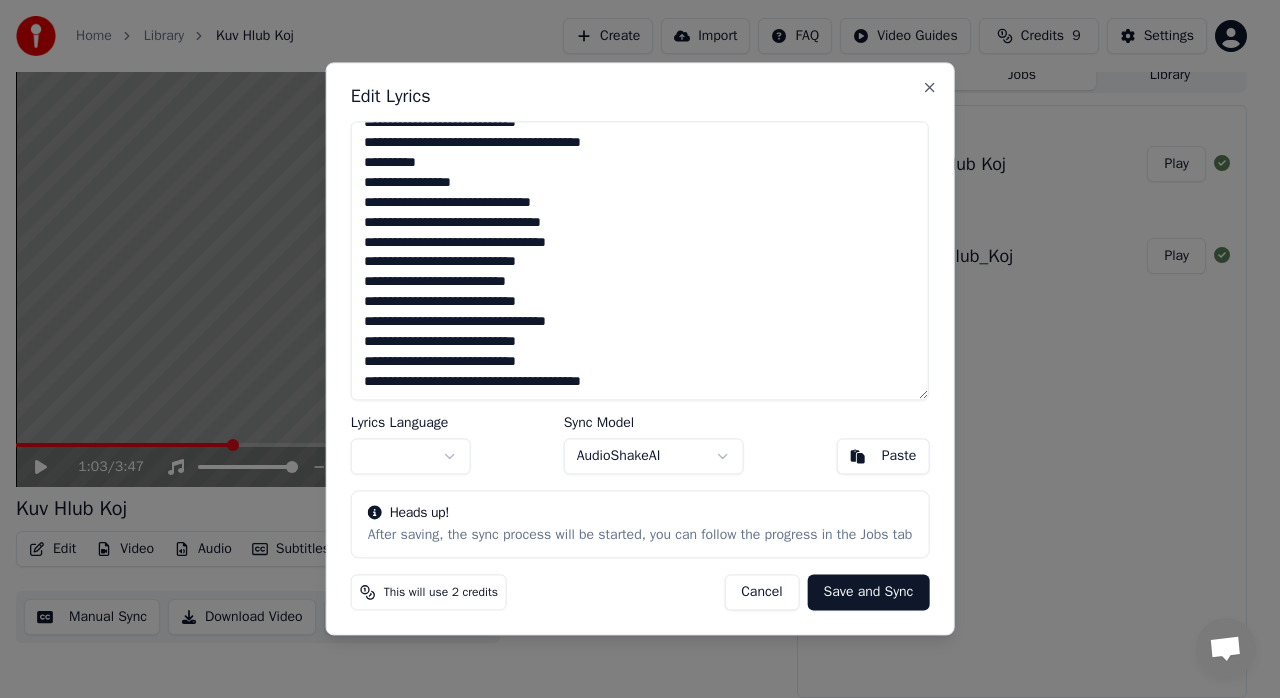click on "Edit Lyrics Lyrics Language Sync Model AudioShakeAI Paste Heads up! After saving, the sync process will be started, you can follow the progress in the Jobs tab This will use 2 credits Cancel Save and Sync Close" at bounding box center (640, 348) 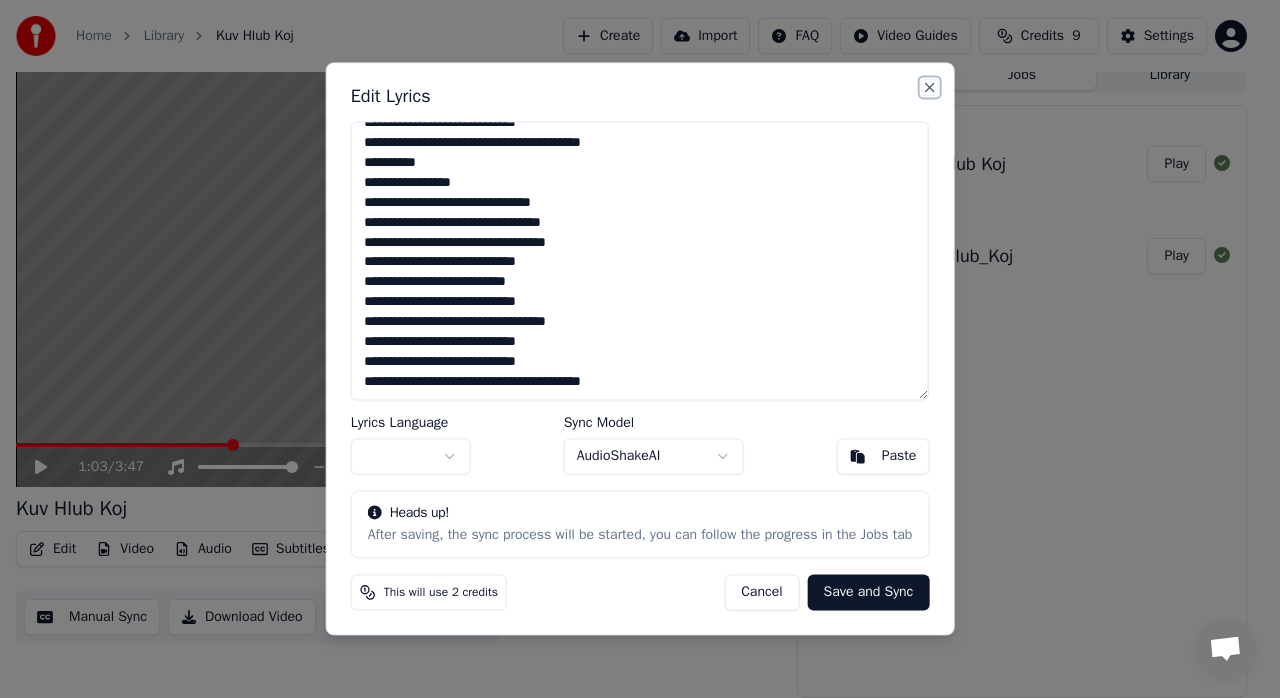 click on "Close" at bounding box center [929, 87] 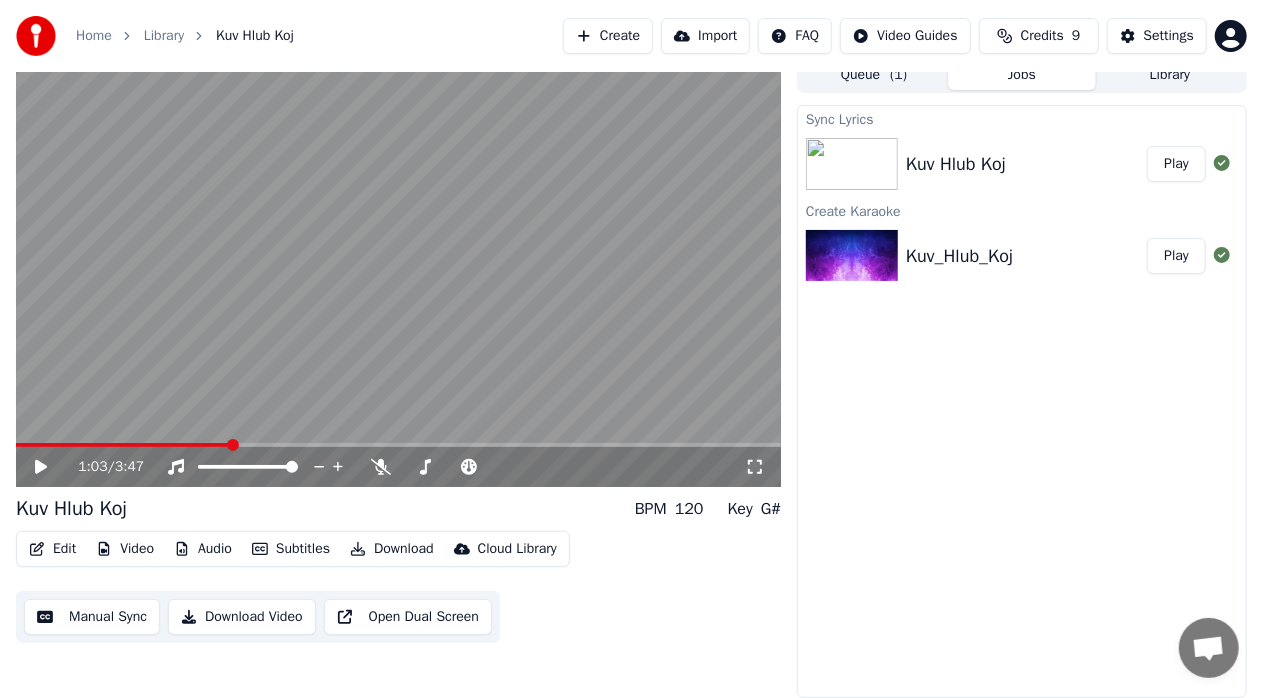 click 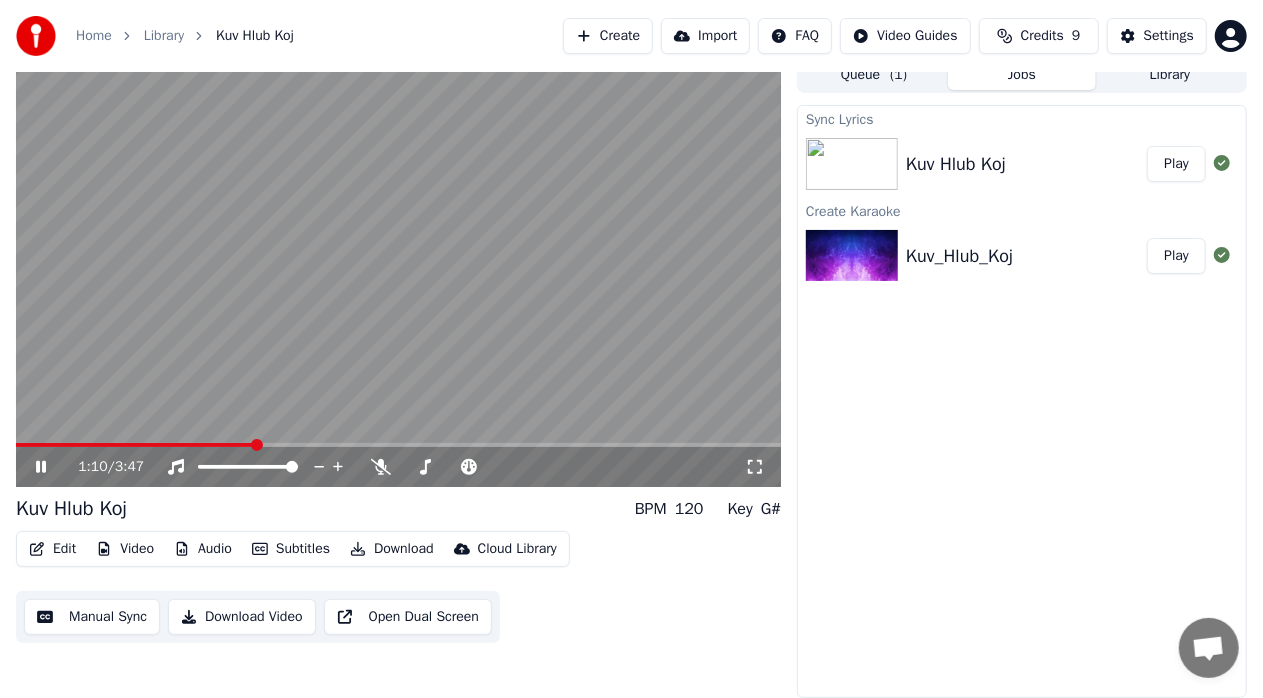 click at bounding box center [398, 272] 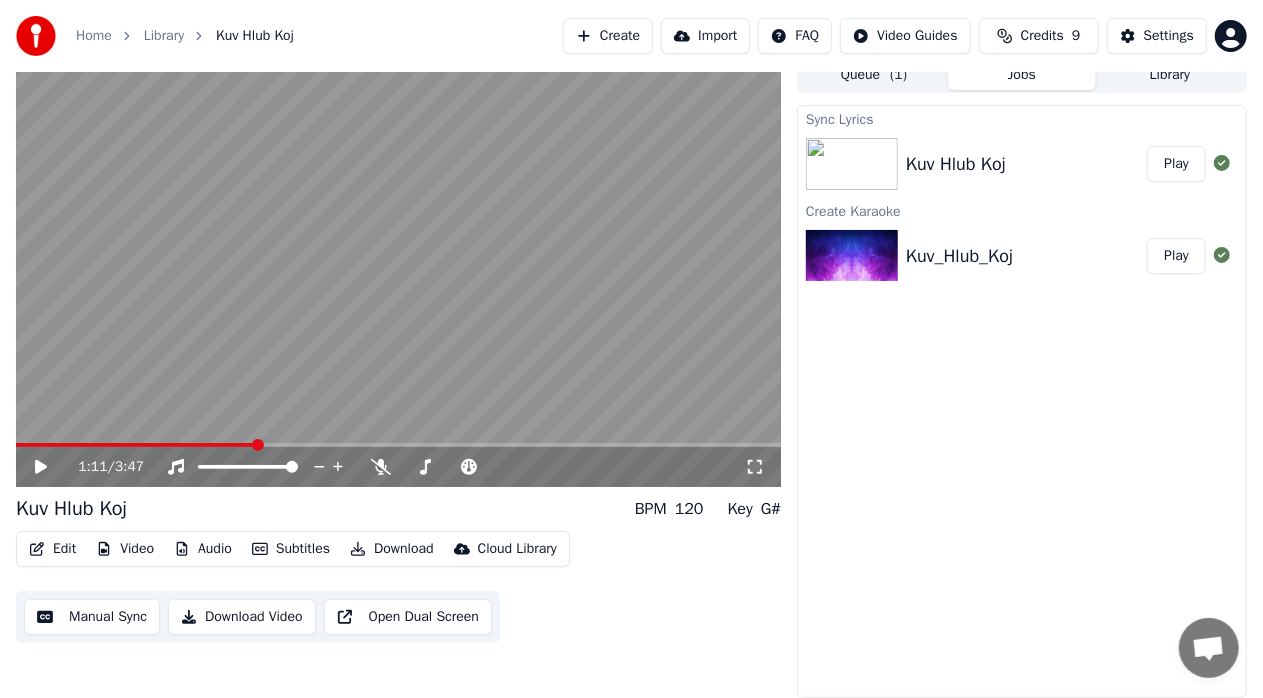 click at bounding box center [398, 272] 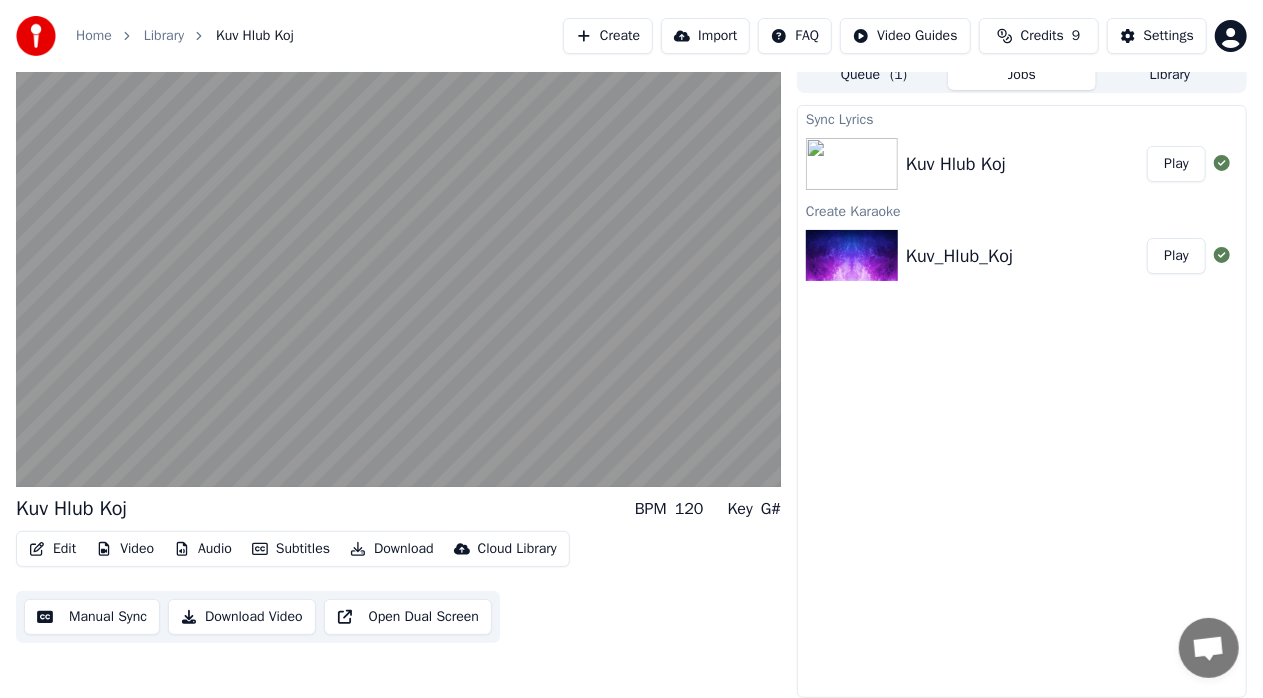 click at bounding box center (398, 272) 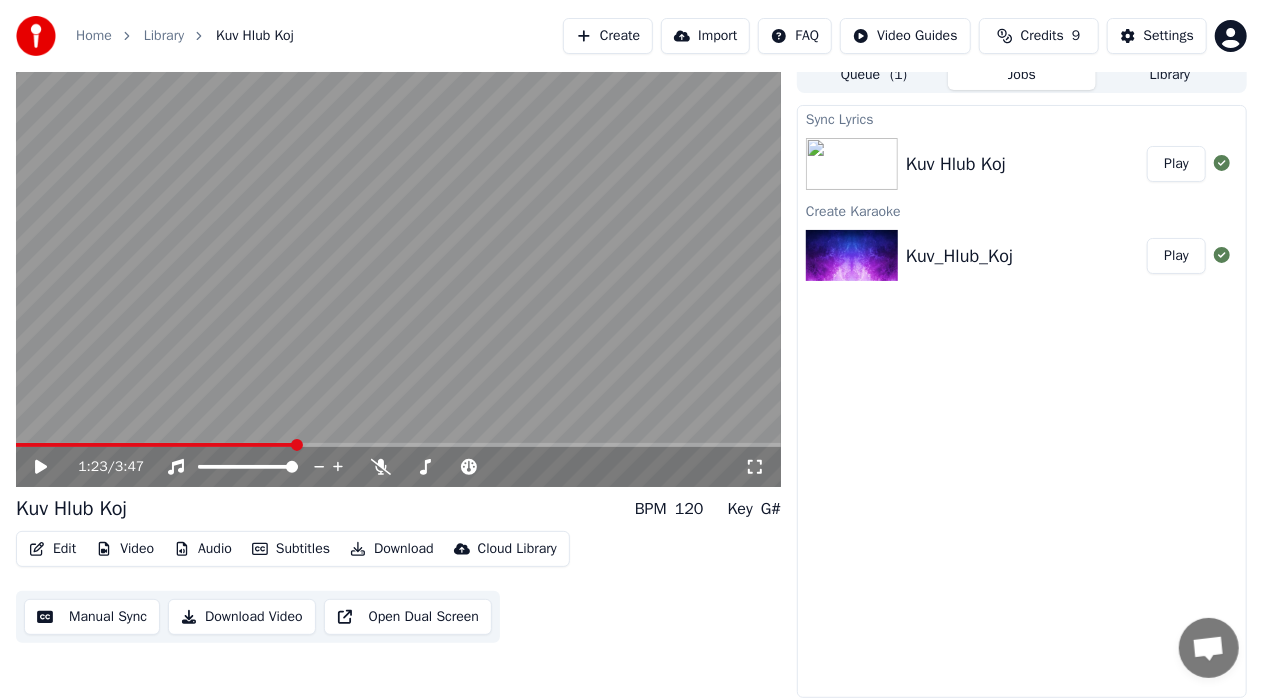click on "Audio" at bounding box center (203, 549) 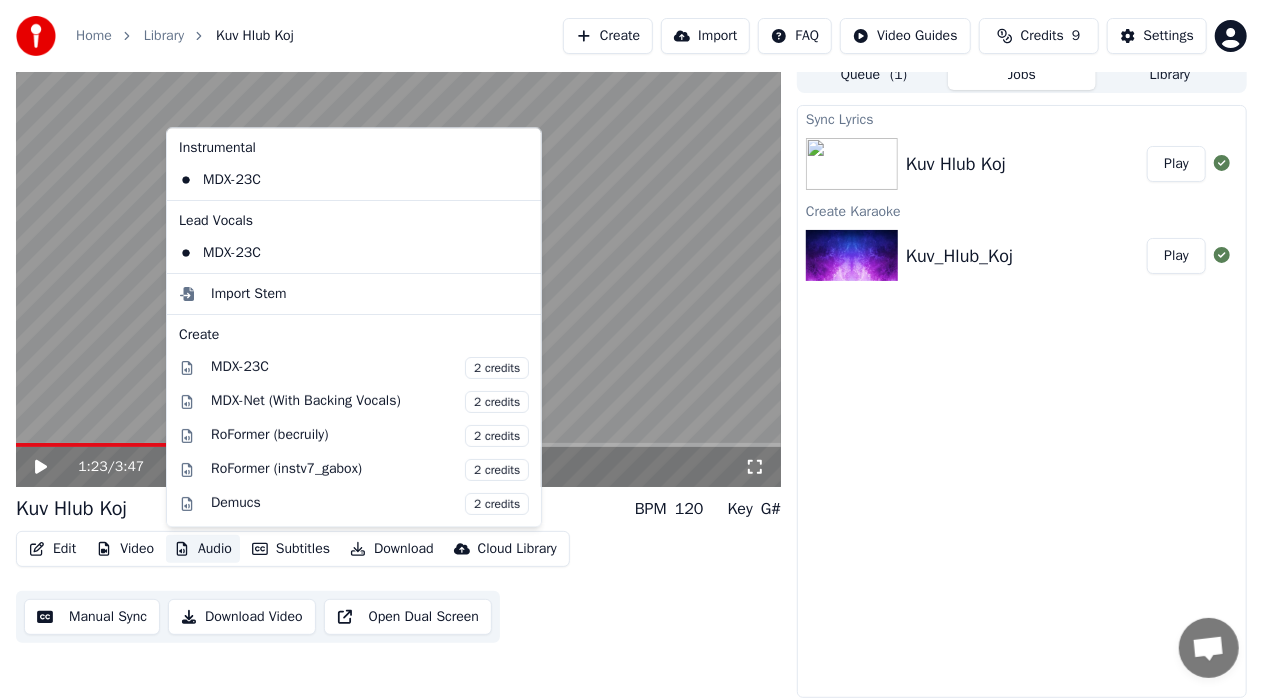 click on "Edit Video Audio Subtitles Download Cloud Library Manual Sync Download Video Open Dual Screen" at bounding box center [398, 587] 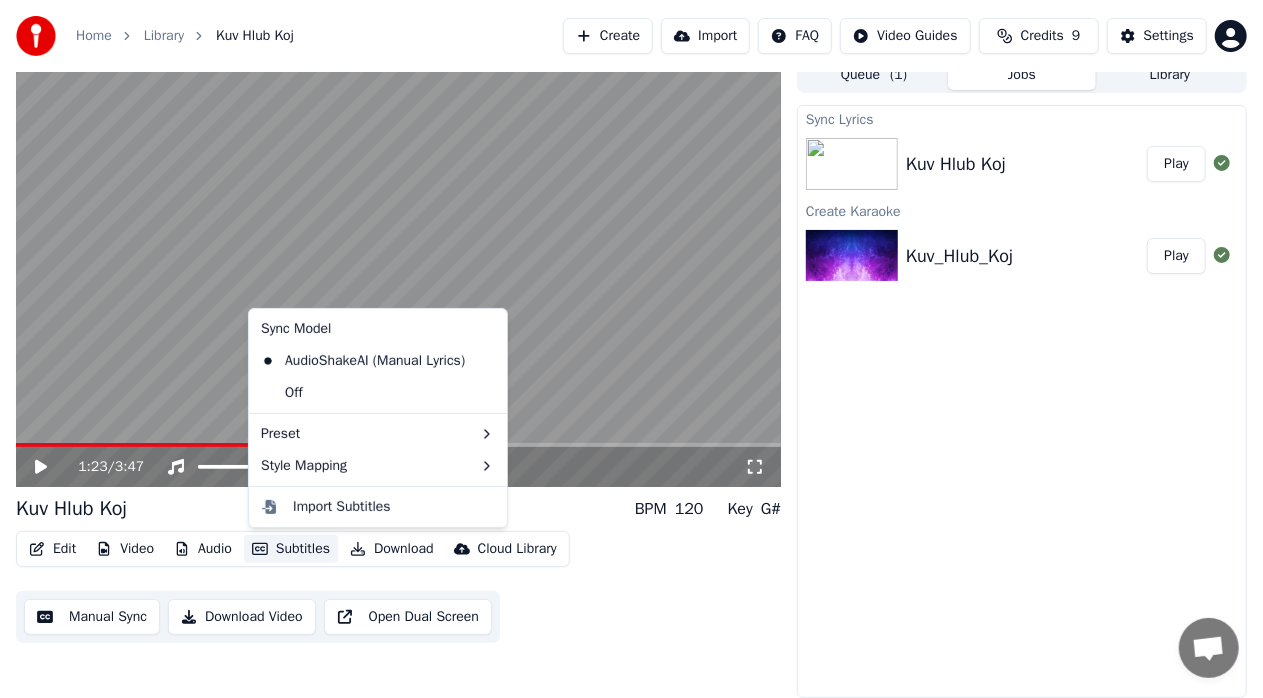 click on "Subtitles" at bounding box center [291, 549] 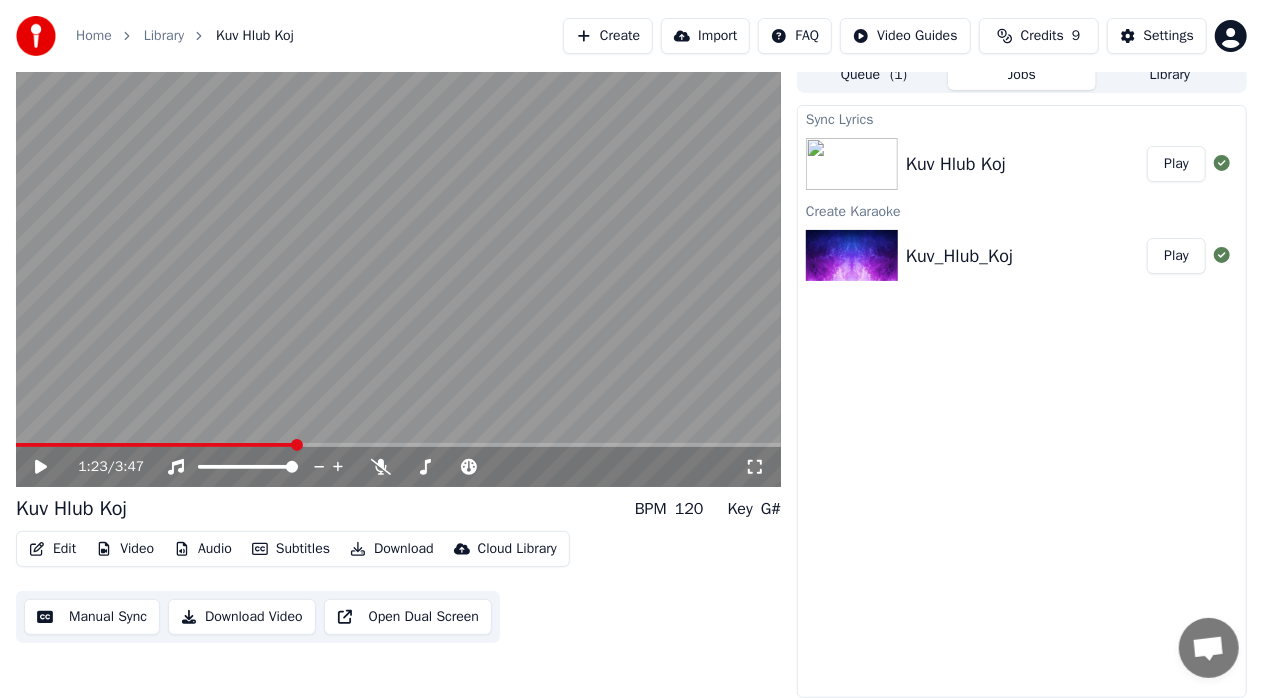 click on "Edit" at bounding box center (52, 549) 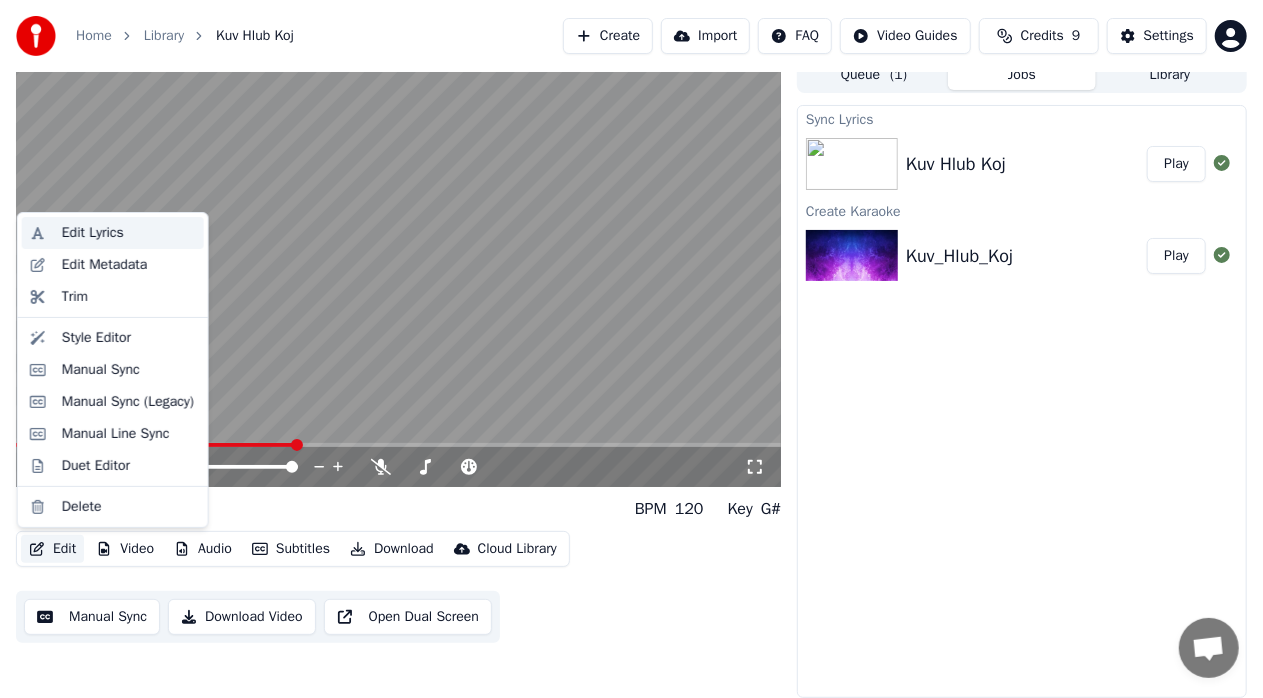 click on "Edit Lyrics" at bounding box center [113, 233] 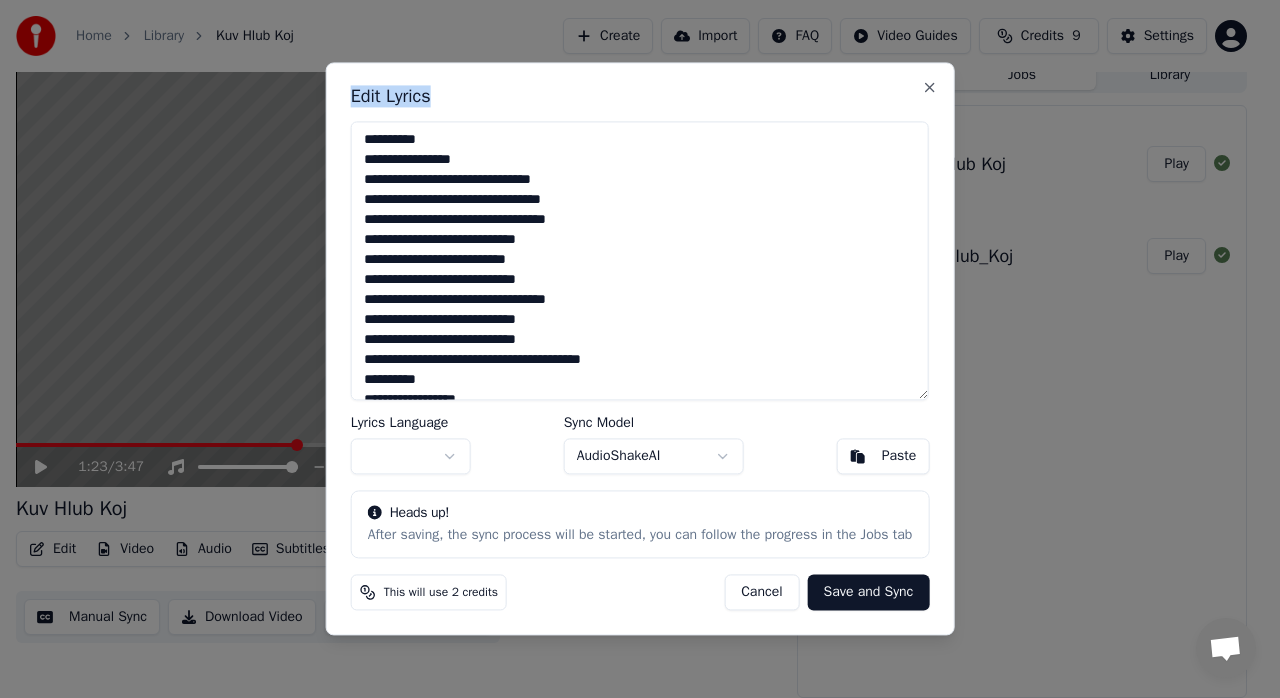 drag, startPoint x: 603, startPoint y: 75, endPoint x: 814, endPoint y: 199, distance: 244.73863 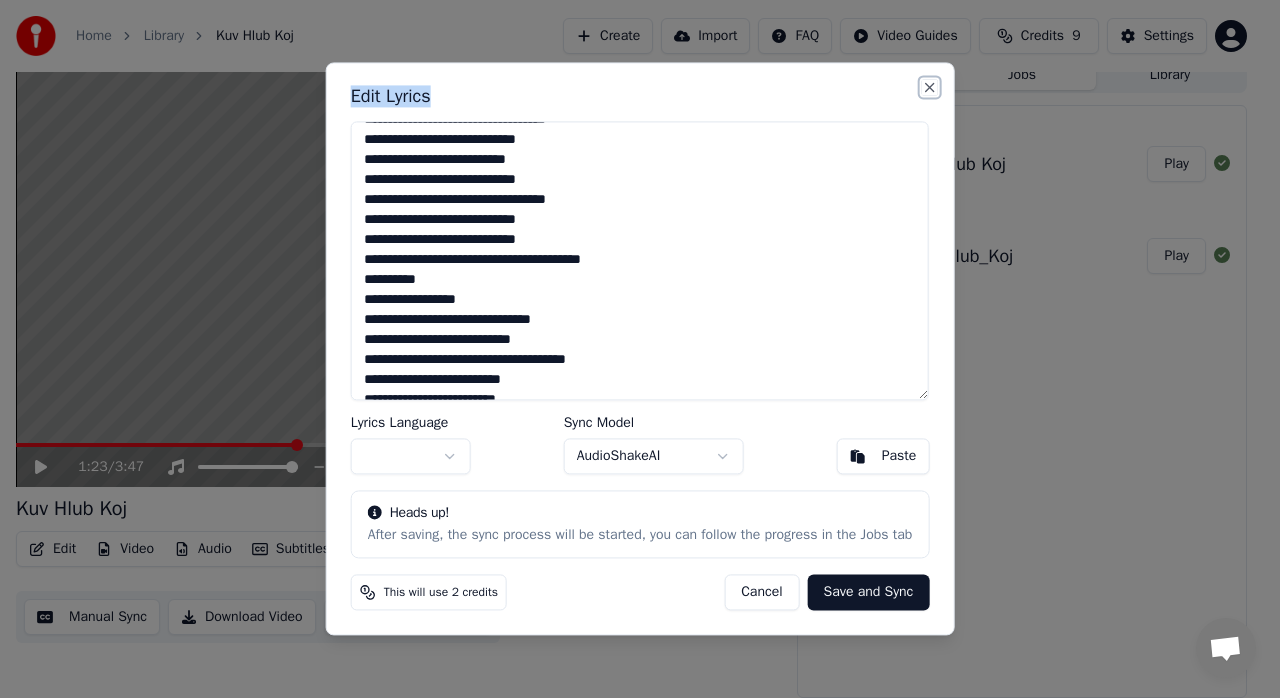 click on "Close" at bounding box center (929, 87) 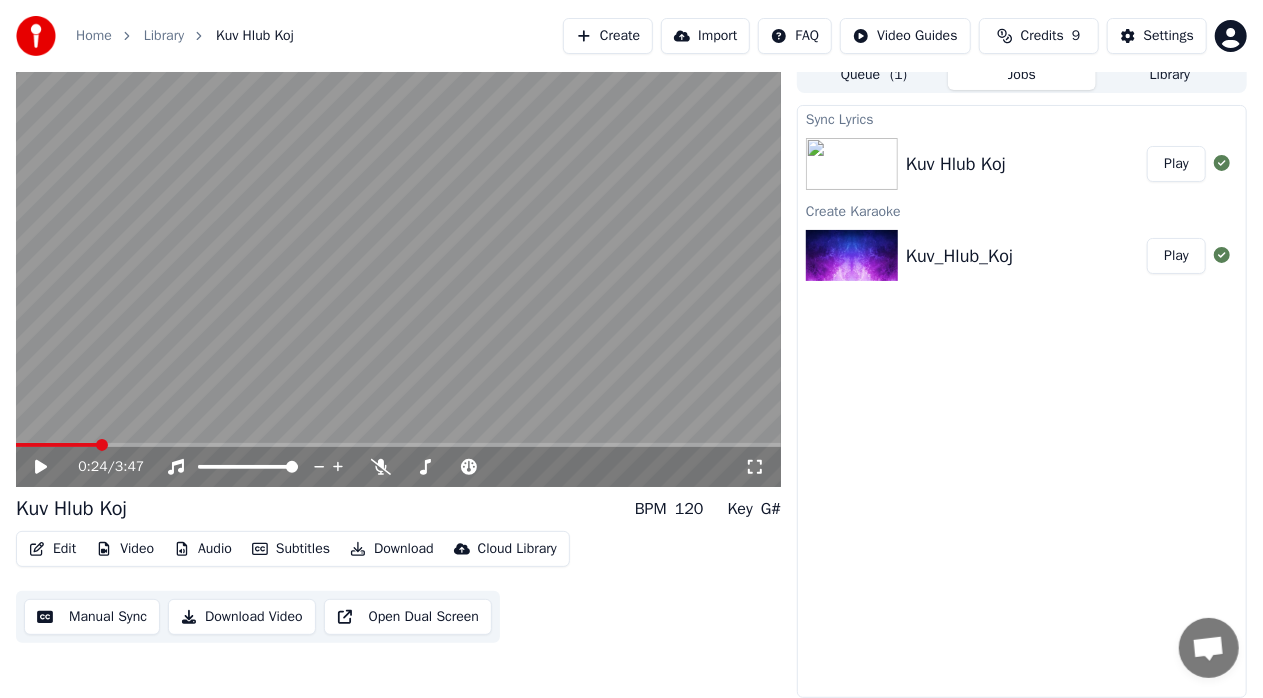 click at bounding box center [102, 445] 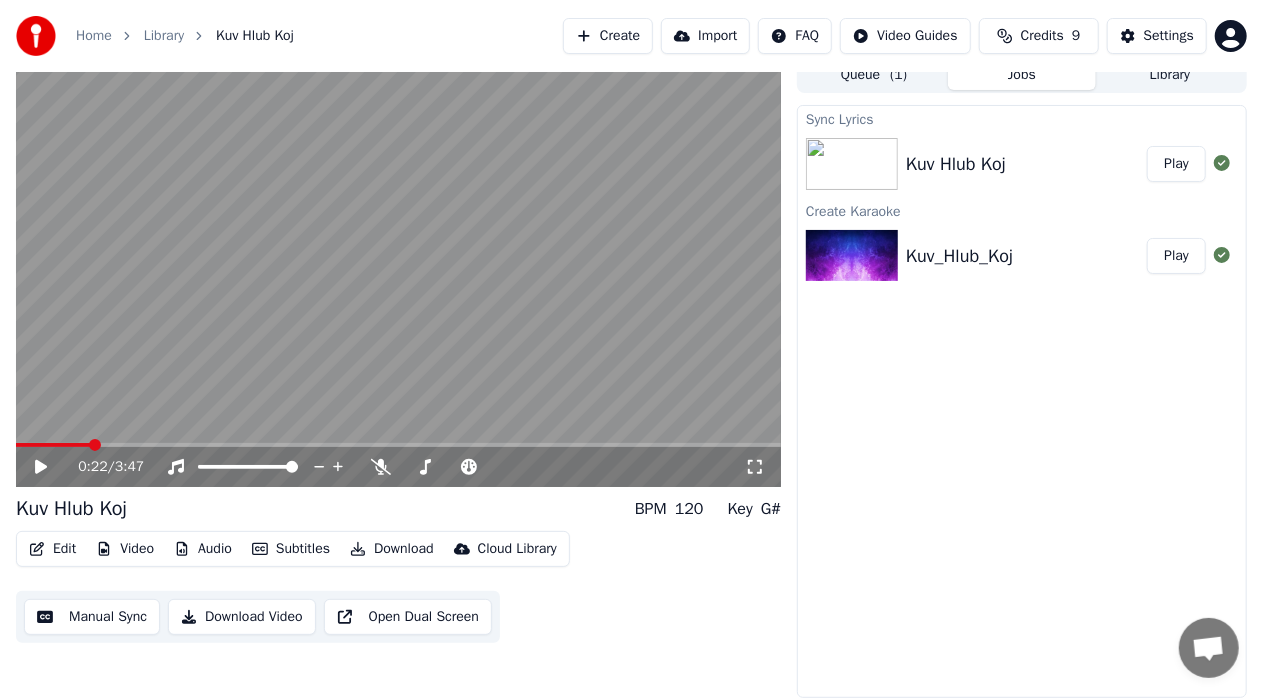 click 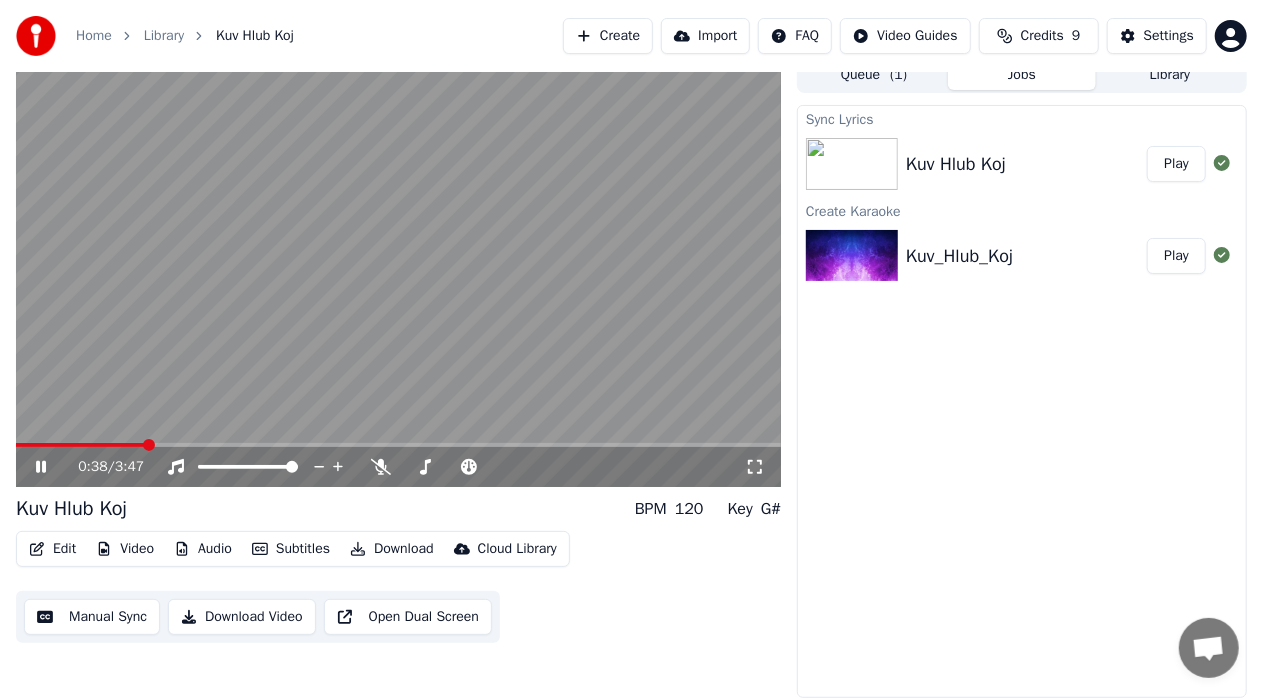 click at bounding box center (398, 272) 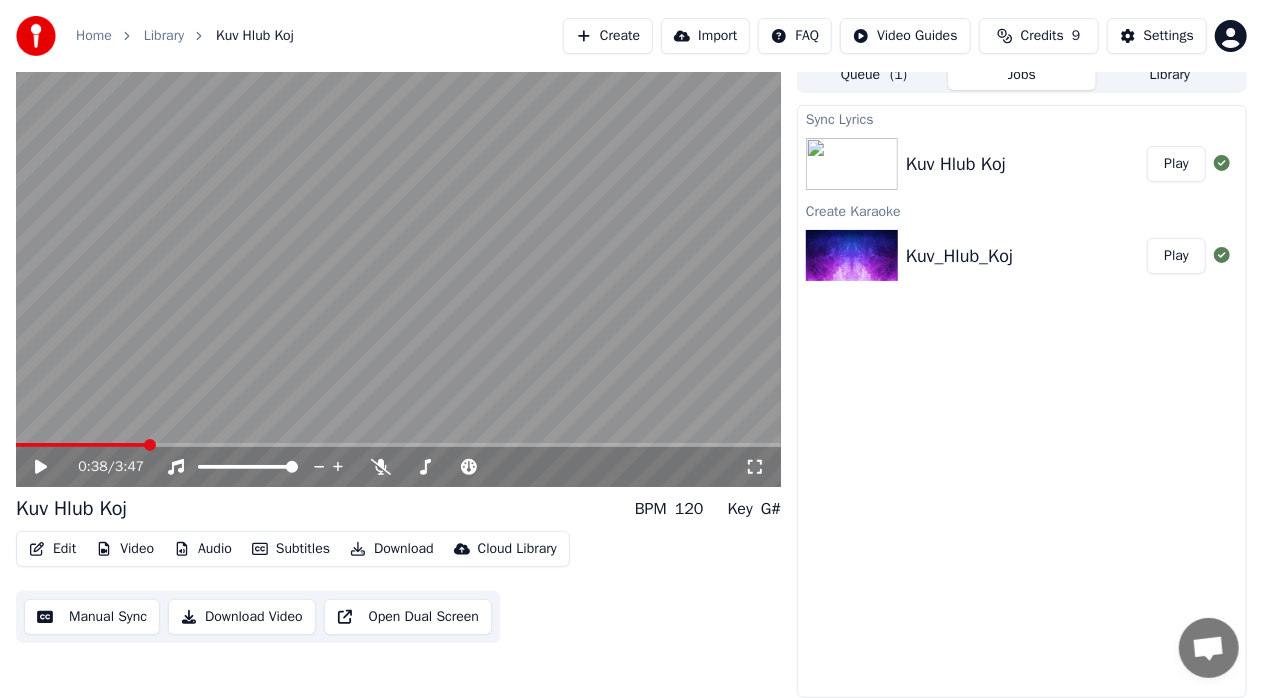 click on "Edit Video Audio Subtitles Download Cloud Library" at bounding box center (293, 549) 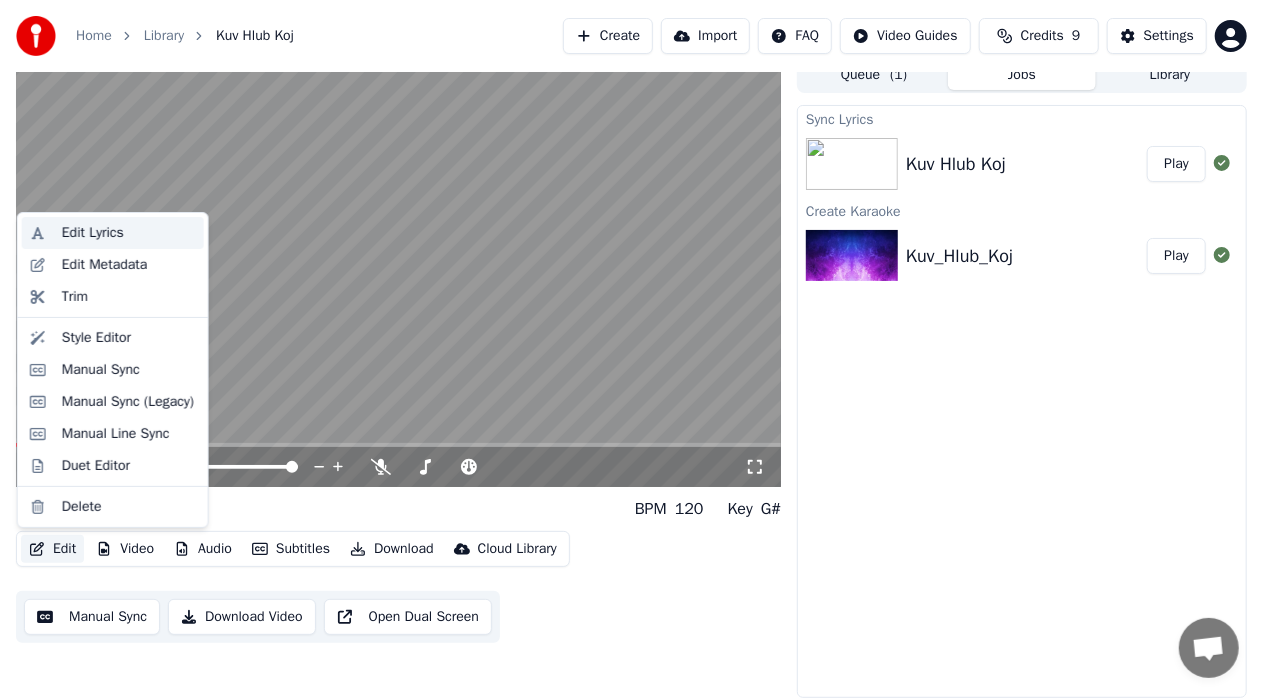 click on "Edit Lyrics" at bounding box center [93, 233] 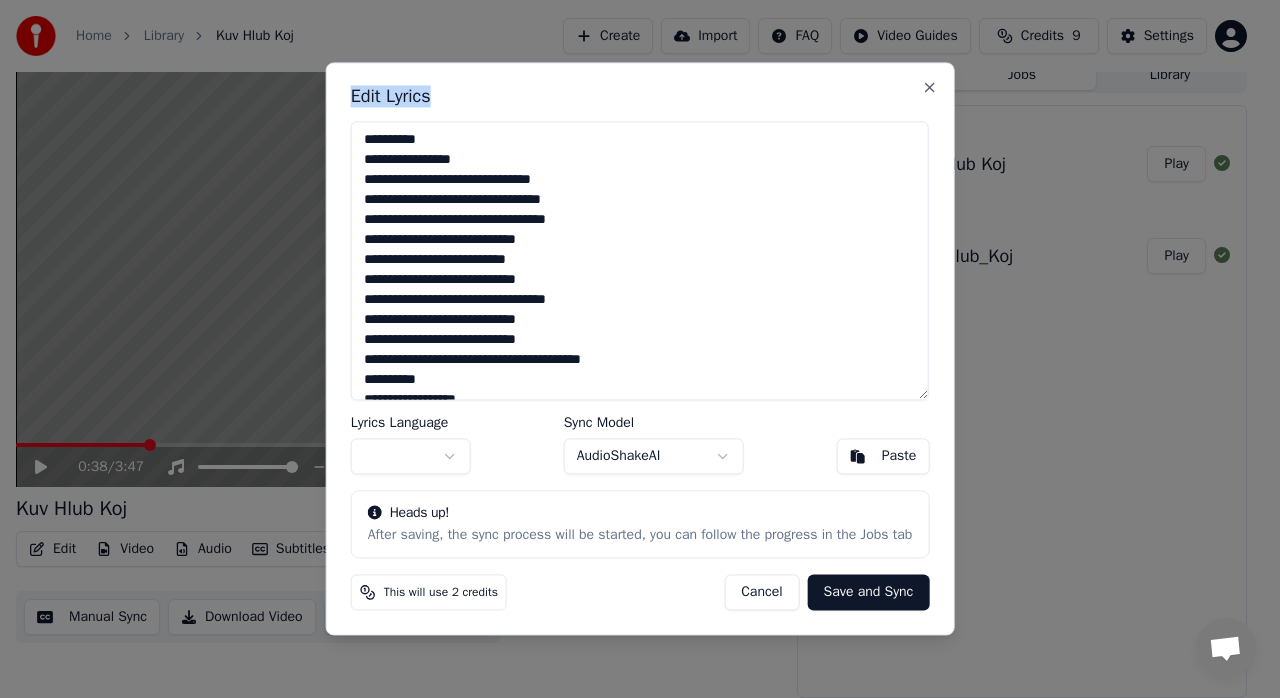 drag, startPoint x: 553, startPoint y: 80, endPoint x: 694, endPoint y: 98, distance: 142.14429 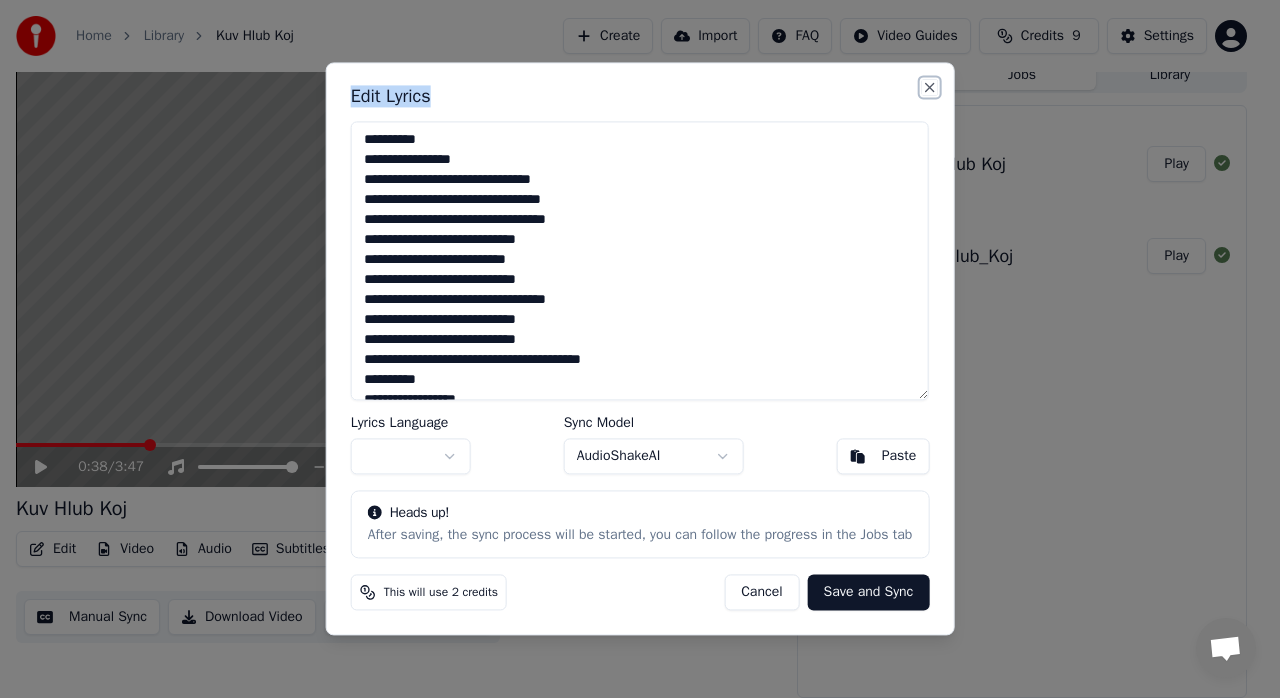 click on "Close" at bounding box center [929, 87] 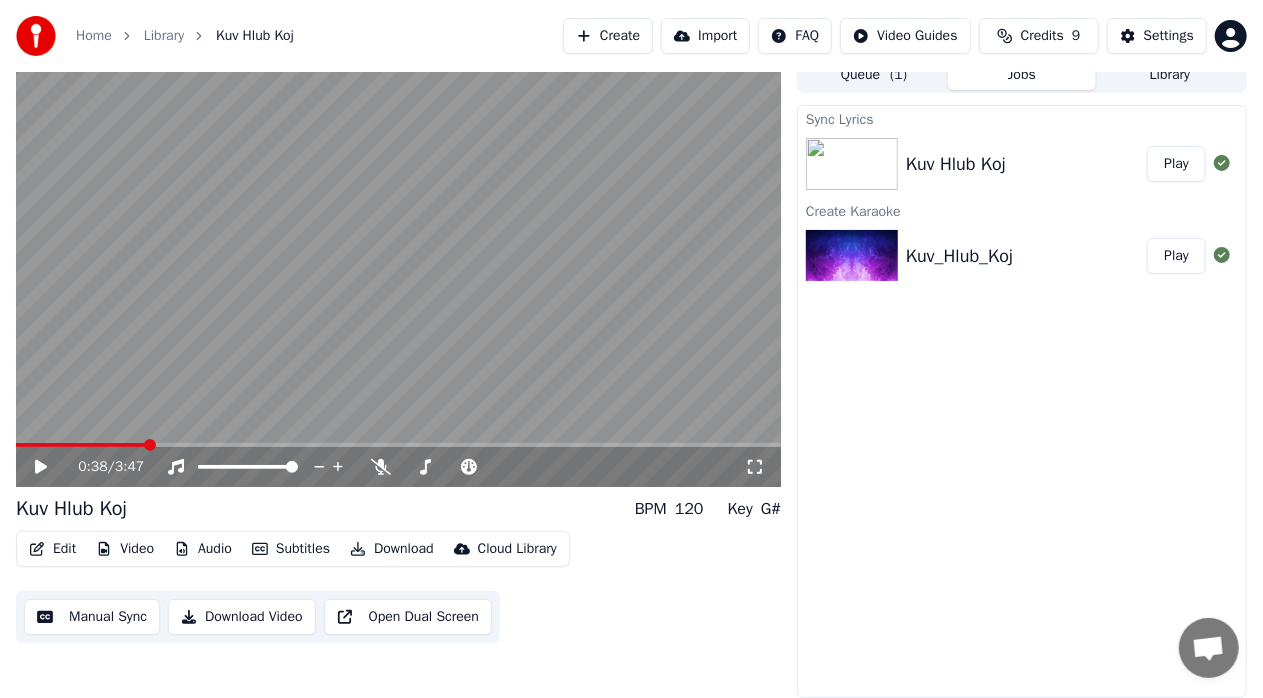 click at bounding box center [398, 272] 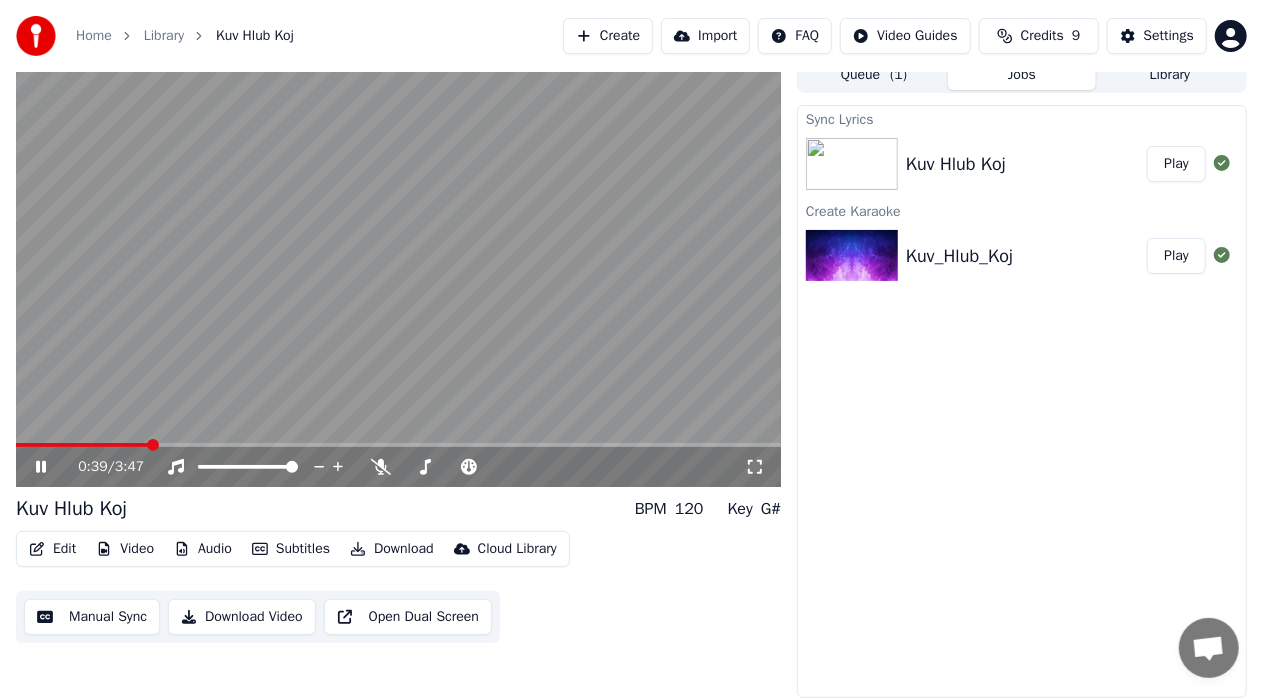 click at bounding box center [398, 272] 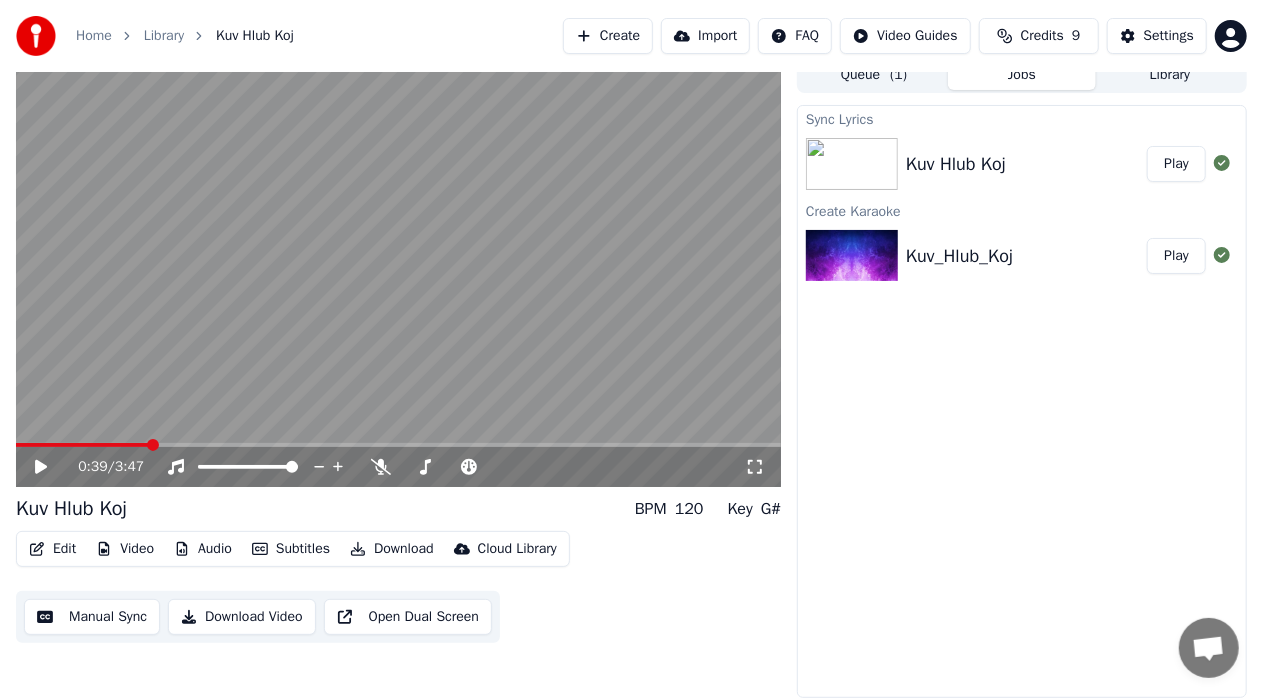 click at bounding box center [398, 272] 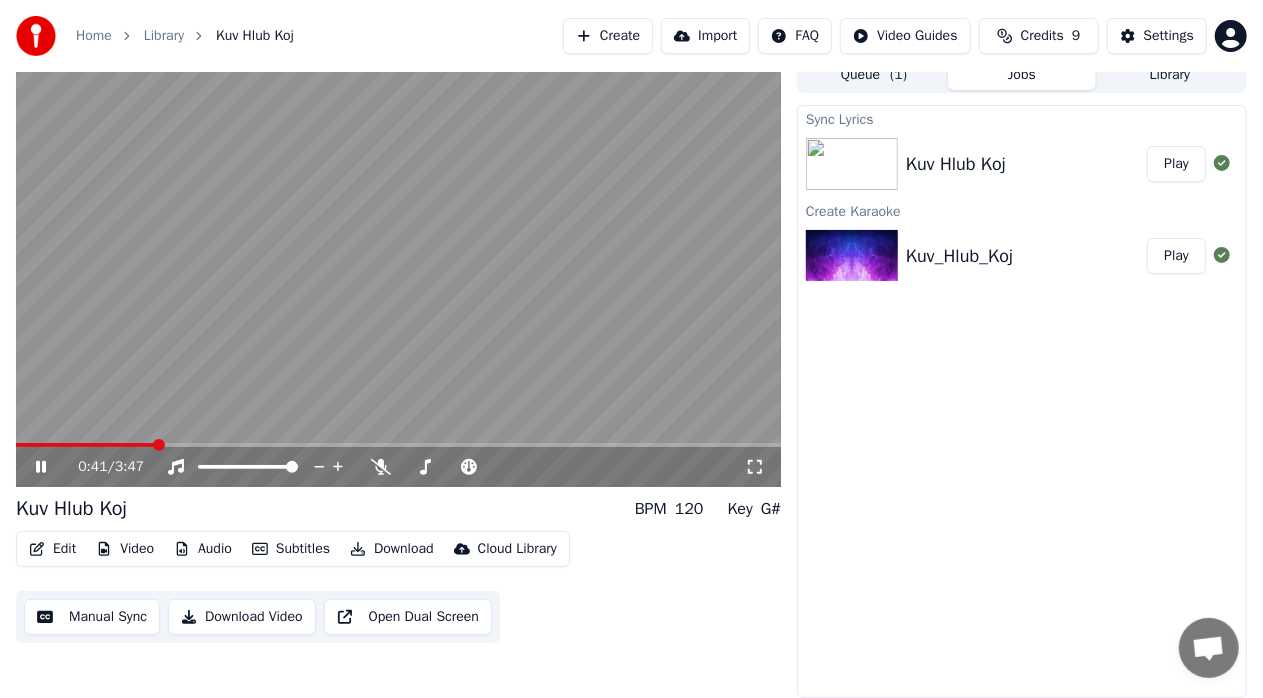 click at bounding box center (398, 272) 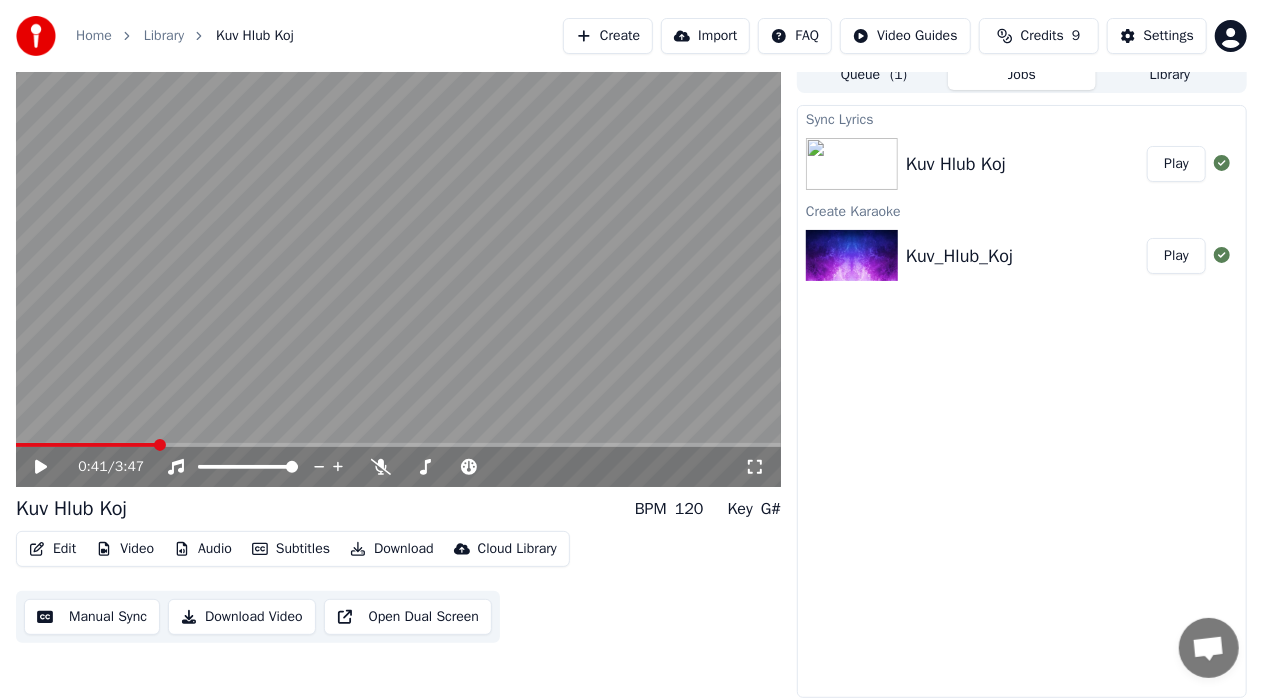 click on "Edit" at bounding box center [52, 549] 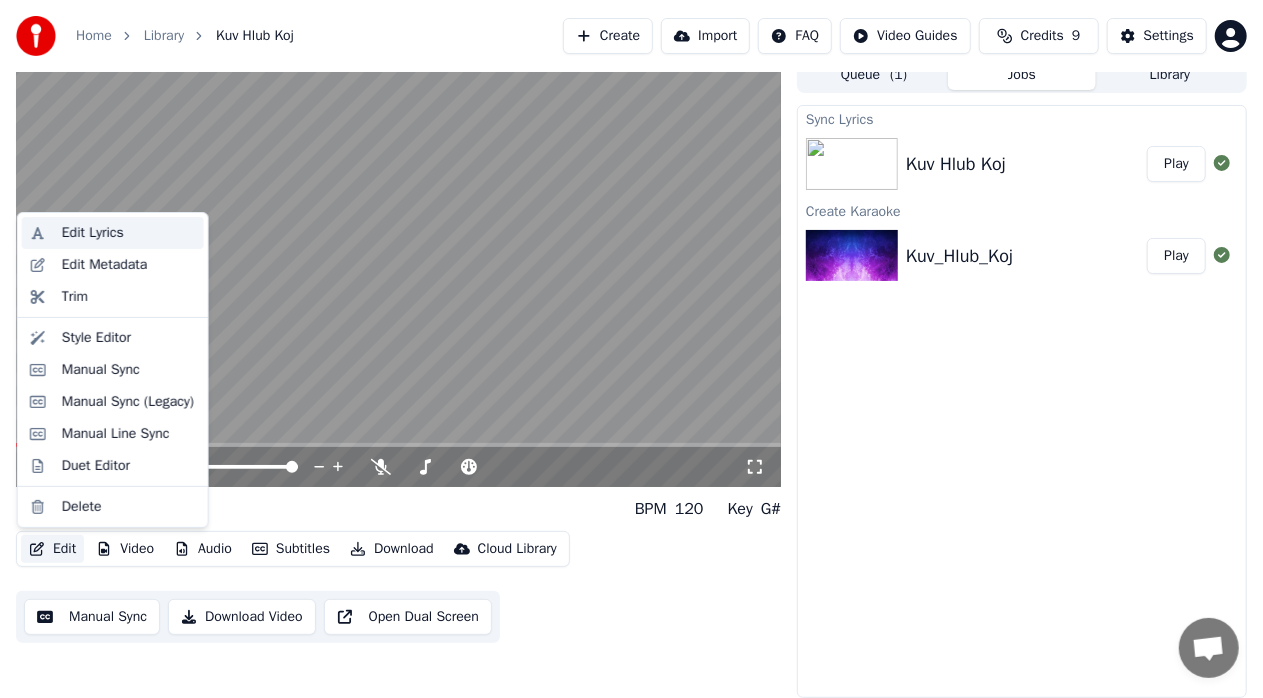 click on "Edit Lyrics" at bounding box center [113, 233] 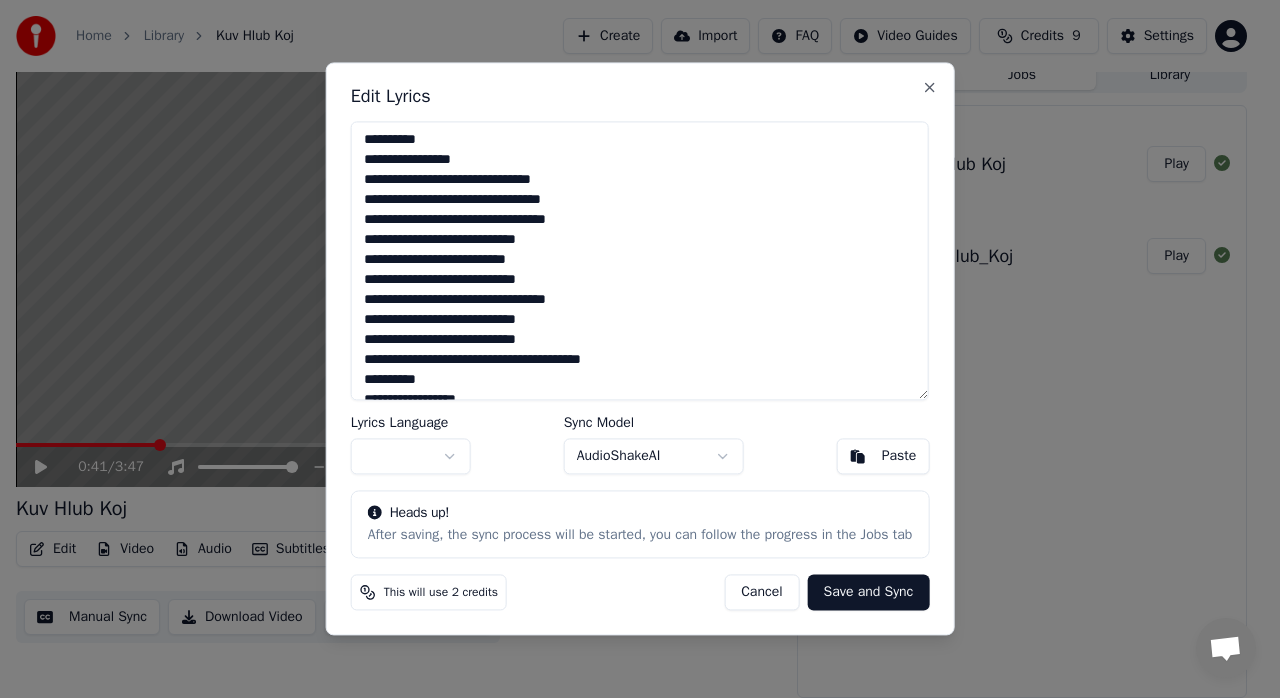 click on "Edit Lyrics Lyrics Language Sync Model AudioShakeAI Paste Heads up! After saving, the sync process will be started, you can follow the progress in the Jobs tab This will use 2 credits Cancel Save and Sync Close" at bounding box center (640, 348) 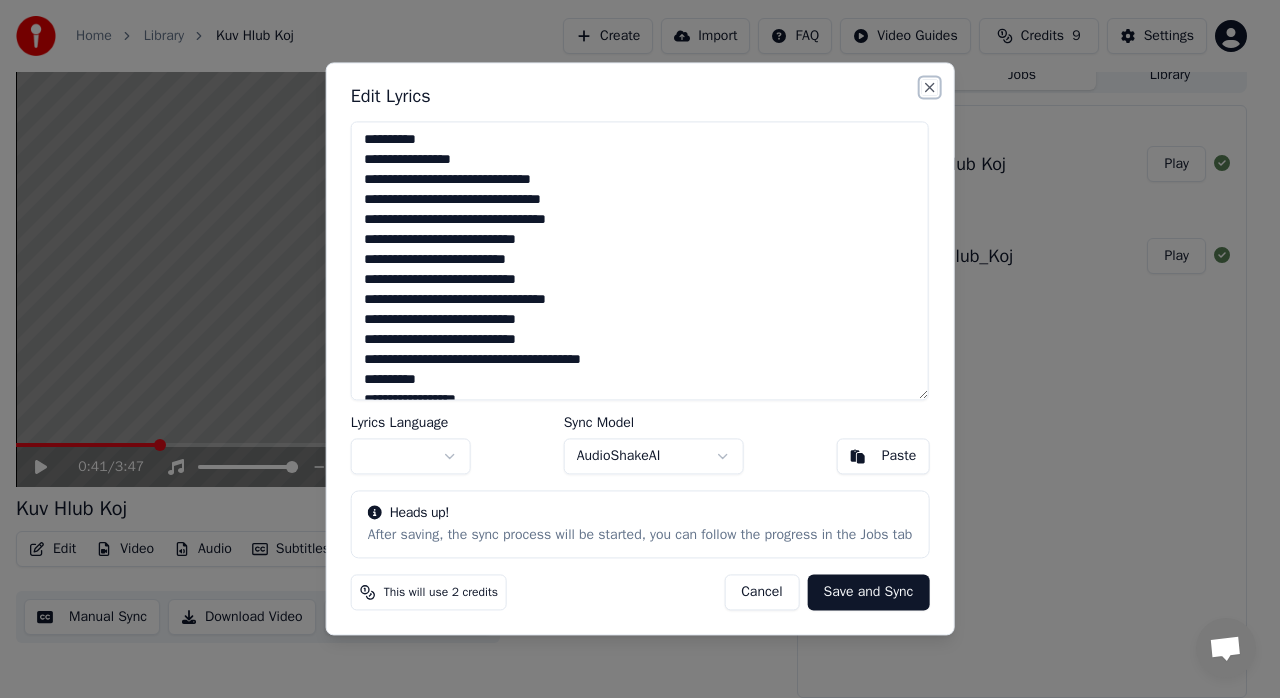 click on "Close" at bounding box center [929, 87] 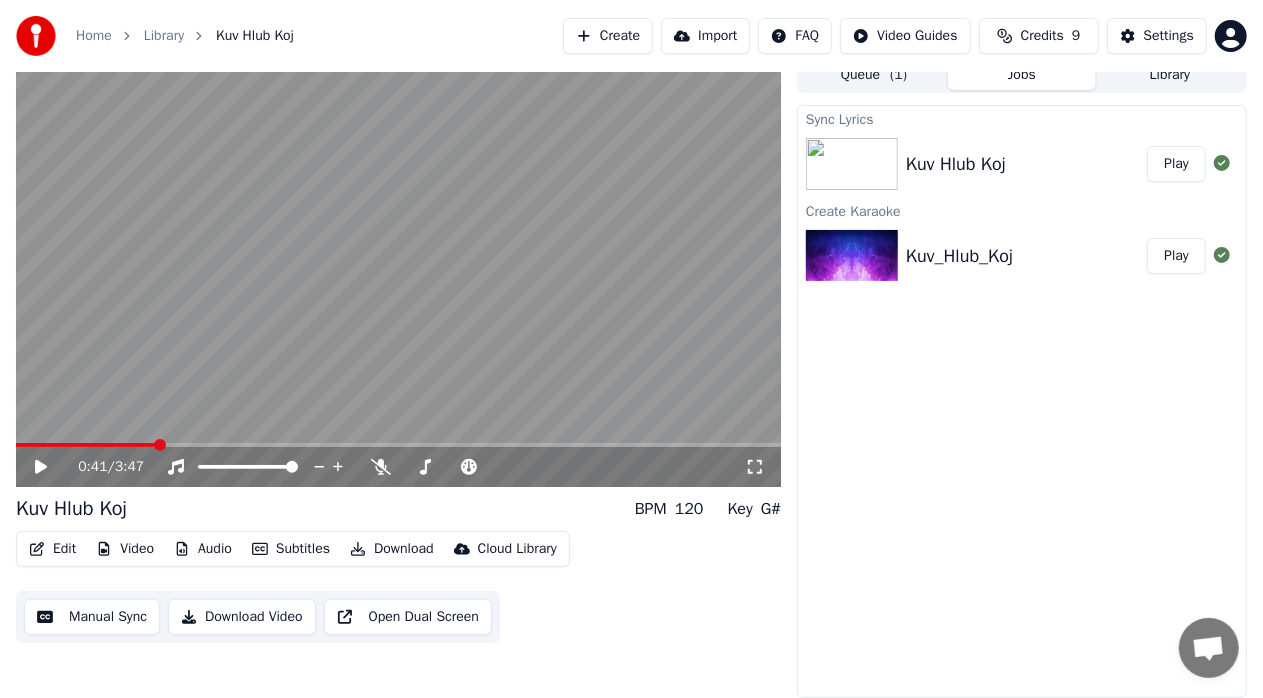 click on "Kuv Hlub Koj Play" at bounding box center [1022, 164] 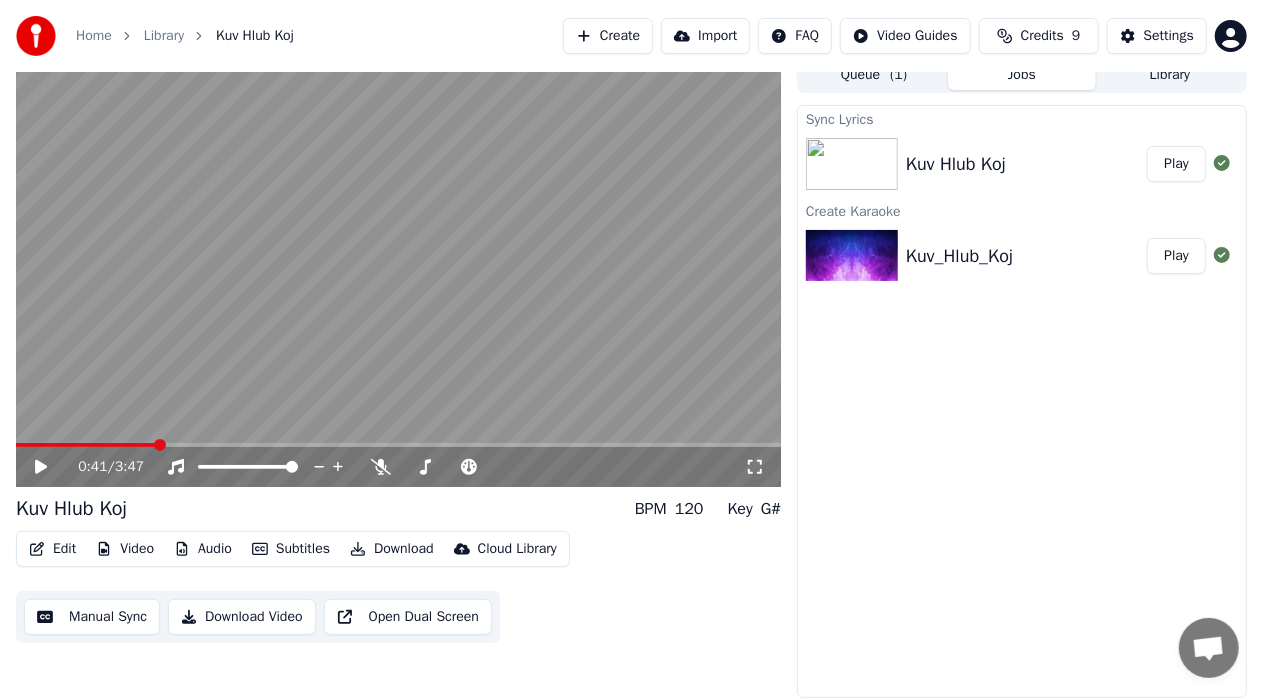 click on "Kuv_Hlub_Koj Play" at bounding box center (1022, 256) 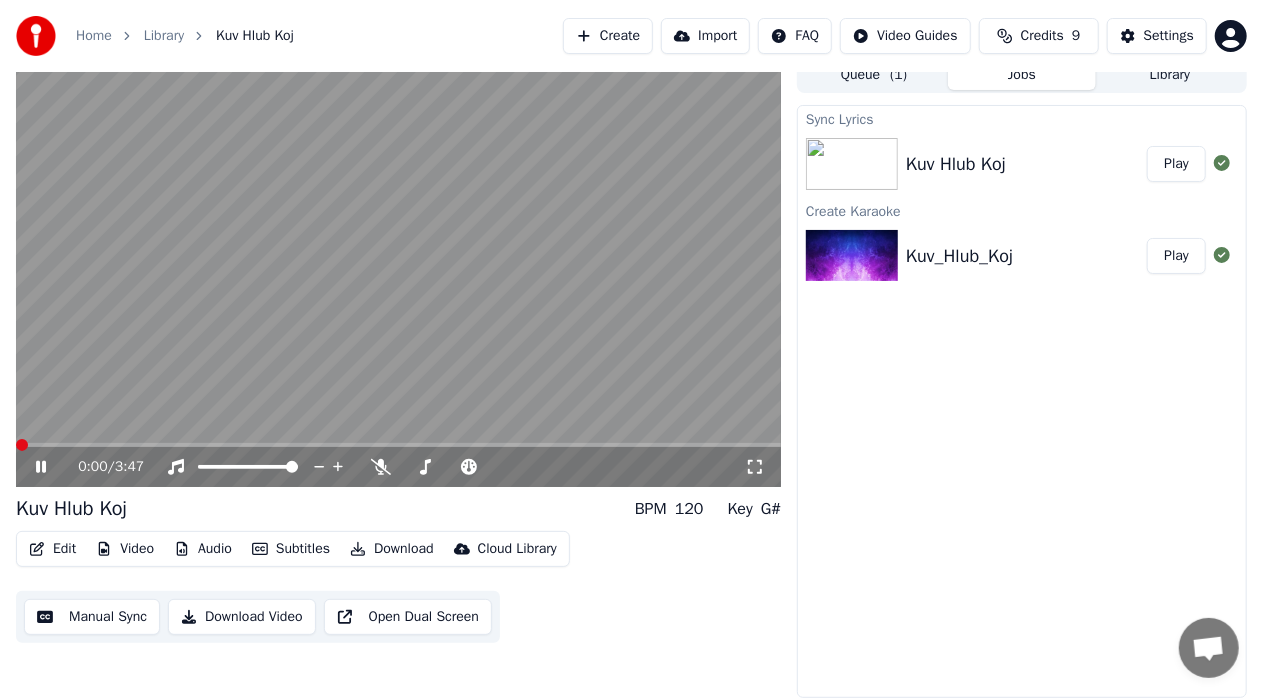 click at bounding box center [22, 445] 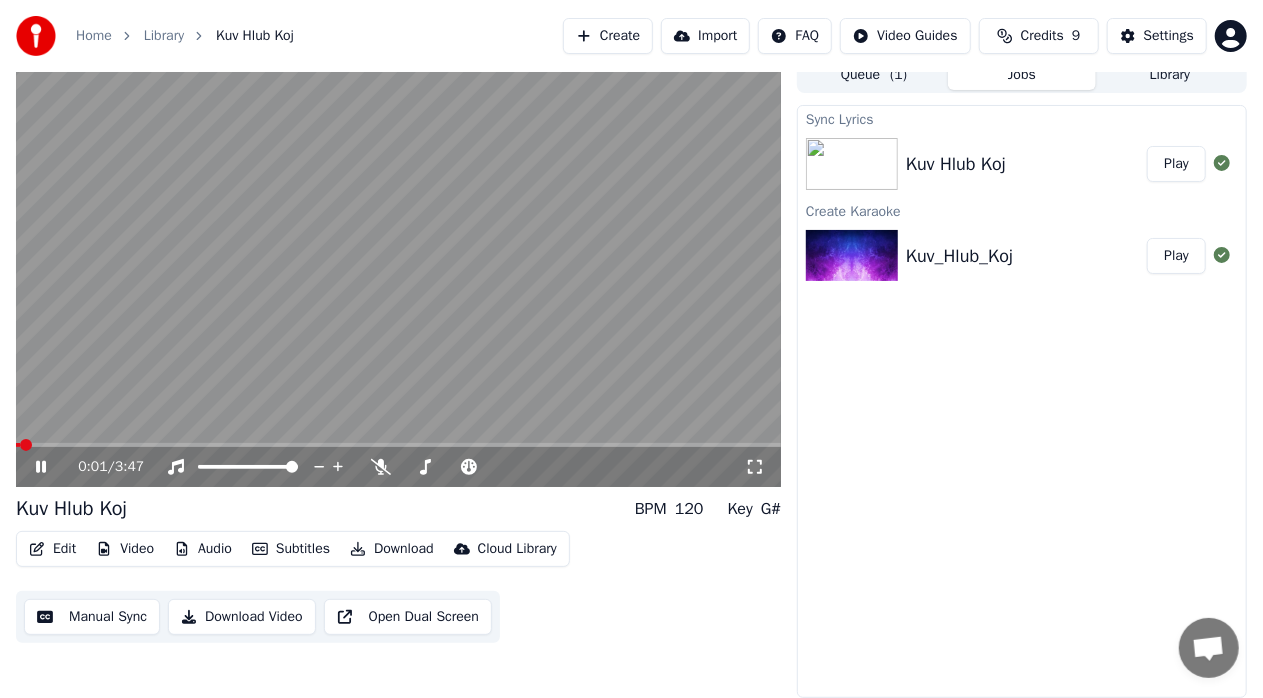 click on "0:01  /  3:47" at bounding box center [398, 465] 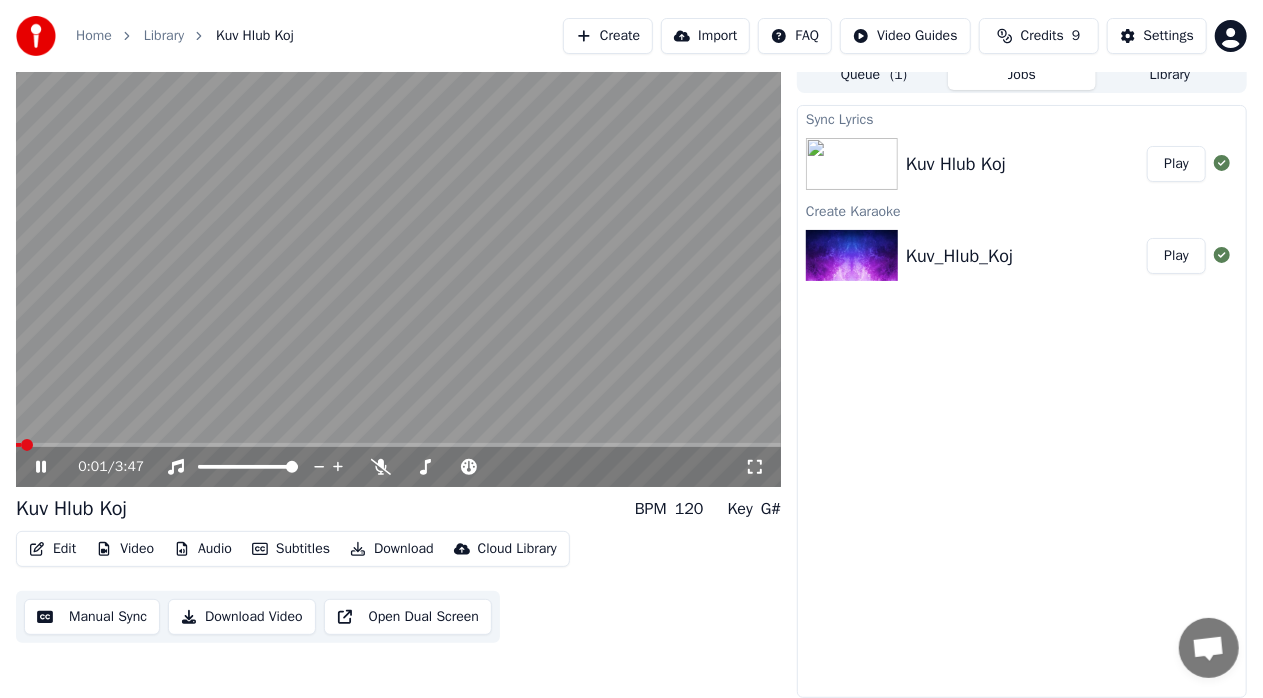 click at bounding box center (398, 445) 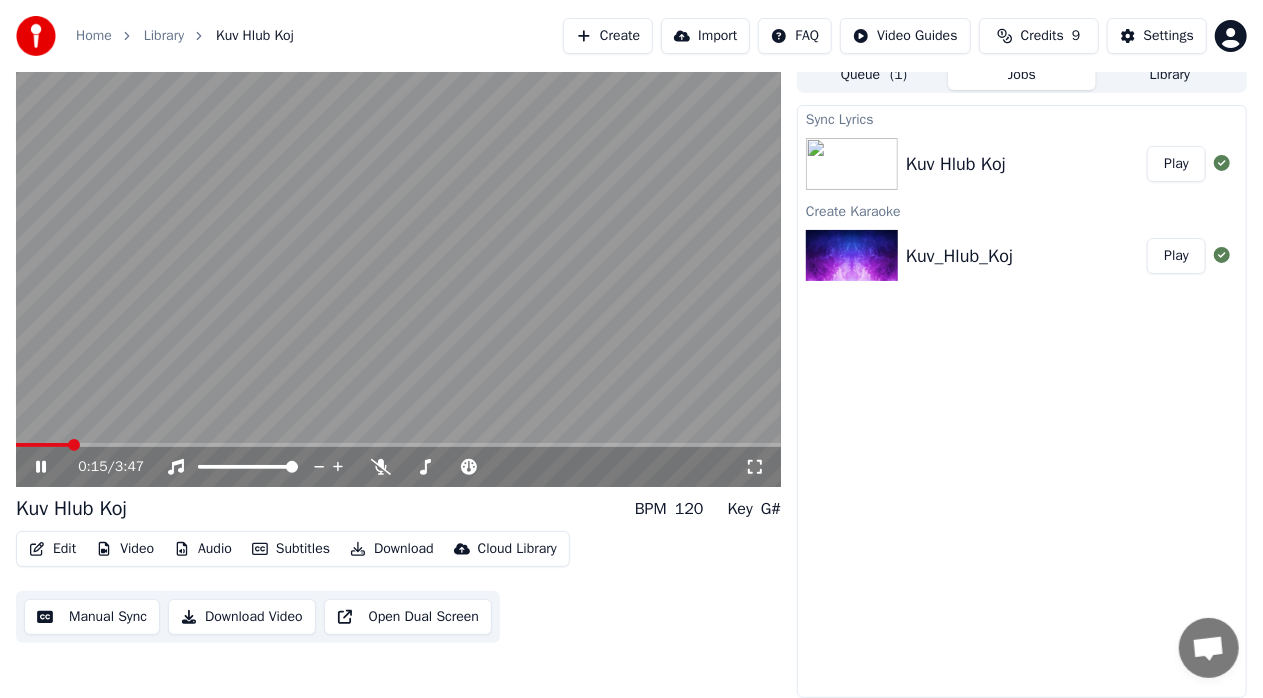 click at bounding box center (398, 272) 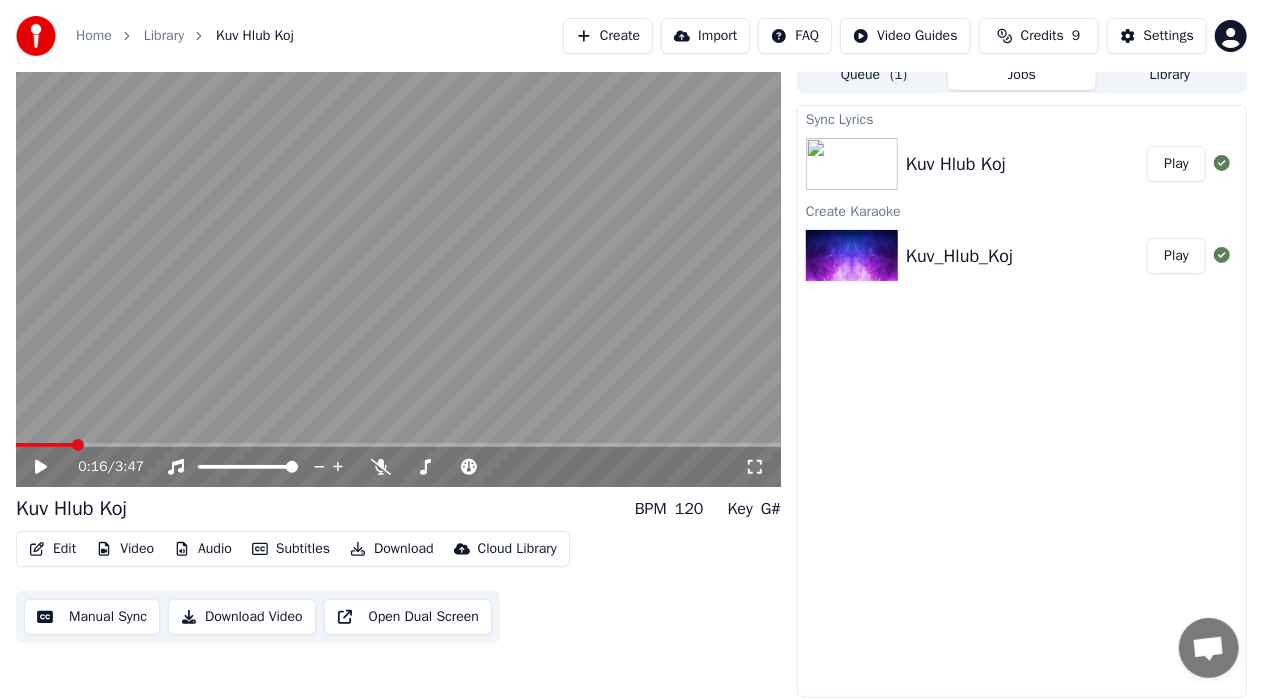 click at bounding box center [398, 445] 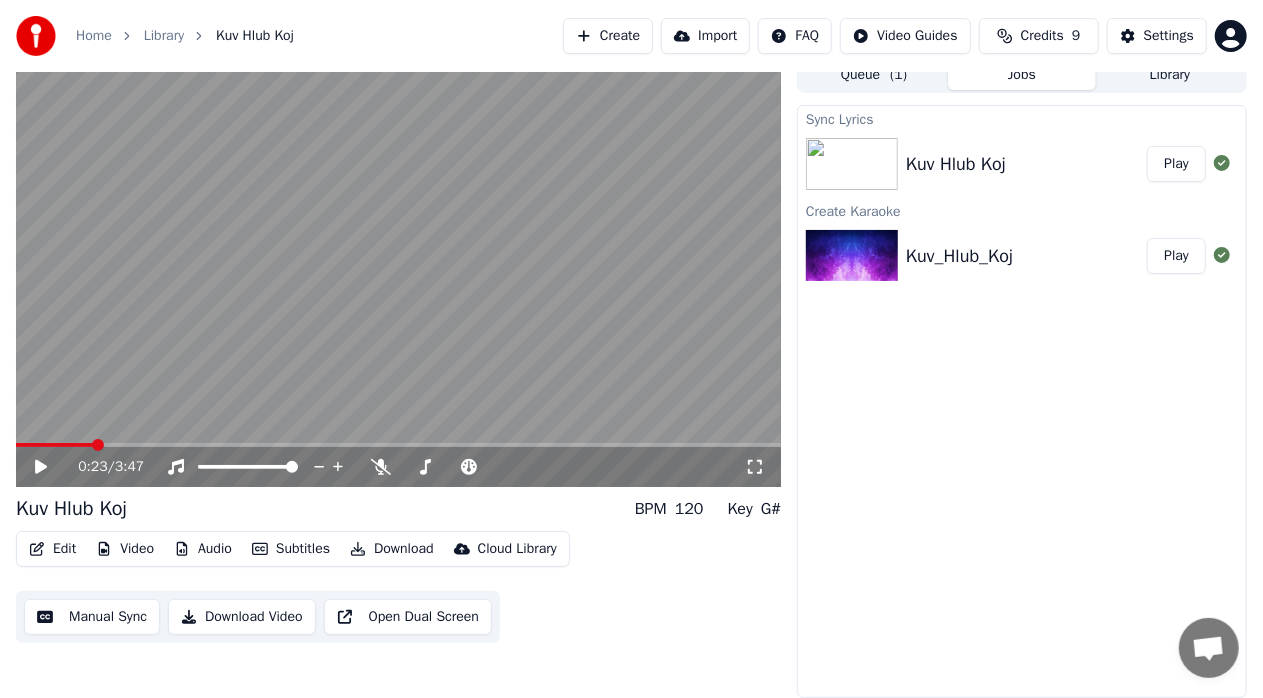 click 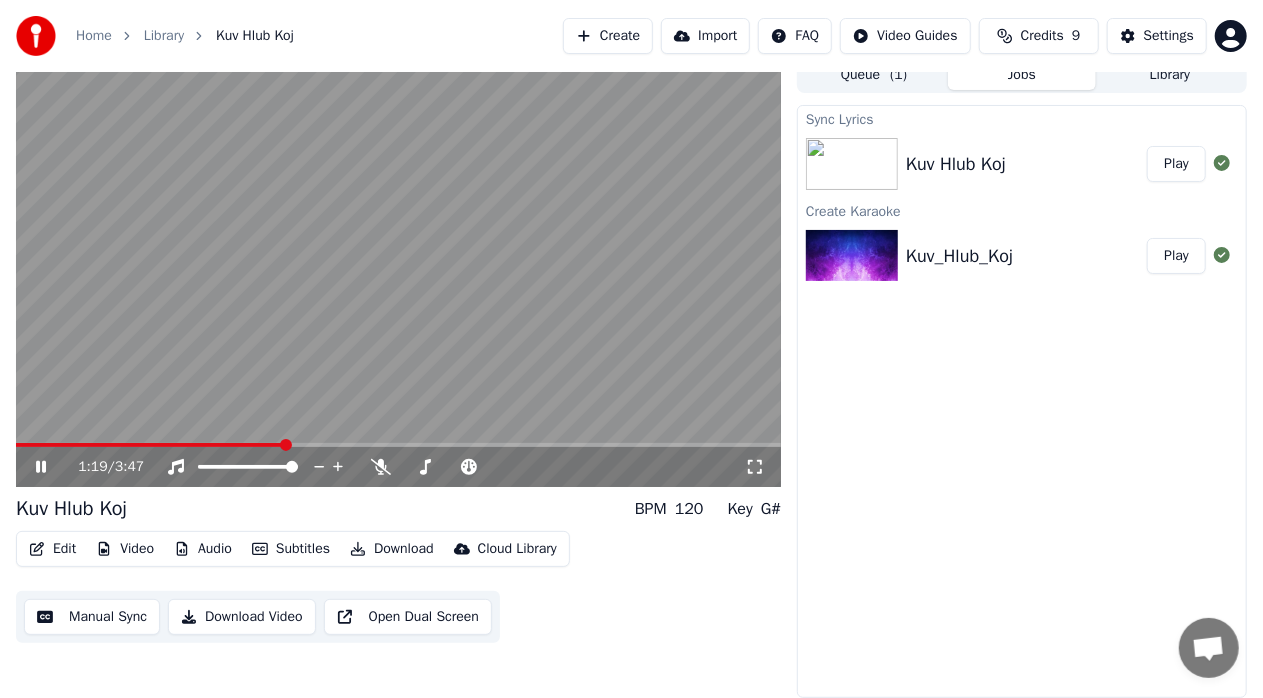 click on "Kuv_Hlub_Koj" at bounding box center [959, 256] 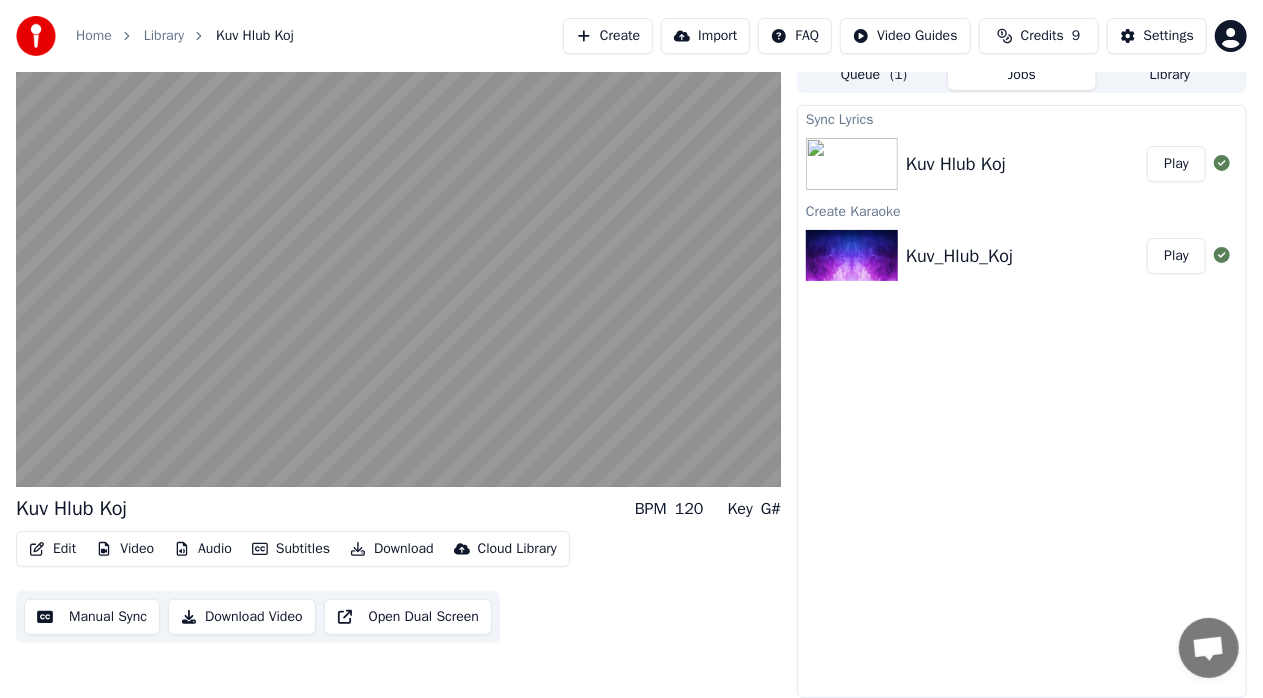 click on "Play" at bounding box center (1176, 164) 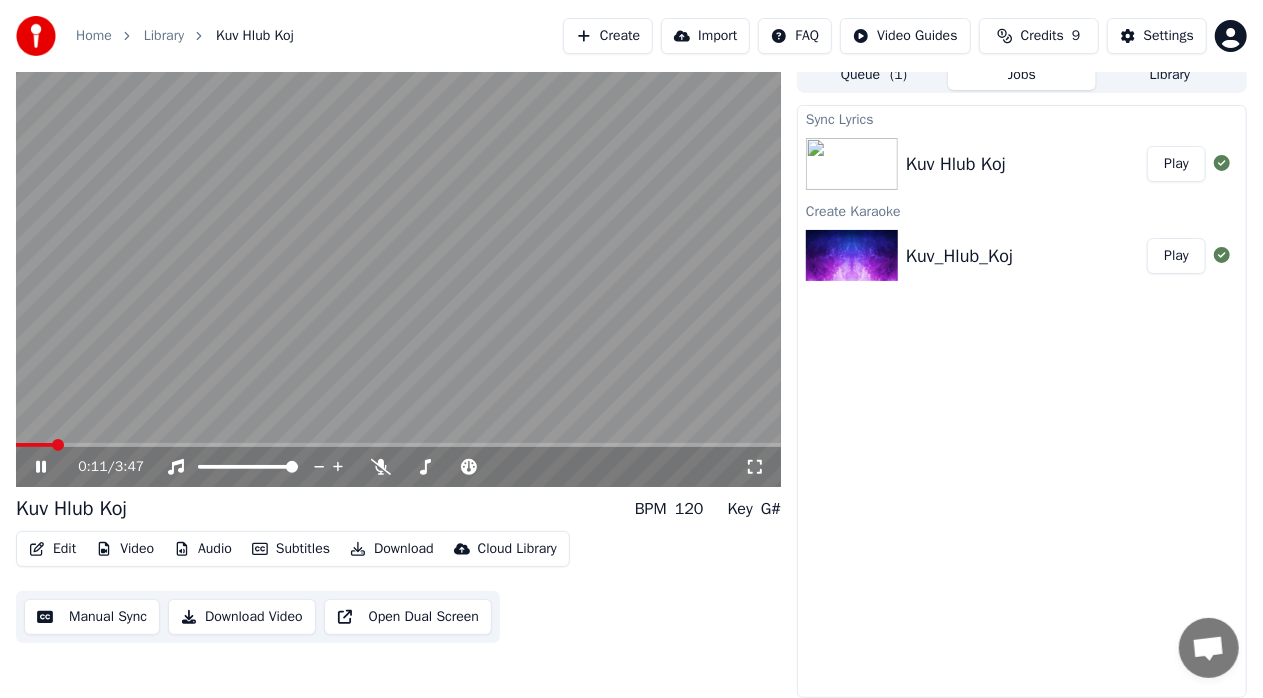 click at bounding box center (398, 445) 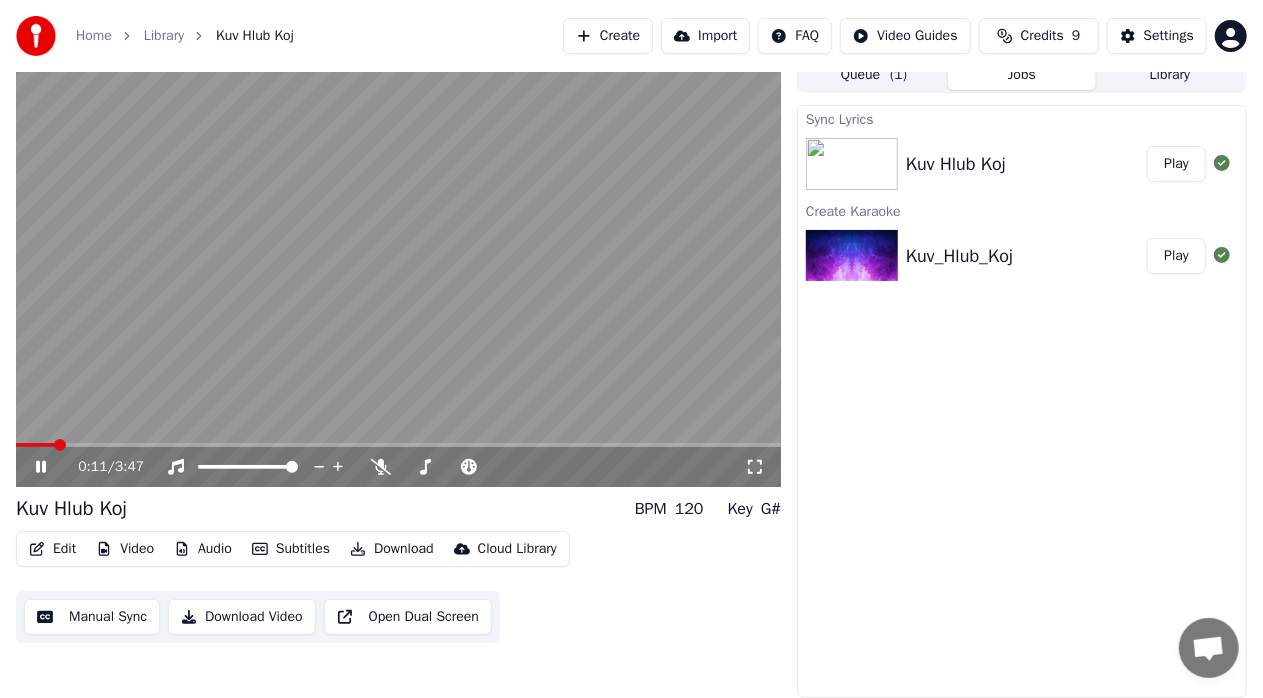click at bounding box center (398, 445) 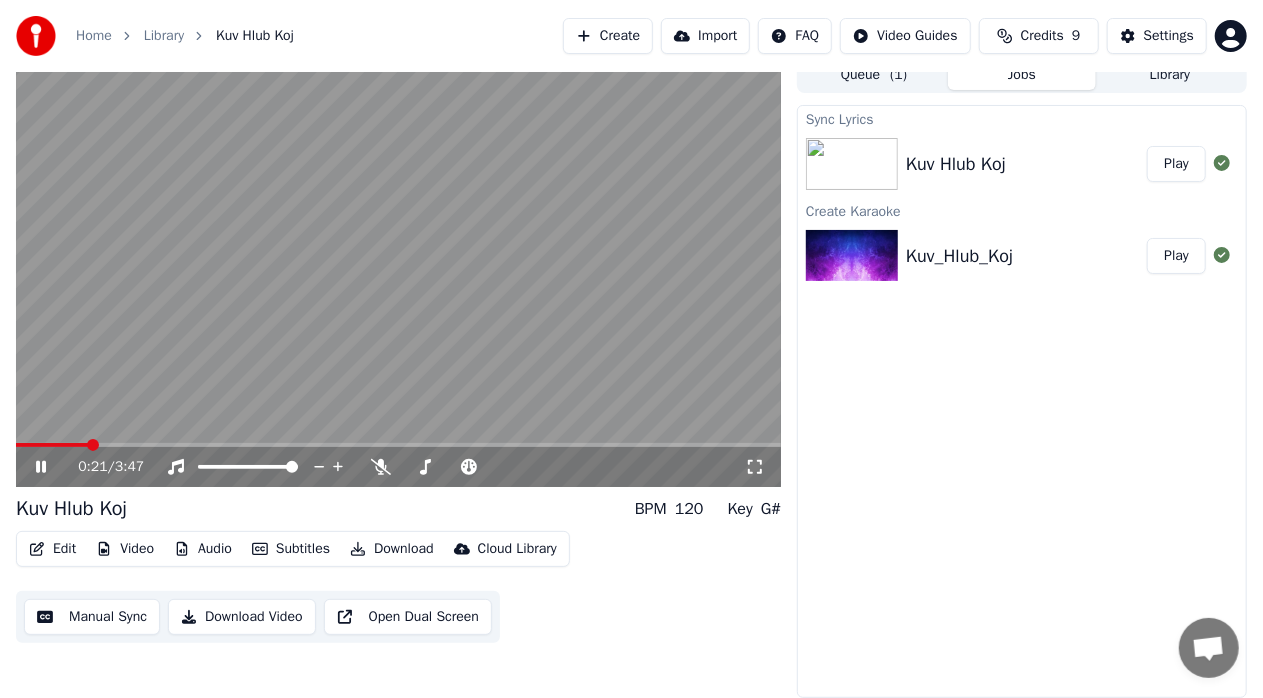 click at bounding box center [398, 445] 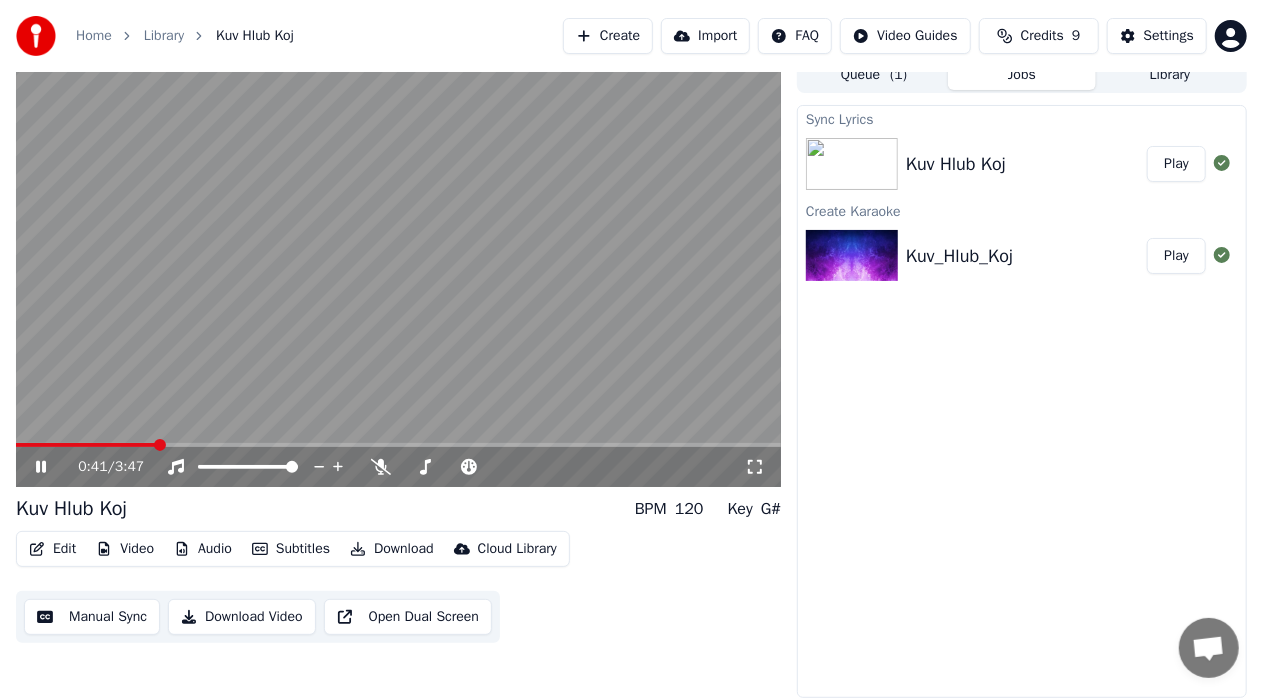 click at bounding box center [398, 272] 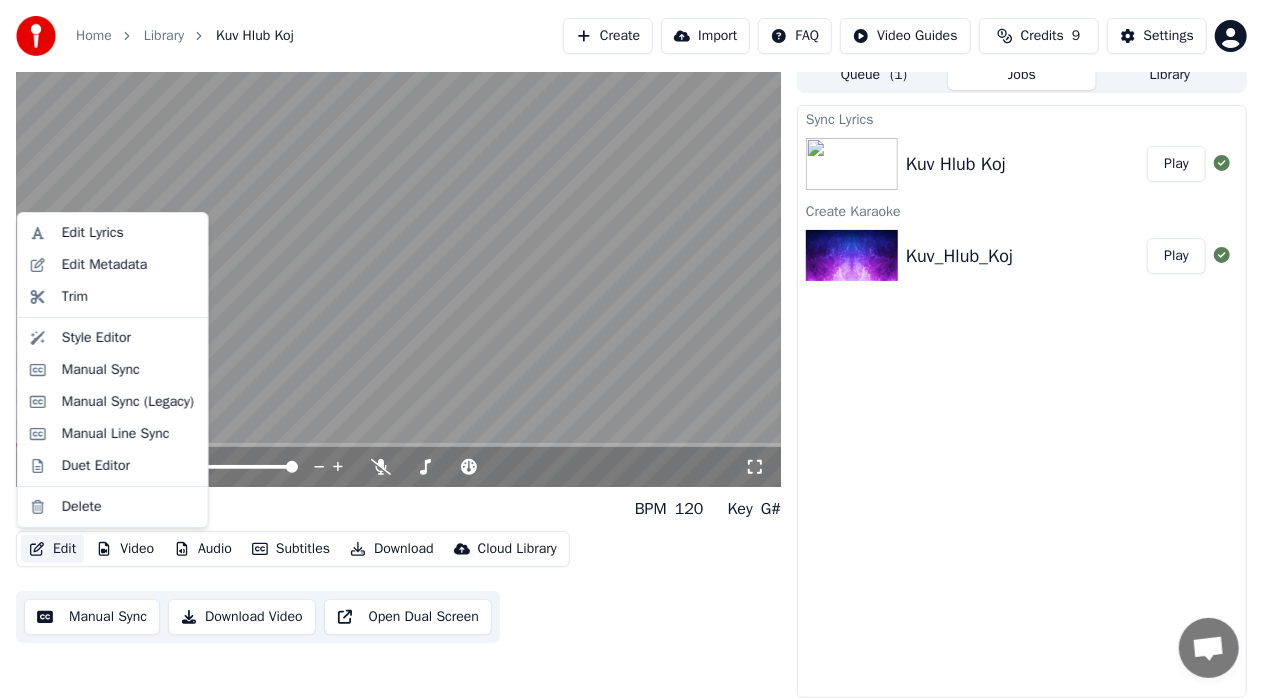 click on "Edit" at bounding box center [52, 549] 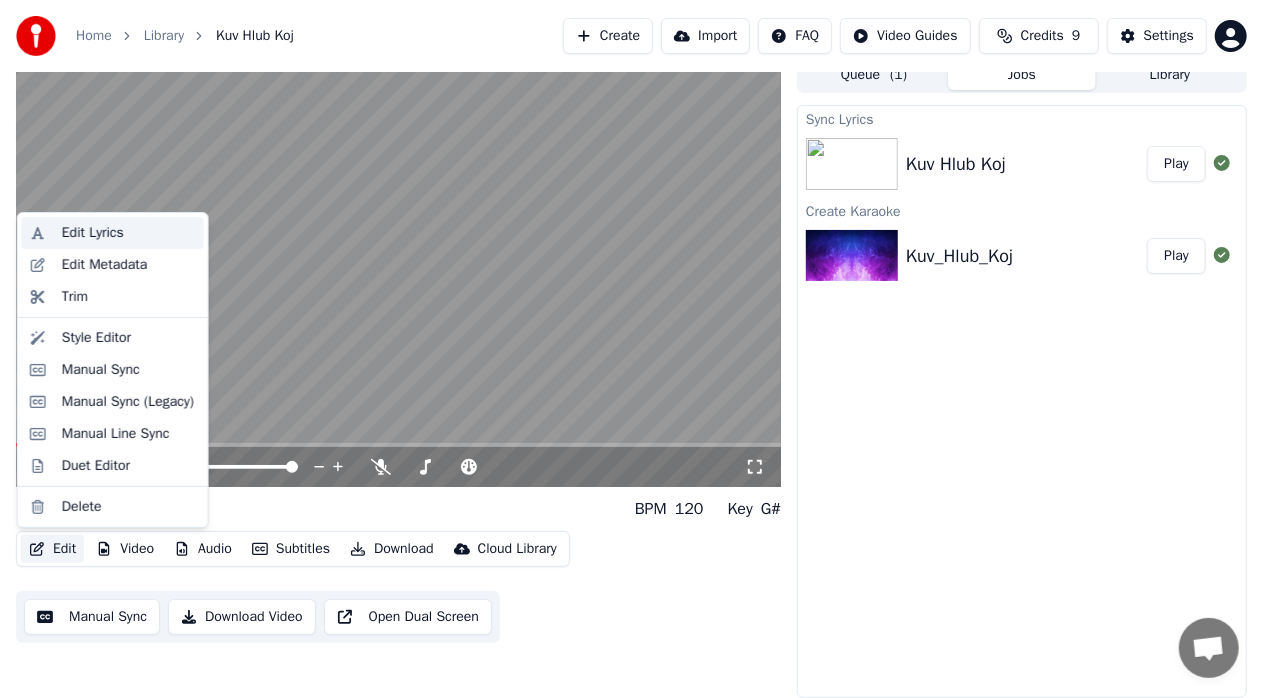 click on "Edit Lyrics" at bounding box center [129, 233] 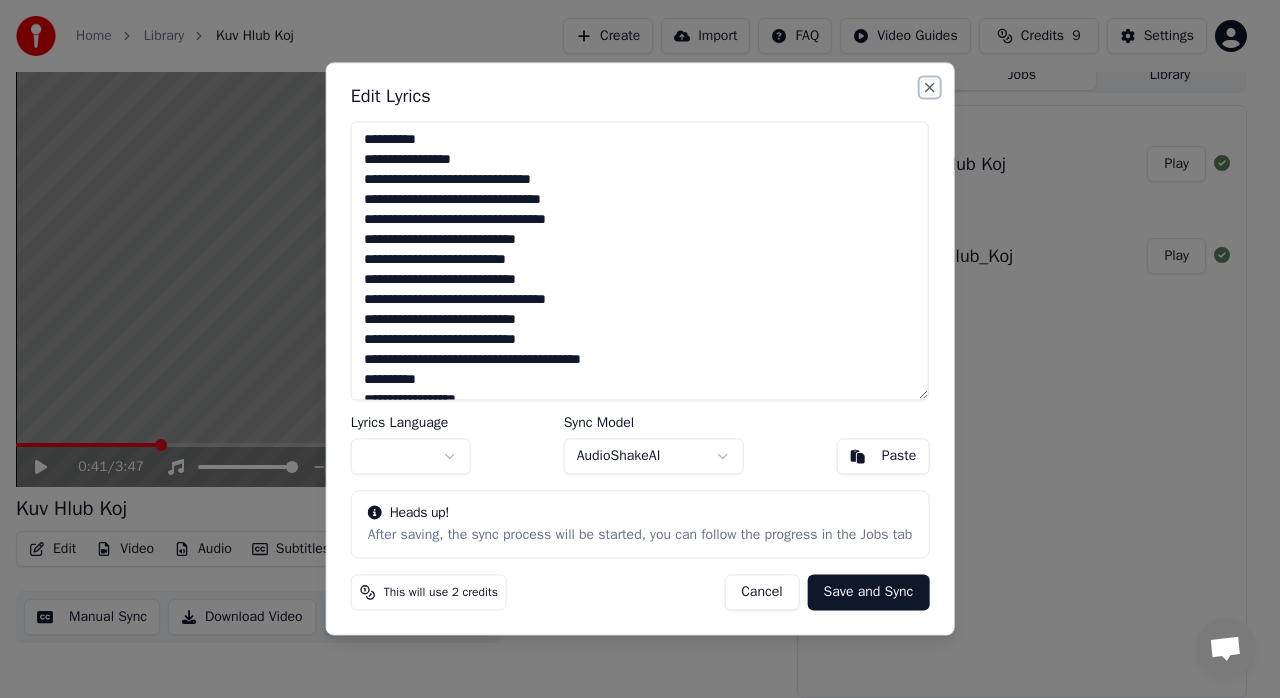 click on "Close" at bounding box center (929, 87) 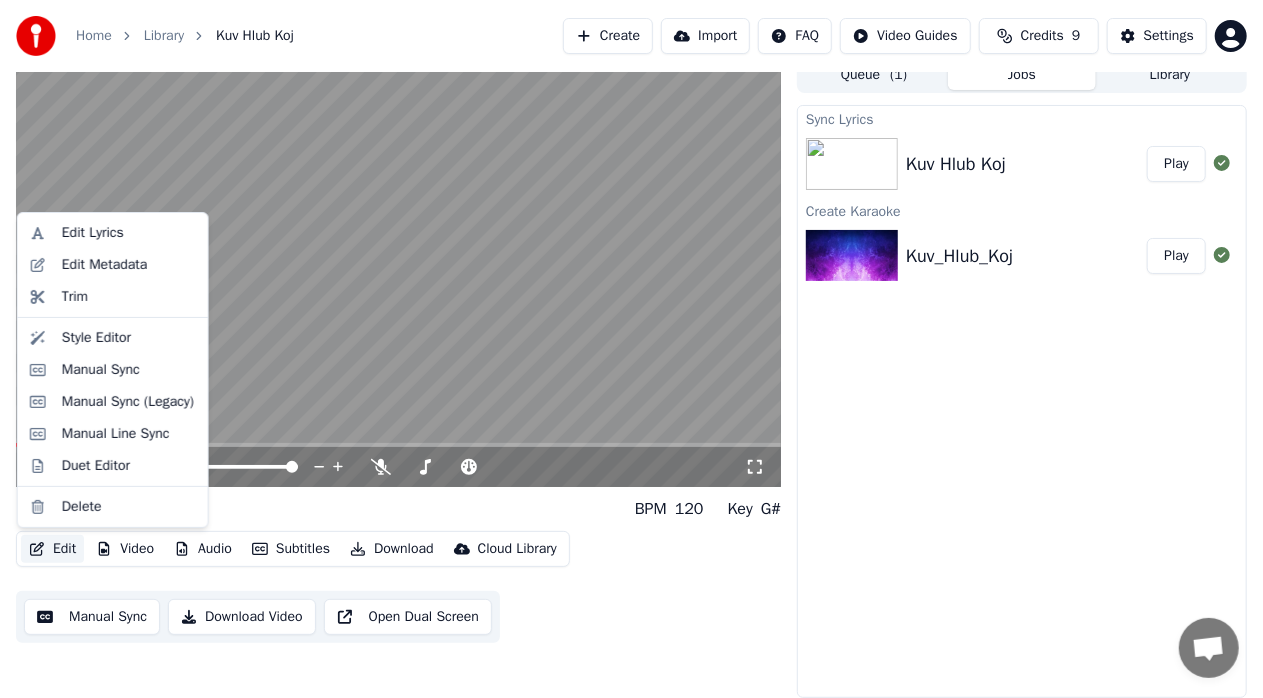 click on "Edit" at bounding box center [52, 549] 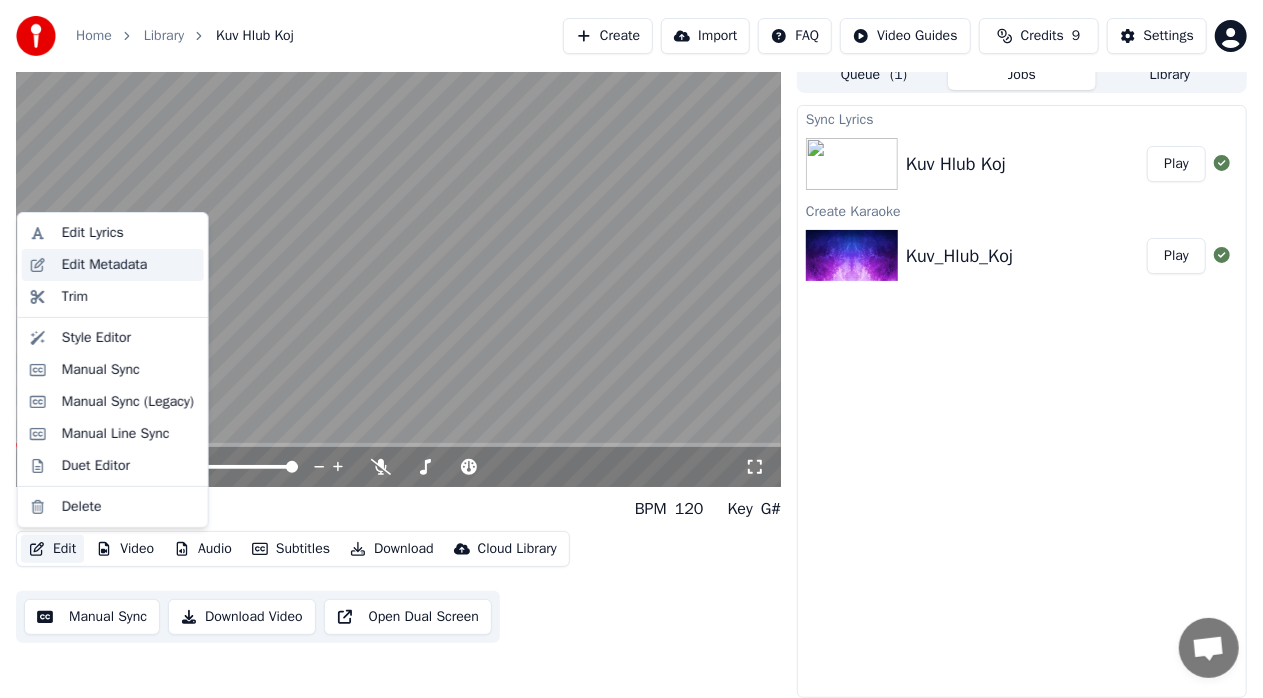 click on "Edit Metadata" at bounding box center (113, 265) 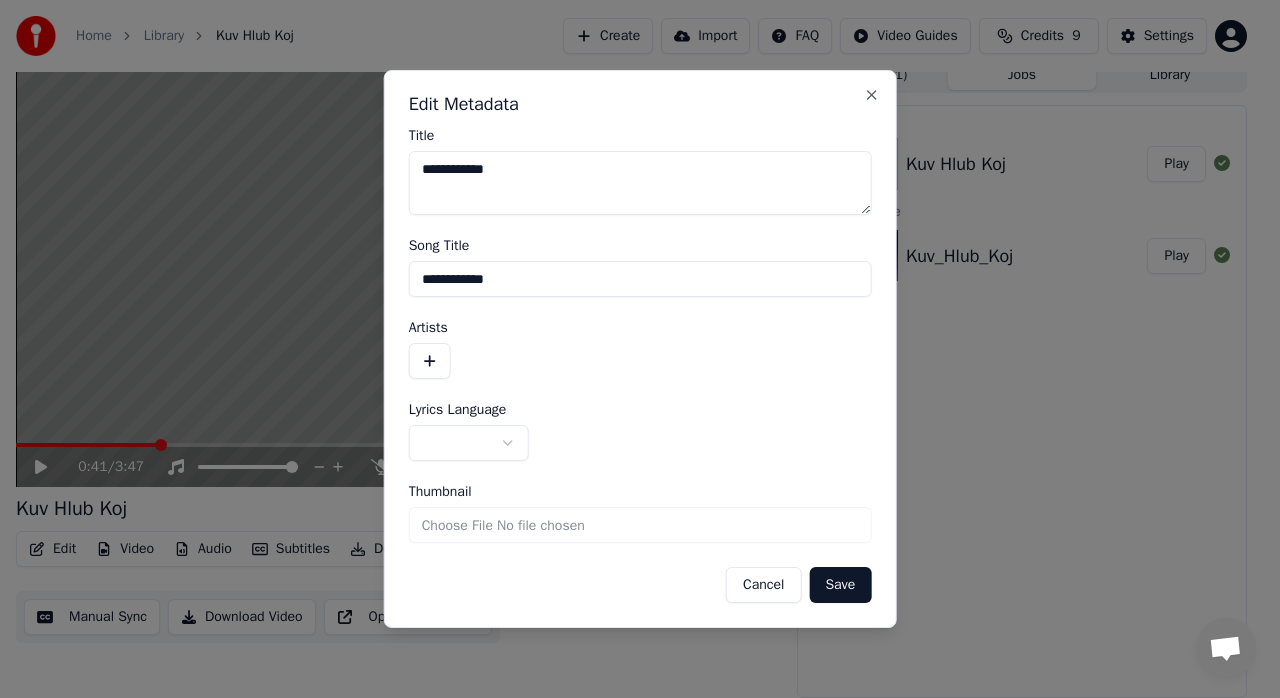 drag, startPoint x: 599, startPoint y: 90, endPoint x: 624, endPoint y: 94, distance: 25.317978 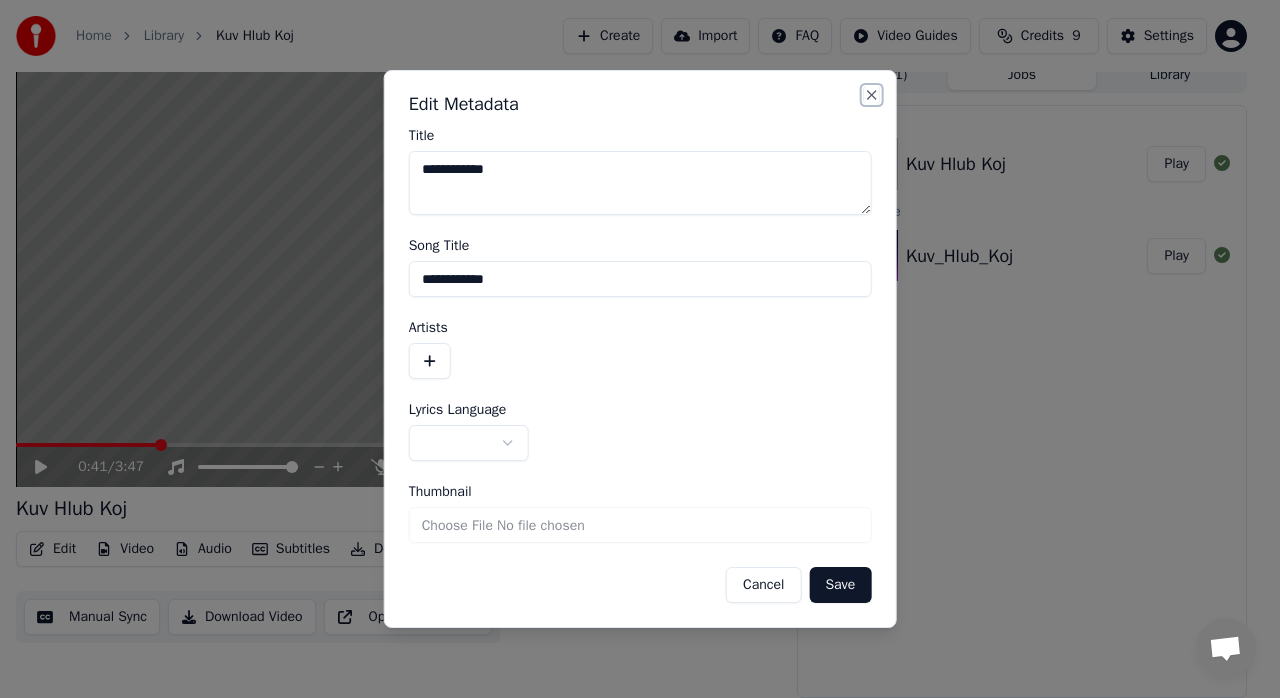 click on "Close" at bounding box center (871, 95) 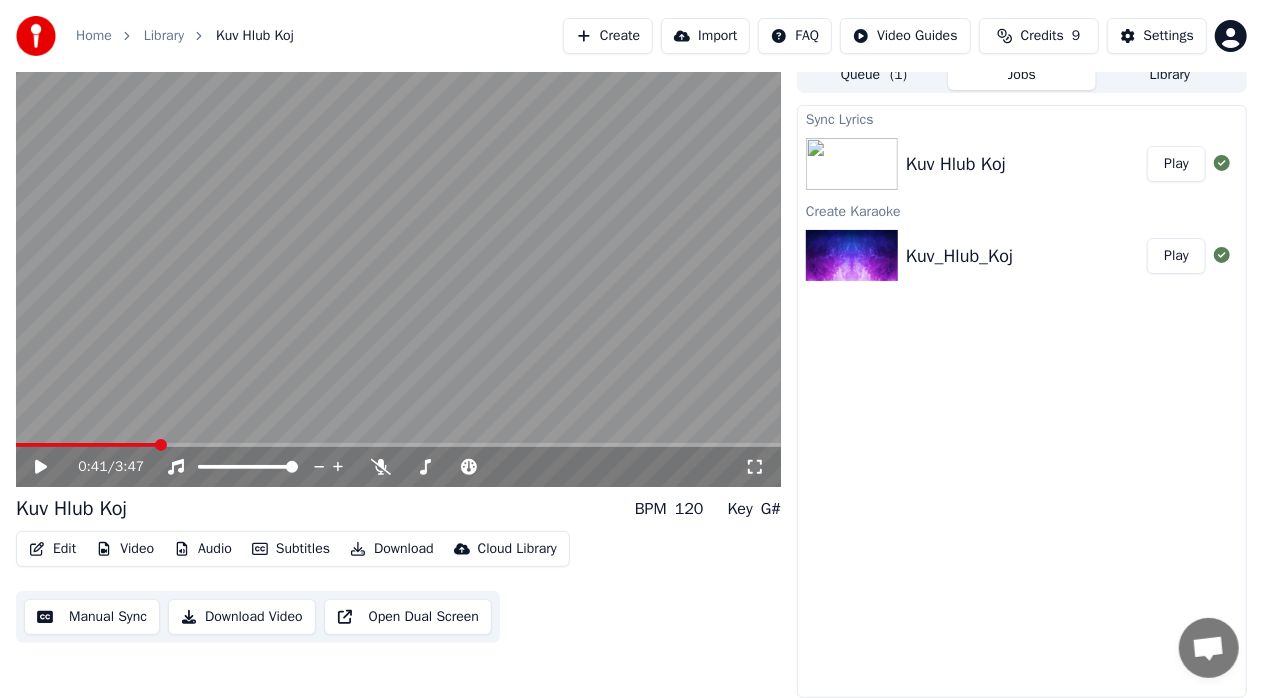 click 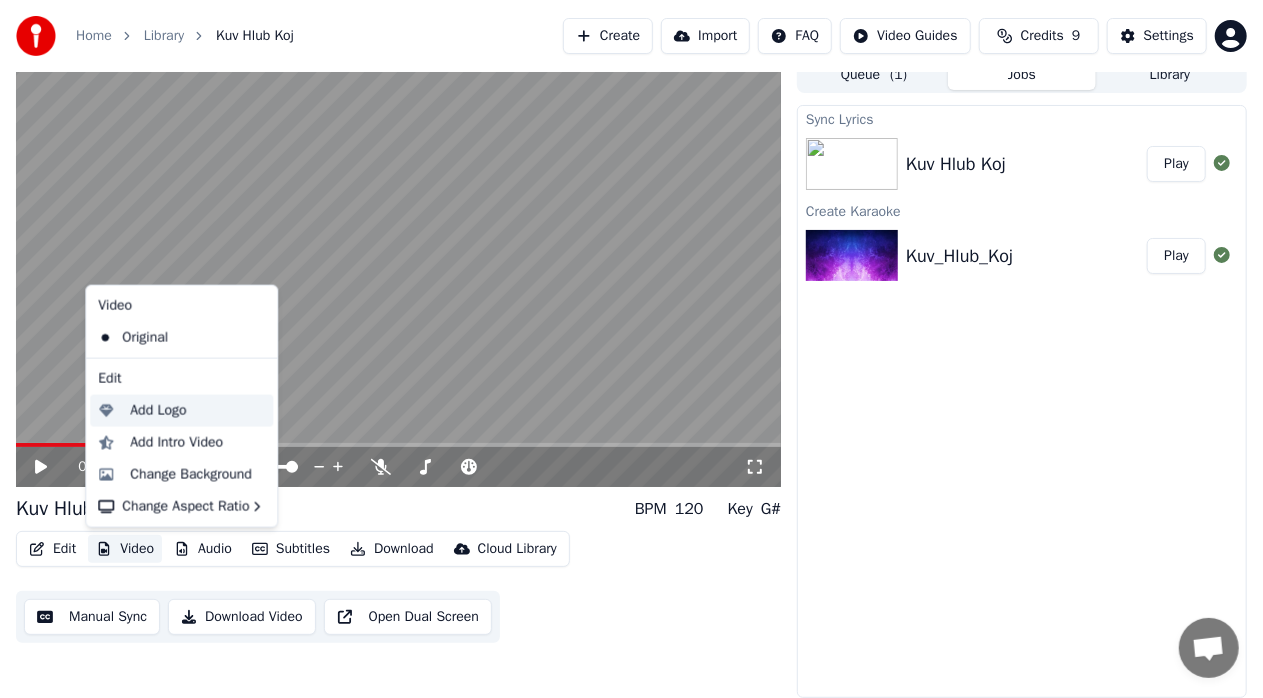 click on "Add Logo" at bounding box center [158, 411] 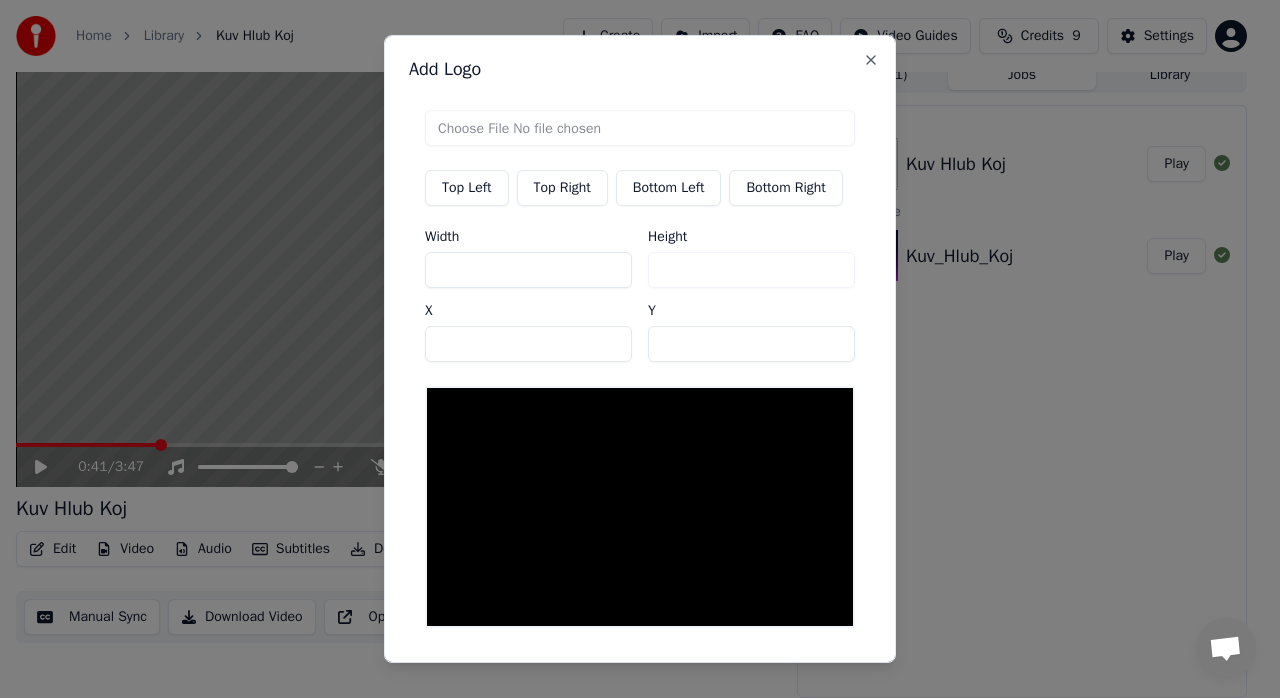 click at bounding box center [640, 507] 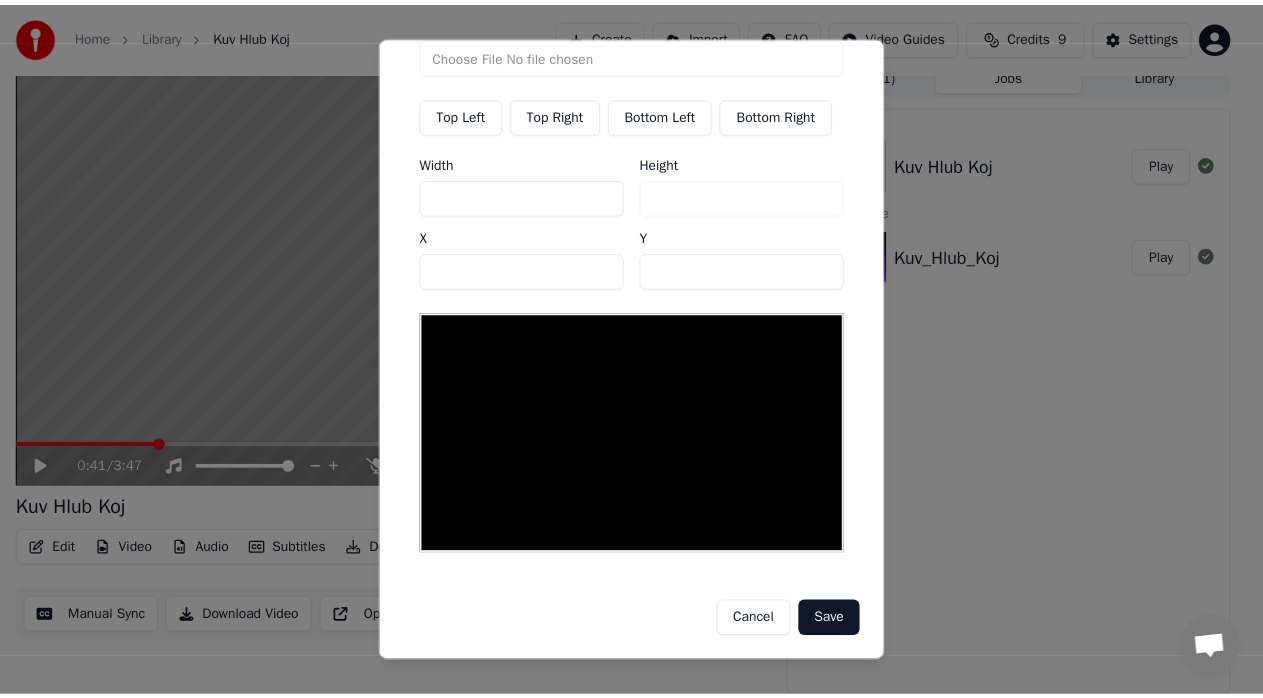 scroll, scrollTop: 0, scrollLeft: 0, axis: both 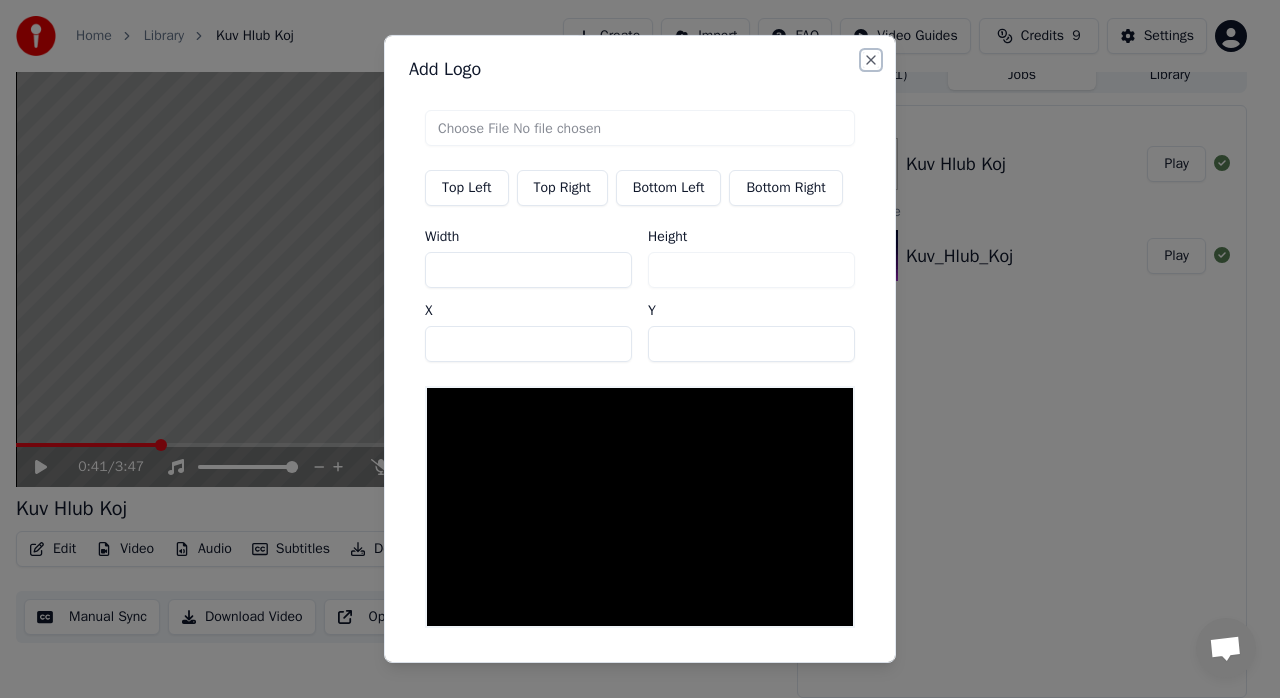 click on "Close" at bounding box center (871, 60) 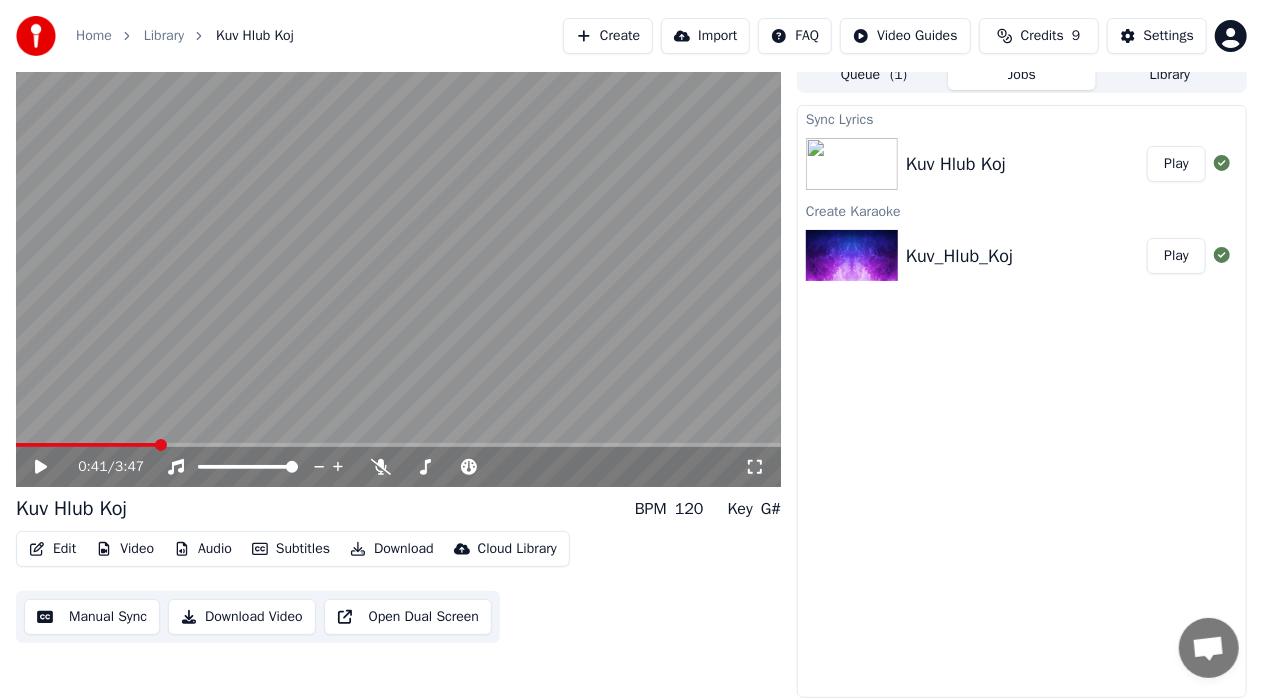 click 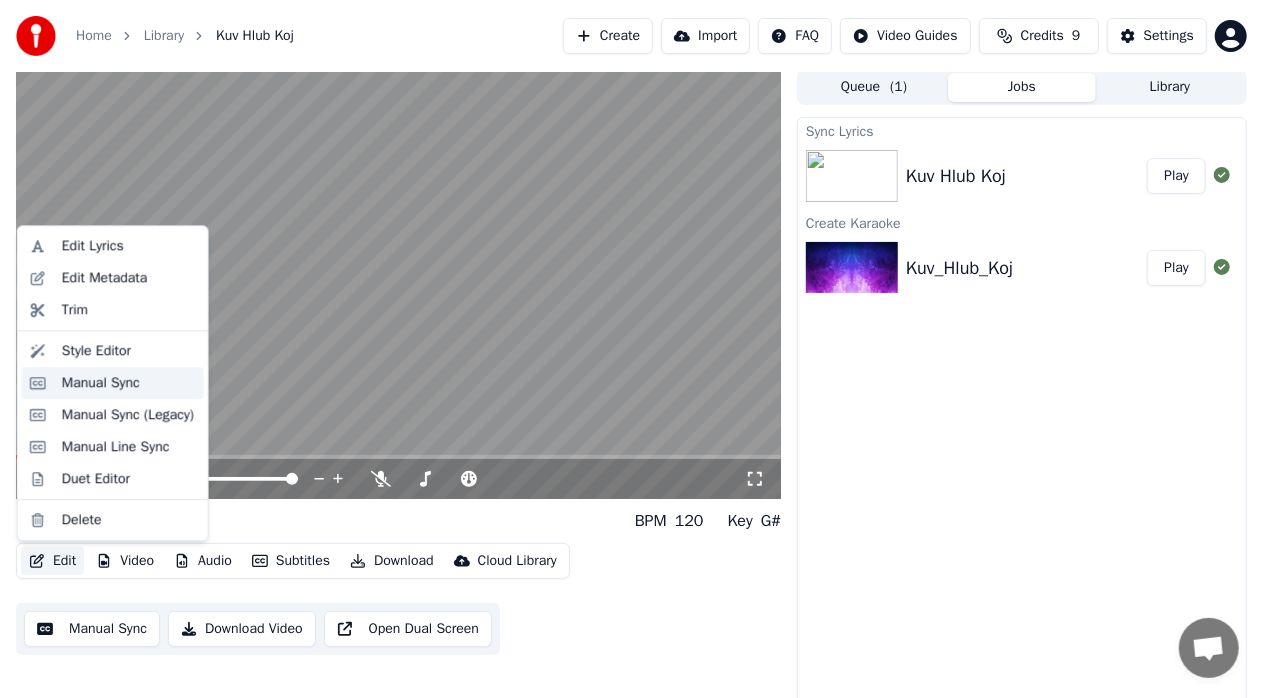scroll, scrollTop: 0, scrollLeft: 0, axis: both 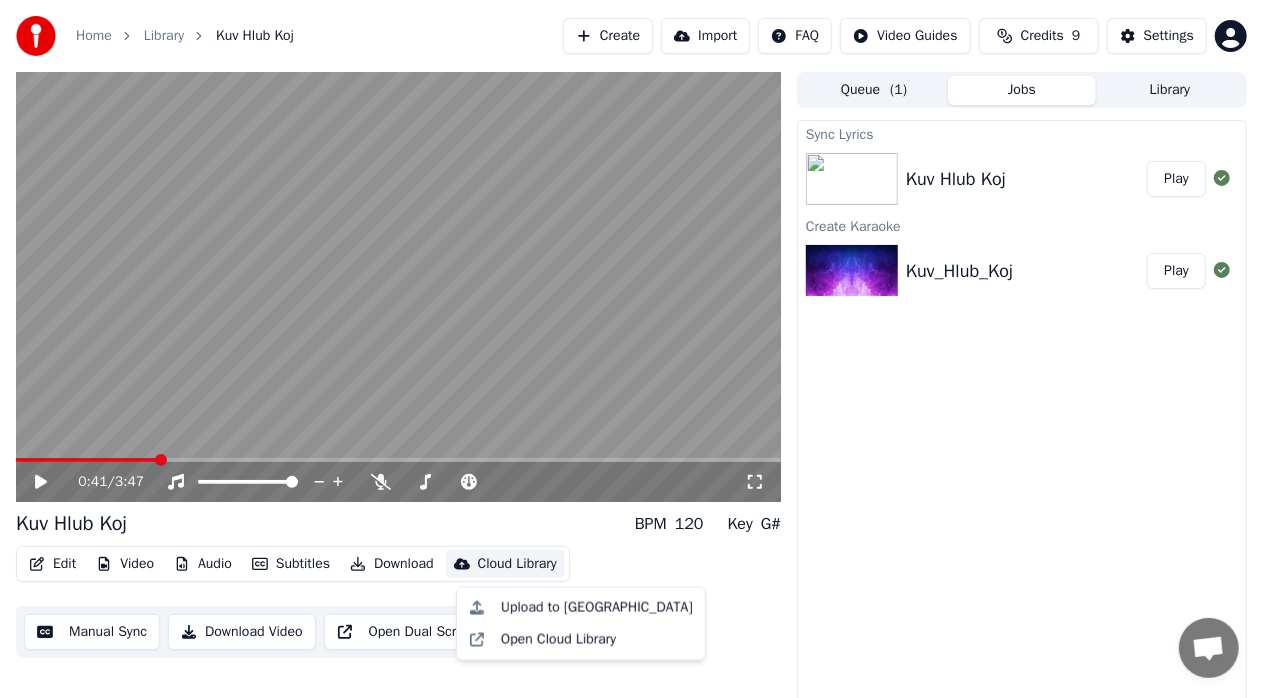 click on "Edit Video Audio Subtitles Download Cloud Library Manual Sync Download Video Open Dual Screen" at bounding box center (398, 602) 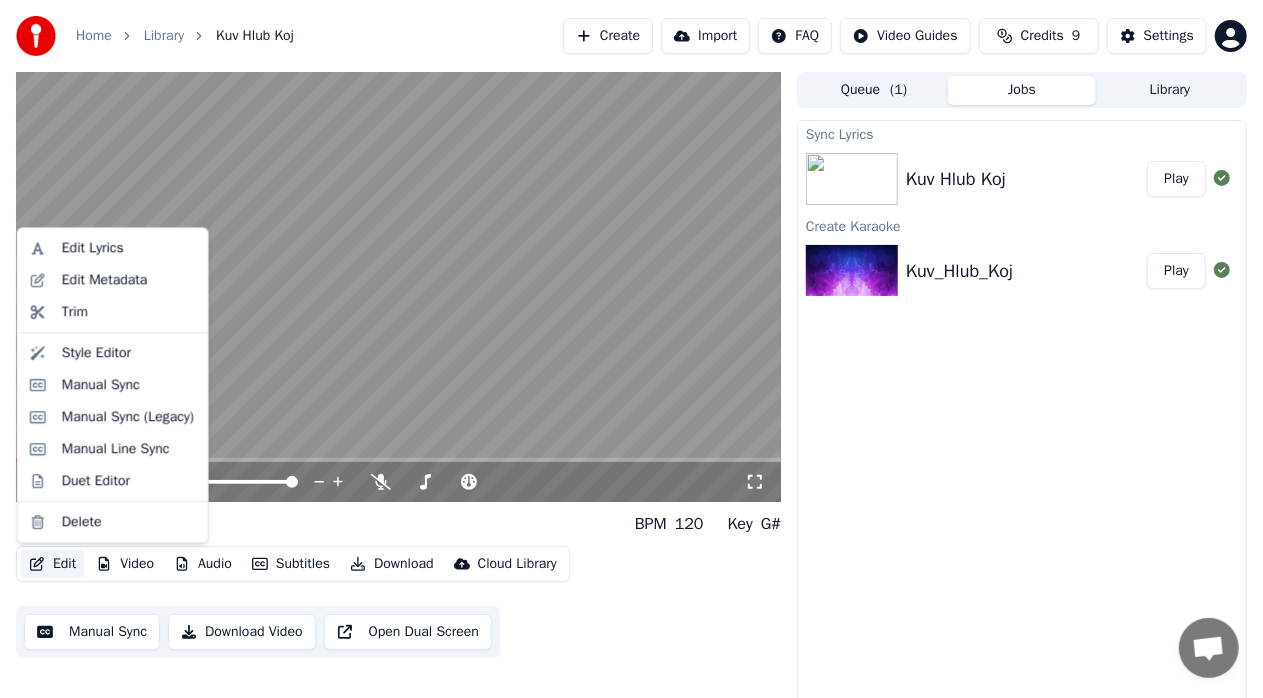 click on "Edit" at bounding box center (52, 564) 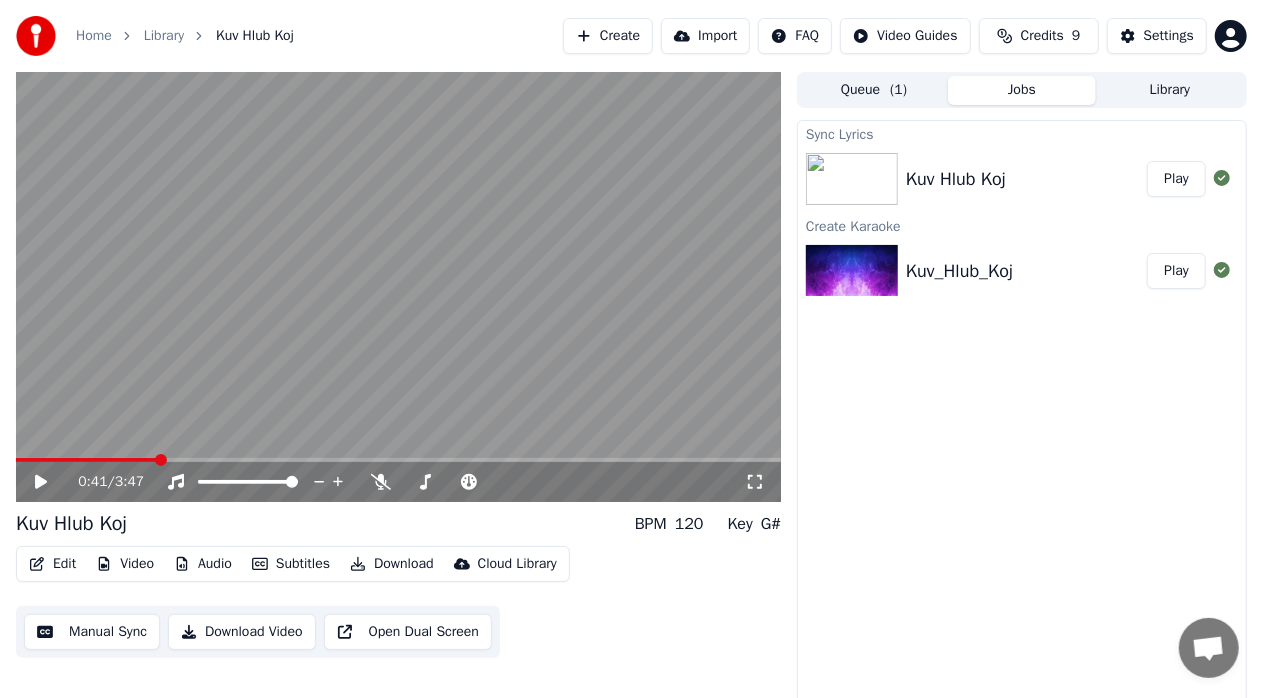 click on "Edit" at bounding box center [52, 564] 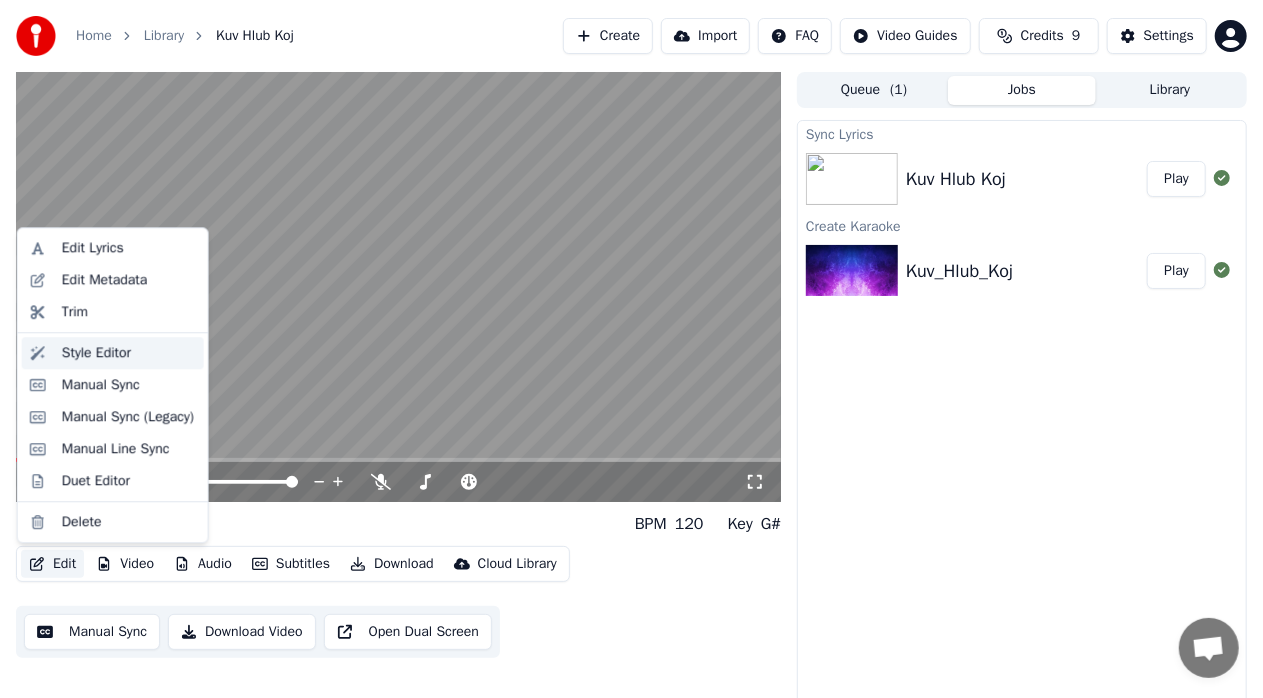 click on "Style Editor" at bounding box center (96, 353) 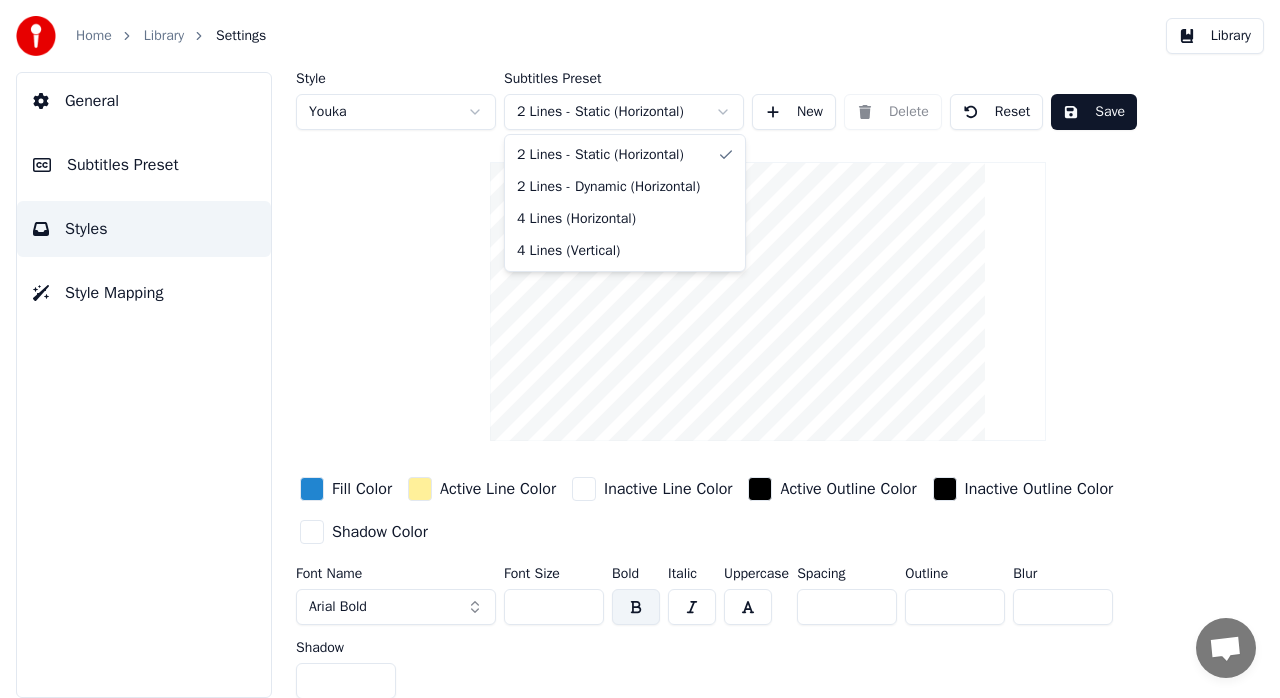 click on "Home Library Settings Library General Subtitles Preset Styles Style Mapping Style Youka Subtitles Preset 2 Lines - Static (Horizontal) New Delete Reset Save Fill Color Active Line Color Inactive Line Color Active Outline Color Inactive Outline Color Shadow Color Font Name Arial Bold Font Size ** Bold Italic Uppercase Spacing * Outline * Blur * Shadow *
2 Lines - Static (Horizontal) 2 Lines - Dynamic (Horizontal) 4 Lines (Horizontal) 4 Lines (Vertical)" at bounding box center [640, 349] 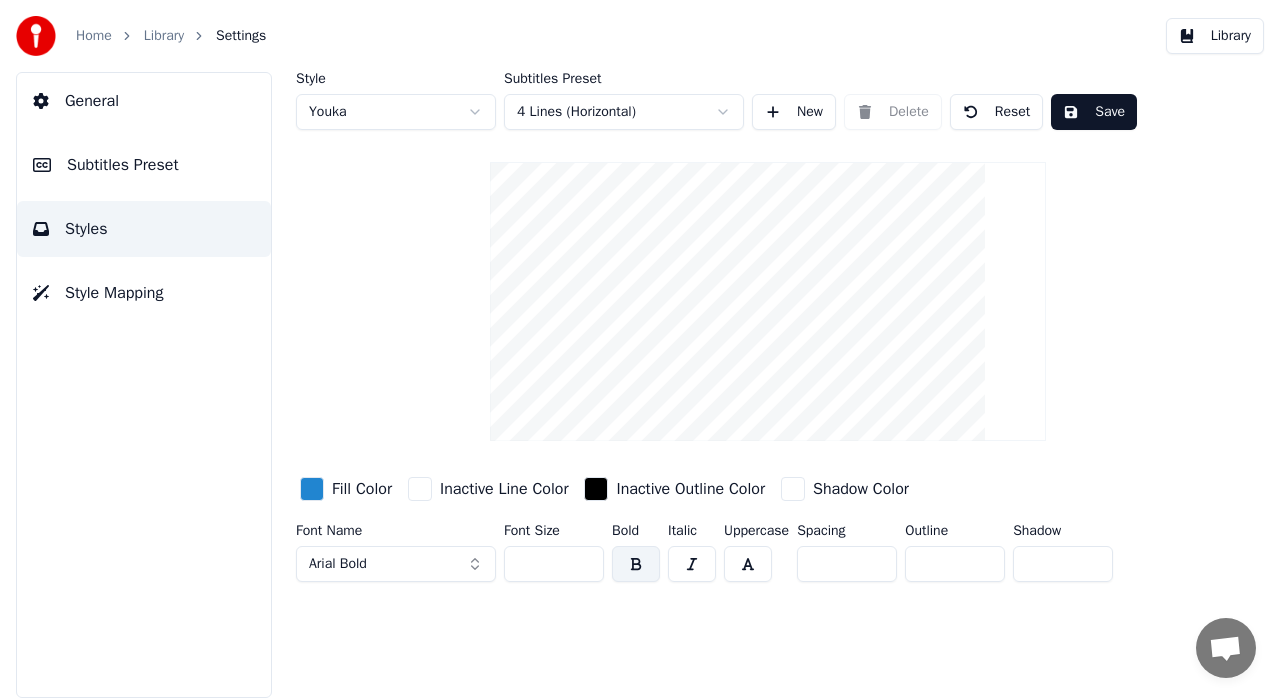 click on "Home Library Settings Library General Subtitles Preset Styles Style Mapping Style Youka Subtitles Preset 4 Lines (Horizontal) New Delete Reset Save Fill Color Inactive Line Color Inactive Outline Color Shadow Color Font Name Arial Bold Font Size ** Bold Italic Uppercase Spacing * Outline * Shadow *" at bounding box center (640, 349) 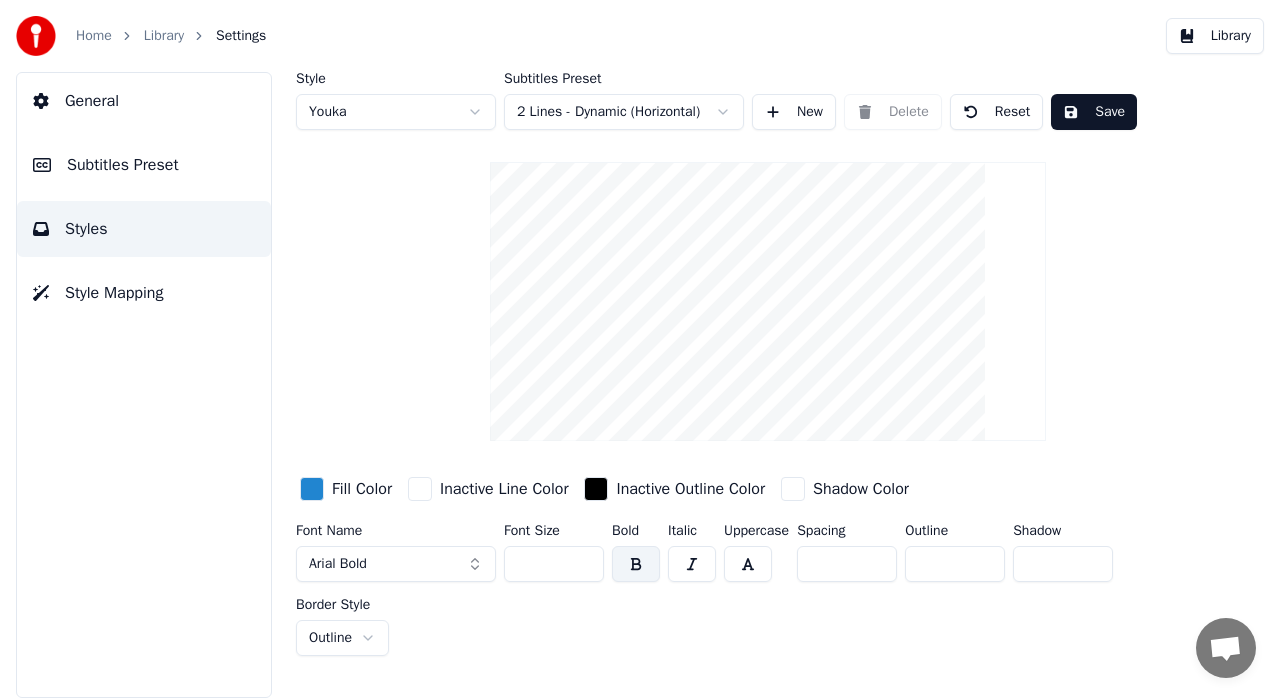 click on "Home Library Settings Library General Subtitles Preset Styles Style Mapping Style Youka Subtitles Preset 2 Lines - Dynamic (Horizontal) New Delete Reset Save Fill Color Inactive Line Color Inactive Outline Color Shadow Color Font Name Arial Bold Font Size ** Bold Italic Uppercase Spacing * Outline * Shadow * Border Style Outline" at bounding box center [640, 349] 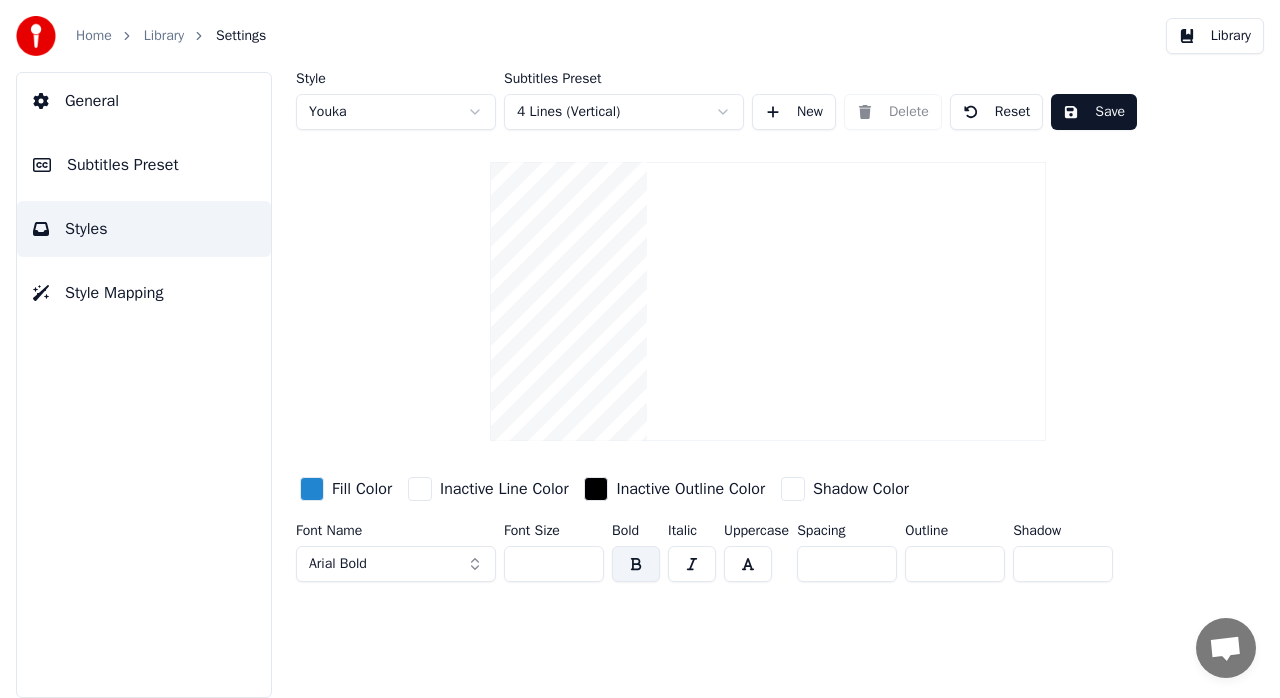 click on "Home Library Settings Library General Subtitles Preset Styles Style Mapping Style Youka Subtitles Preset 4 Lines (Vertical) New Delete Reset Save Fill Color Inactive Line Color Inactive Outline Color Shadow Color Font Name Arial Bold Font Size ** Bold Italic Uppercase Spacing * Outline * Shadow *" at bounding box center (640, 349) 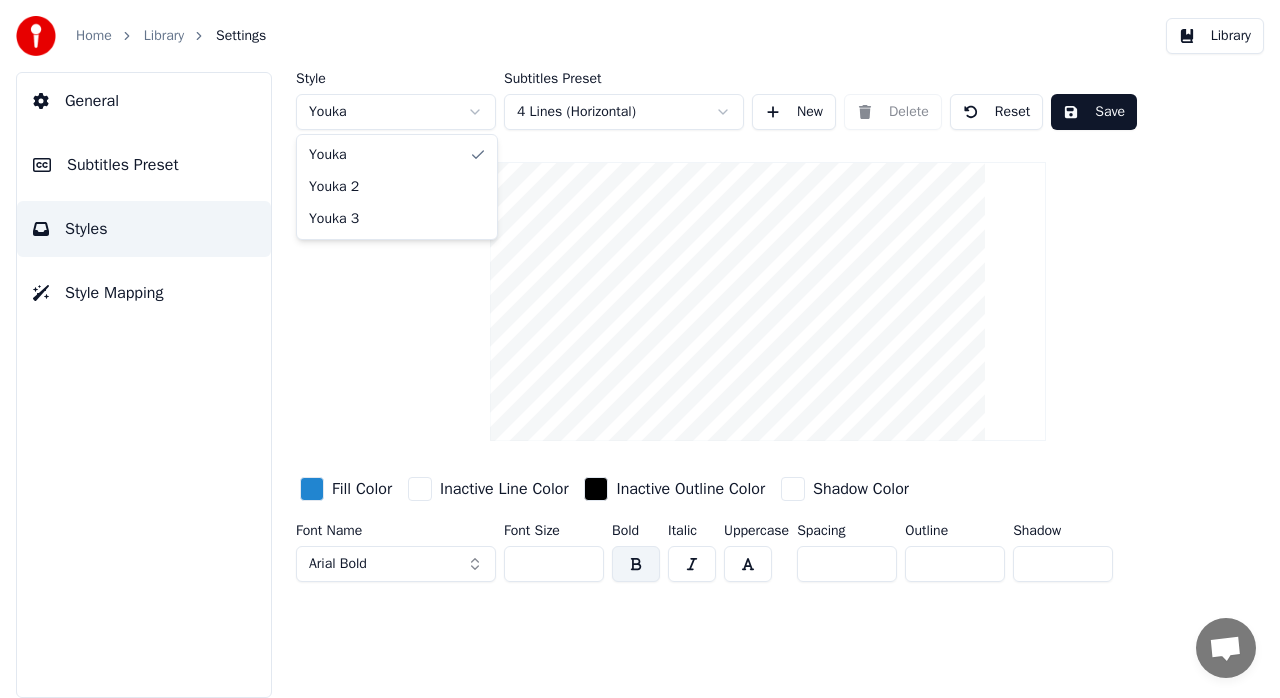 click on "Home Library Settings Library General Subtitles Preset Styles Style Mapping Style Youka Subtitles Preset 4 Lines (Horizontal) New Delete Reset Save Fill Color Inactive Line Color Inactive Outline Color Shadow Color Font Name Arial Bold Font Size ** Bold Italic Uppercase Spacing * Outline * Shadow *
Youka Youka 2 Youka 3" at bounding box center [640, 349] 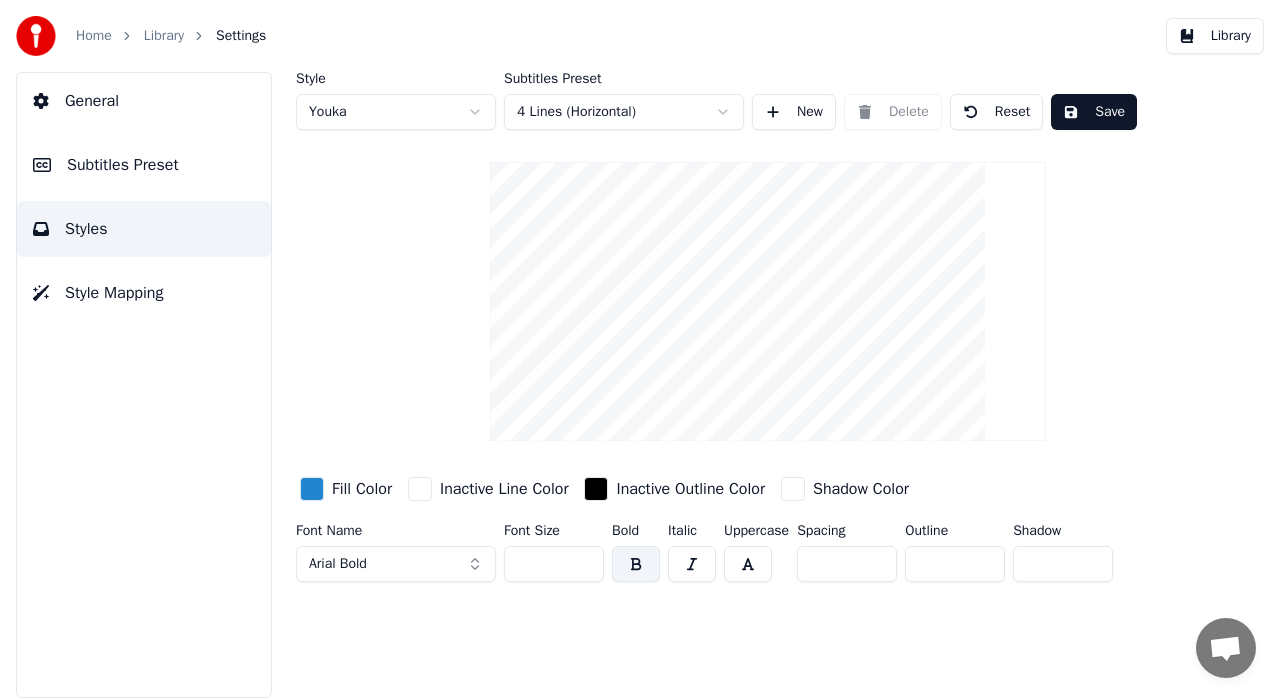 click on "Home Library Settings Library General Subtitles Preset Styles Style Mapping Style Youka Subtitles Preset 4 Lines (Horizontal) New Delete Reset Save Fill Color Inactive Line Color Inactive Outline Color Shadow Color Font Name Arial Bold Font Size ** Bold Italic Uppercase Spacing * Outline * Shadow *" at bounding box center (640, 349) 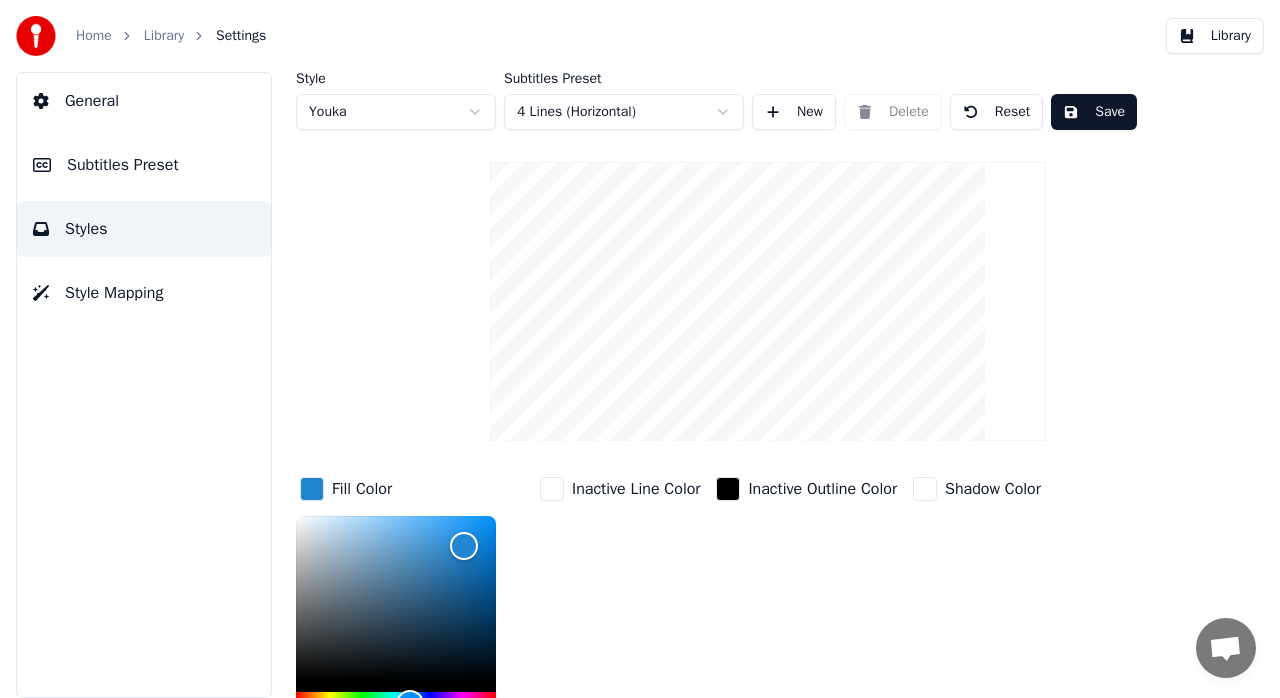 click at bounding box center [312, 489] 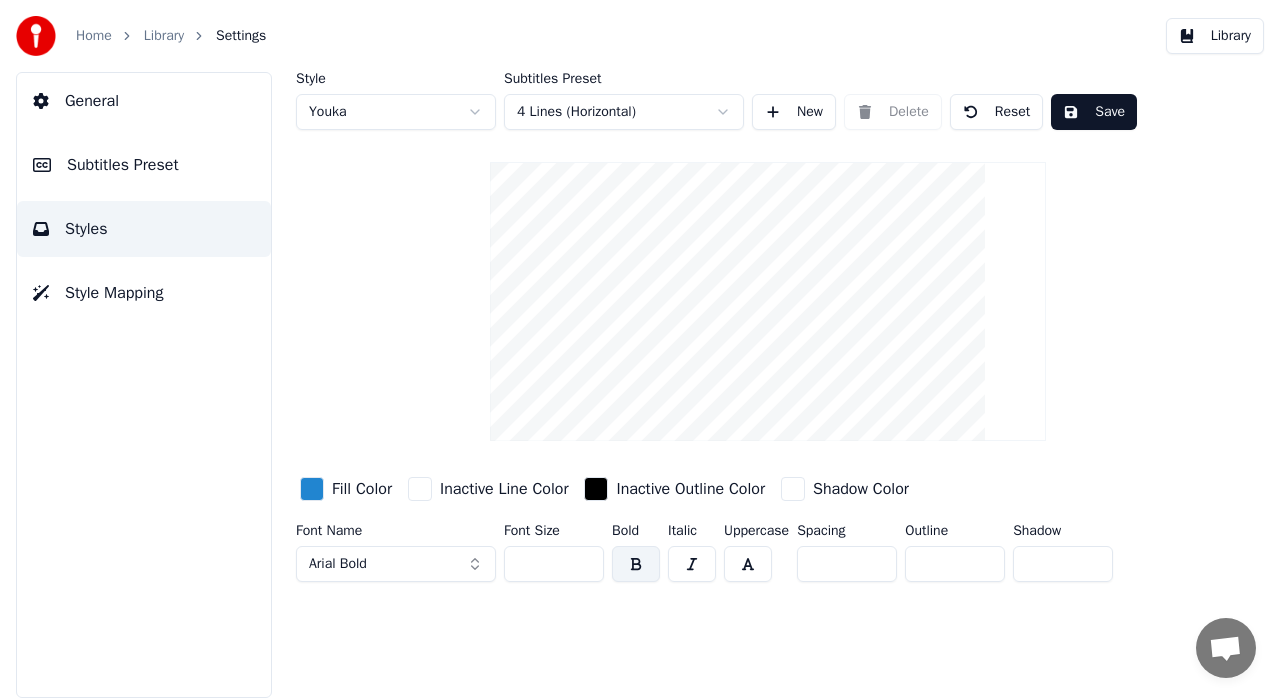 click at bounding box center [793, 489] 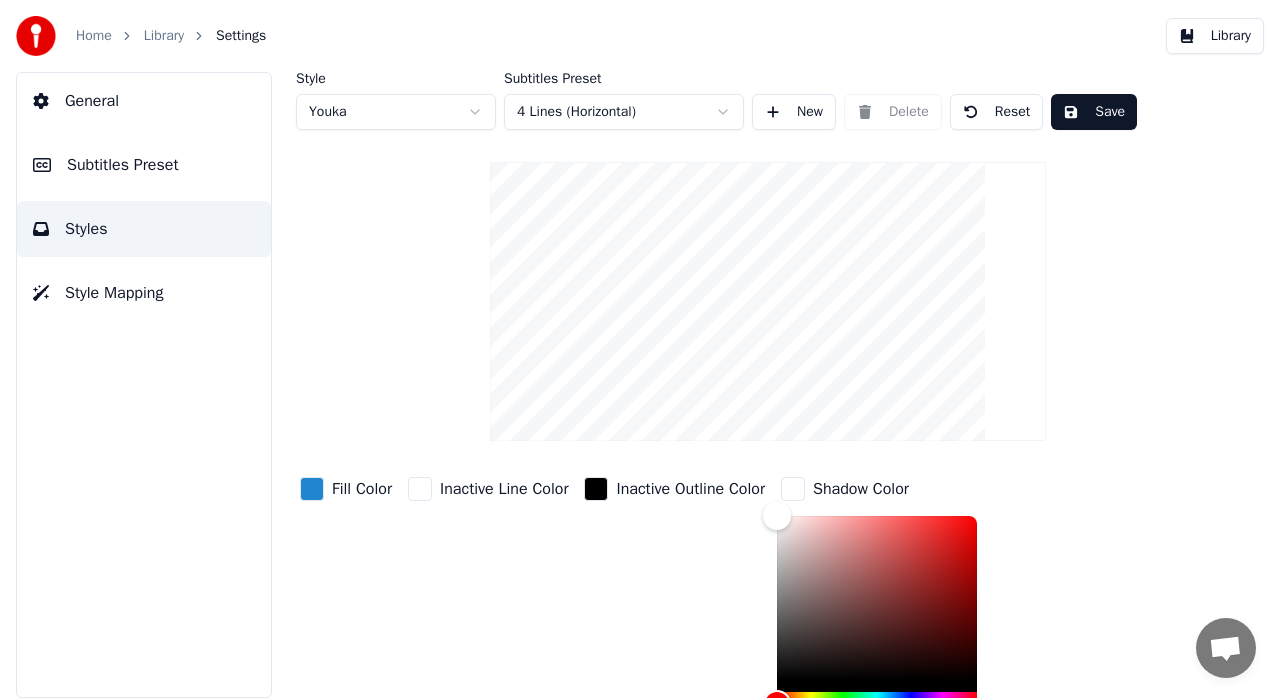 click at bounding box center [793, 489] 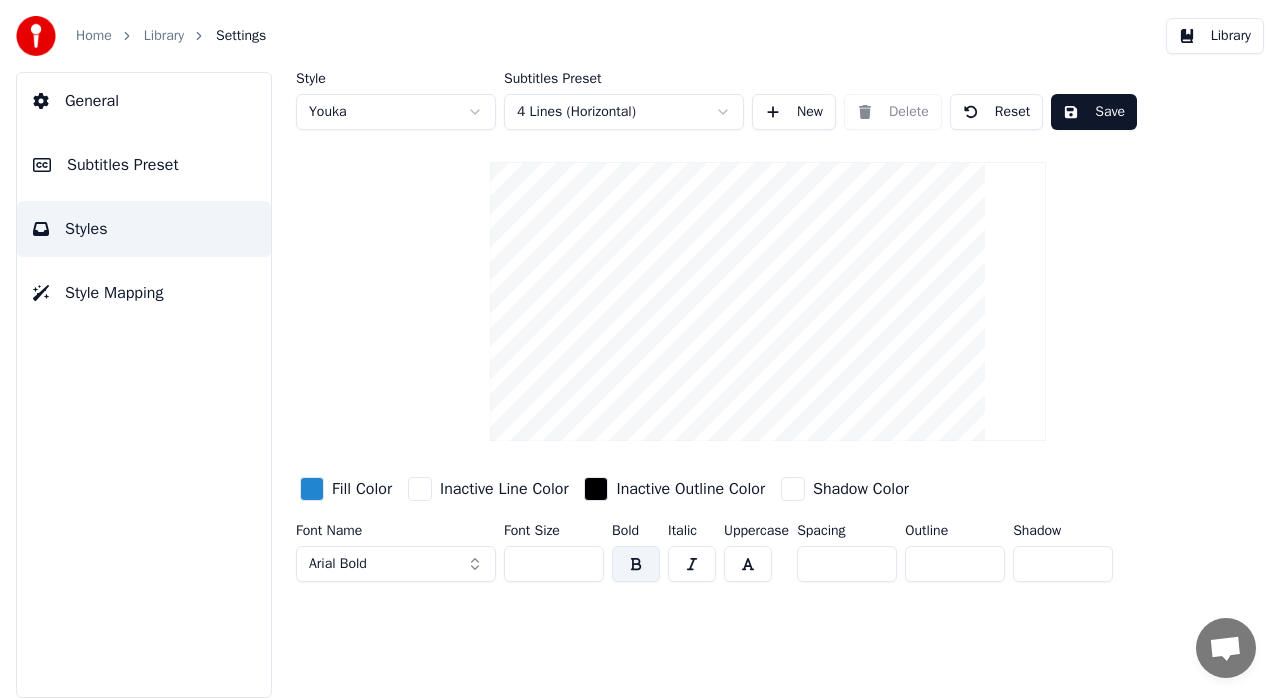 click at bounding box center (692, 564) 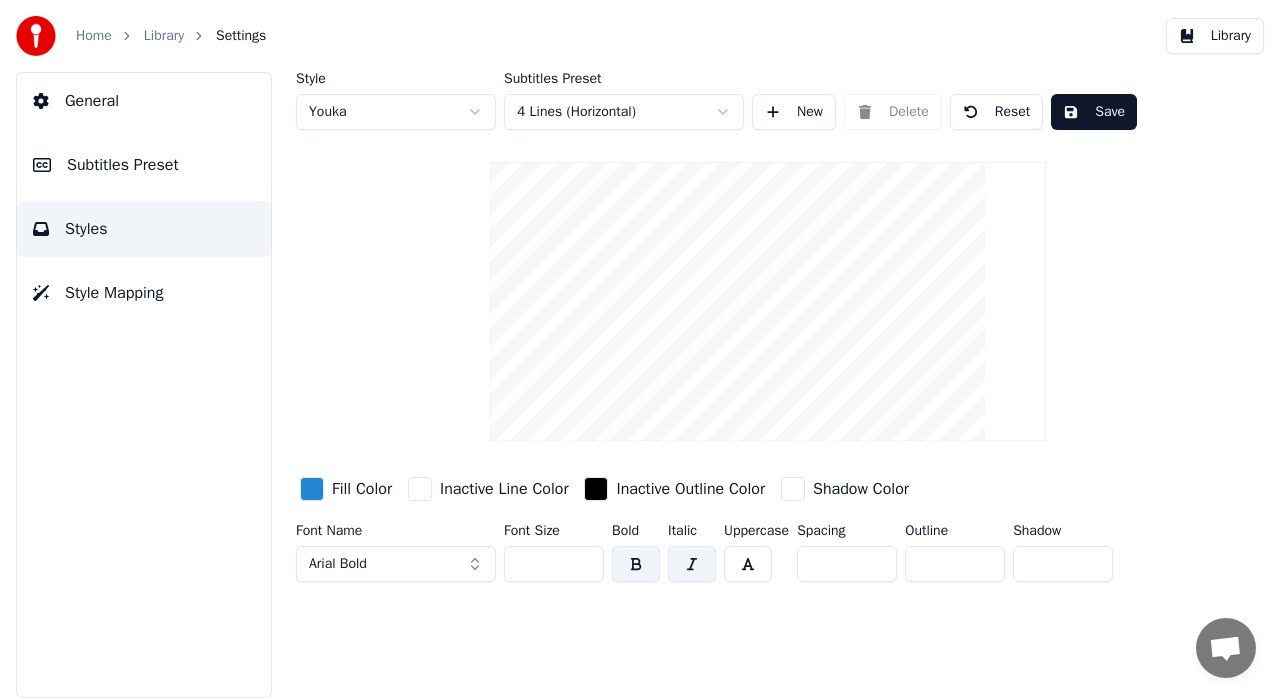 click at bounding box center [636, 564] 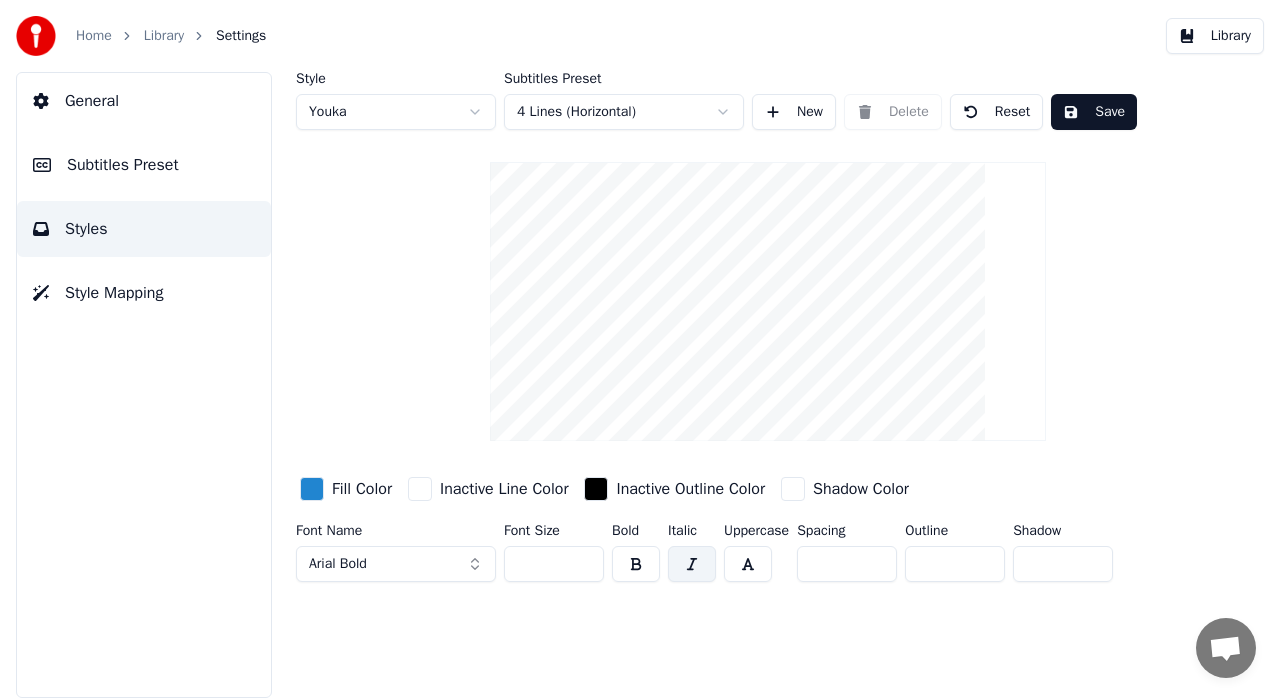 click at bounding box center [692, 564] 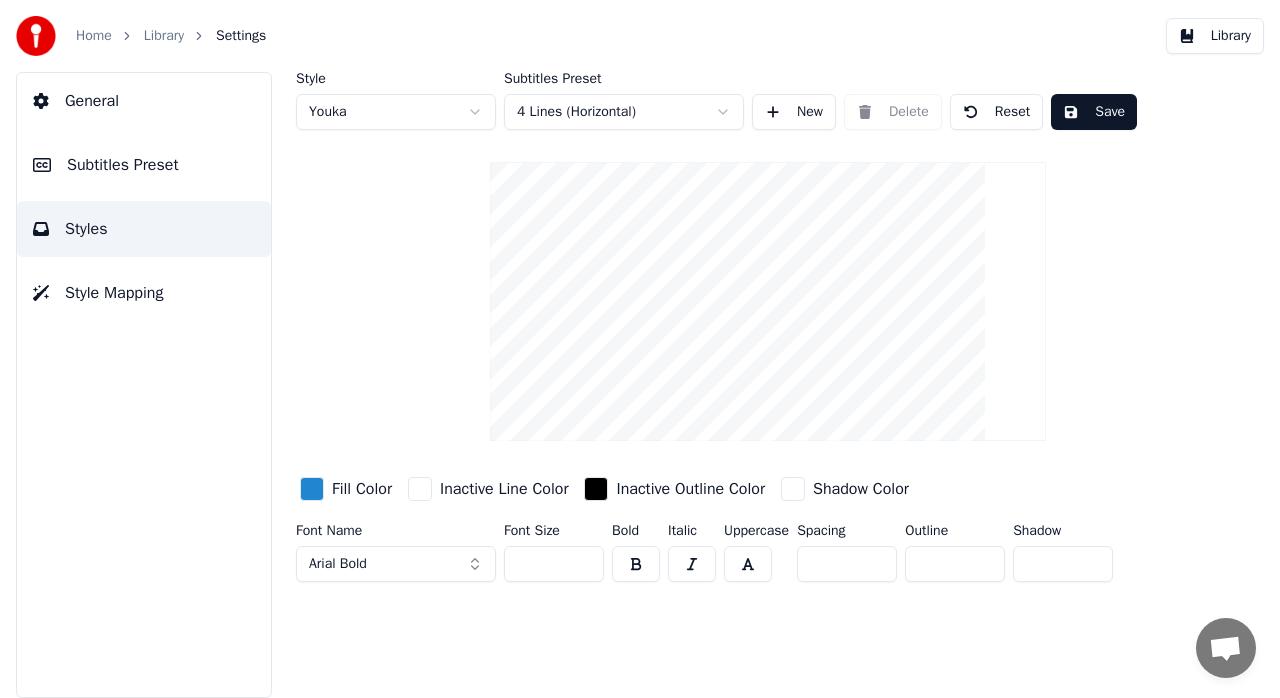 click at bounding box center (636, 564) 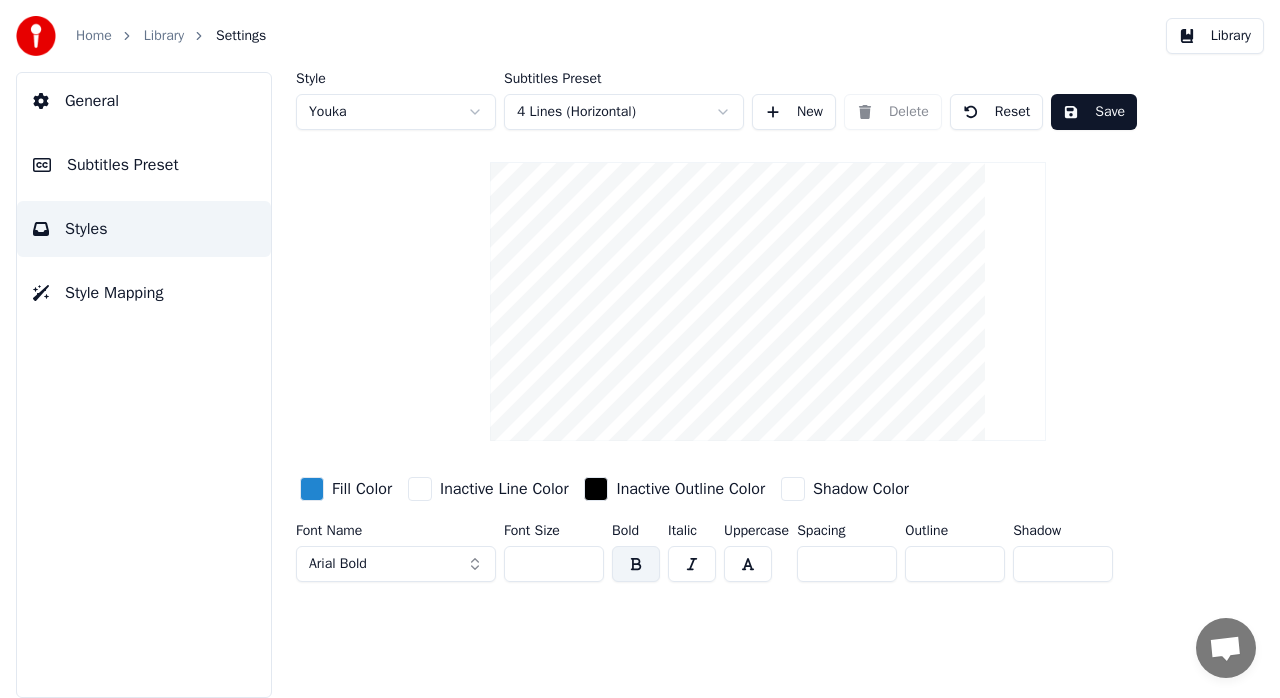 click on "Save" at bounding box center [1094, 112] 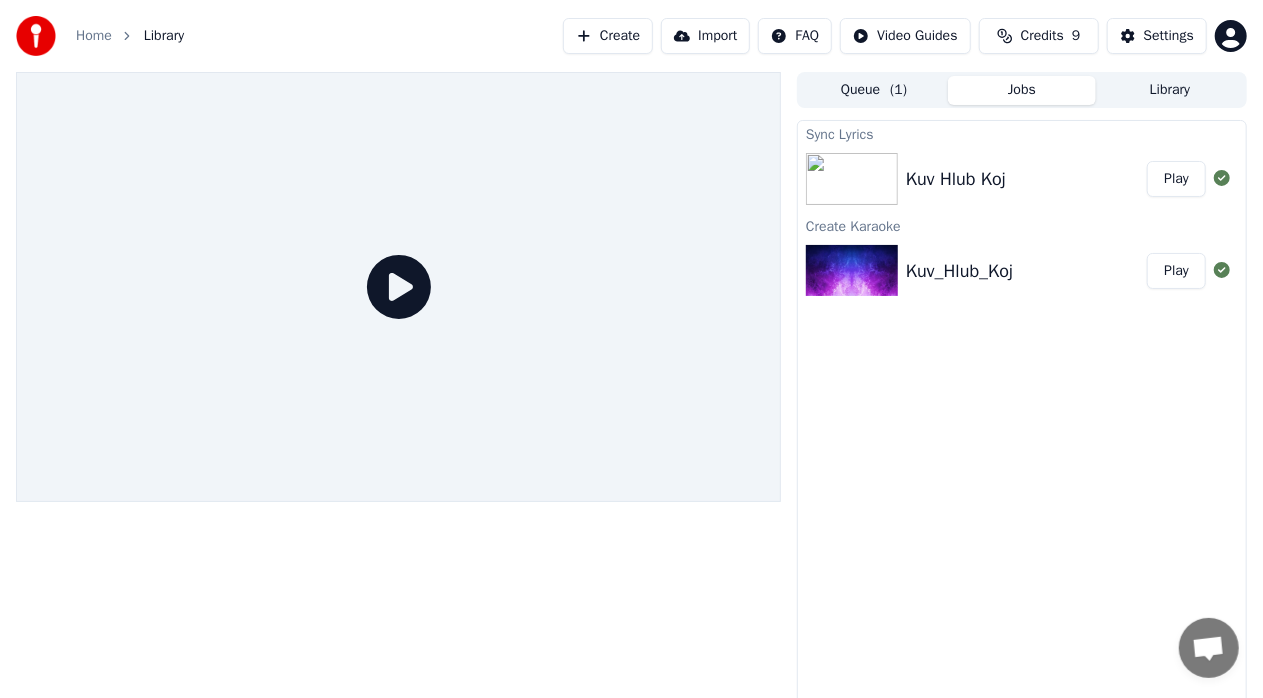 click on "Sync Lyrics Kuv Hlub Koj Play Create Karaoke Kuv_Hlub_Koj Play" at bounding box center (1022, 416) 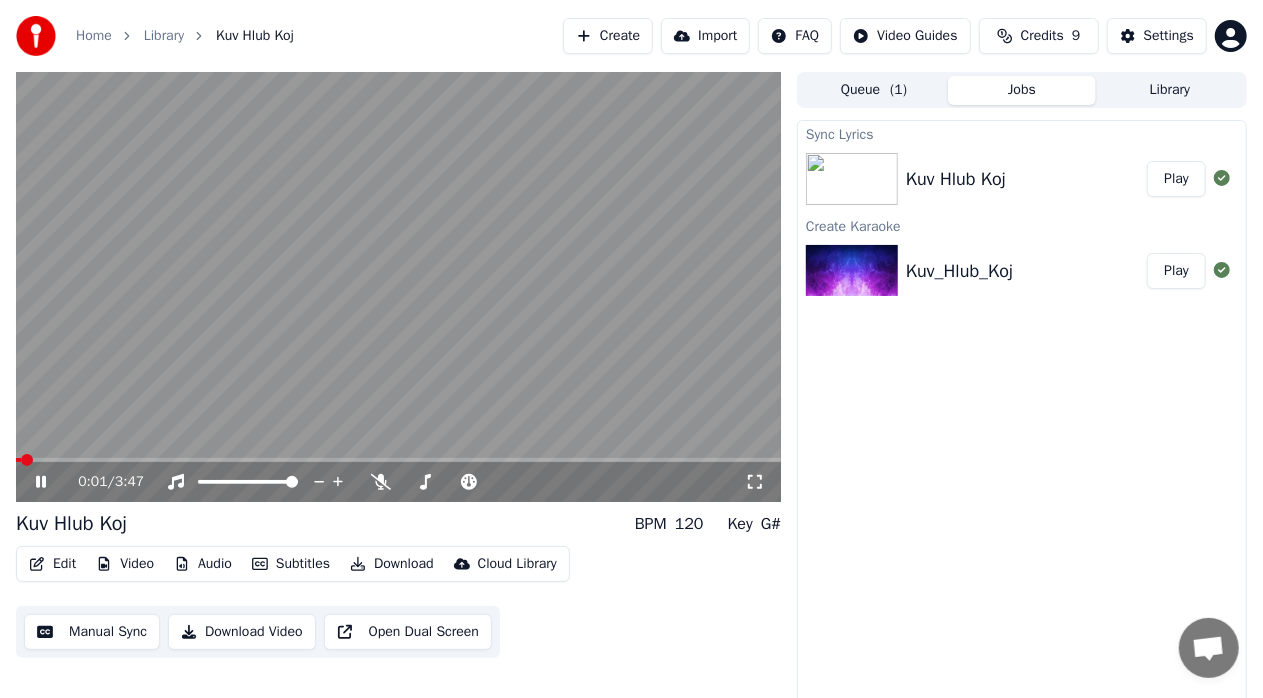 click 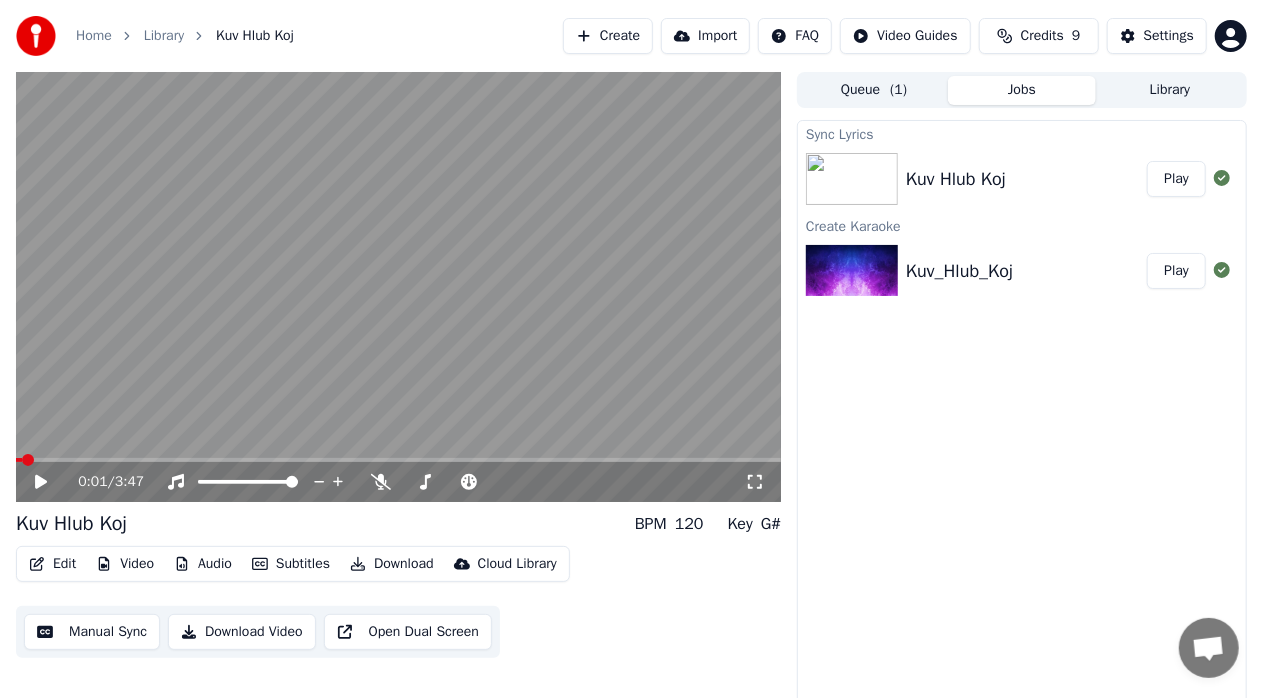 click on "Cloud Library" at bounding box center [517, 564] 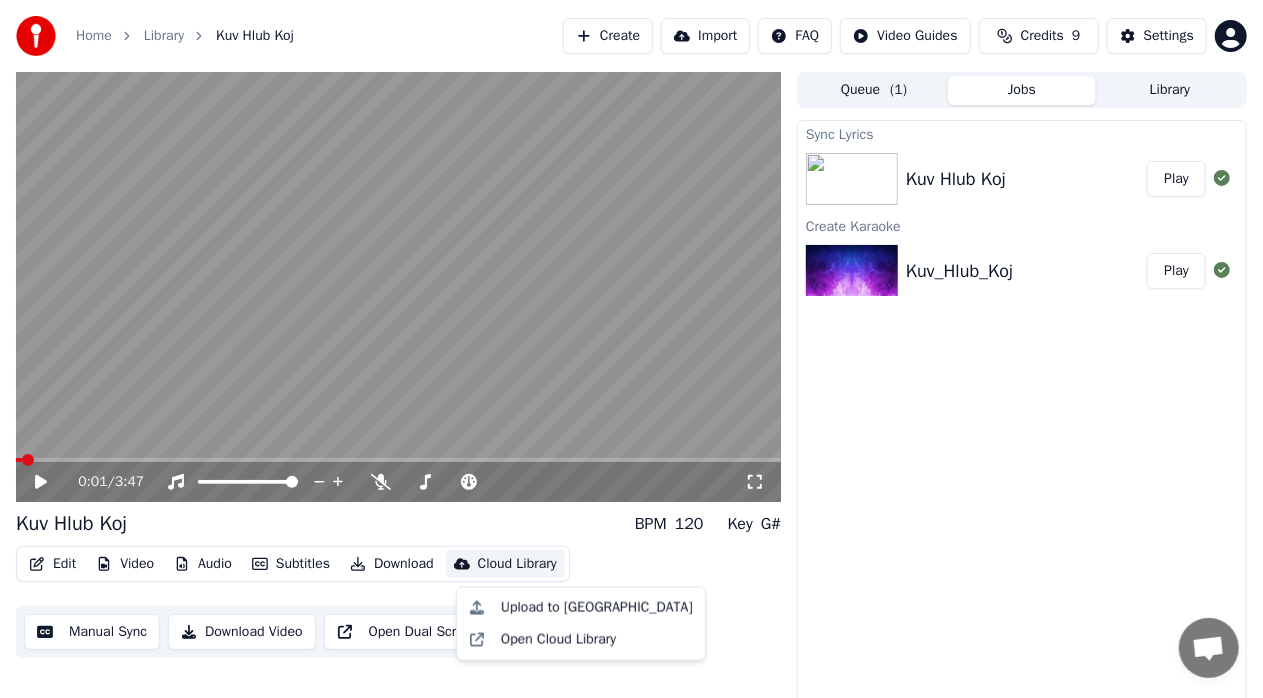 click on "Edit Video Audio Subtitles Download Cloud Library Manual Sync Download Video Open Dual Screen" at bounding box center [398, 602] 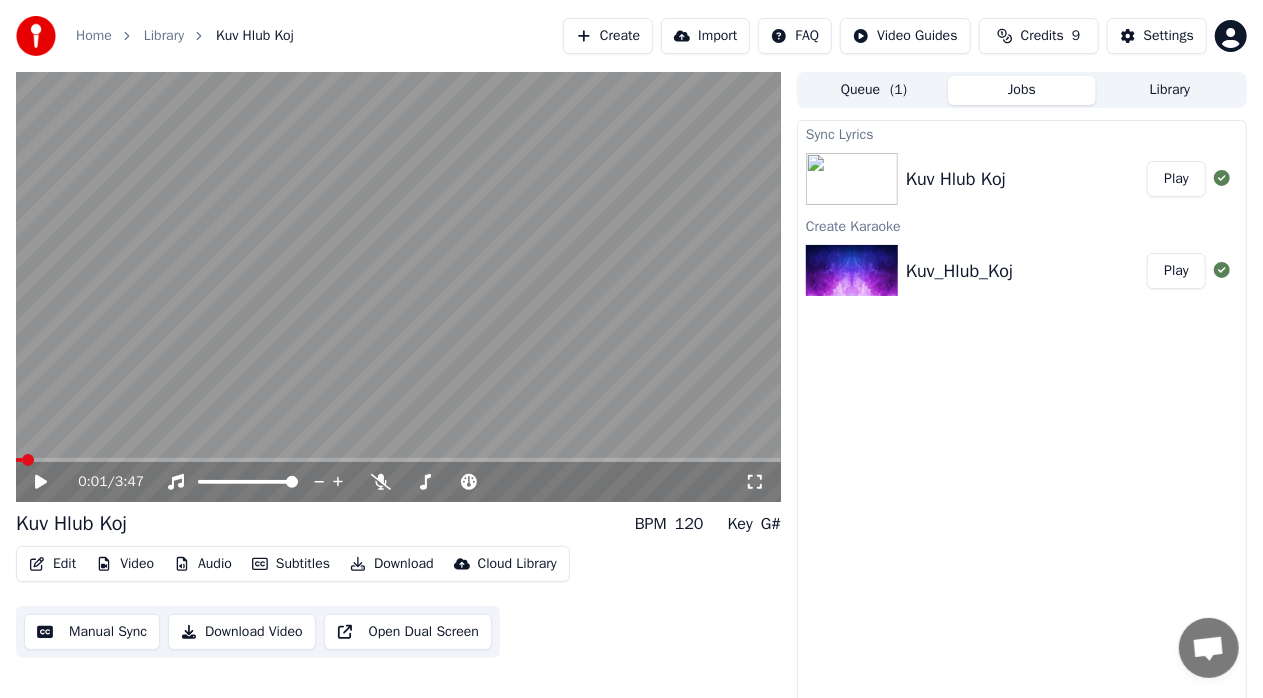 click on "Video" at bounding box center (125, 564) 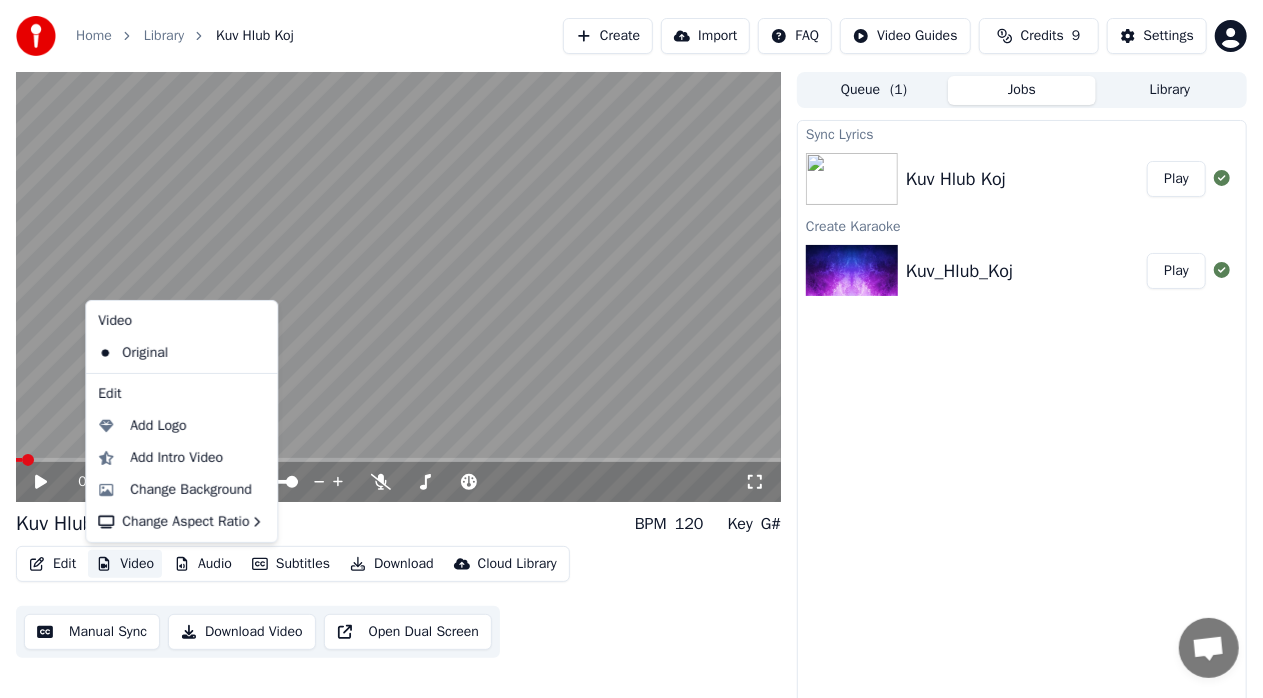 click on "Video" at bounding box center (125, 564) 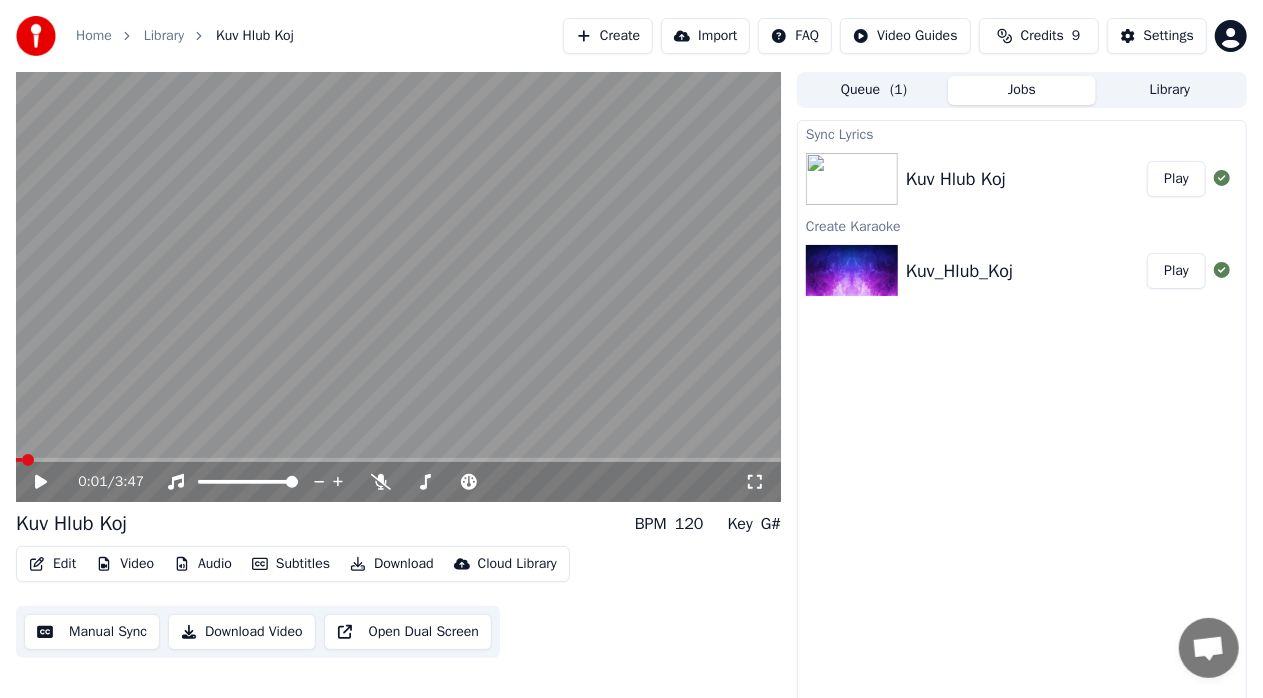 click at bounding box center [398, 287] 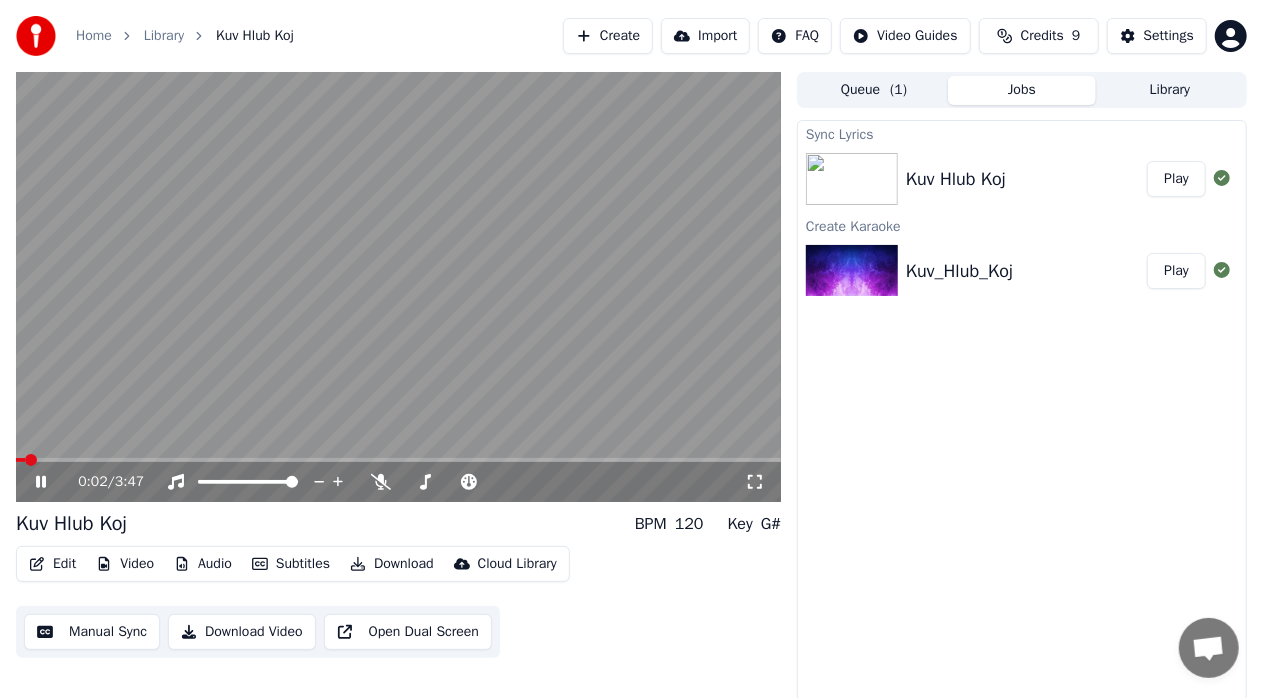 click at bounding box center [398, 287] 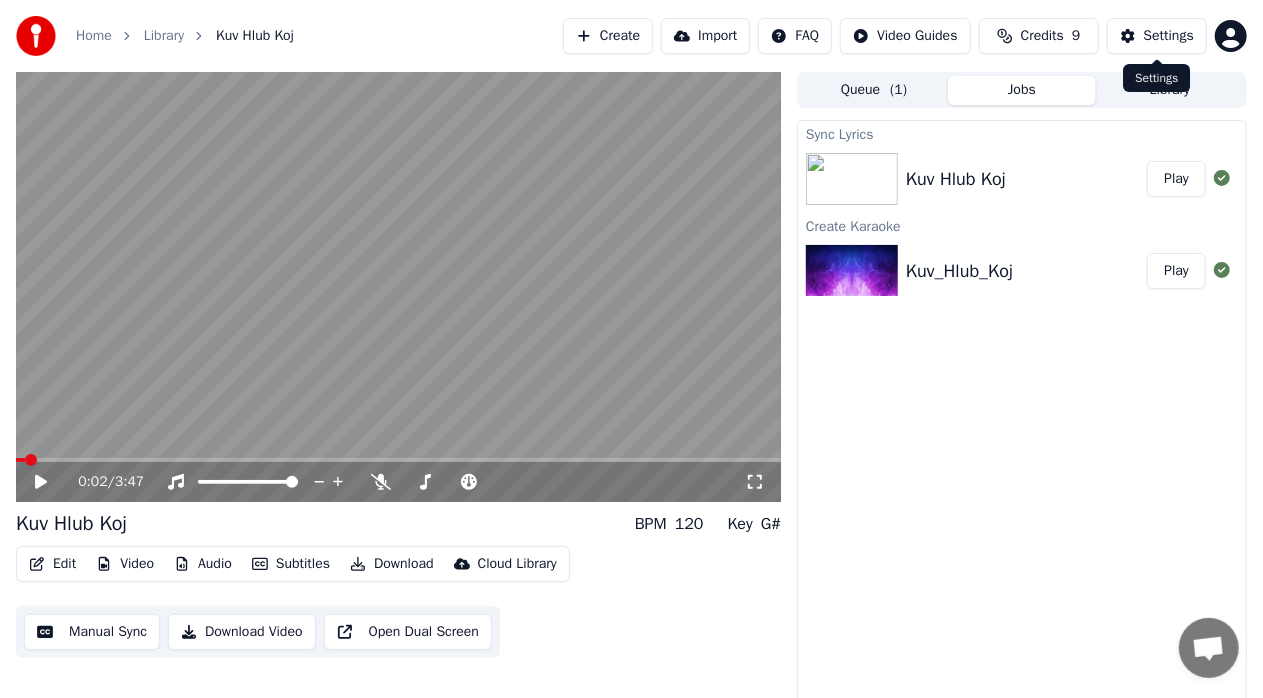 click on "Settings" at bounding box center (1169, 36) 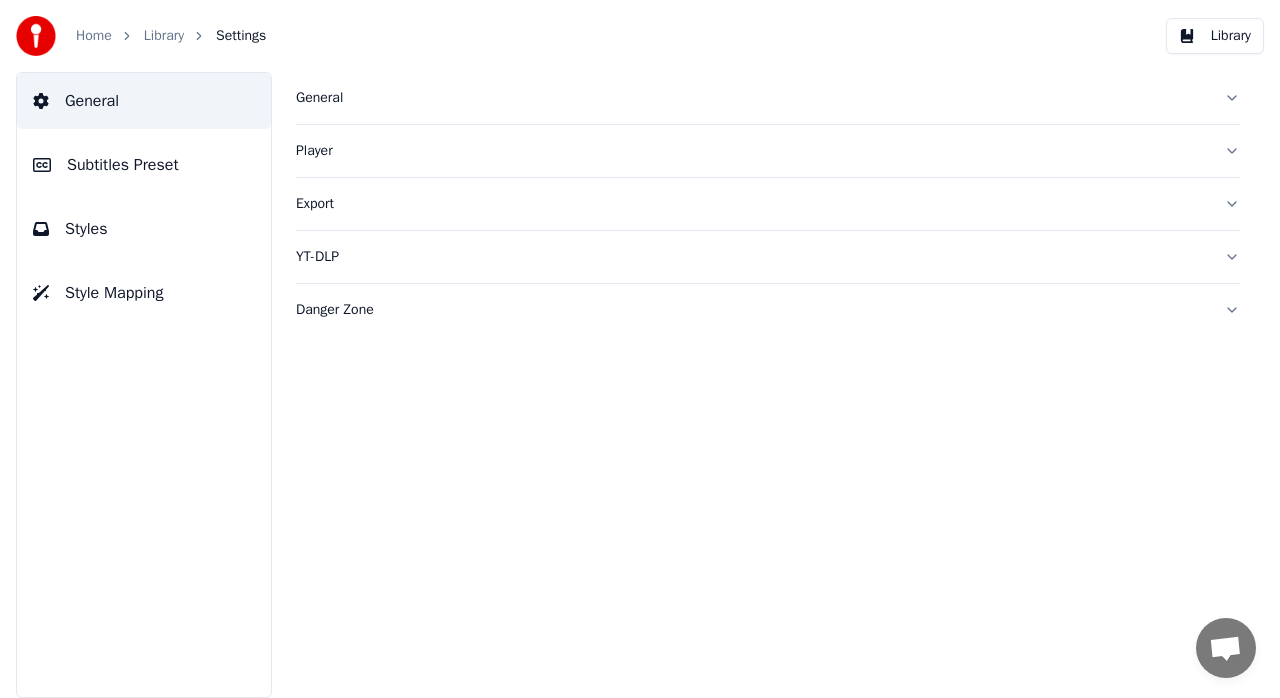 click on "Styles" at bounding box center [144, 229] 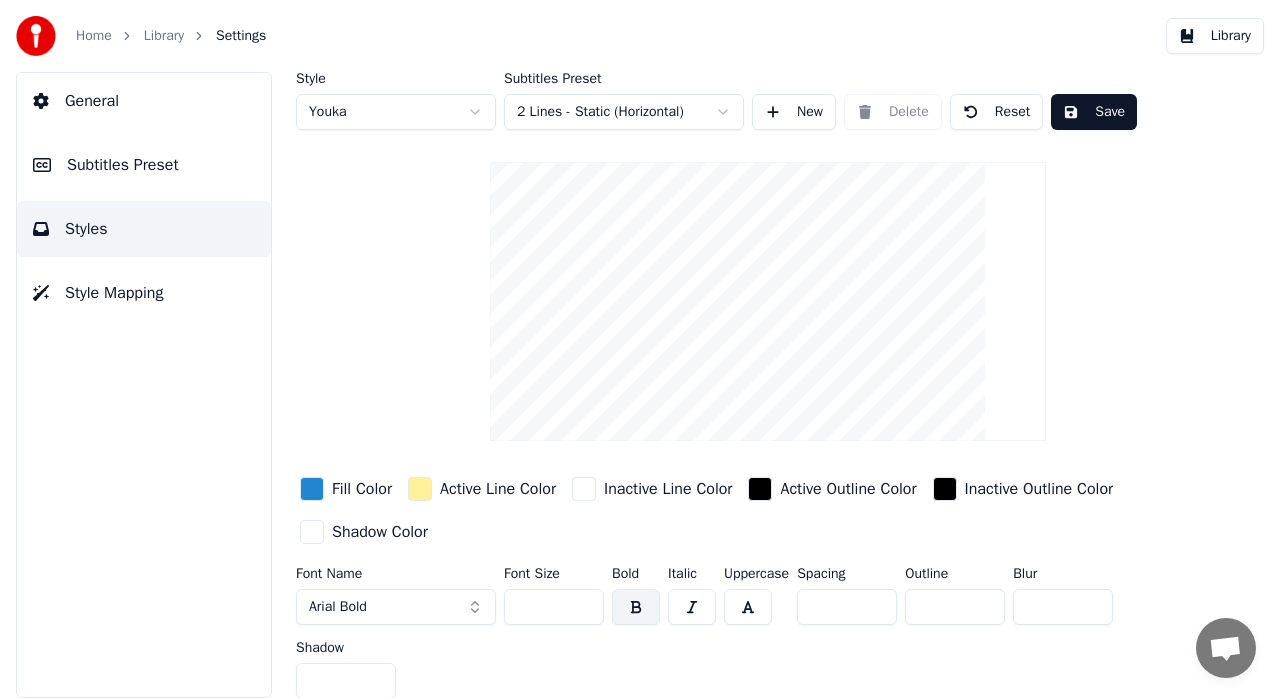 click on "Home Library Settings Library General Subtitles Preset Styles Style Mapping Style Youka Subtitles Preset 2 Lines - Static (Horizontal) New Delete Reset Save Fill Color Active Line Color Inactive Line Color Active Outline Color Inactive Outline Color Shadow Color Font Name Arial Bold Font Size ** Bold Italic Uppercase Spacing * Outline * Blur * Shadow *" at bounding box center [640, 349] 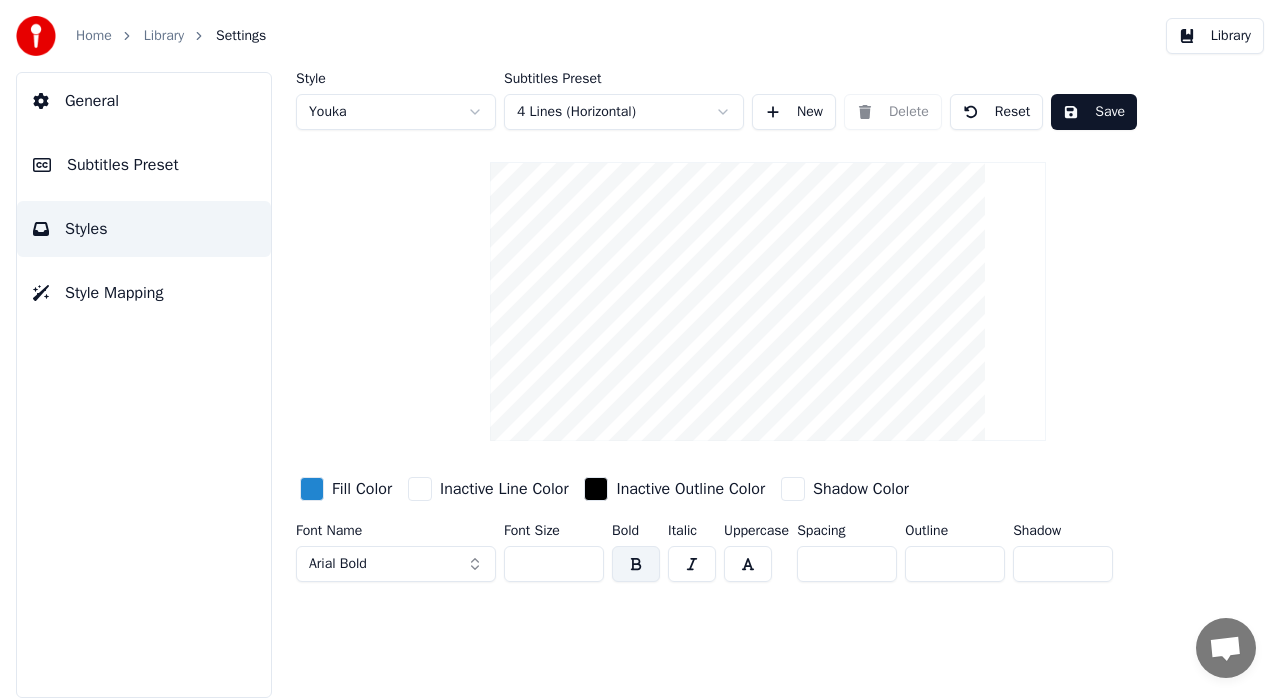 click on "New" at bounding box center [794, 112] 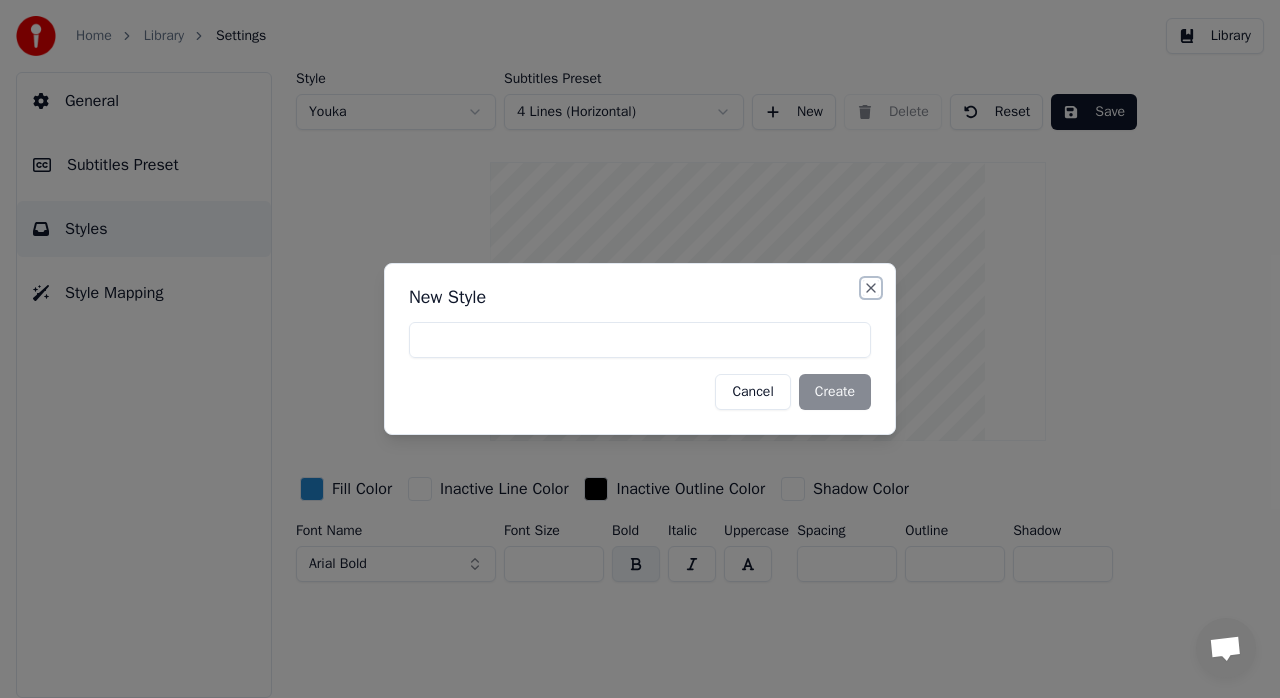 click on "Close" at bounding box center (871, 288) 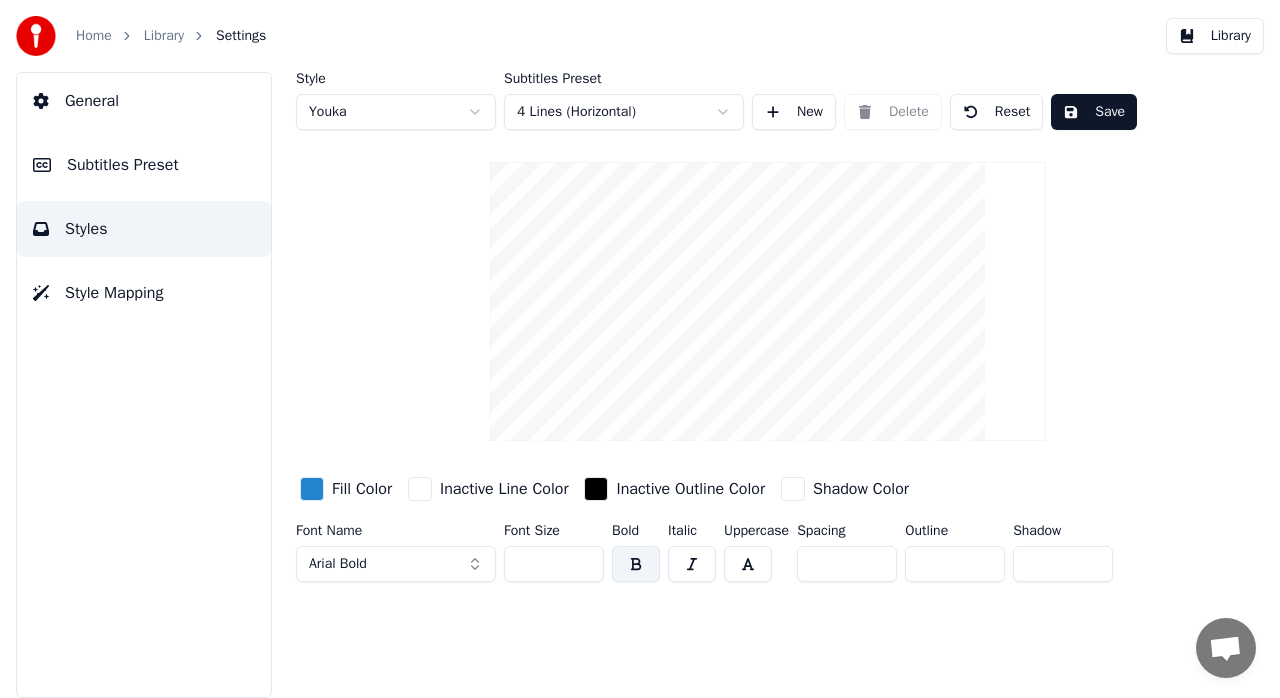 click on "Save" at bounding box center (1094, 112) 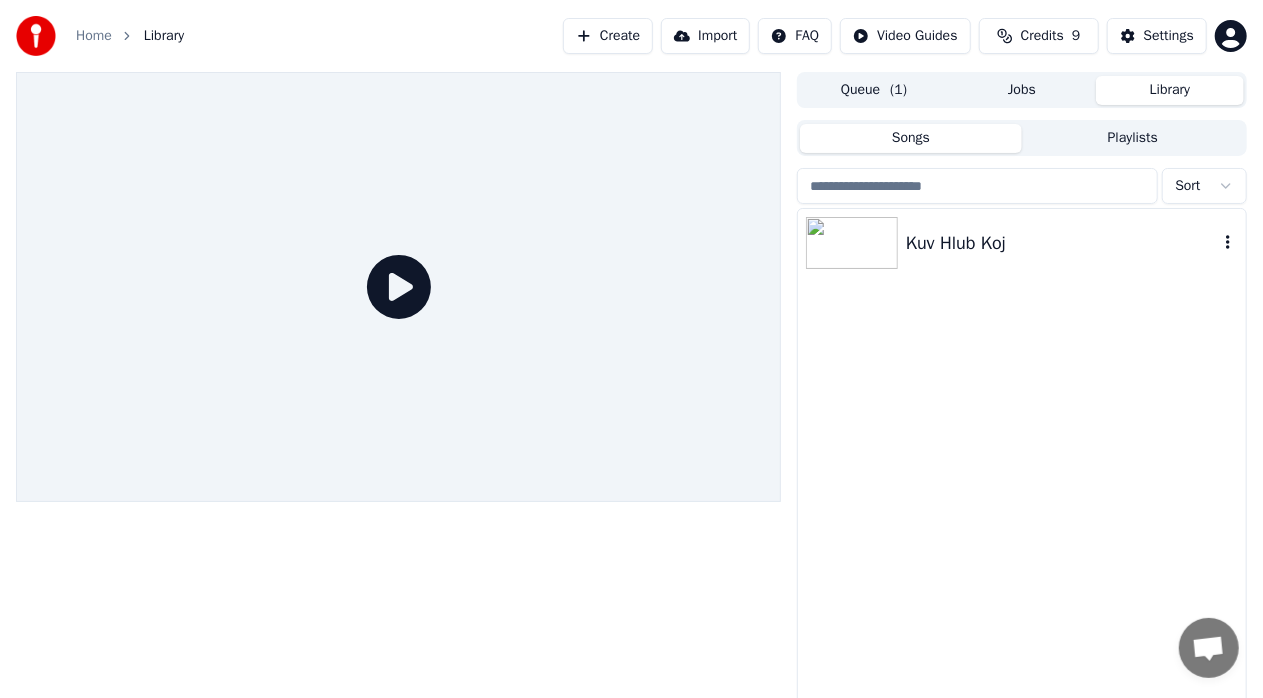 click on "Kuv Hlub Koj" at bounding box center (1062, 243) 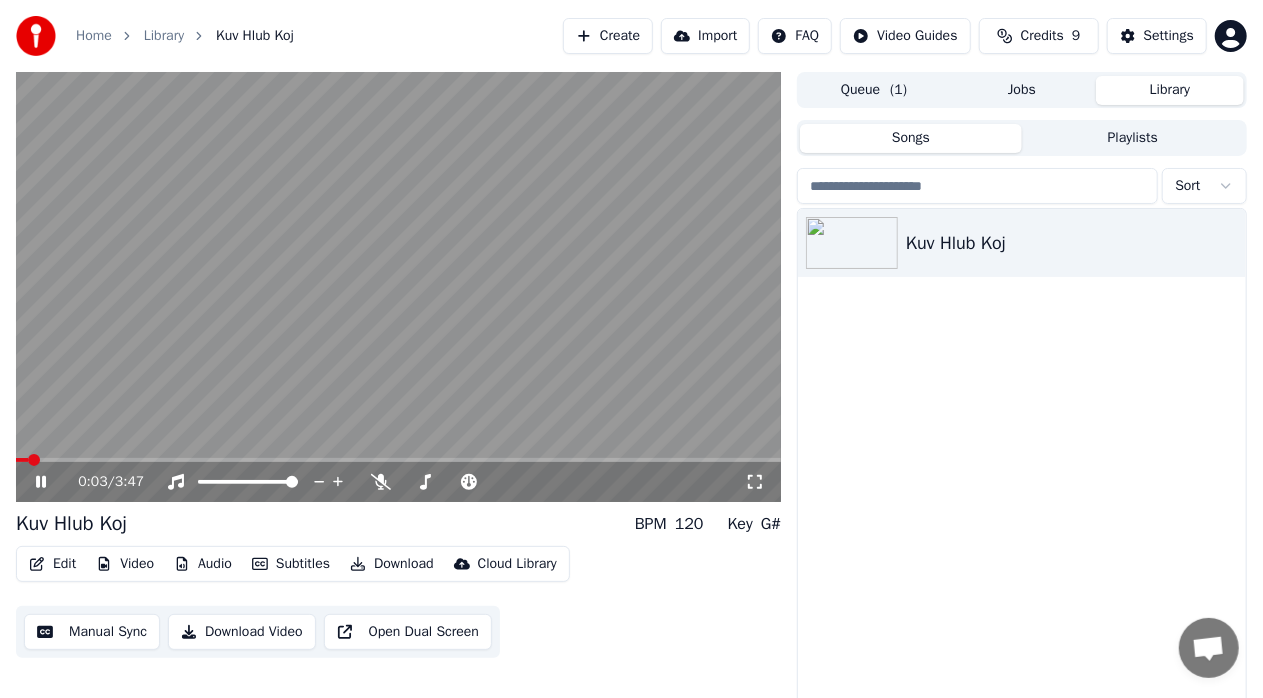 click at bounding box center (398, 287) 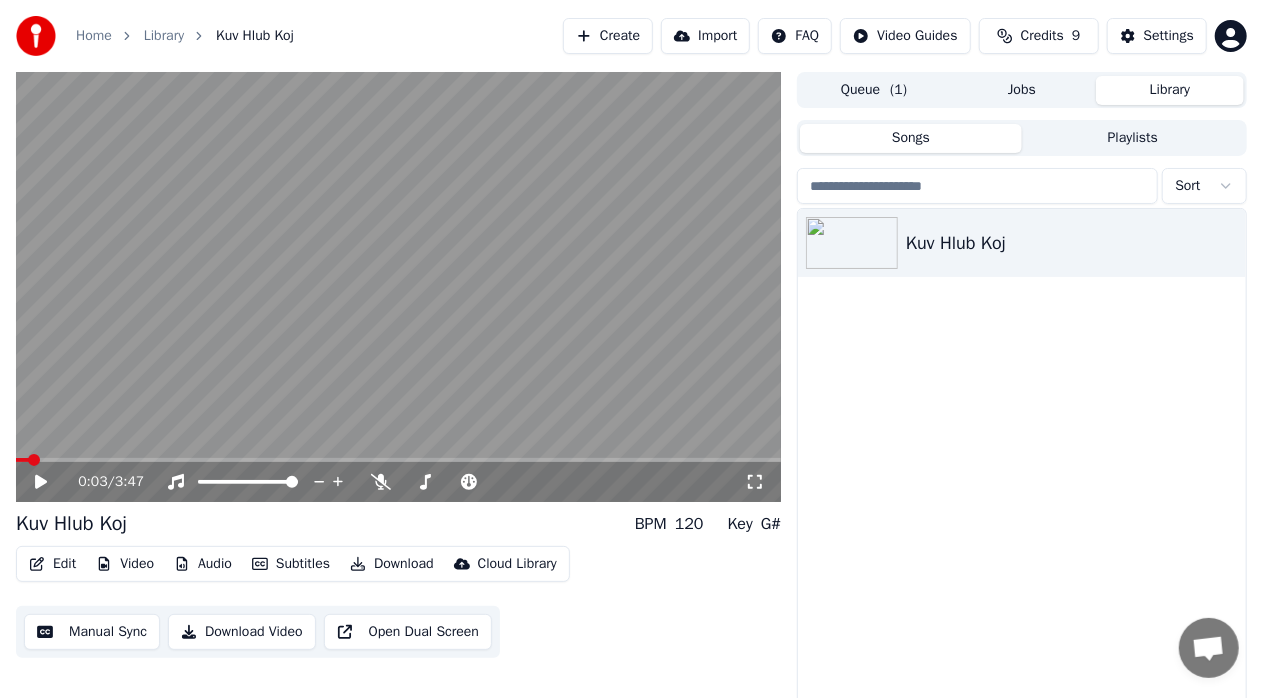 click at bounding box center [398, 460] 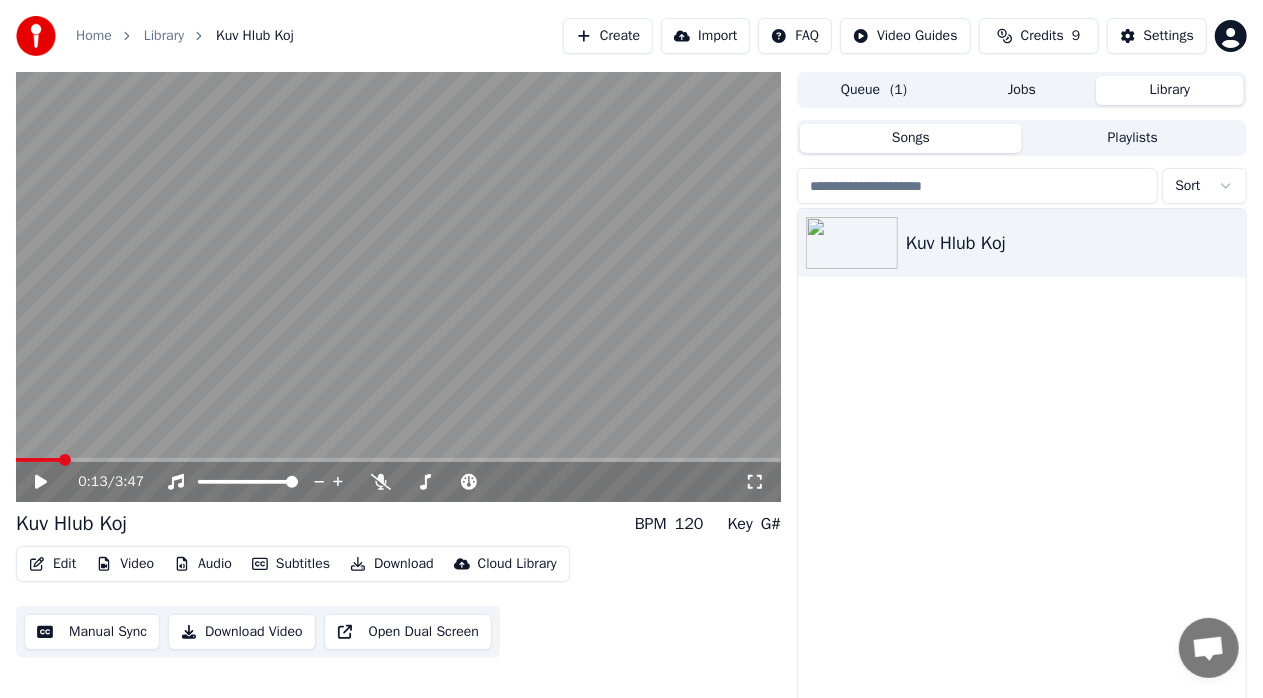 click 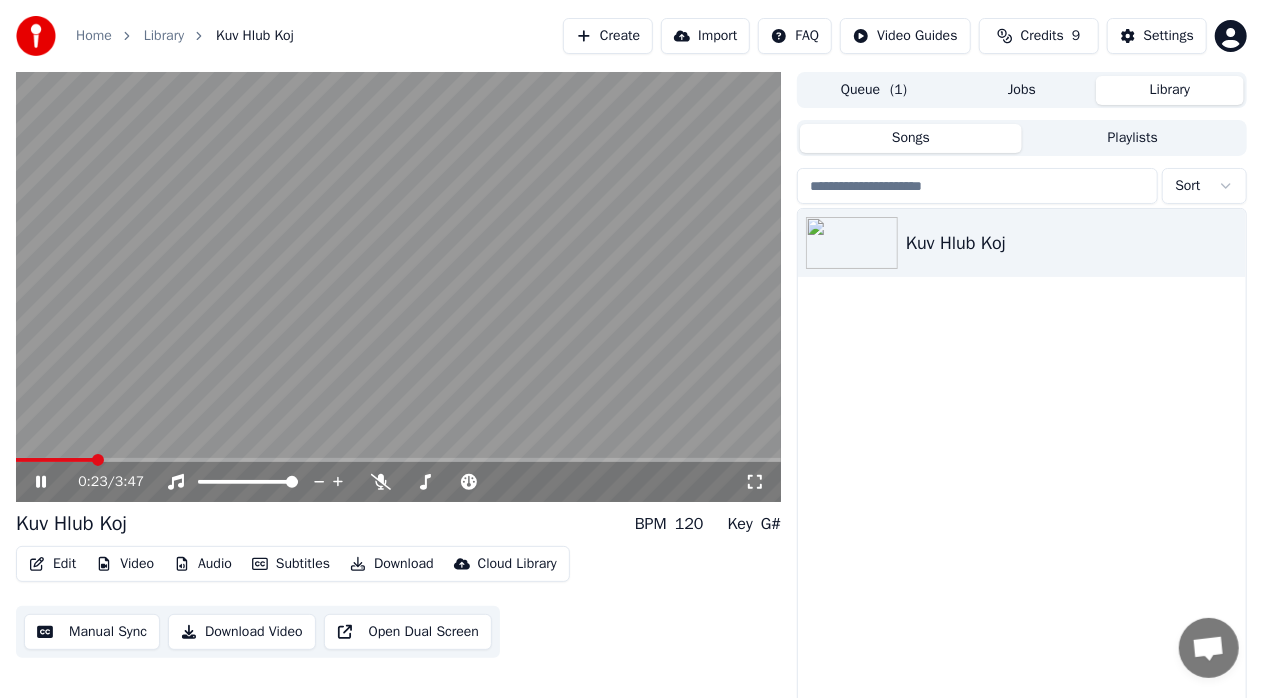 click at bounding box center [98, 460] 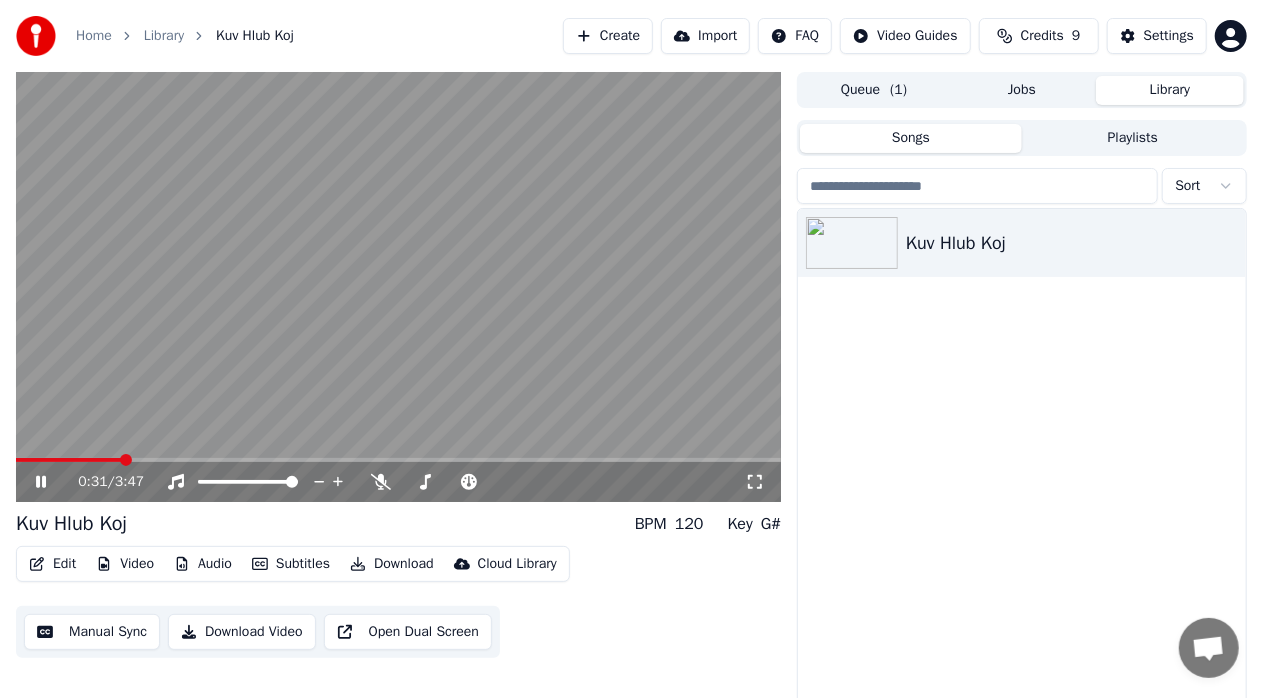 click at bounding box center [398, 287] 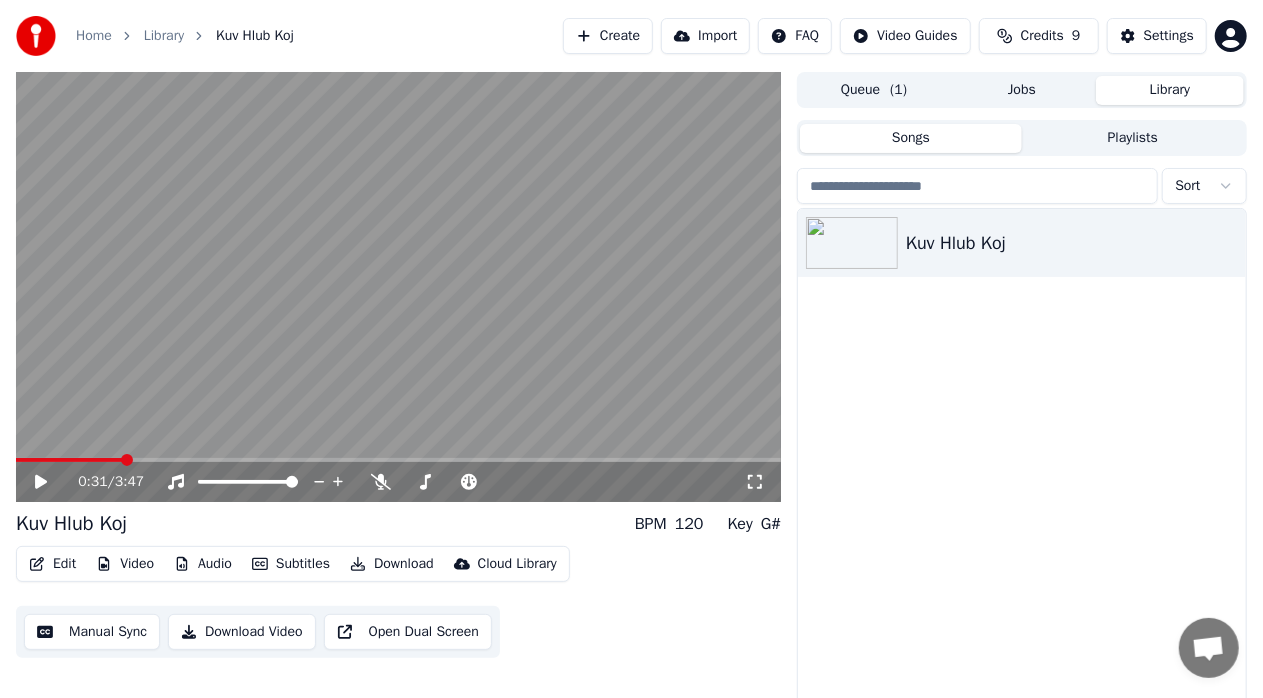 click on "Edit" at bounding box center (52, 564) 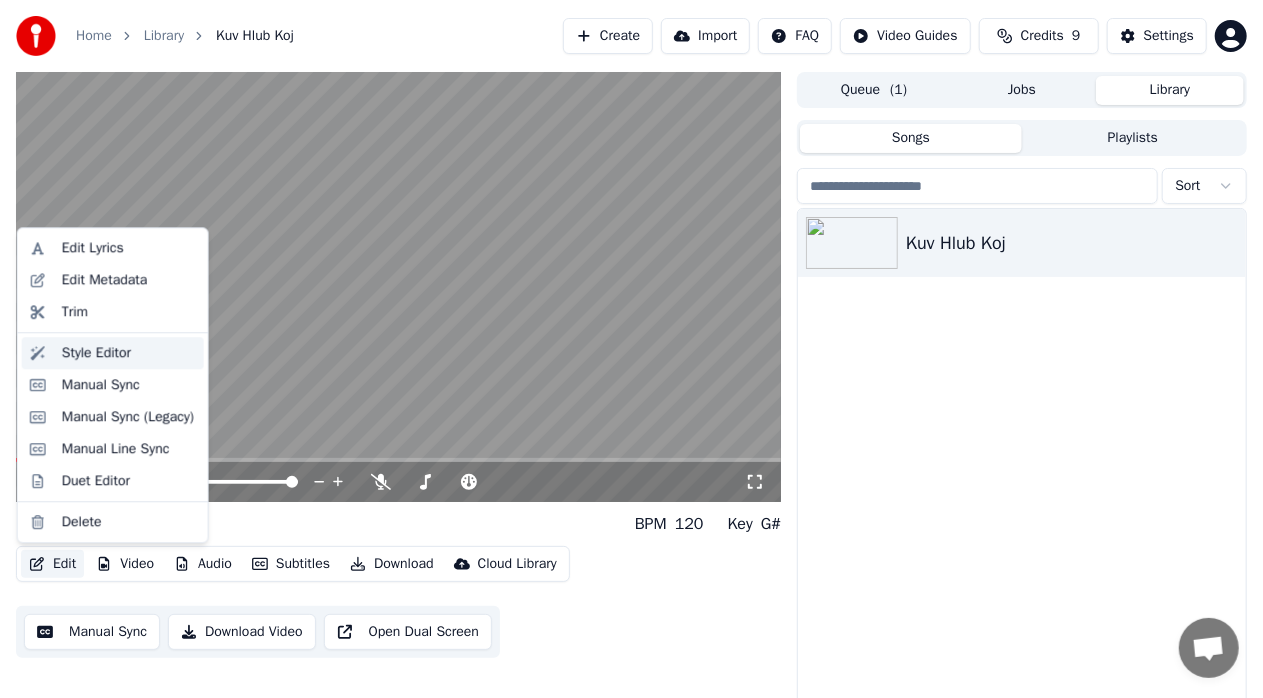 click on "Style Editor" at bounding box center [96, 353] 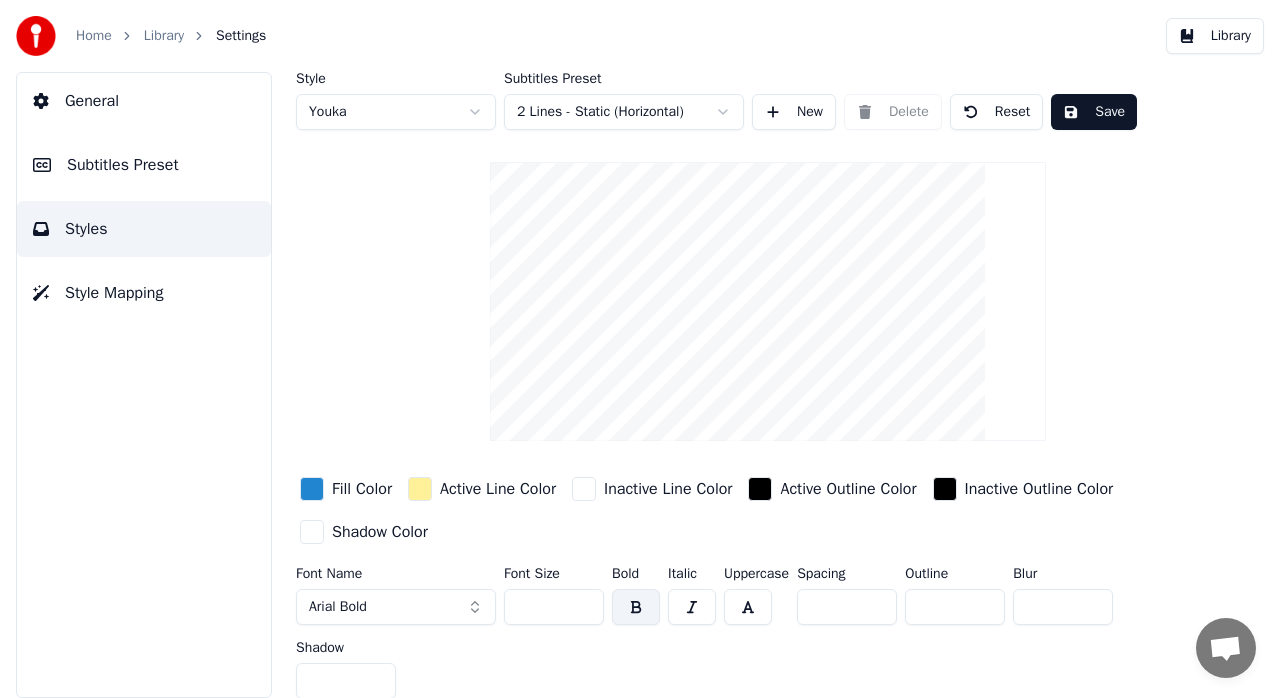 click on "Home Library Settings Library General Subtitles Preset Styles Style Mapping Style Youka Subtitles Preset 2 Lines - Static (Horizontal) New Delete Reset Save Fill Color Active Line Color Inactive Line Color Active Outline Color Inactive Outline Color Shadow Color Font Name Arial Bold Font Size ** Bold Italic Uppercase Spacing * Outline * Blur * Shadow *" at bounding box center [640, 349] 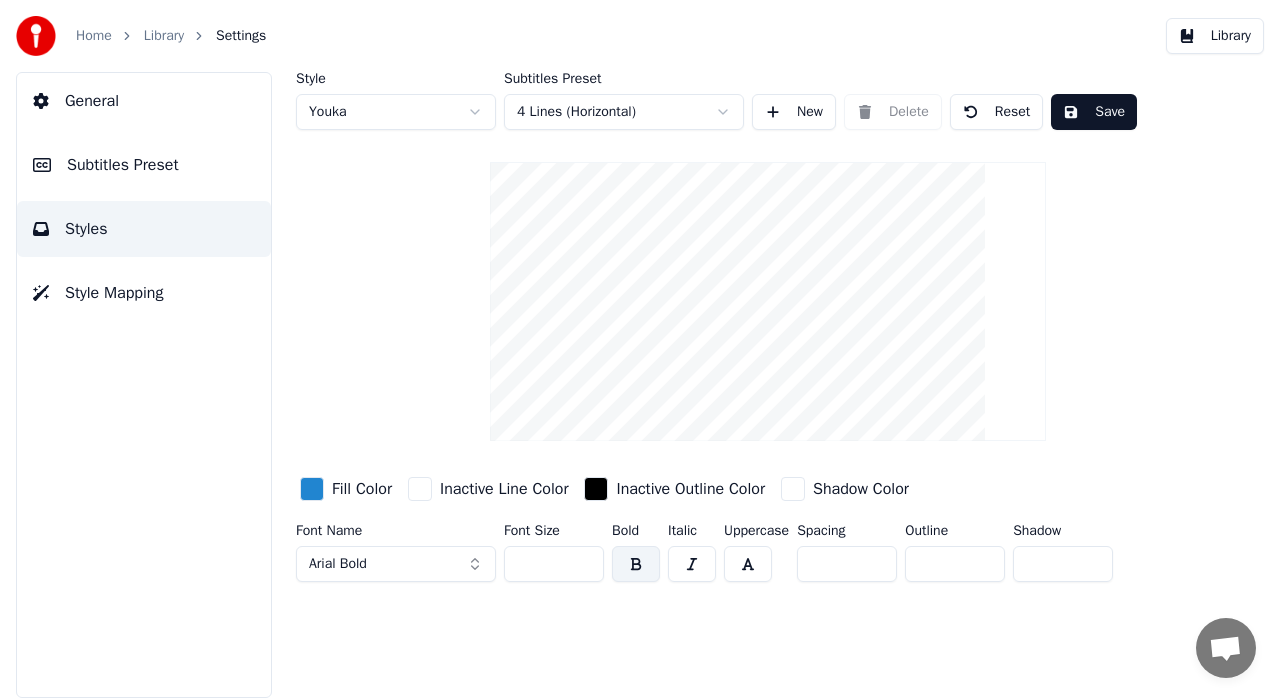 click on "Save" at bounding box center (1094, 112) 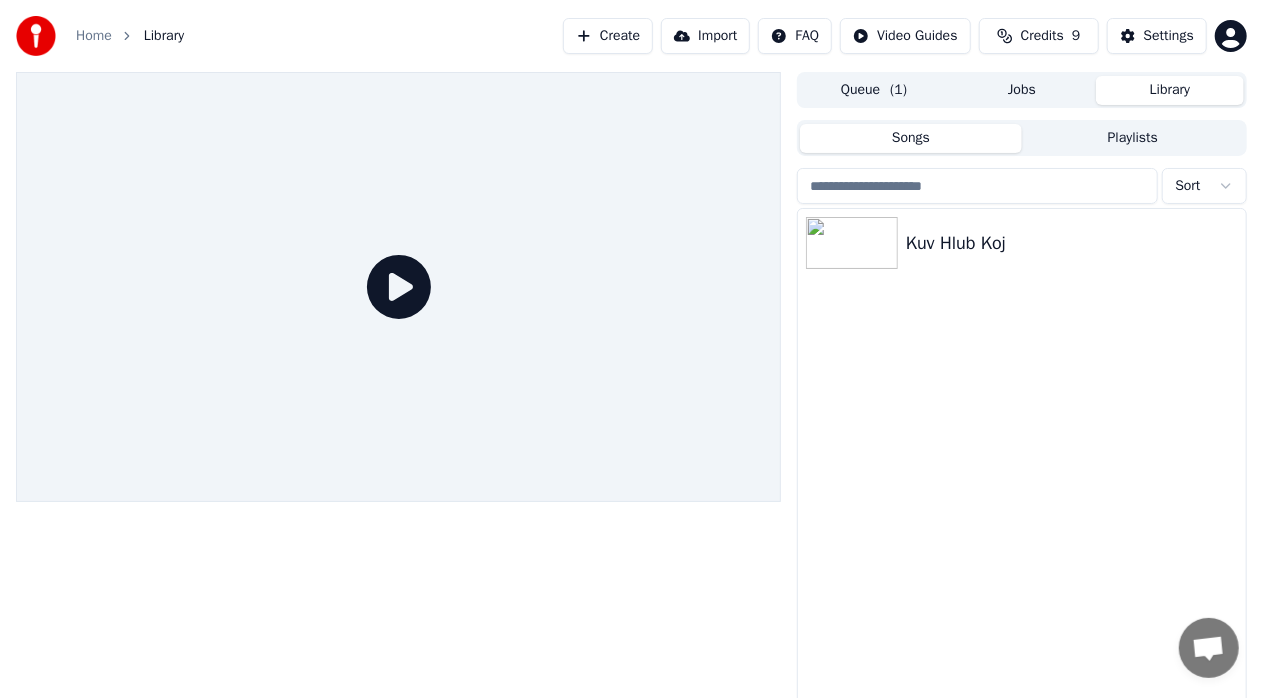 click 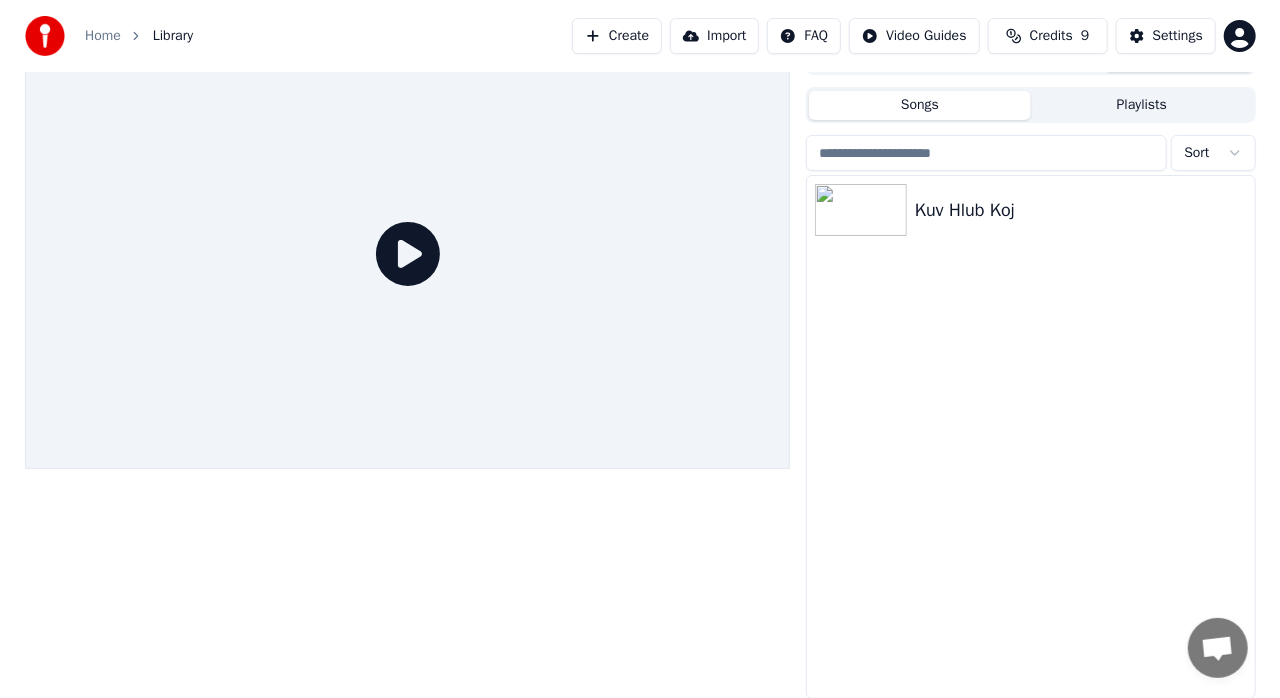 scroll, scrollTop: 0, scrollLeft: 0, axis: both 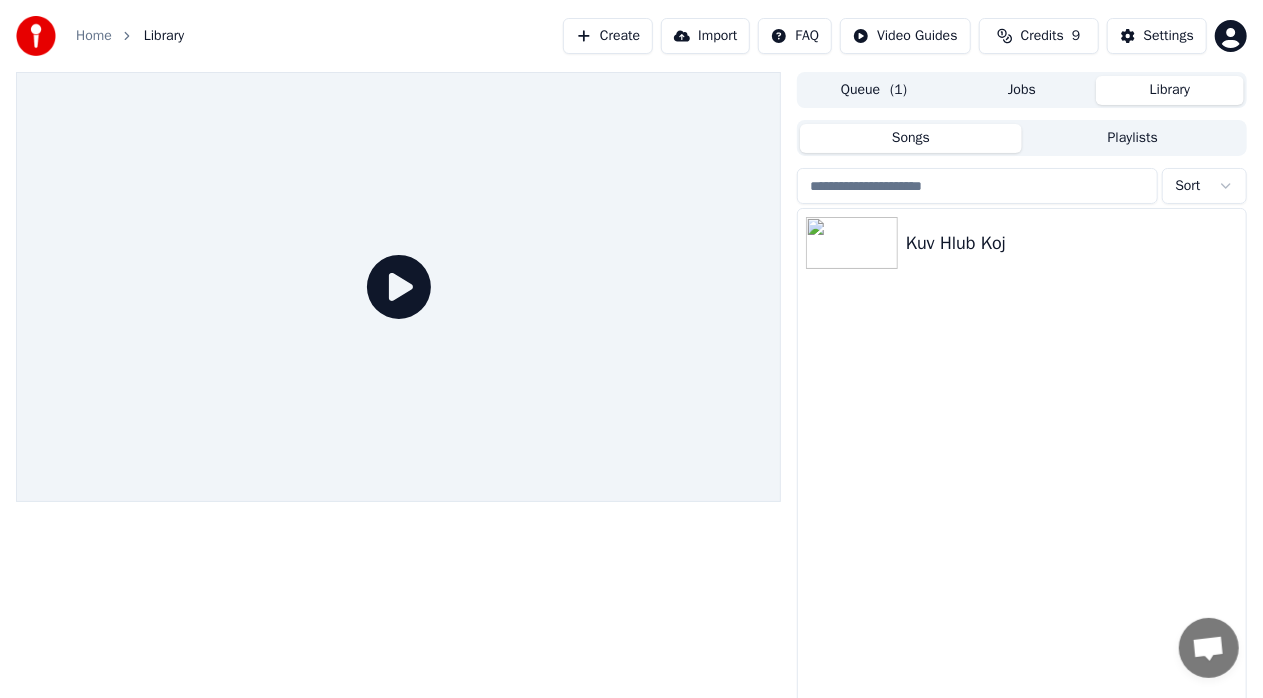 click on "Kuv Hlub Koj" at bounding box center [1022, 470] 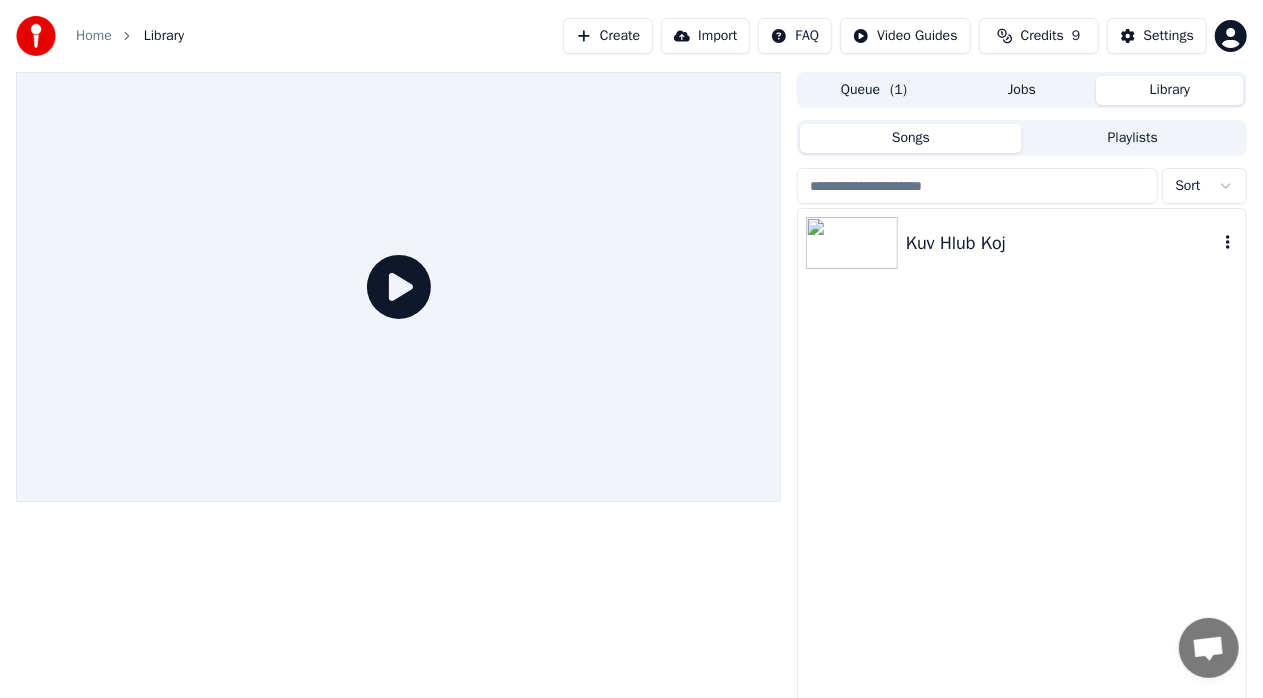 click on "Kuv Hlub Koj" at bounding box center [1022, 243] 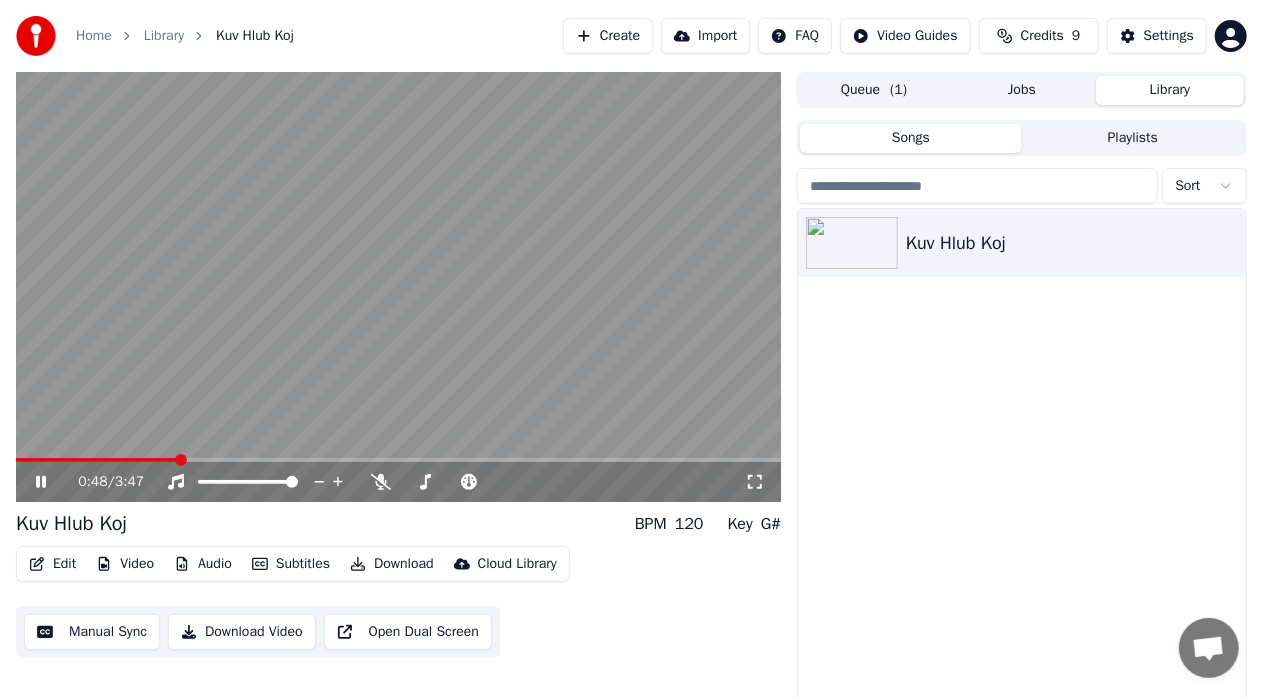 click at bounding box center (181, 460) 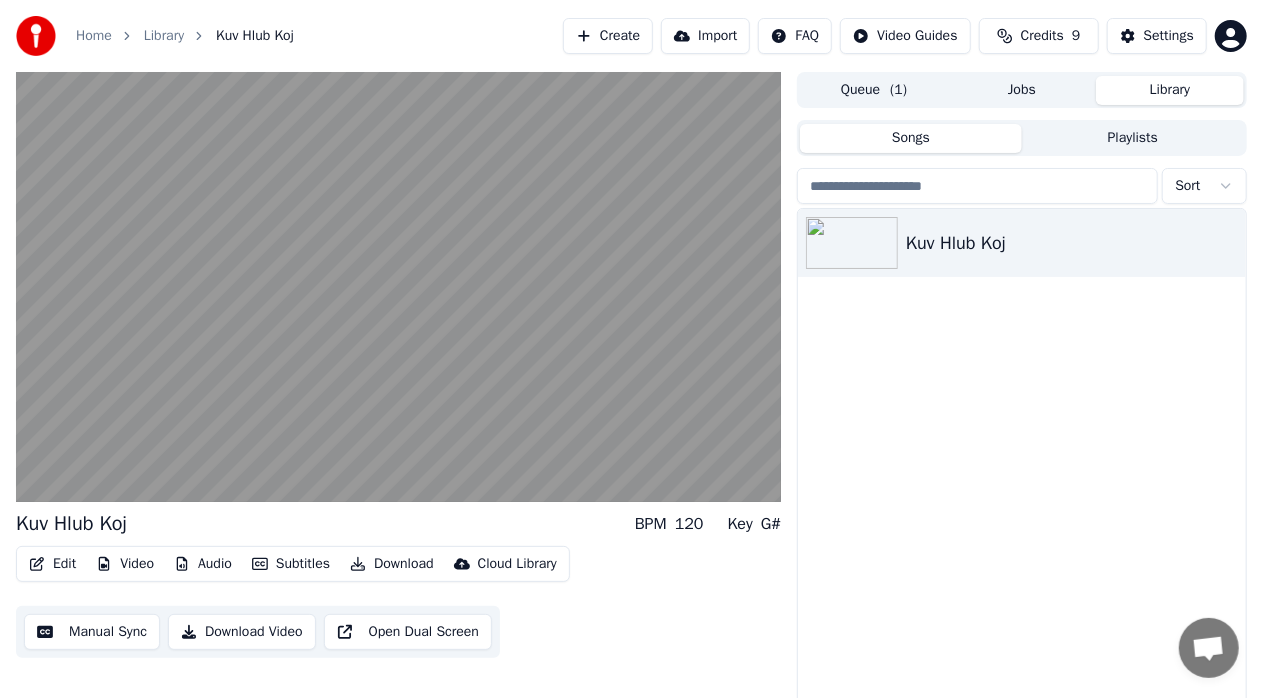 click on "Edit" at bounding box center (52, 564) 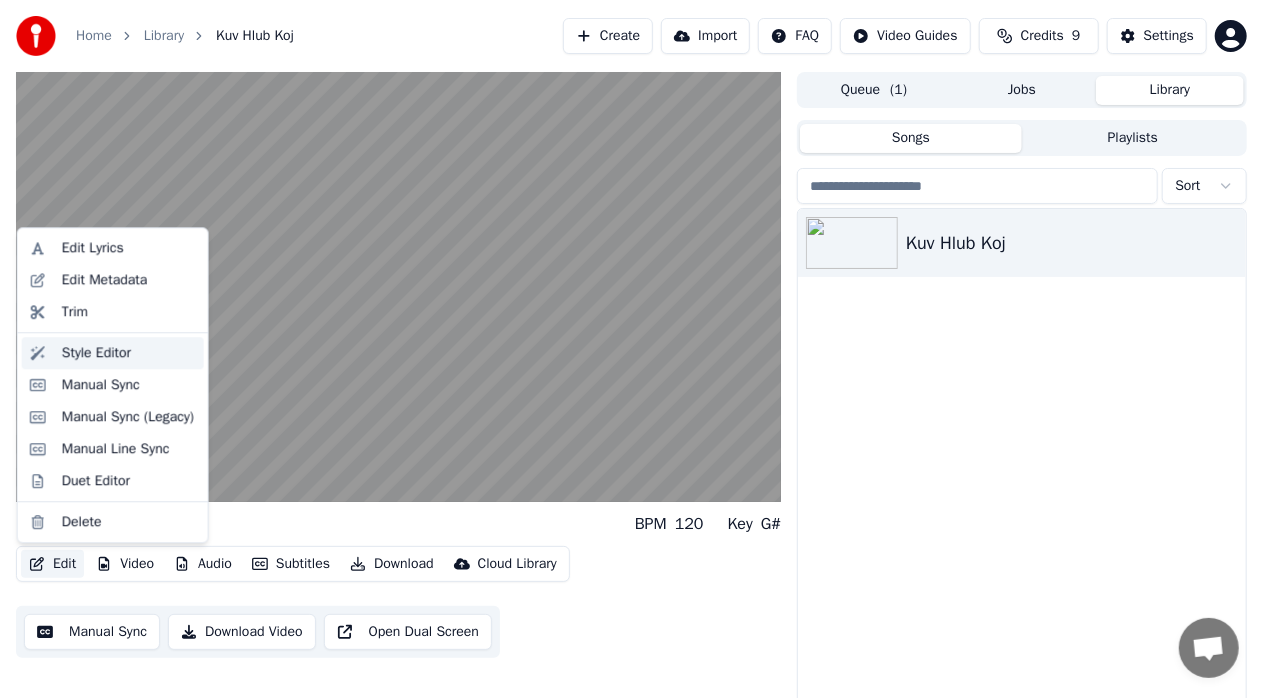 click on "Style Editor" at bounding box center [113, 353] 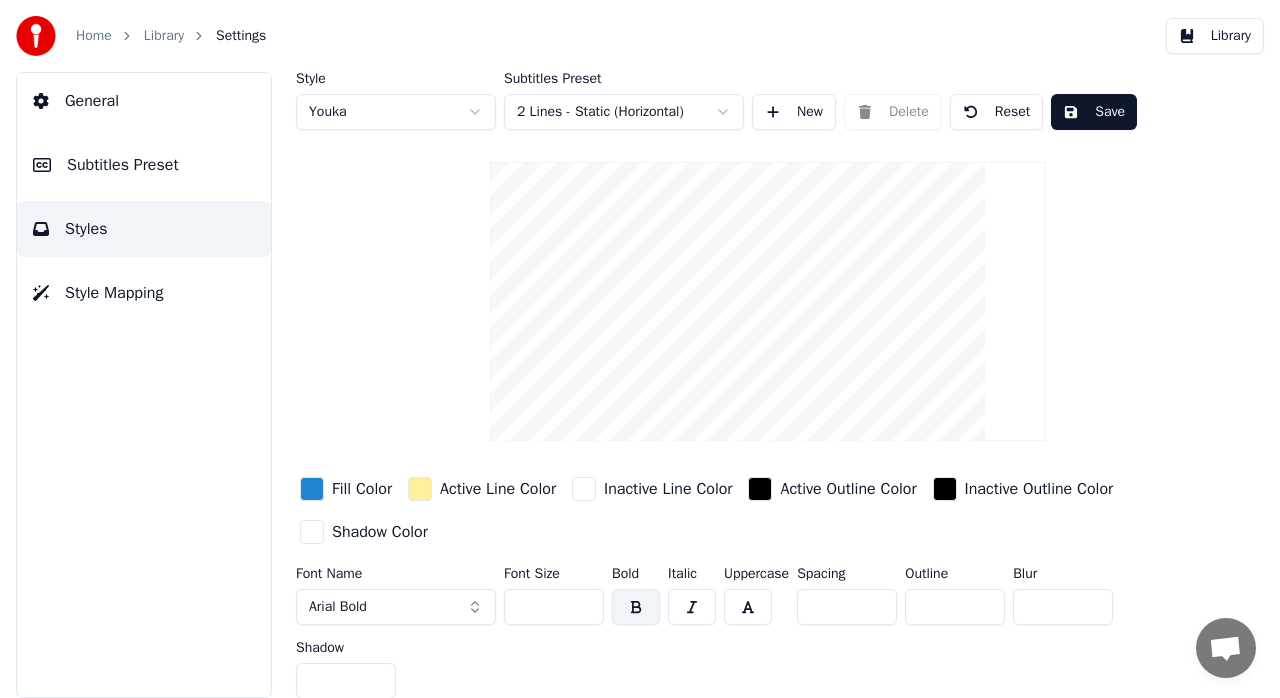 click on "New" at bounding box center (794, 112) 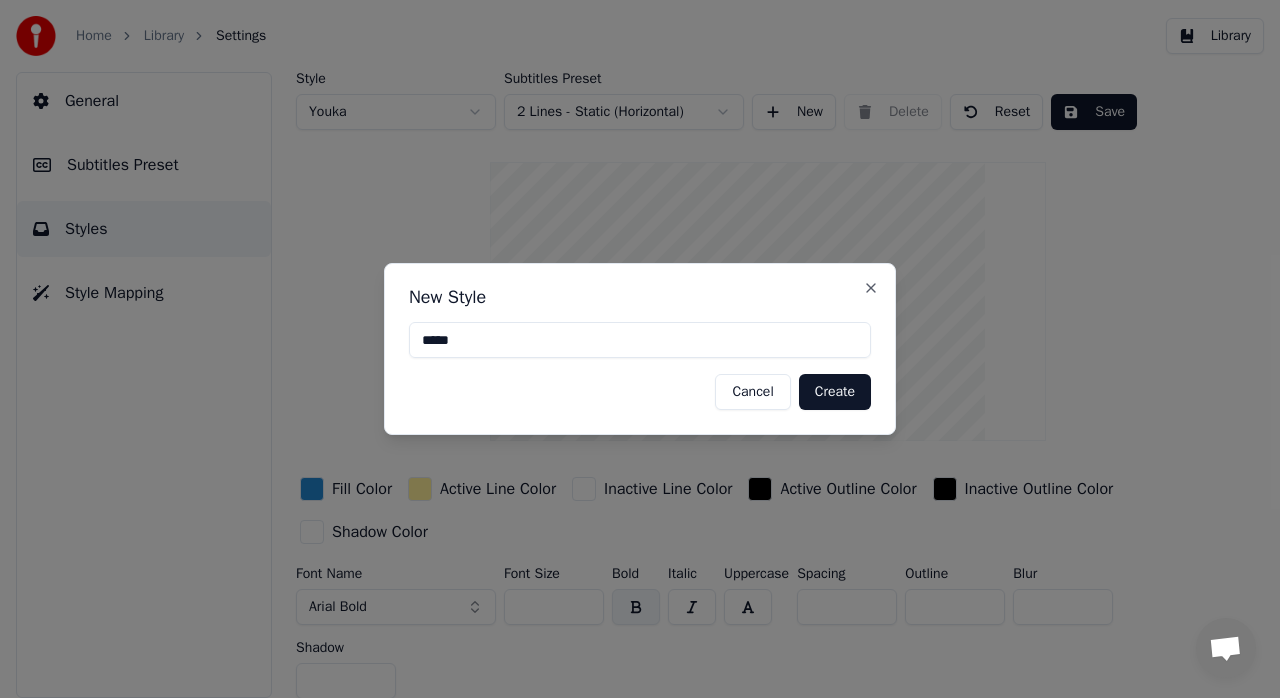 type on "*****" 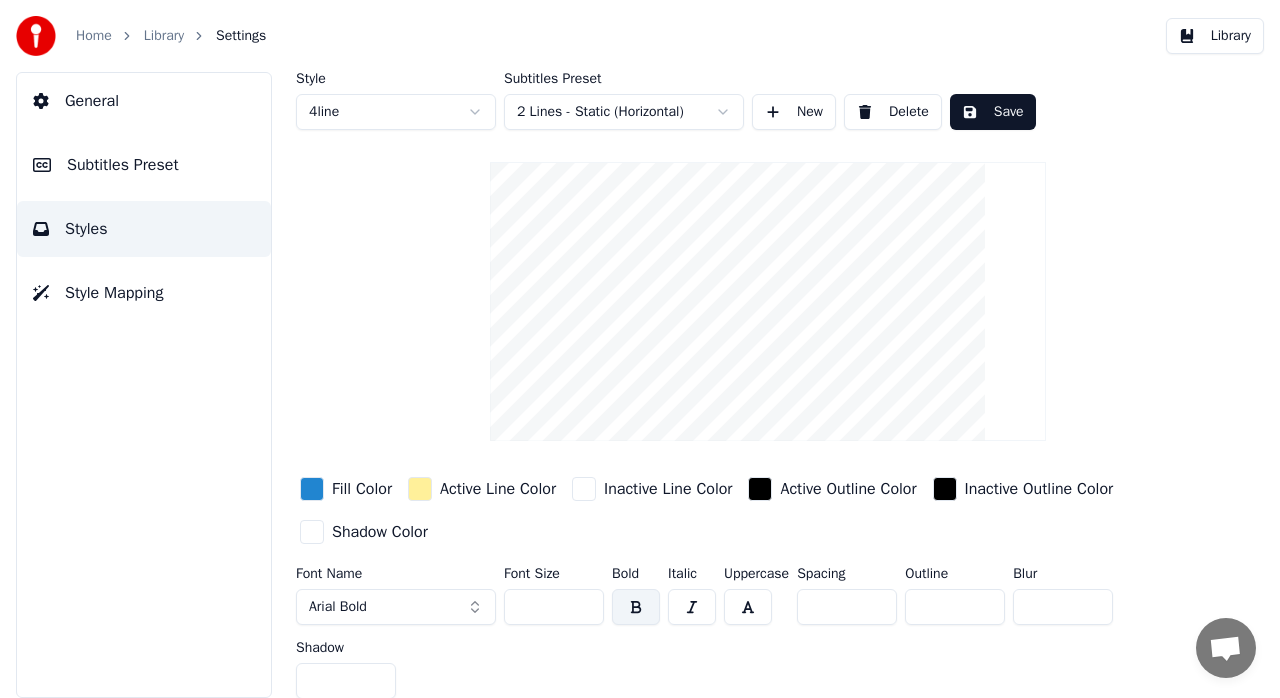 click on "Home Library Settings Library General Subtitles Preset Styles Style Mapping Style 4line Subtitles Preset 2 Lines - Static (Horizontal) New Delete Save Fill Color Active Line Color Inactive Line Color Active Outline Color Inactive Outline Color Shadow Color Font Name Arial Bold Font Size ** Bold Italic Uppercase Spacing * Outline * Blur * Shadow *" at bounding box center [640, 349] 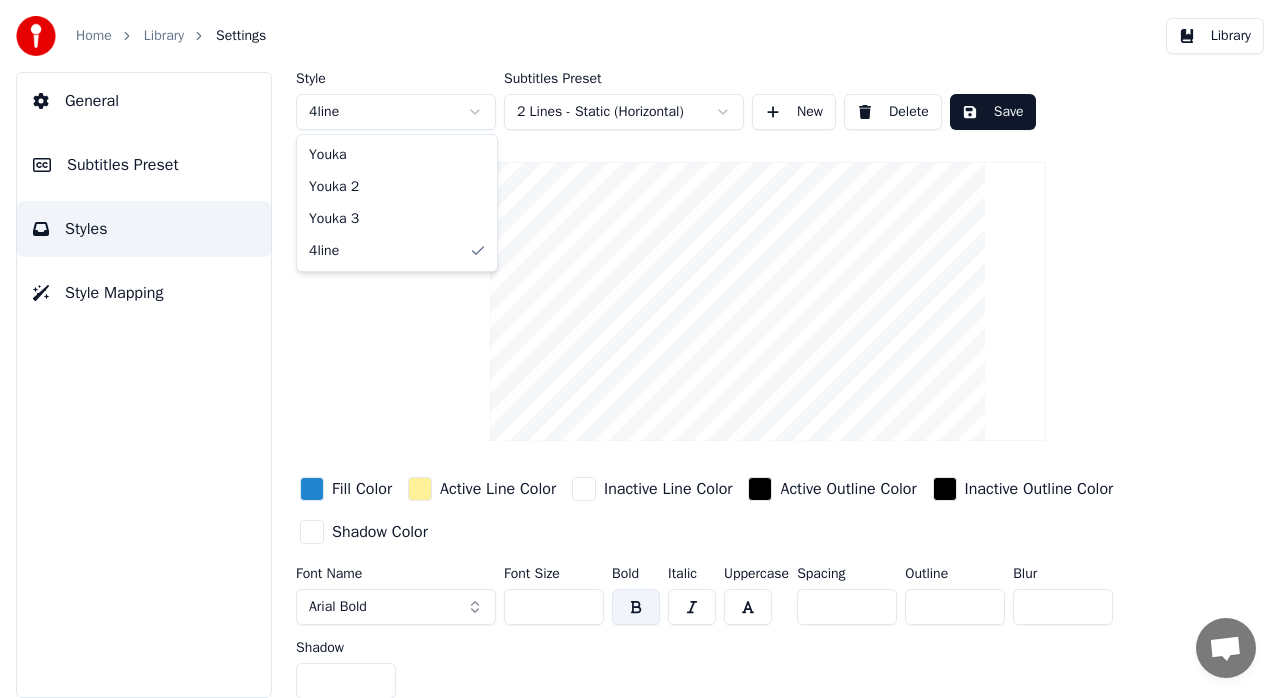click on "Home Library Settings Library General Subtitles Preset Styles Style Mapping Style 4line Subtitles Preset 2 Lines - Static (Horizontal) New Delete Save Fill Color Active Line Color Inactive Line Color Active Outline Color Inactive Outline Color Shadow Color Font Name Arial Bold Font Size ** Bold Italic Uppercase Spacing * Outline * Blur * Shadow *
Youka Youka 2 Youka 3 4line" at bounding box center (640, 349) 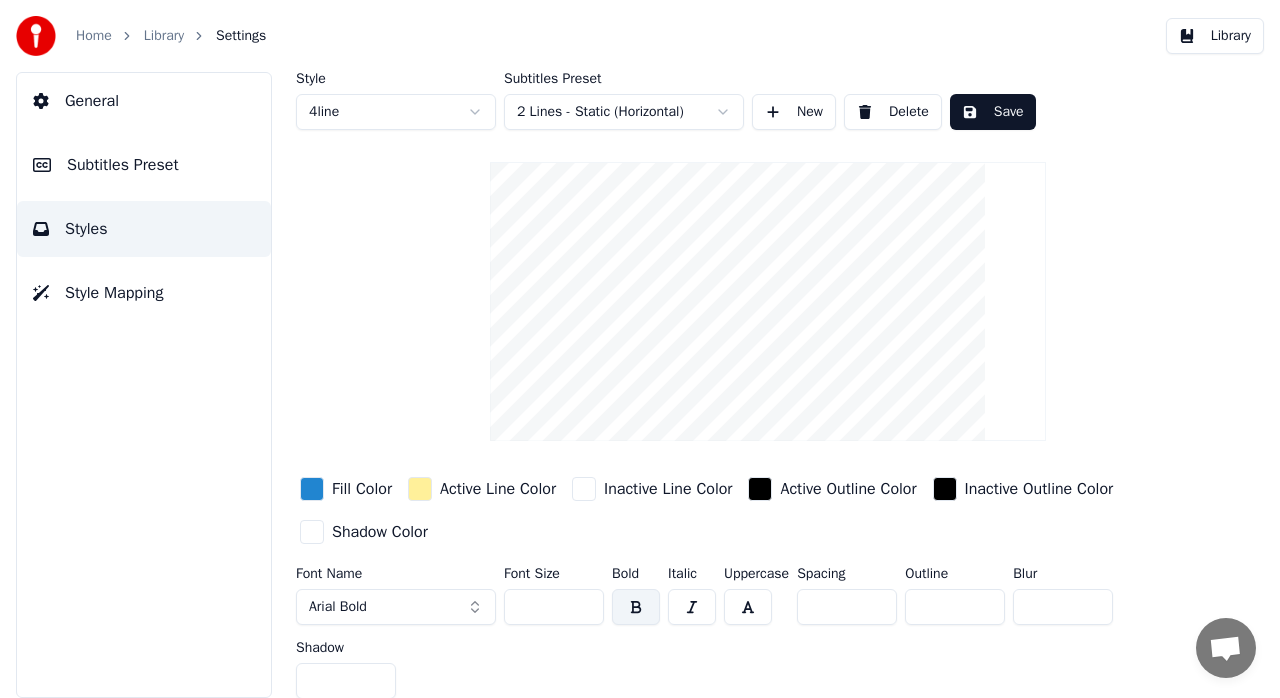 click on "Home Library Settings Library General Subtitles Preset Styles Style Mapping Style 4line Subtitles Preset 2 Lines - Static (Horizontal) New Delete Save Fill Color Active Line Color Inactive Line Color Active Outline Color Inactive Outline Color Shadow Color Font Name Arial Bold Font Size ** Bold Italic Uppercase Spacing * Outline * Blur * Shadow *" at bounding box center [640, 349] 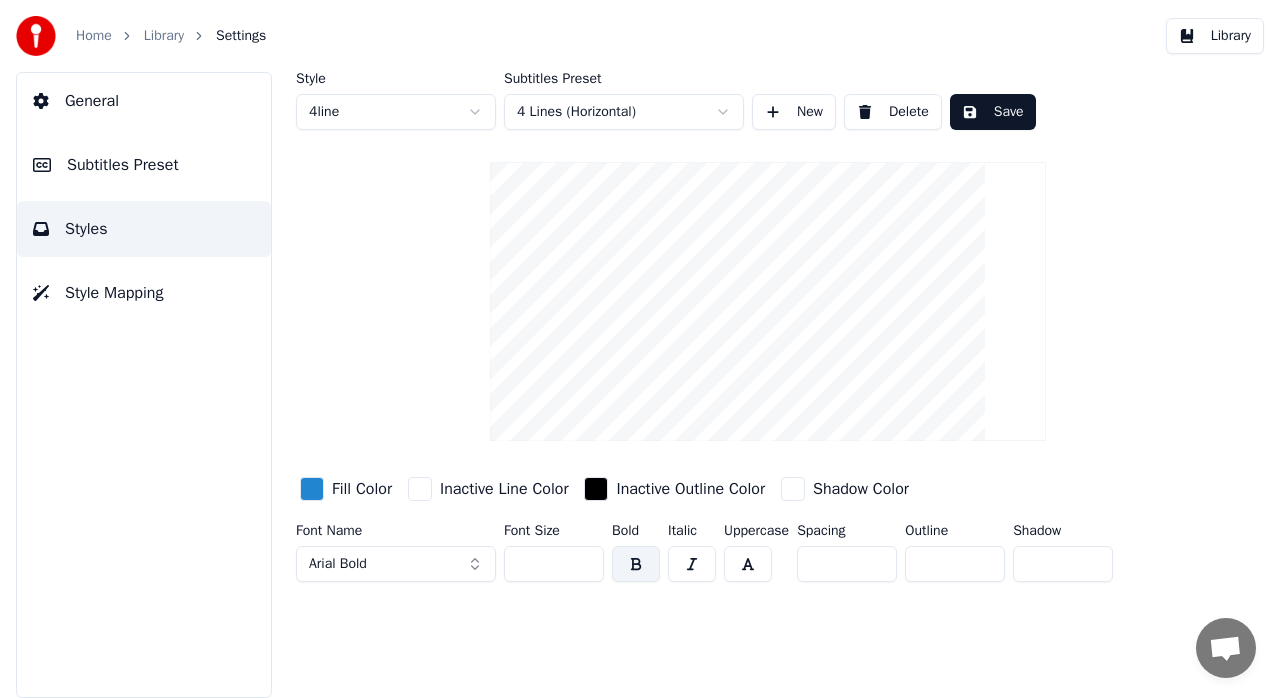 click on "Save" at bounding box center [993, 112] 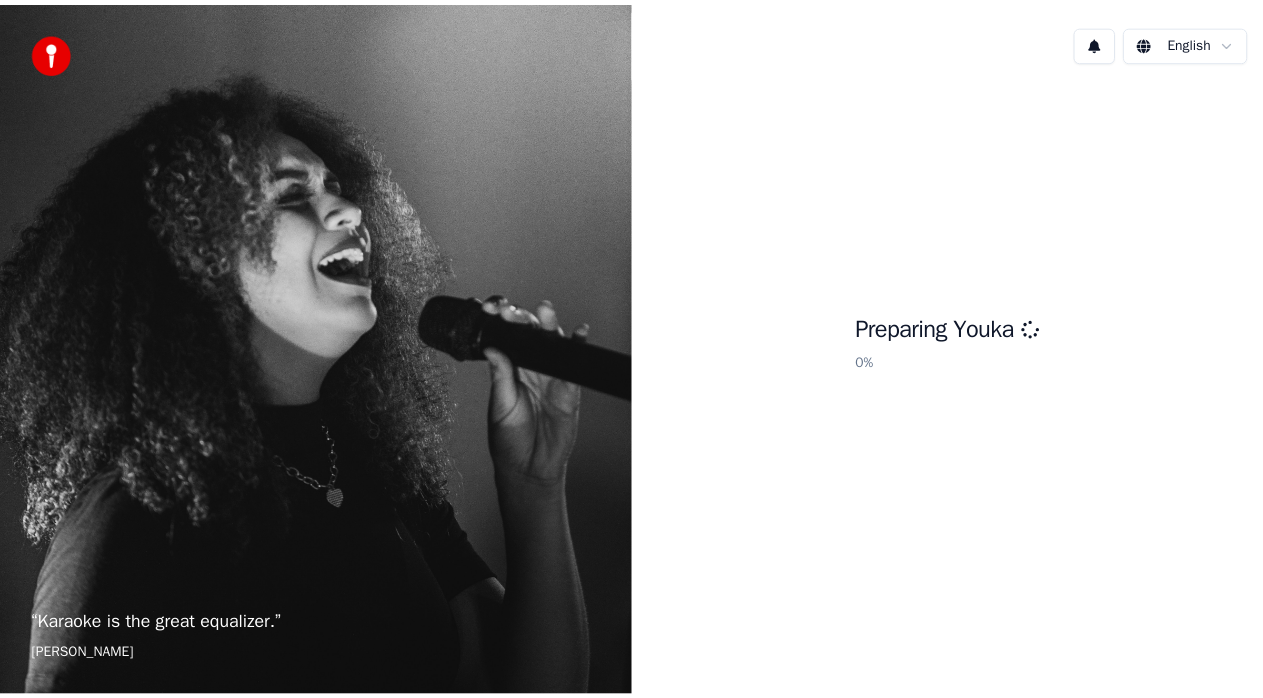 scroll, scrollTop: 0, scrollLeft: 0, axis: both 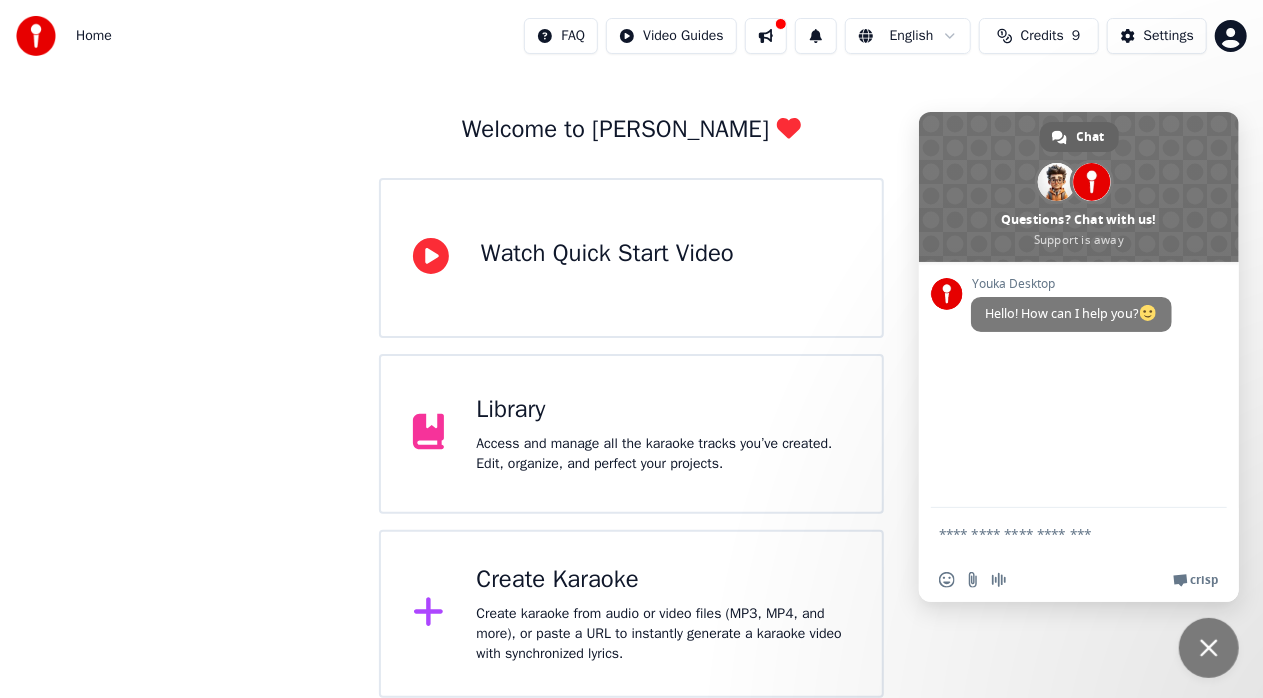 click on "Library Access and manage all the karaoke tracks you’ve created. Edit, organize, and perfect your projects." at bounding box center (631, 434) 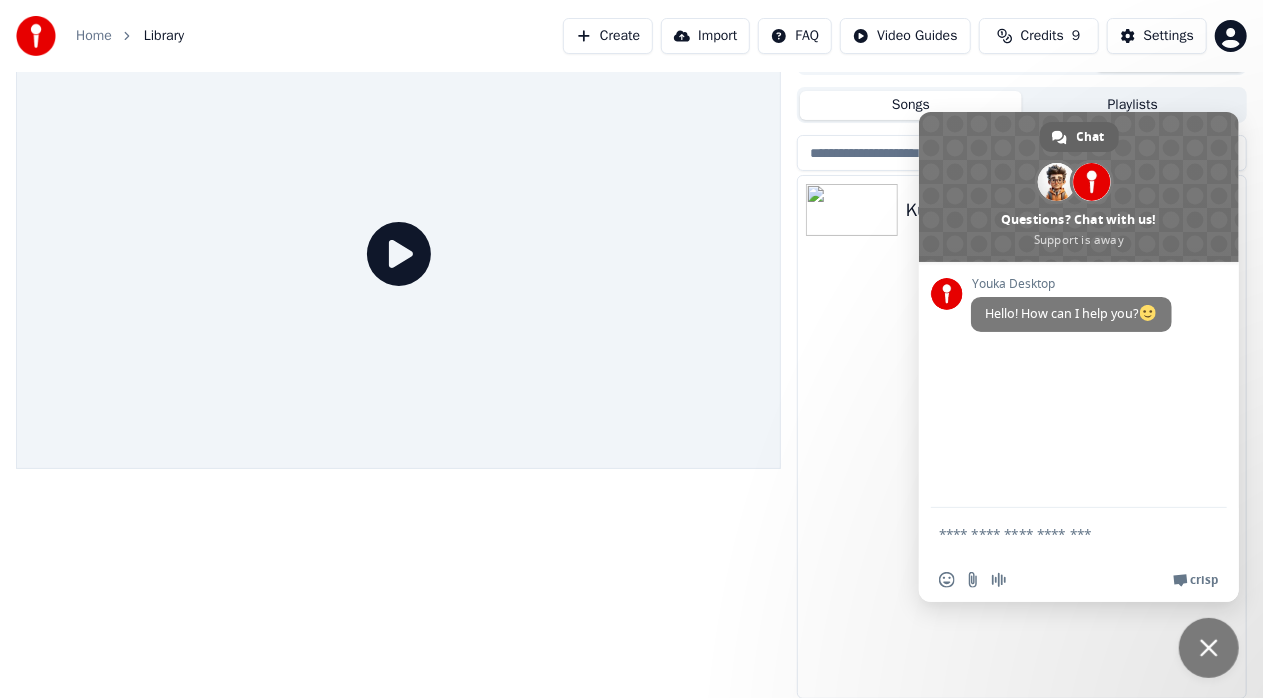click at bounding box center (1209, 648) 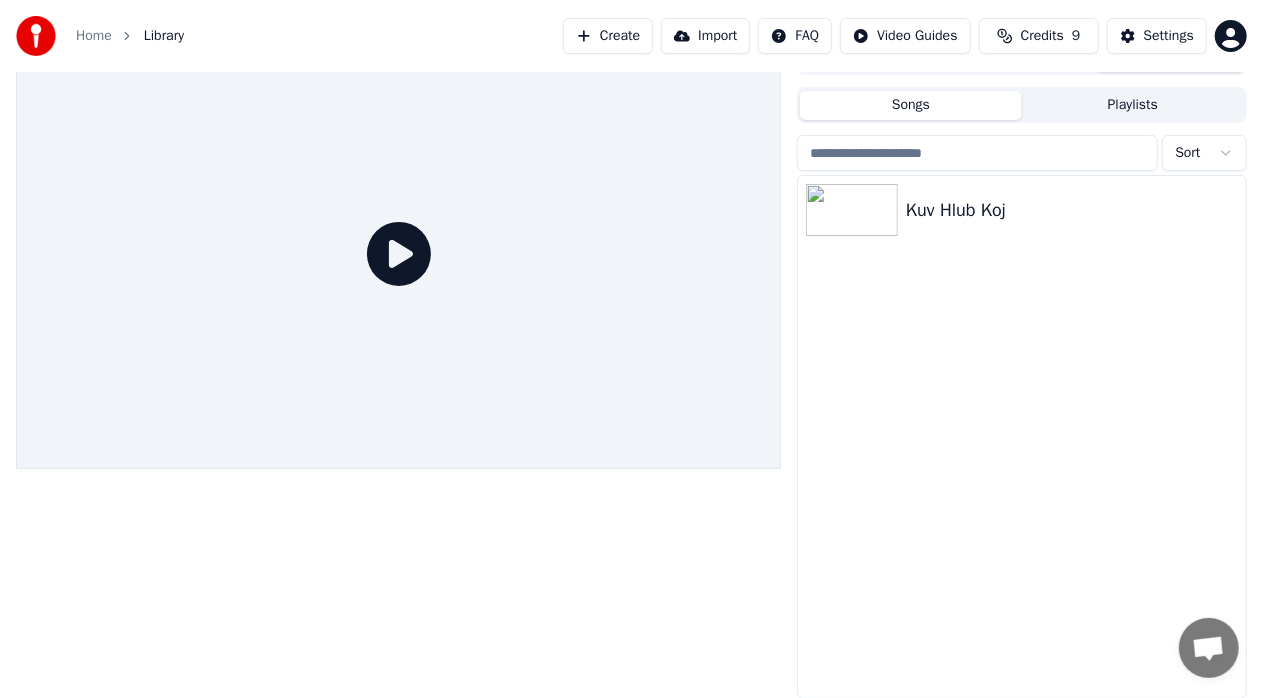 click 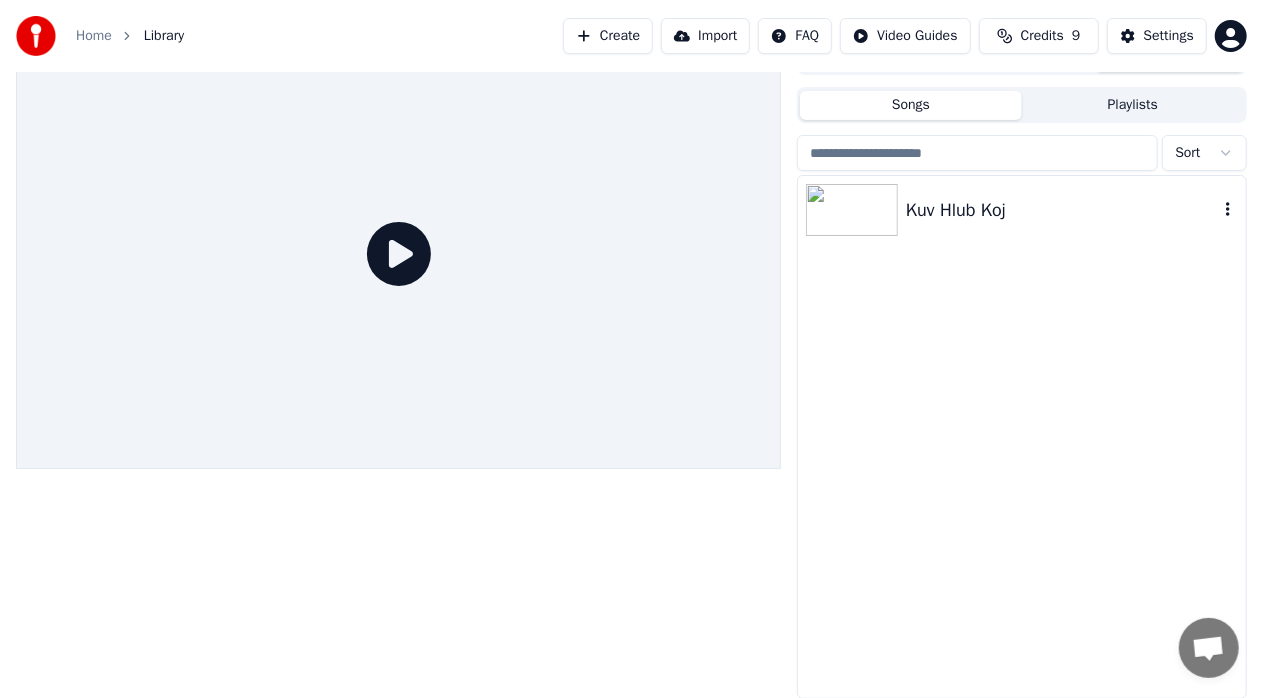 click on "Kuv Hlub Koj" at bounding box center [1062, 210] 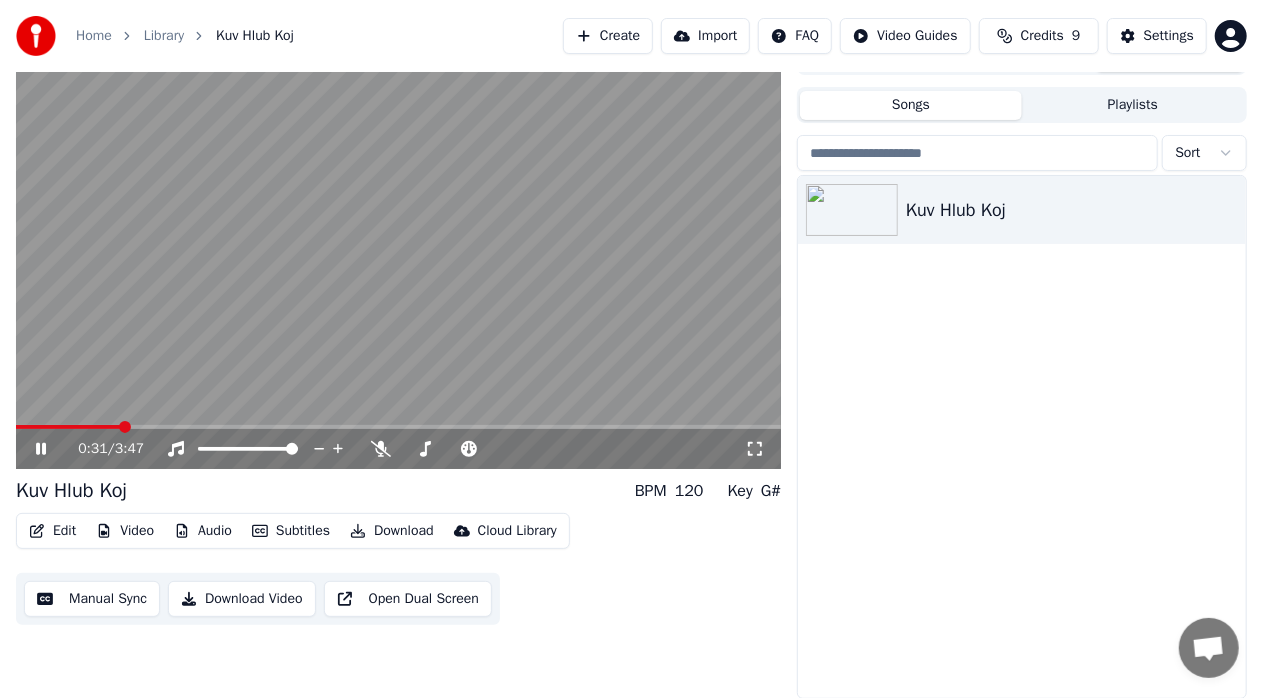click at bounding box center [125, 427] 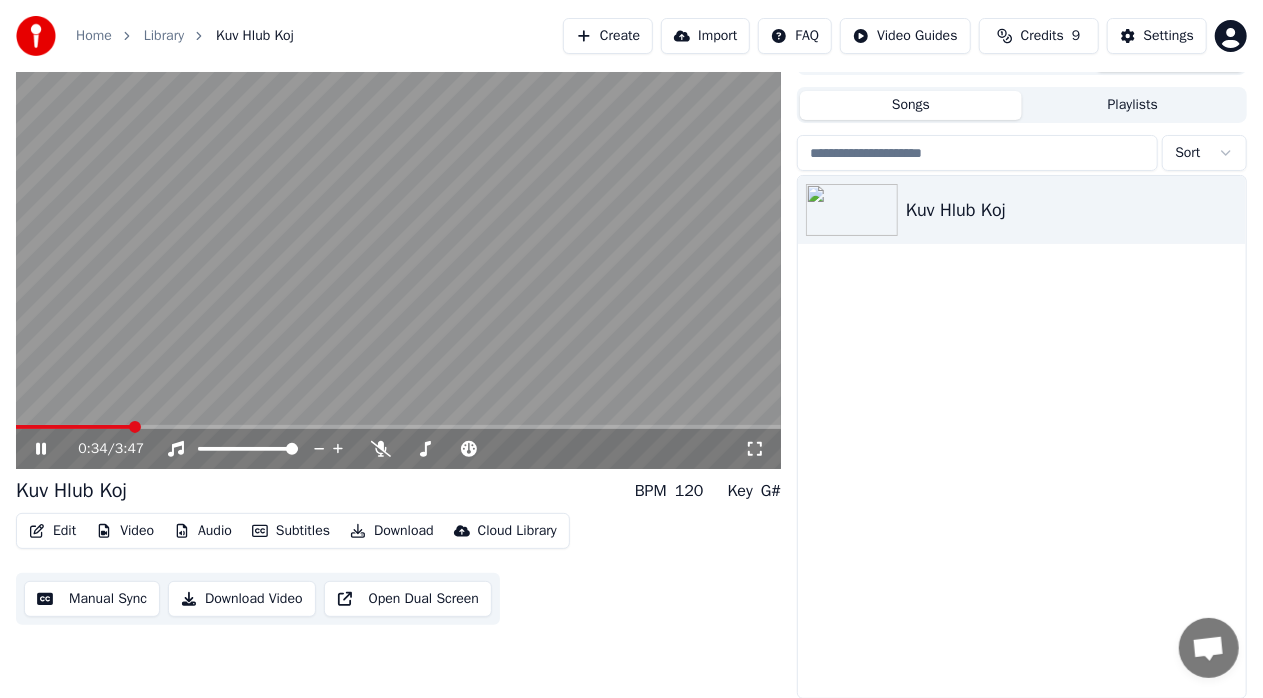 click at bounding box center (398, 254) 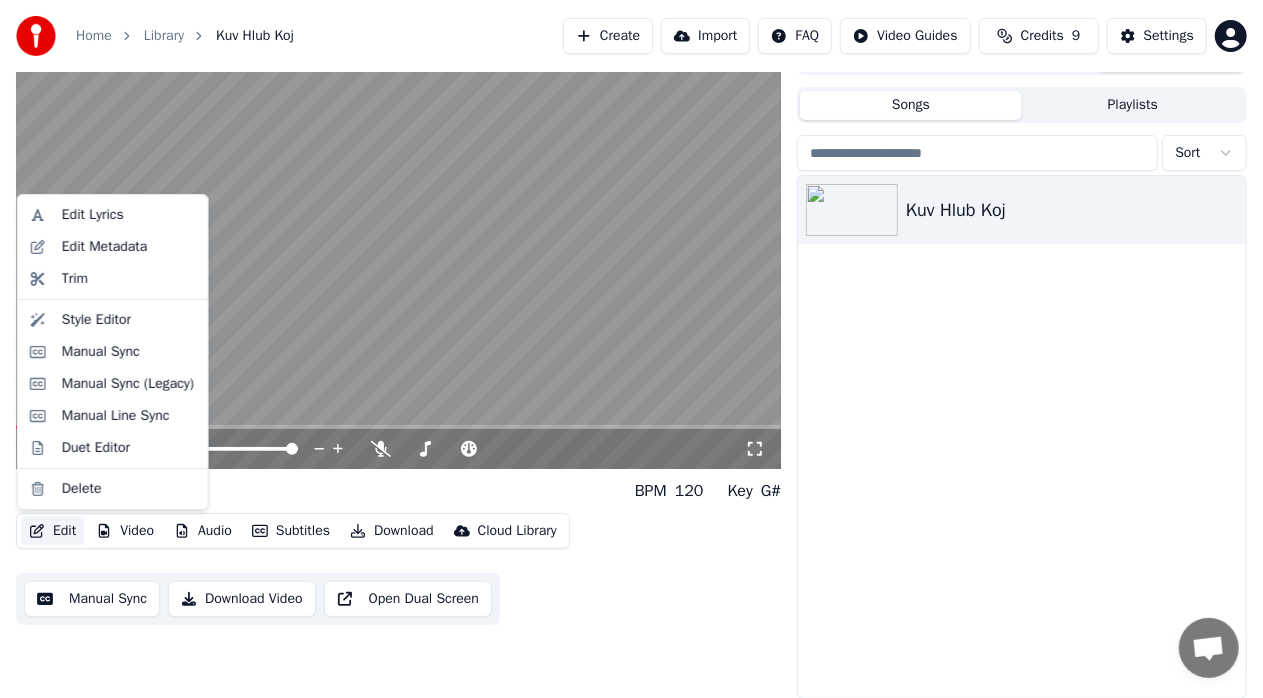 click on "Edit" at bounding box center (52, 531) 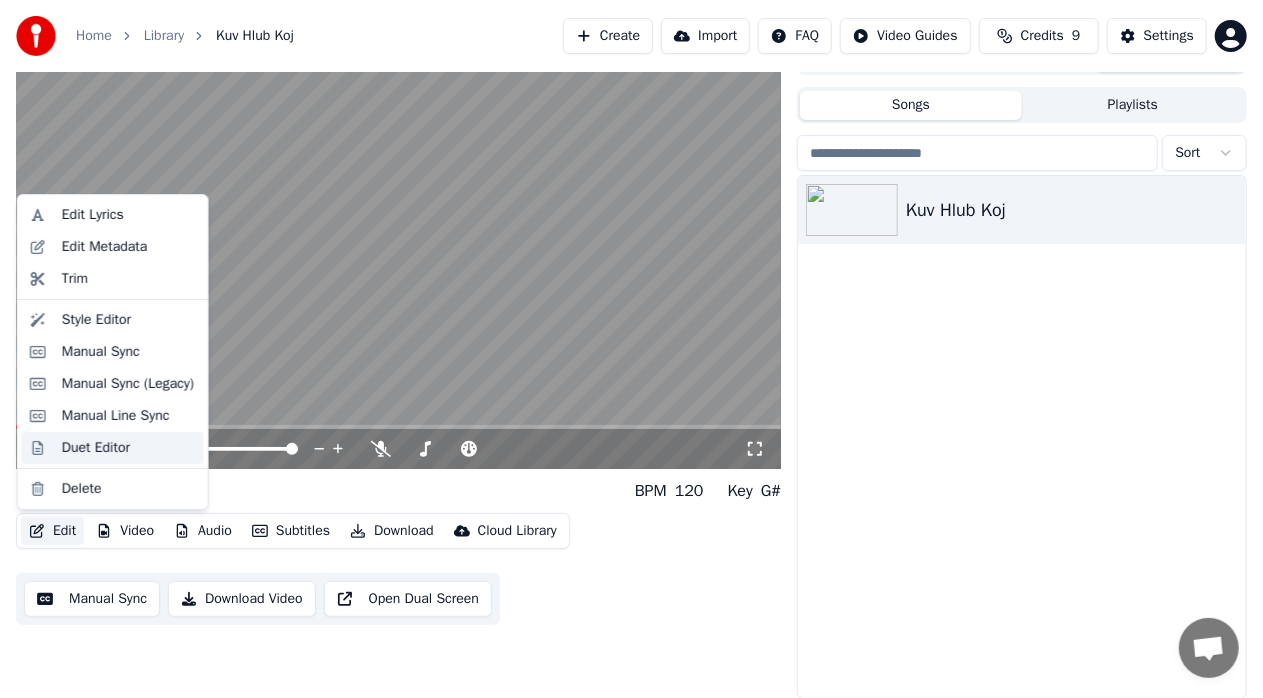 click on "Duet Editor" at bounding box center (96, 448) 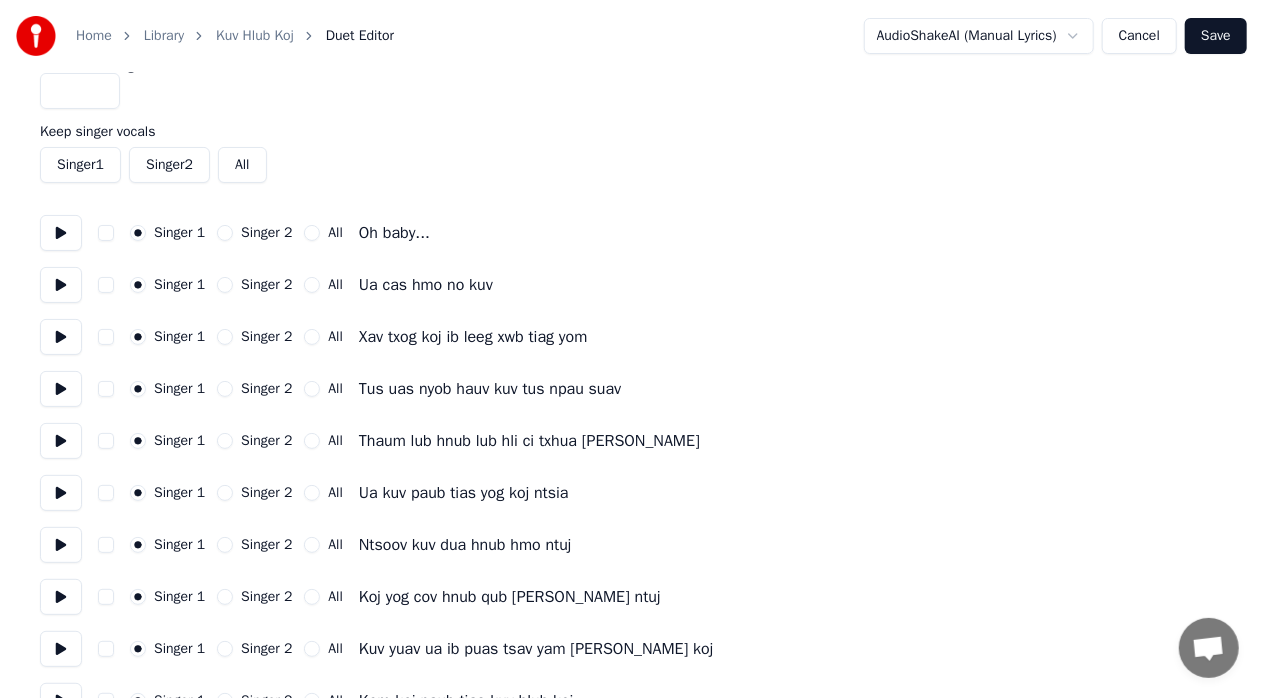 scroll, scrollTop: 0, scrollLeft: 0, axis: both 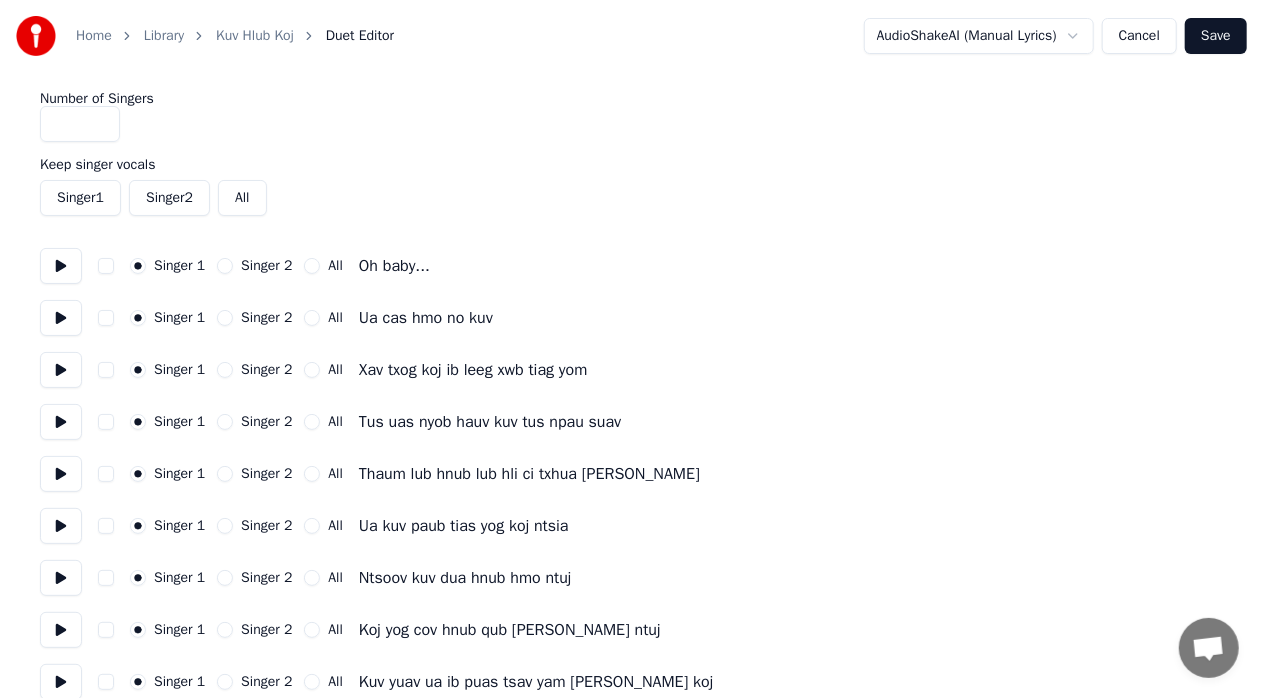 click at bounding box center (61, 370) 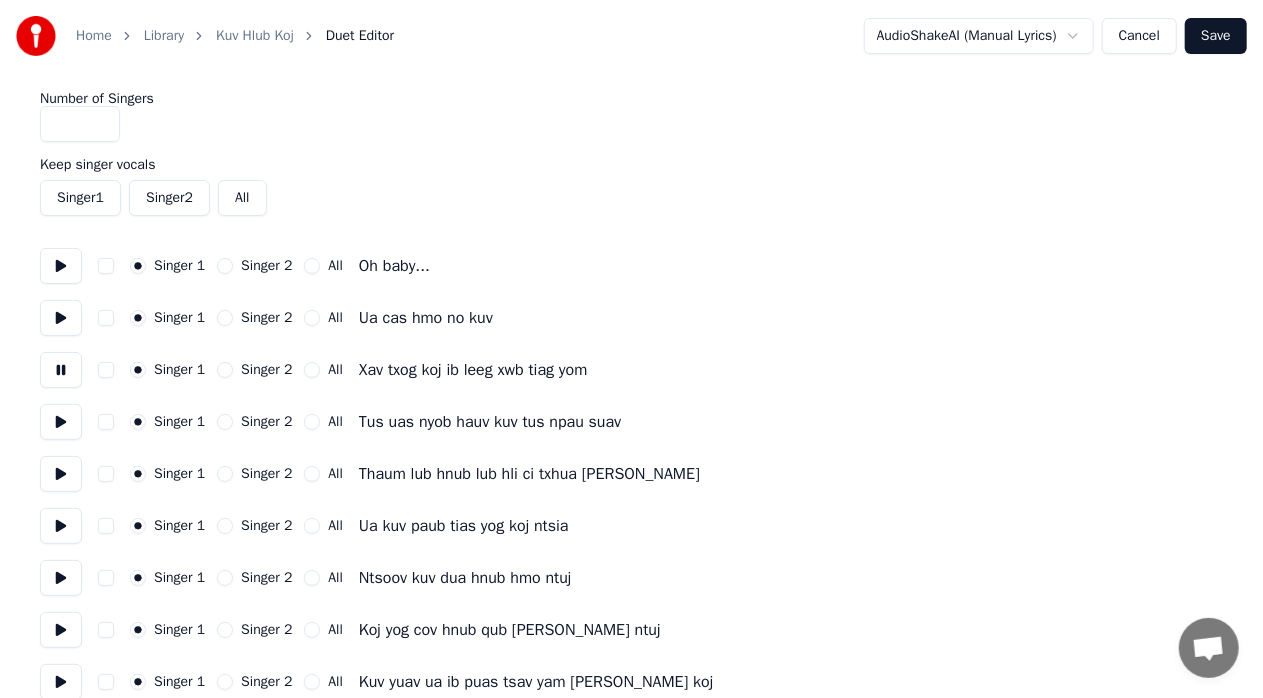 click at bounding box center [61, 370] 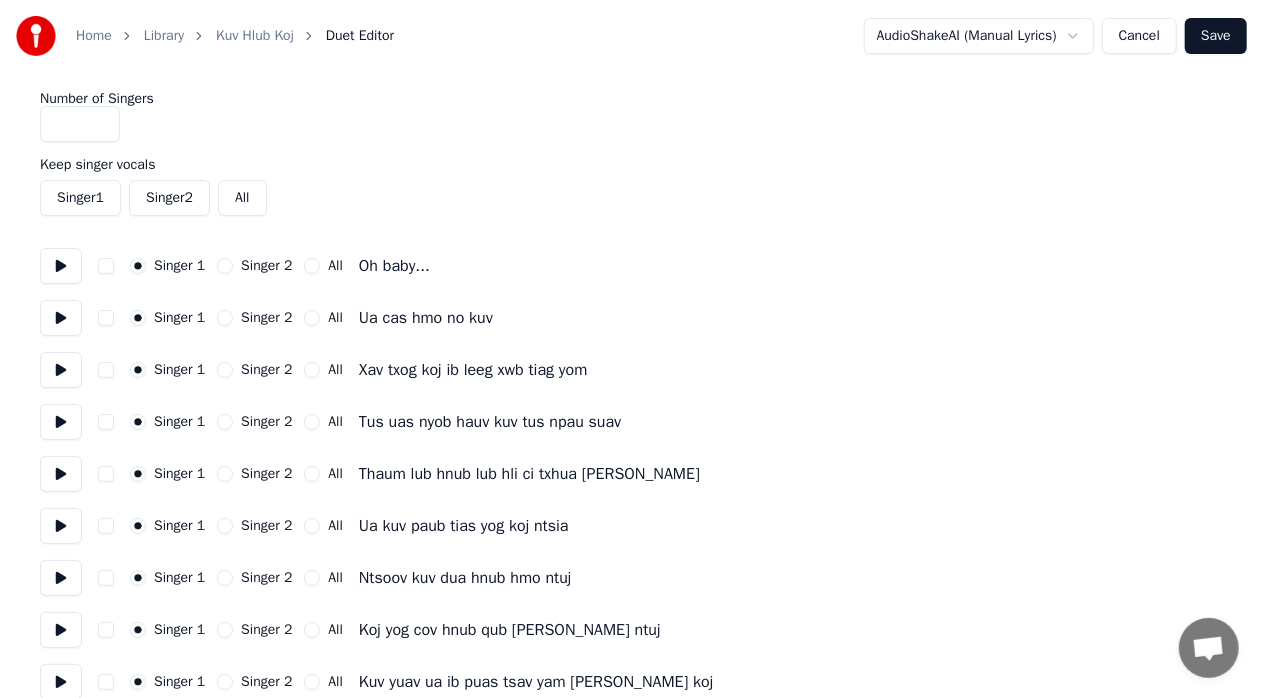 click at bounding box center (61, 318) 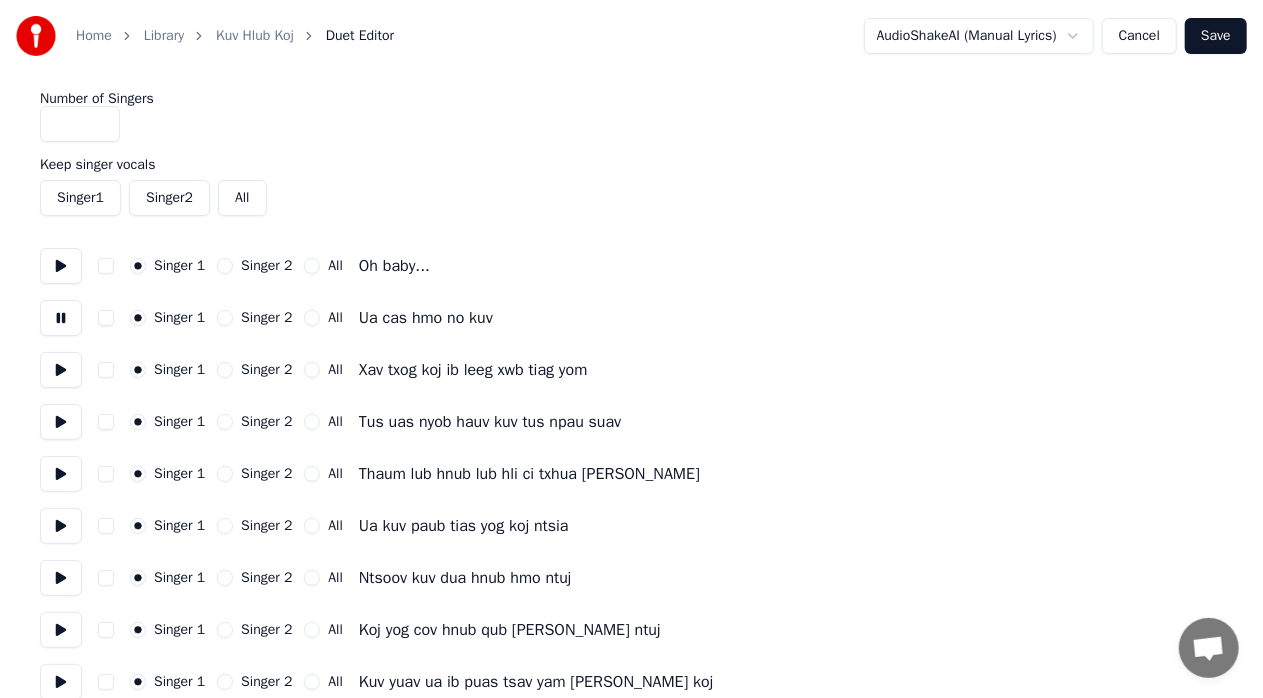 click at bounding box center (61, 318) 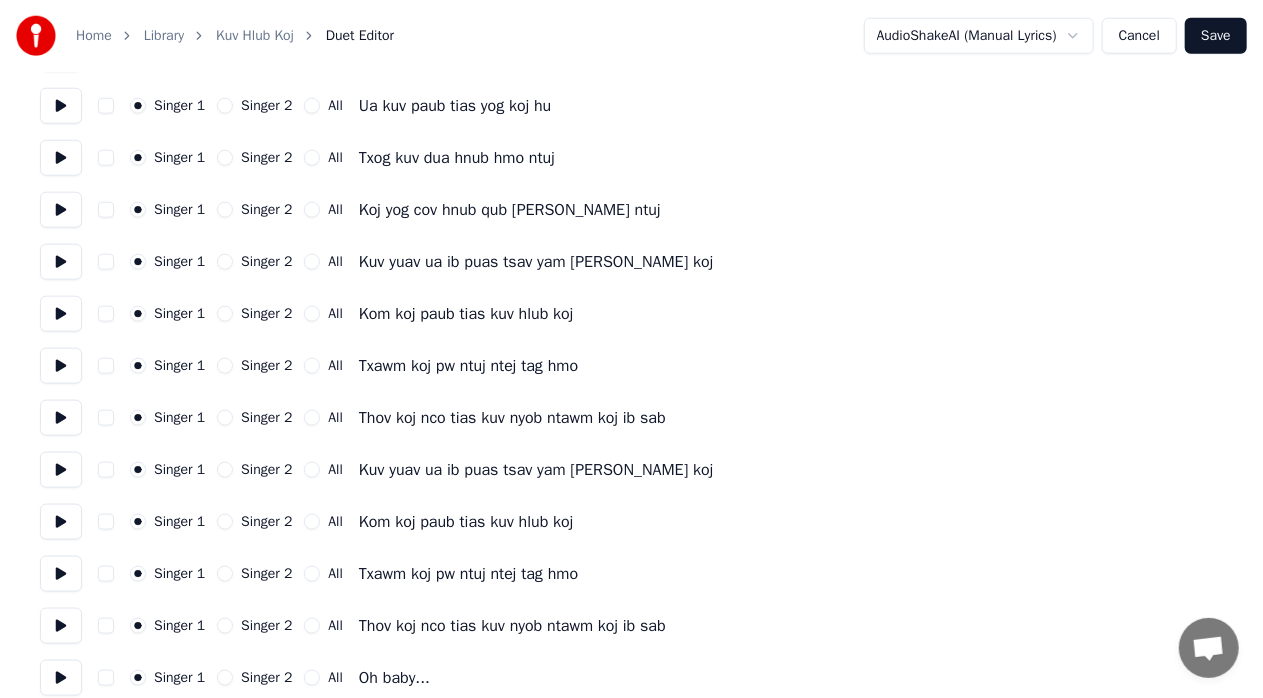 scroll, scrollTop: 1000, scrollLeft: 0, axis: vertical 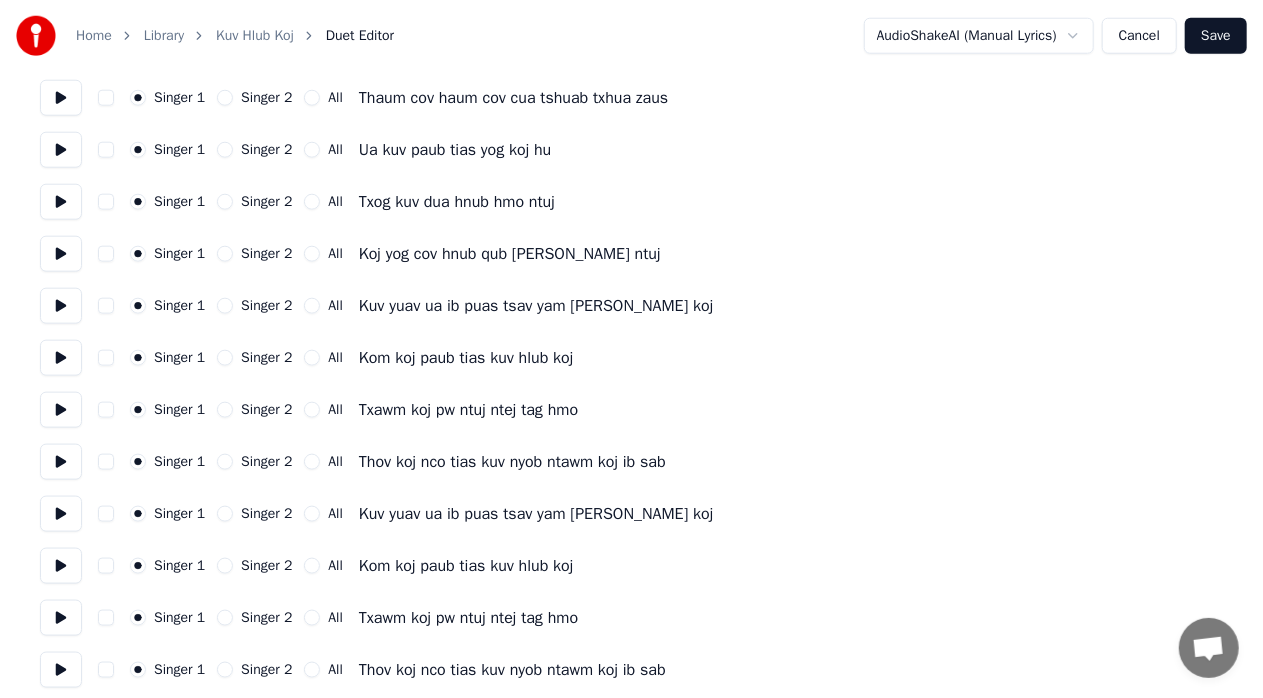 click on "All" at bounding box center (312, 306) 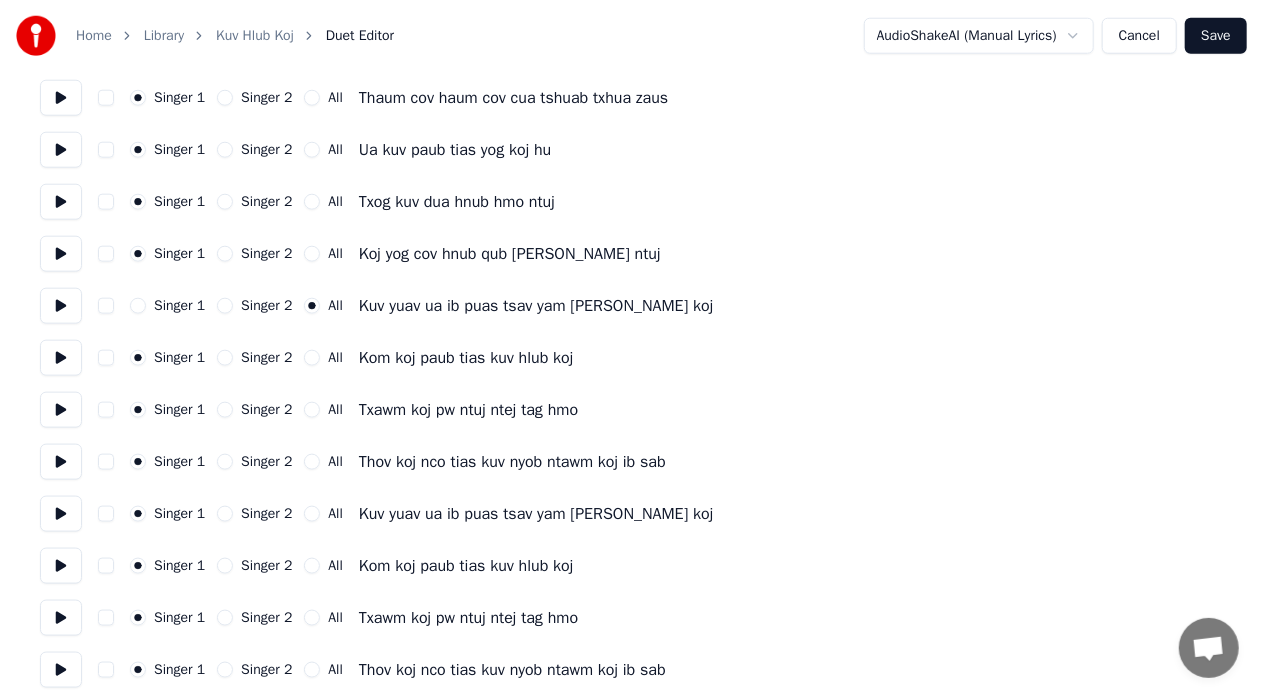 click at bounding box center (61, 306) 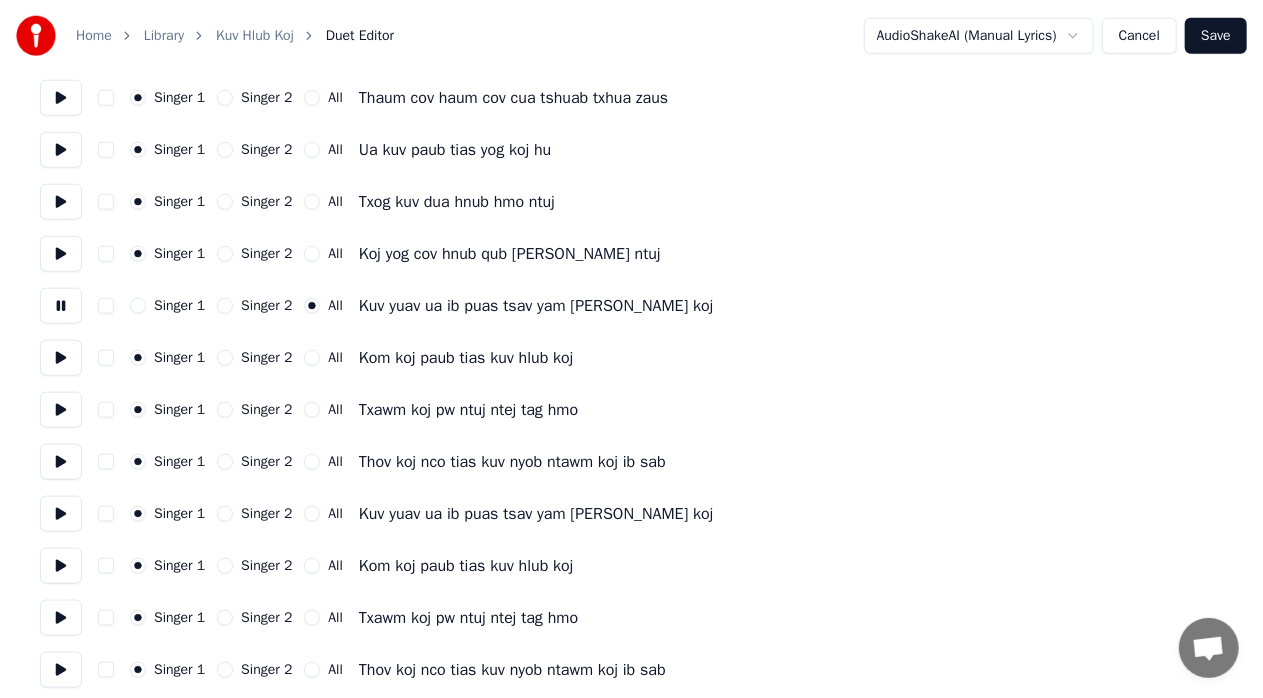 click on "Singer 1" at bounding box center [138, 306] 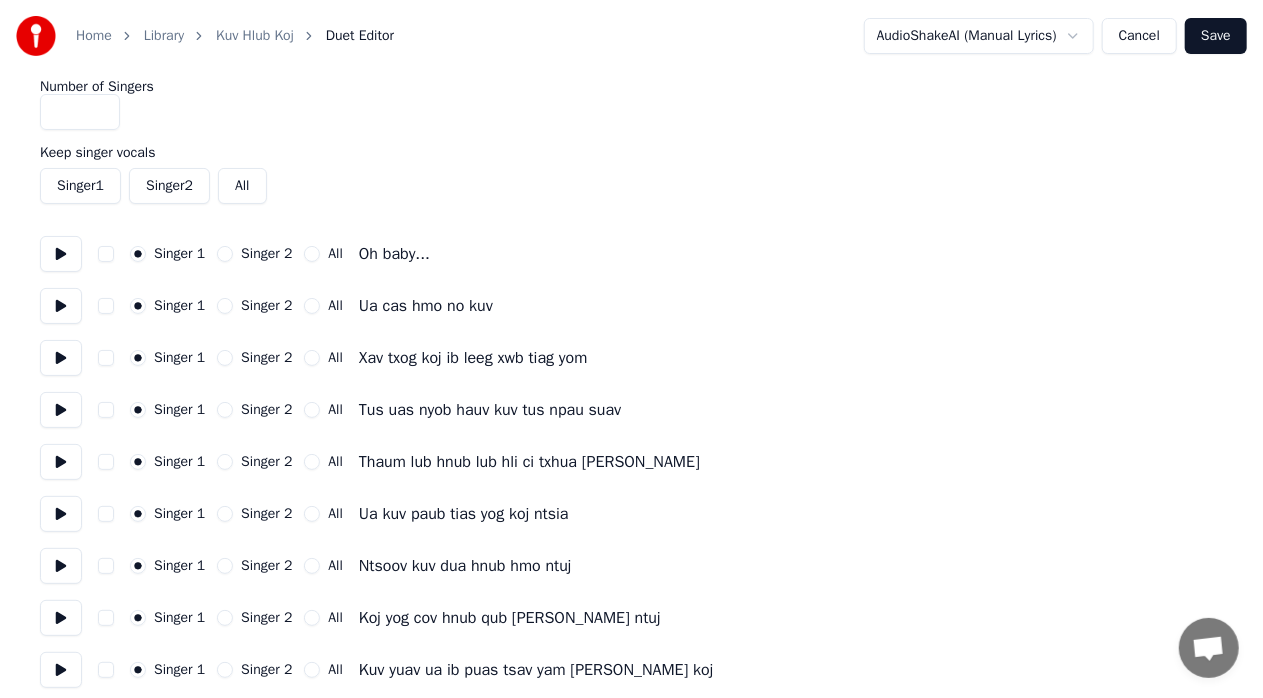 scroll, scrollTop: 0, scrollLeft: 0, axis: both 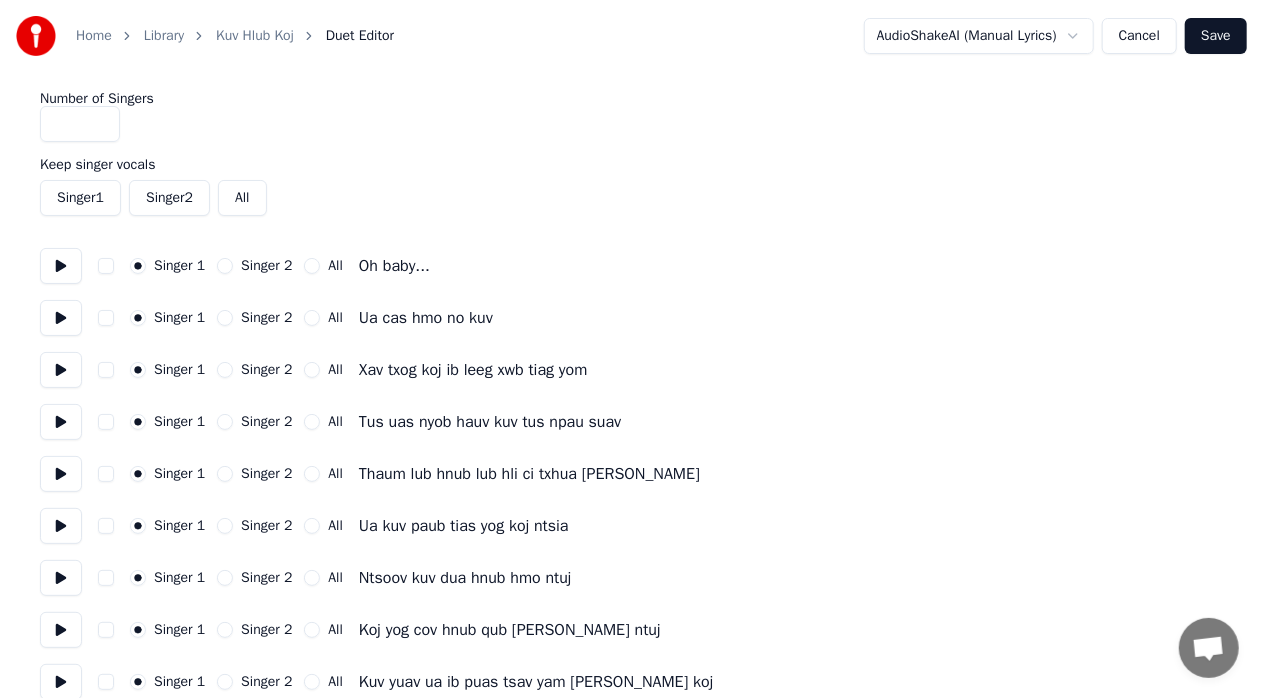 click at bounding box center (61, 474) 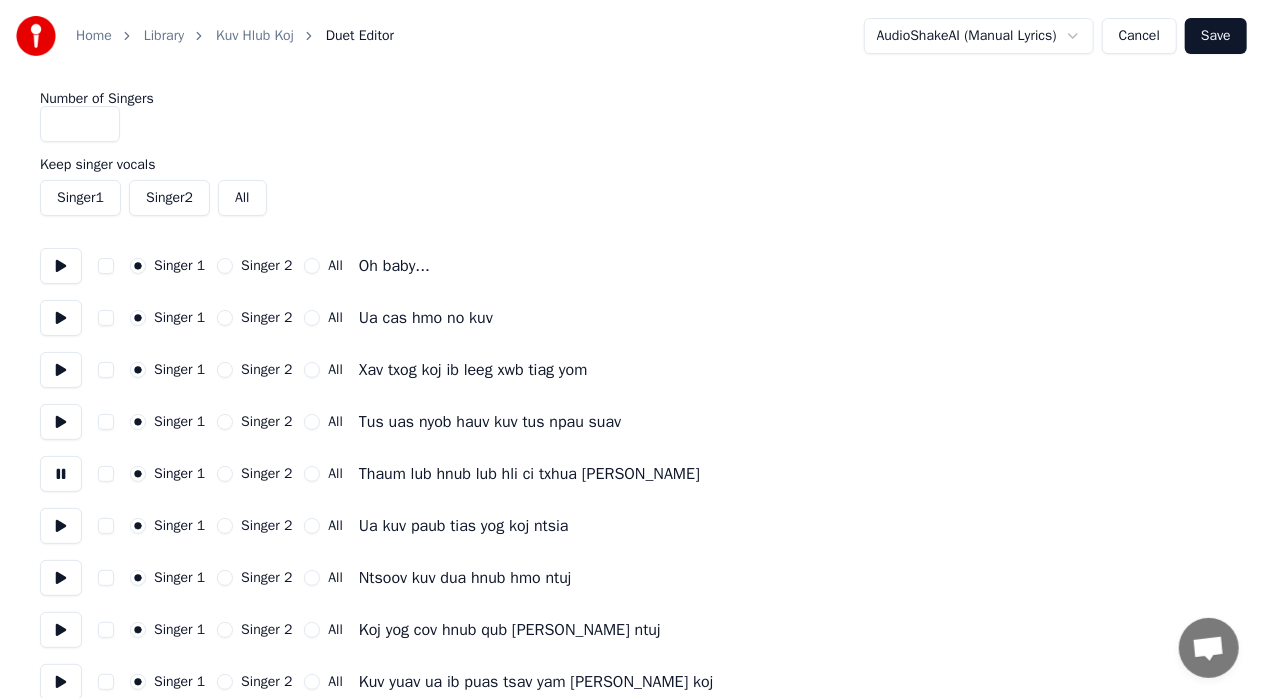 click on "Singer 1 Singer 2 All Thaum lub hnub lub hli ci txhua [PERSON_NAME]" at bounding box center [631, 474] 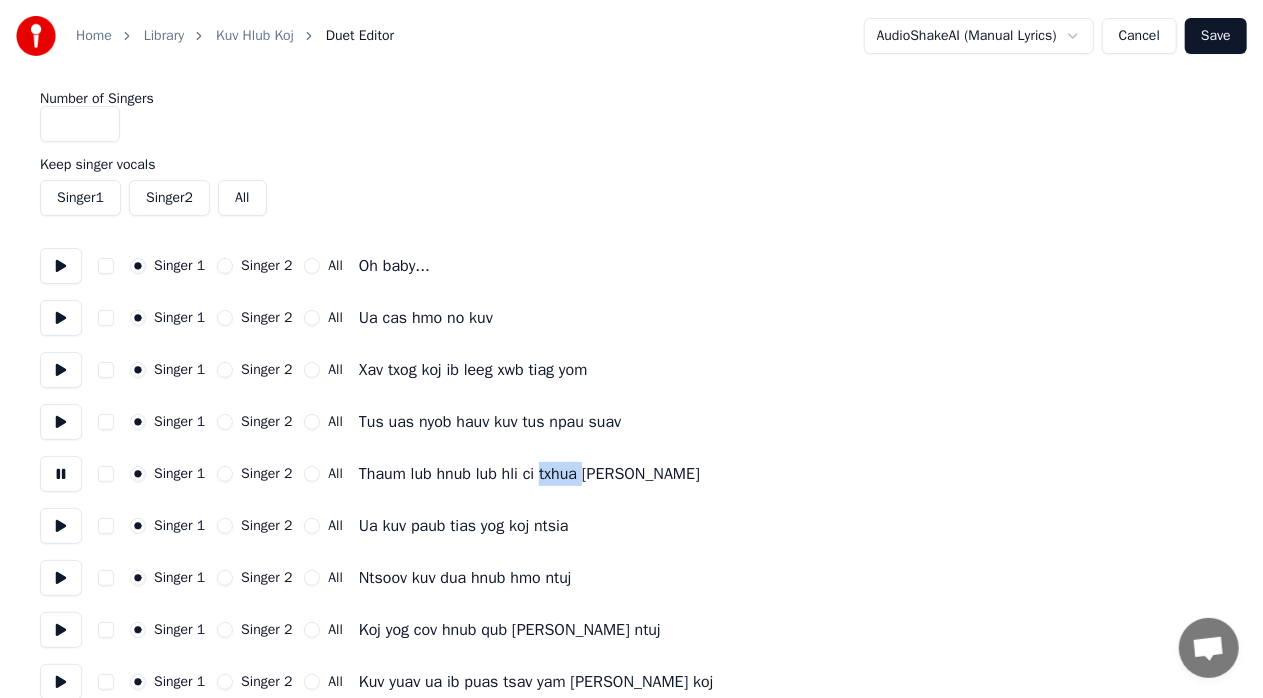 click on "Thaum lub hnub lub hli ci txhua [PERSON_NAME]" at bounding box center (529, 474) 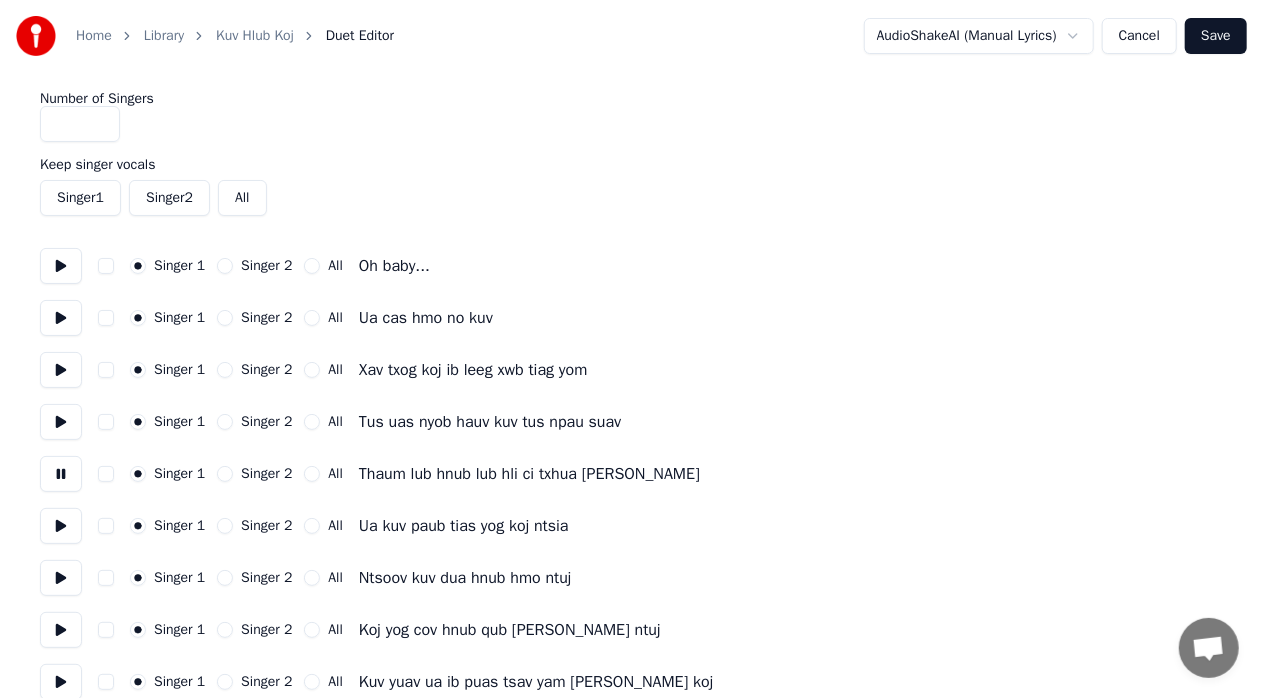 click on "Singer 1 Singer 2 All Tus uas nyob hauv kuv tus npau suav" at bounding box center [631, 422] 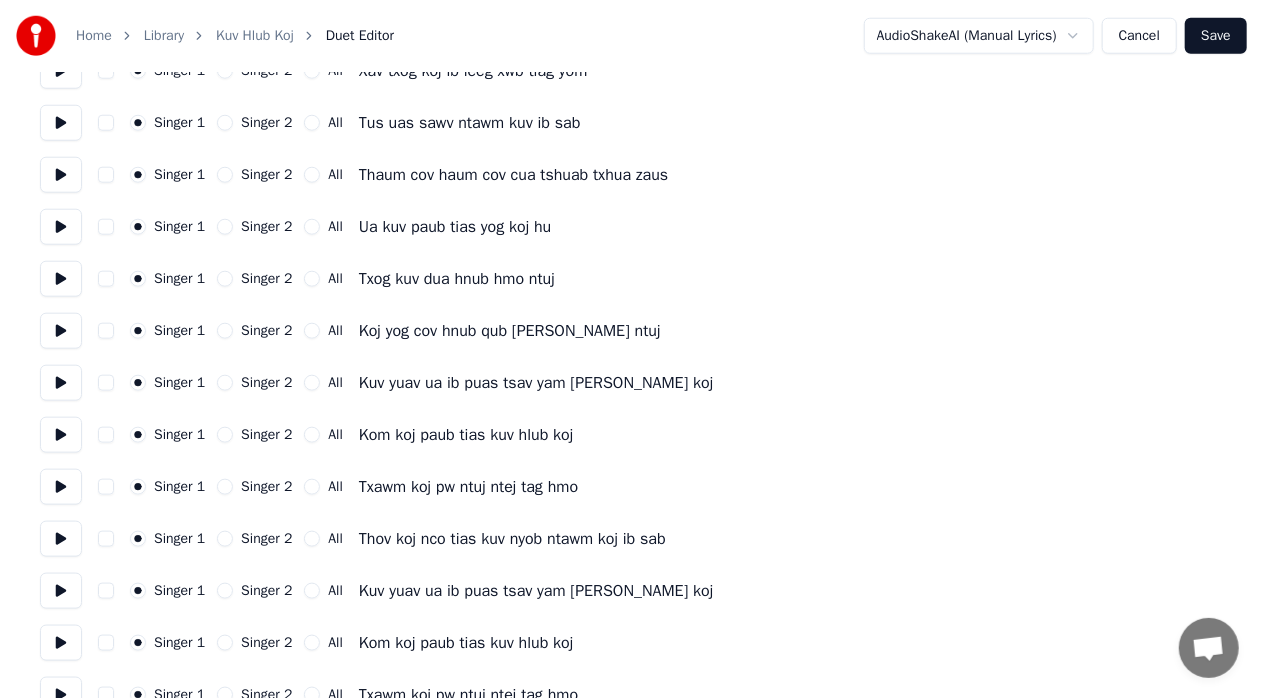 scroll, scrollTop: 734, scrollLeft: 0, axis: vertical 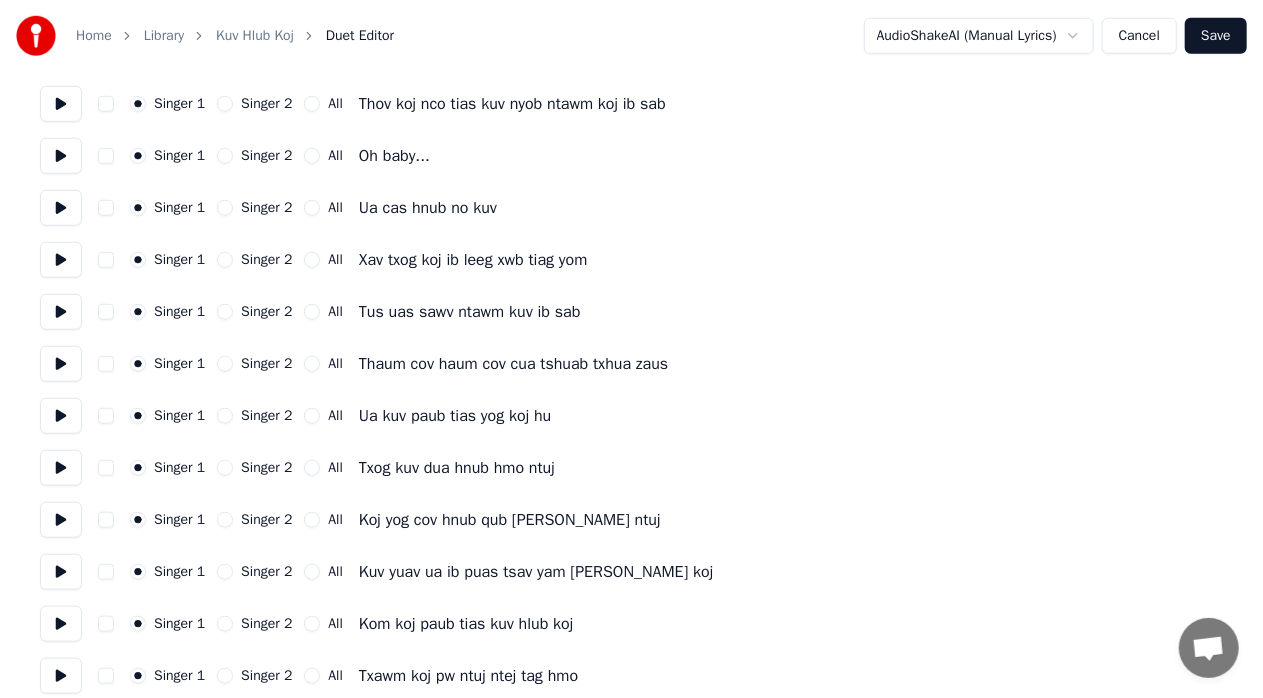 click on "Kuv Hlub Koj" at bounding box center (255, 36) 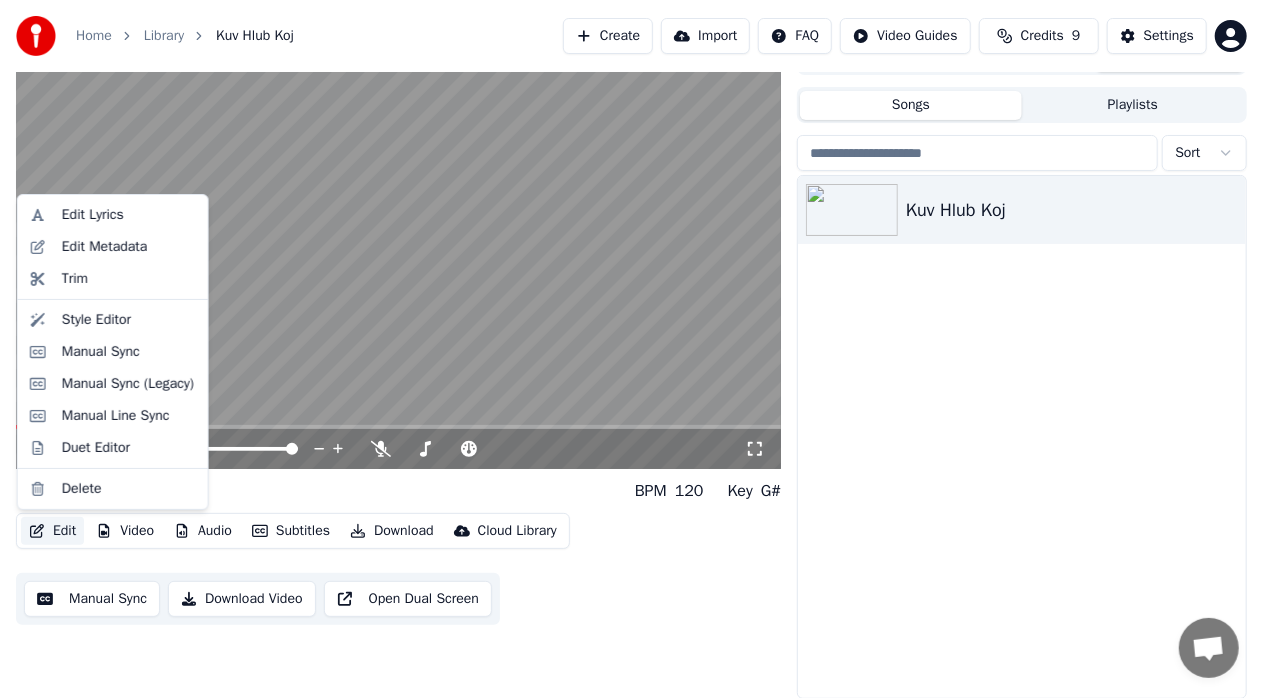 click on "Edit" at bounding box center [52, 531] 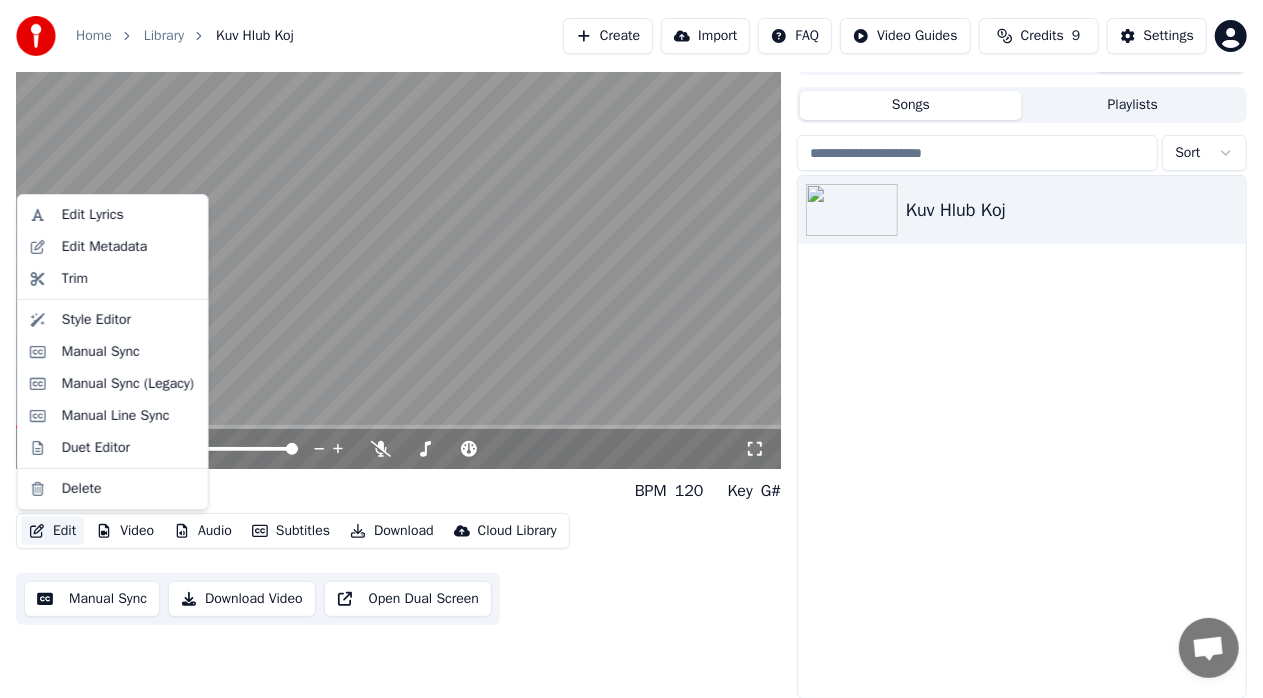 click on "Edit" at bounding box center (52, 531) 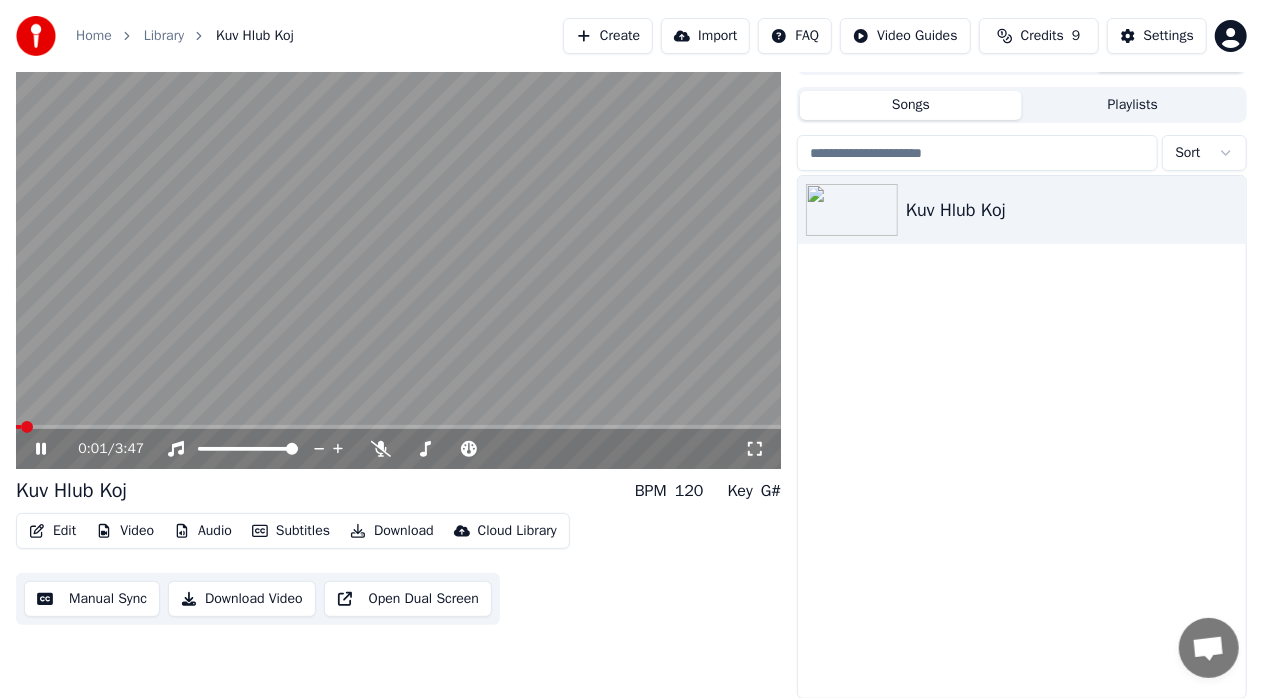 click on "Video" at bounding box center (125, 531) 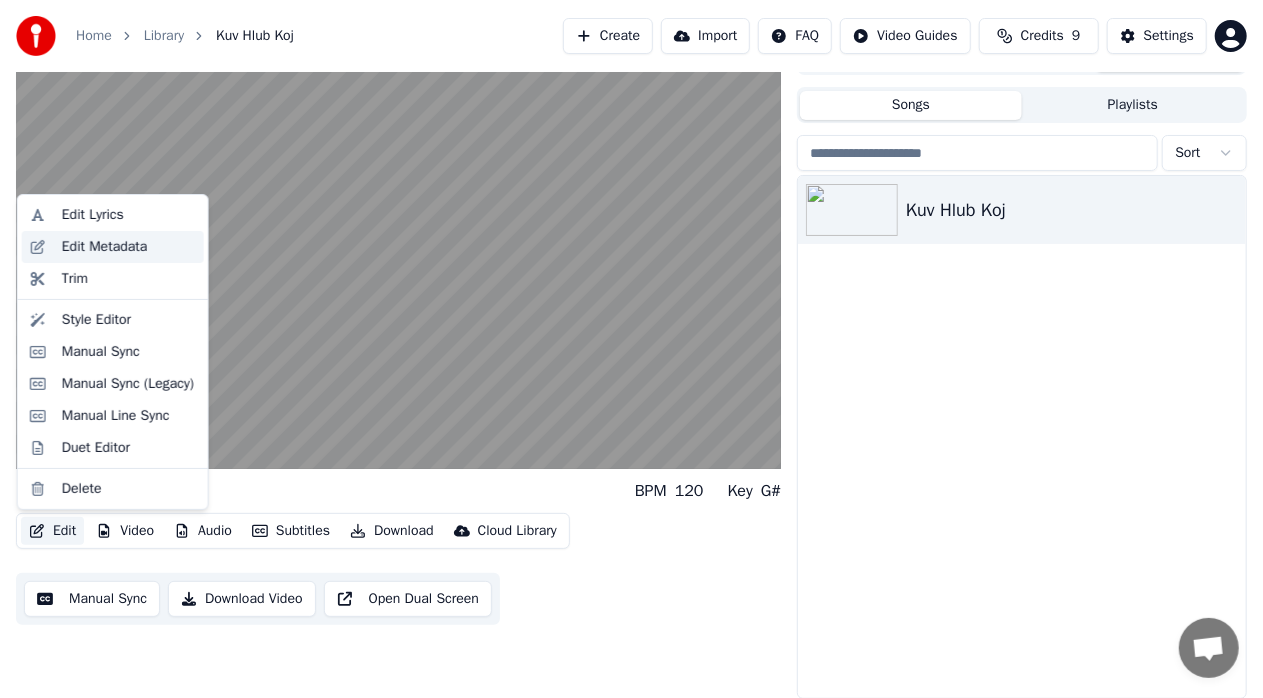 click on "Edit Metadata" at bounding box center (113, 247) 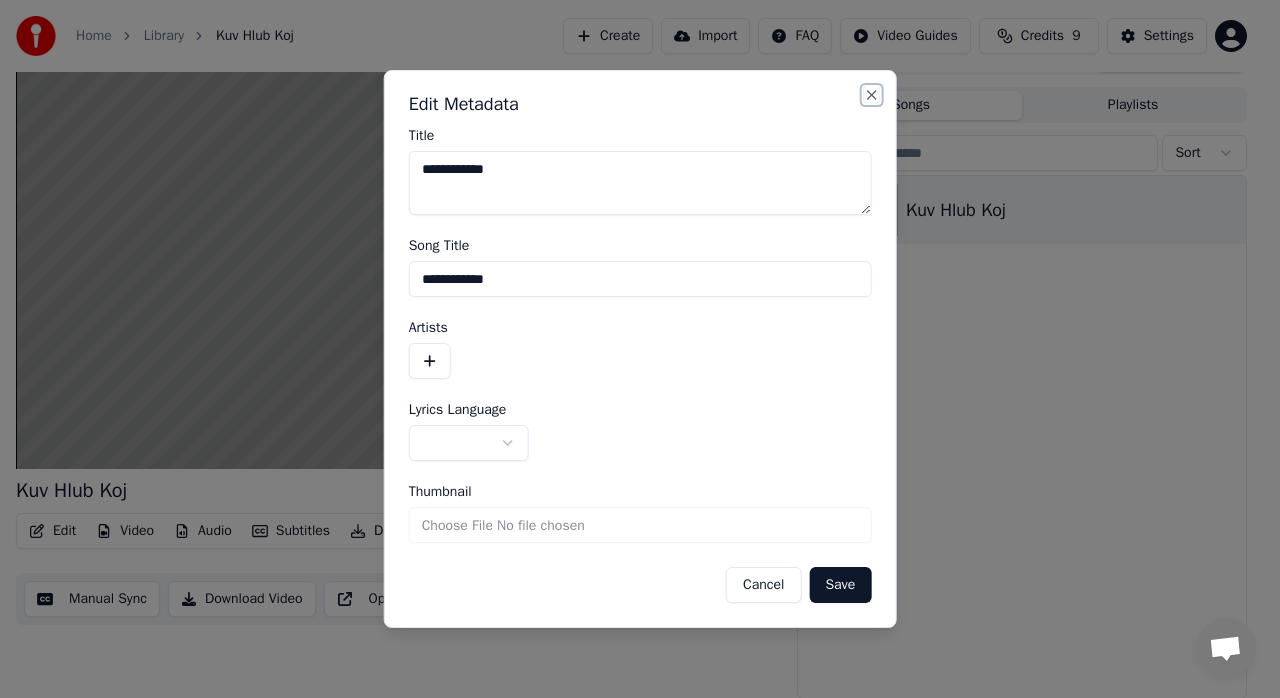 click on "Close" at bounding box center [871, 95] 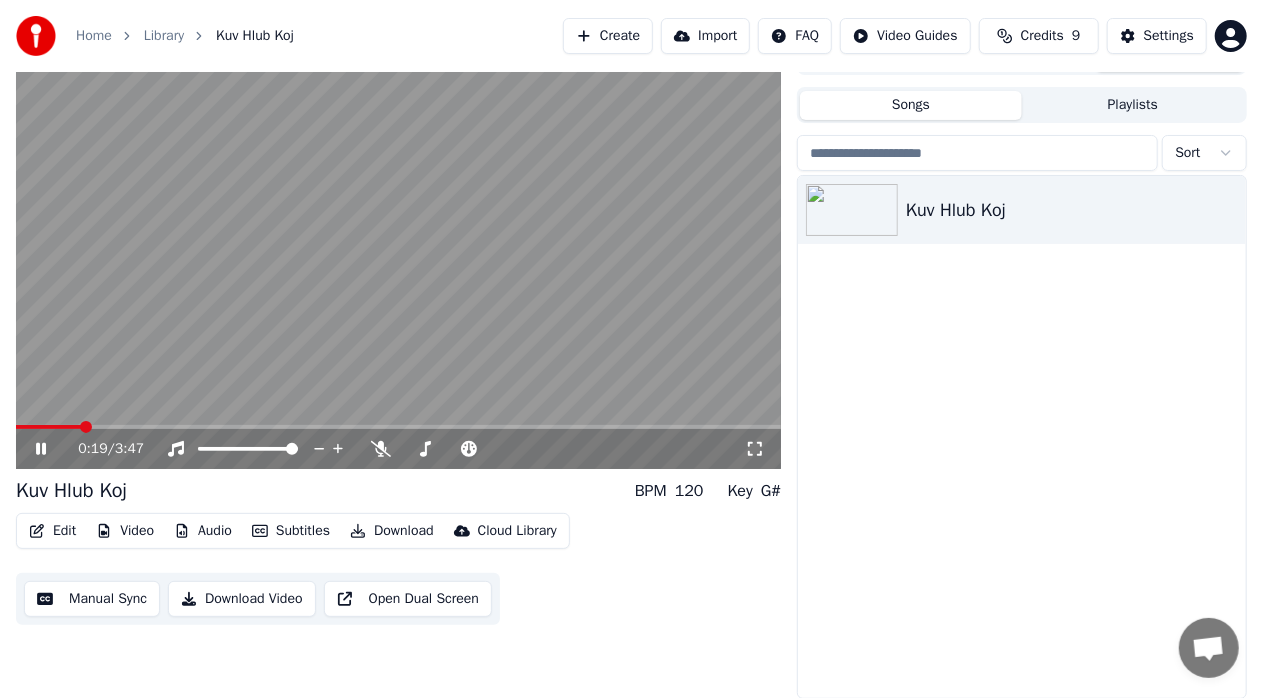 click on "Edit" at bounding box center (52, 531) 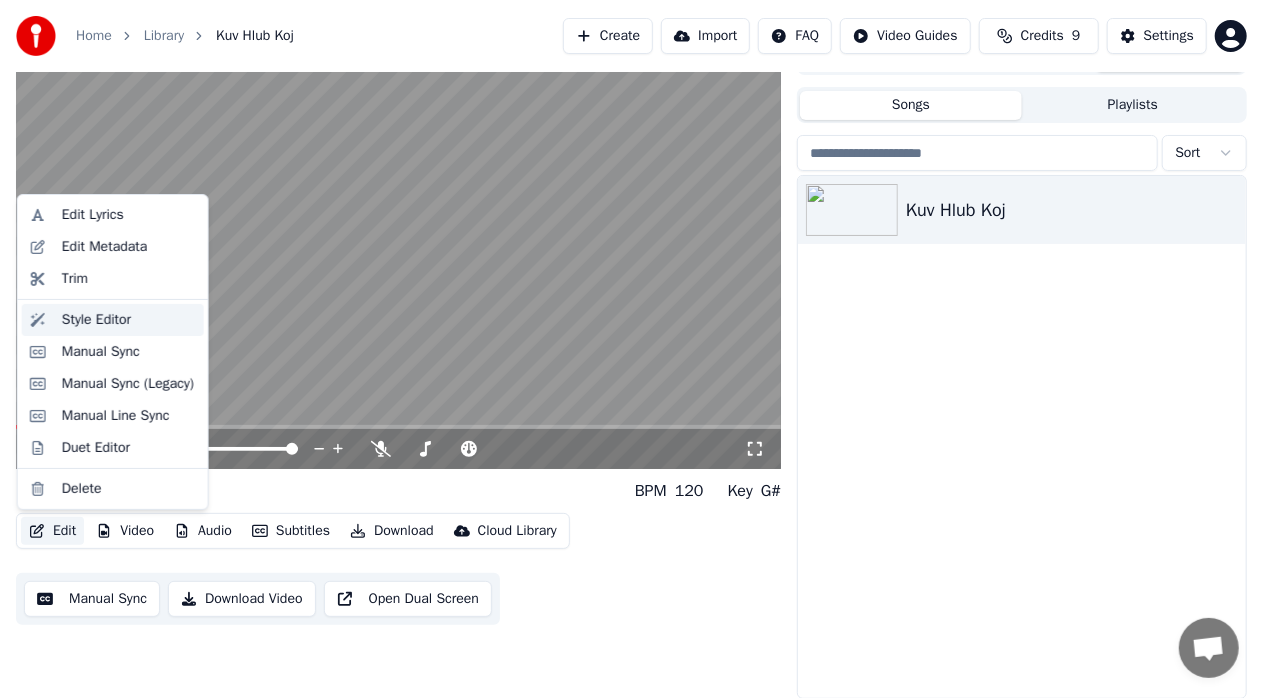 click on "Style Editor" at bounding box center (96, 320) 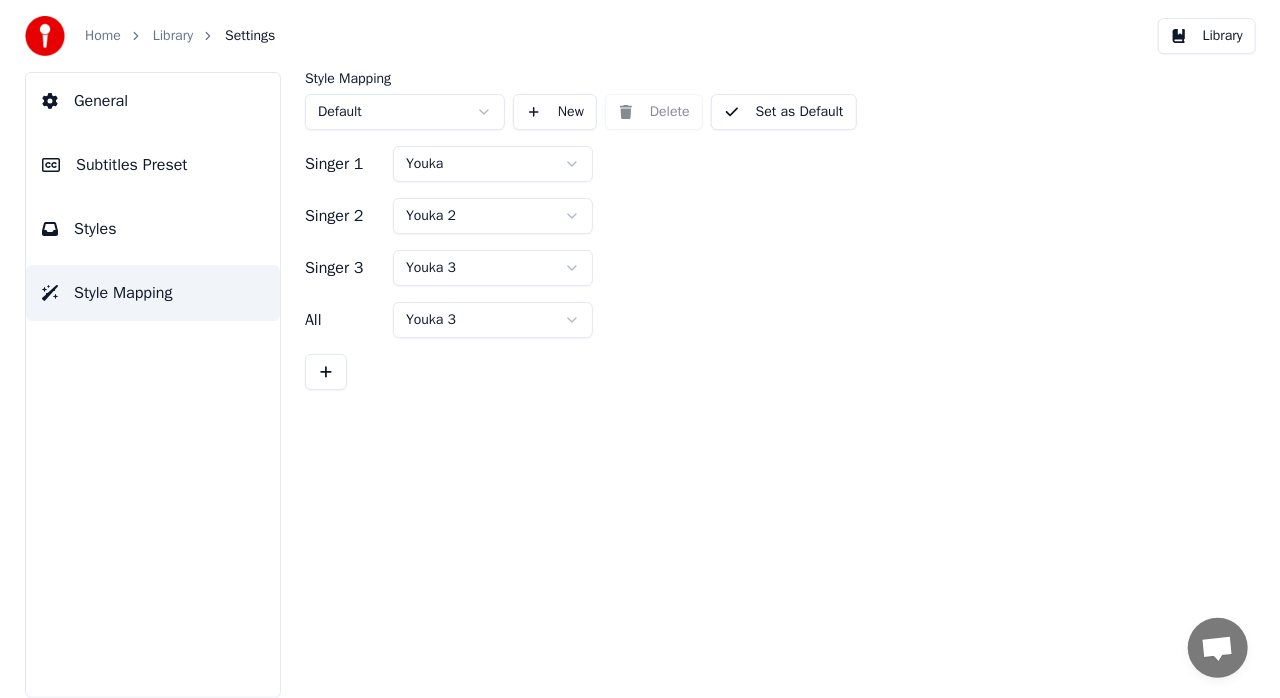 scroll, scrollTop: 0, scrollLeft: 0, axis: both 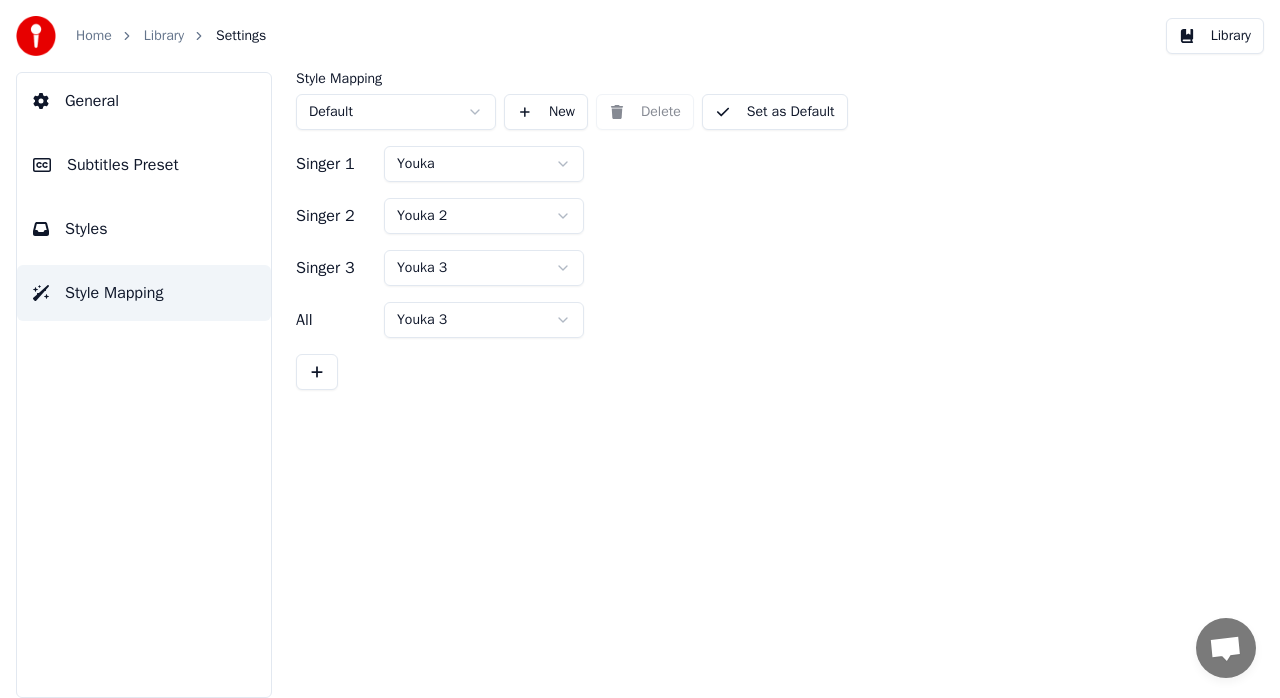 click on "Styles" at bounding box center (144, 229) 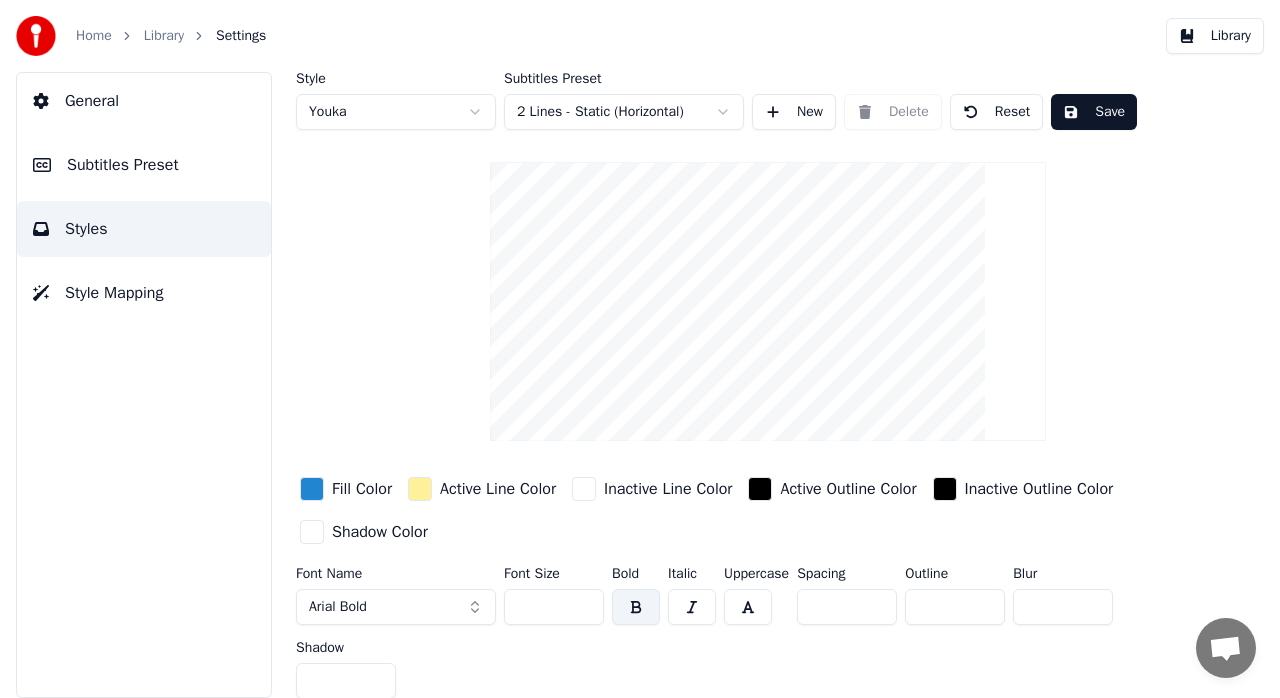 click on "Home Library Settings Library General Subtitles Preset Styles Style Mapping Style Youka Subtitles Preset 2 Lines - Static (Horizontal) New Delete Reset Save Fill Color Active Line Color Inactive Line Color Active Outline Color Inactive Outline Color Shadow Color Font Name Arial Bold Font Size ** Bold Italic Uppercase Spacing * Outline * Blur * Shadow * Chat [PERSON_NAME] Questions? Chat with us! Support is away Network offline. Reconnecting... No messages can be received or sent for now. Youka Desktop Hello! How can I help you?  Send a file Insert an emoji Send a file Audio message We run on Crisp" at bounding box center (640, 349) 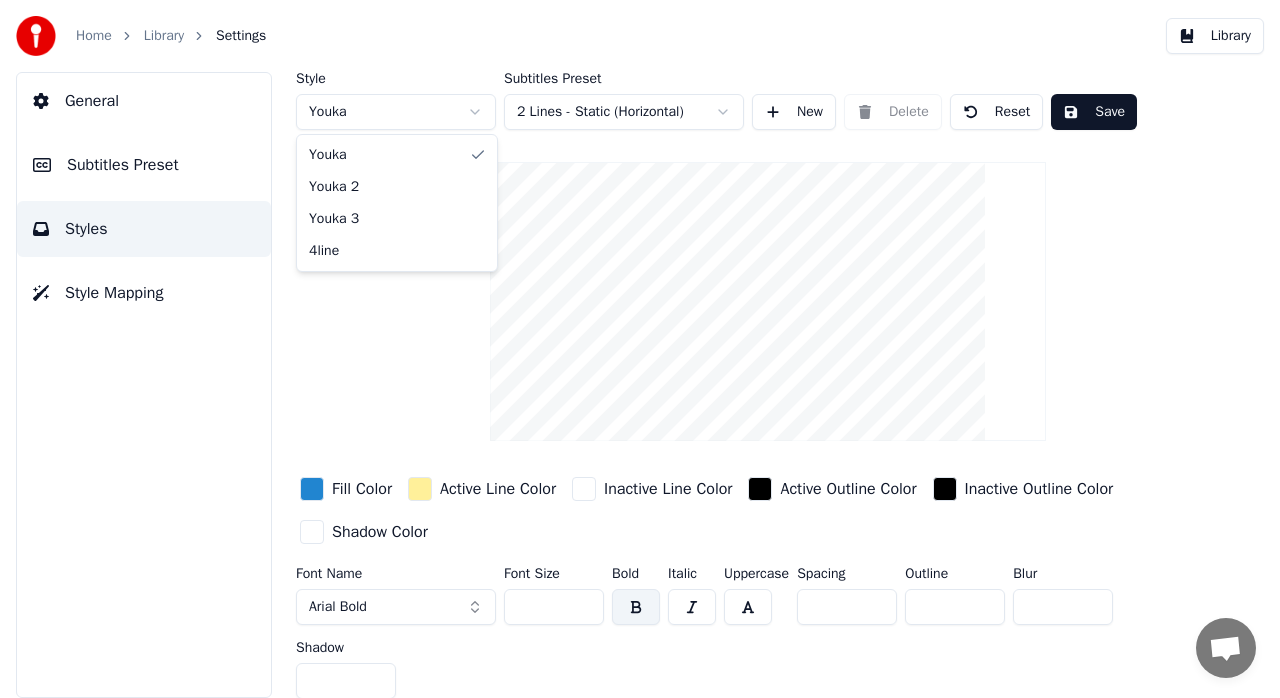 click on "Home Library Settings Library General Subtitles Preset Styles Style Mapping Style Youka Subtitles Preset 2 Lines - Static (Horizontal) New Delete Reset Save Fill Color Active Line Color Inactive Line Color Active Outline Color Inactive Outline Color Shadow Color Font Name Arial Bold Font Size ** Bold Italic Uppercase Spacing * Outline * Blur * Shadow * Chat [PERSON_NAME] Questions? Chat with us! Support is away Network offline. Reconnecting... No messages can be received or sent for now. Youka Desktop Hello! How can I help you?  Send a file Insert an emoji Send a file Audio message We run on Crisp [PERSON_NAME] 2 Youka 3 4line" at bounding box center [640, 349] 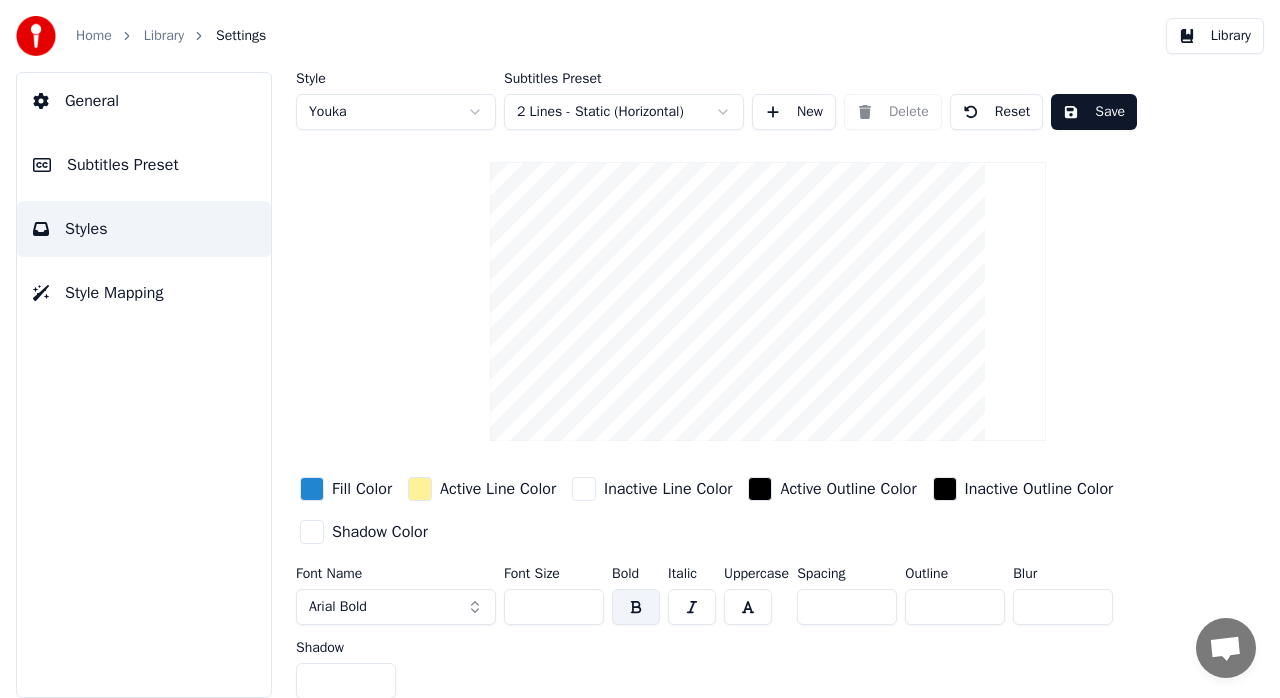 click on "Library" at bounding box center [164, 36] 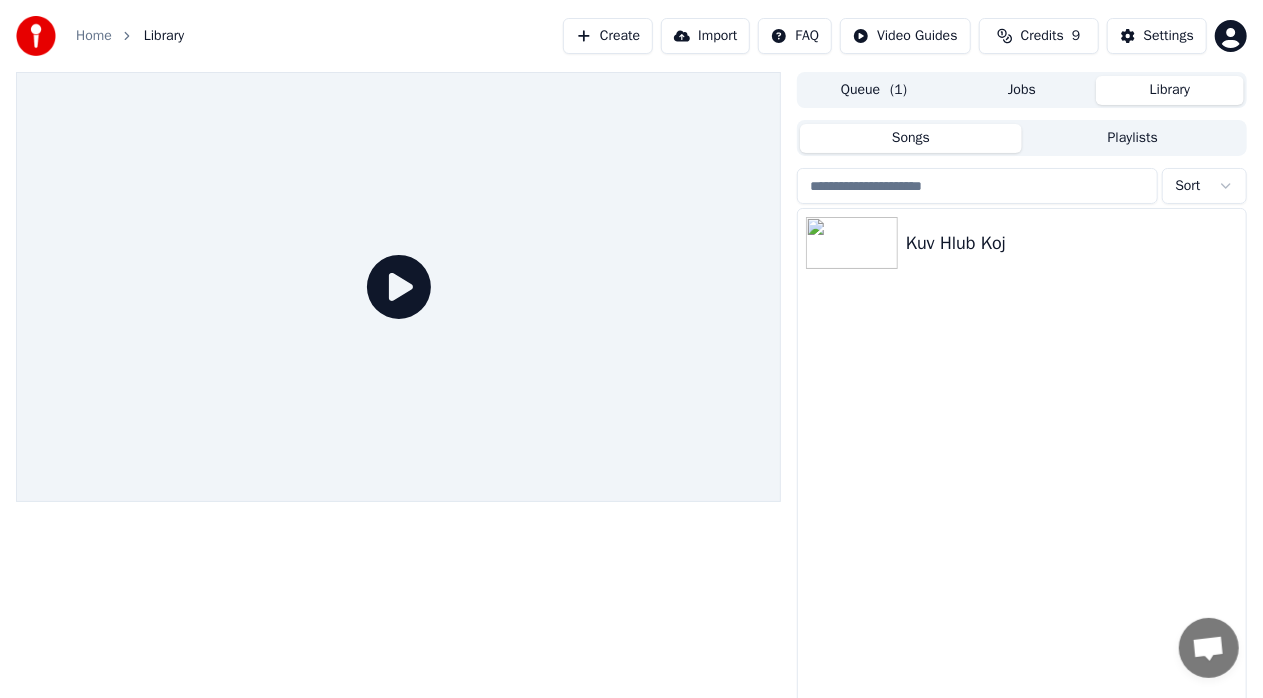click on "Create" at bounding box center (608, 36) 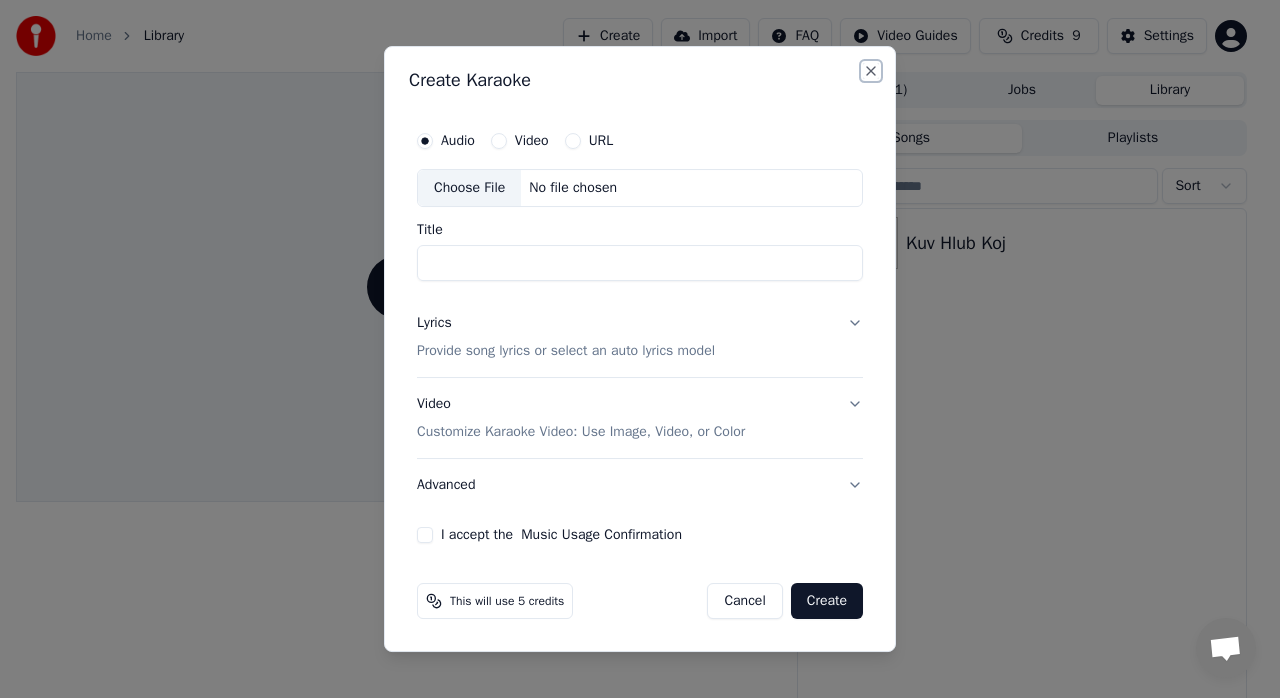 click on "Close" at bounding box center (871, 71) 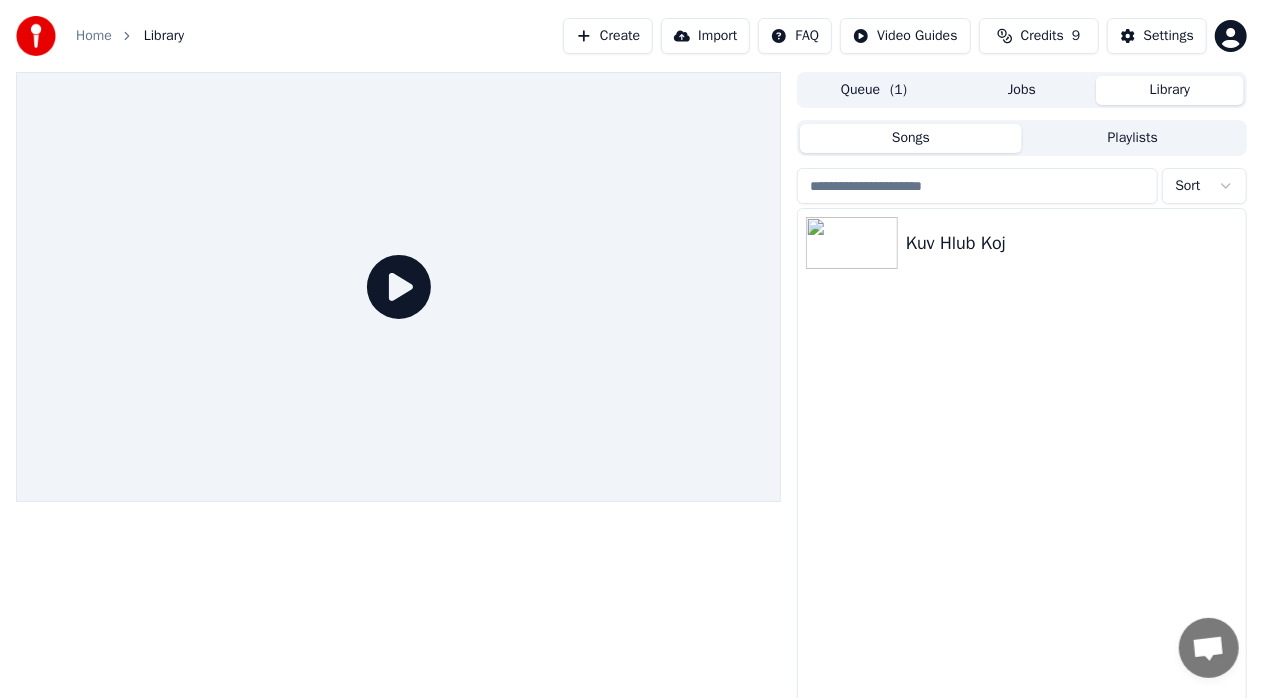 click on "Create" at bounding box center [608, 36] 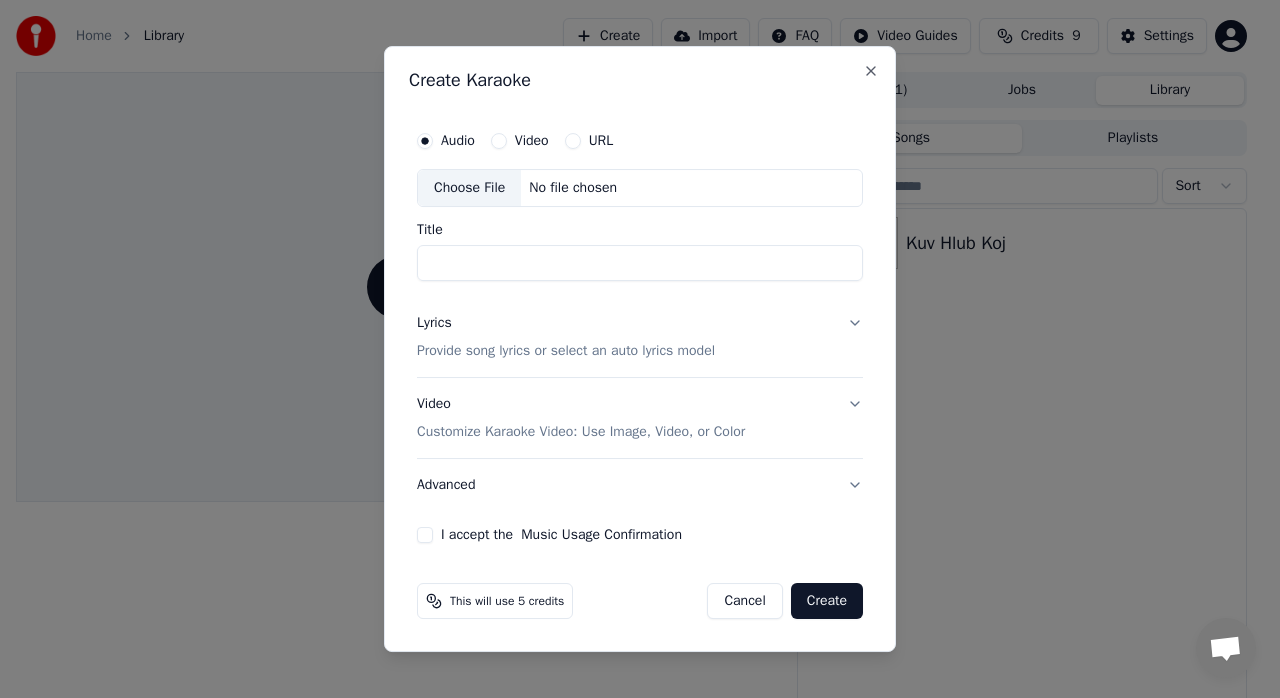 click on "Choose File" at bounding box center [469, 188] 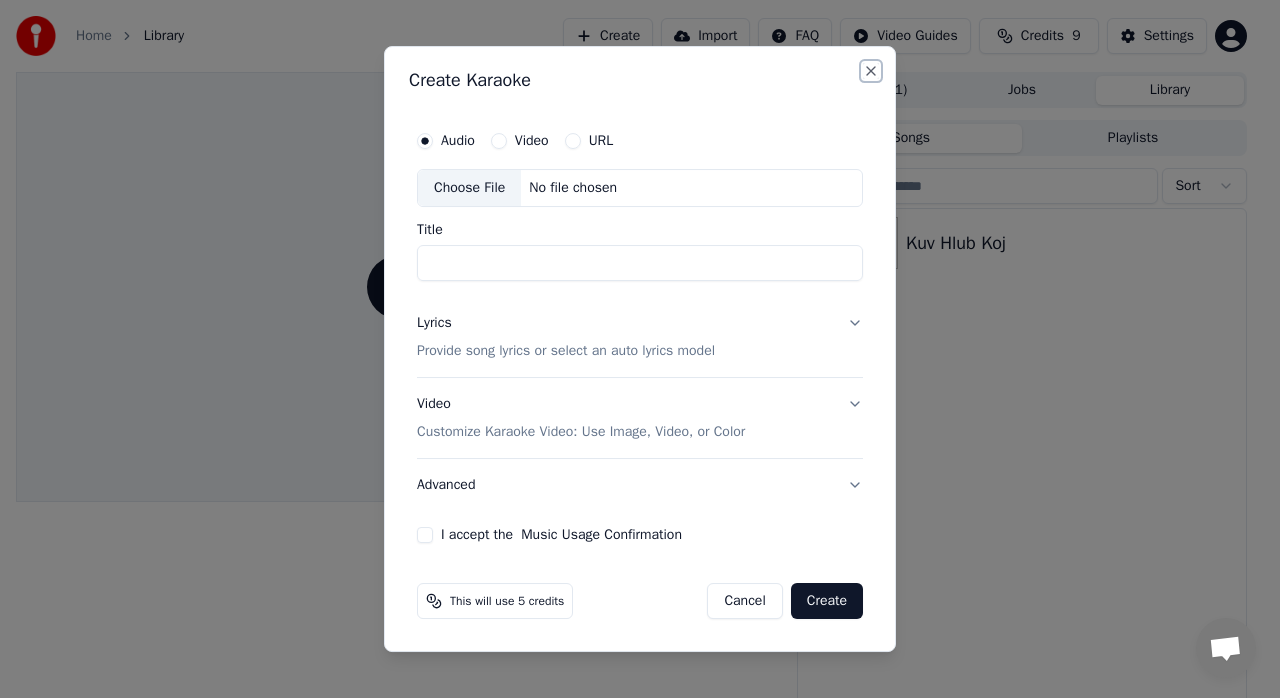 click on "Close" at bounding box center [871, 71] 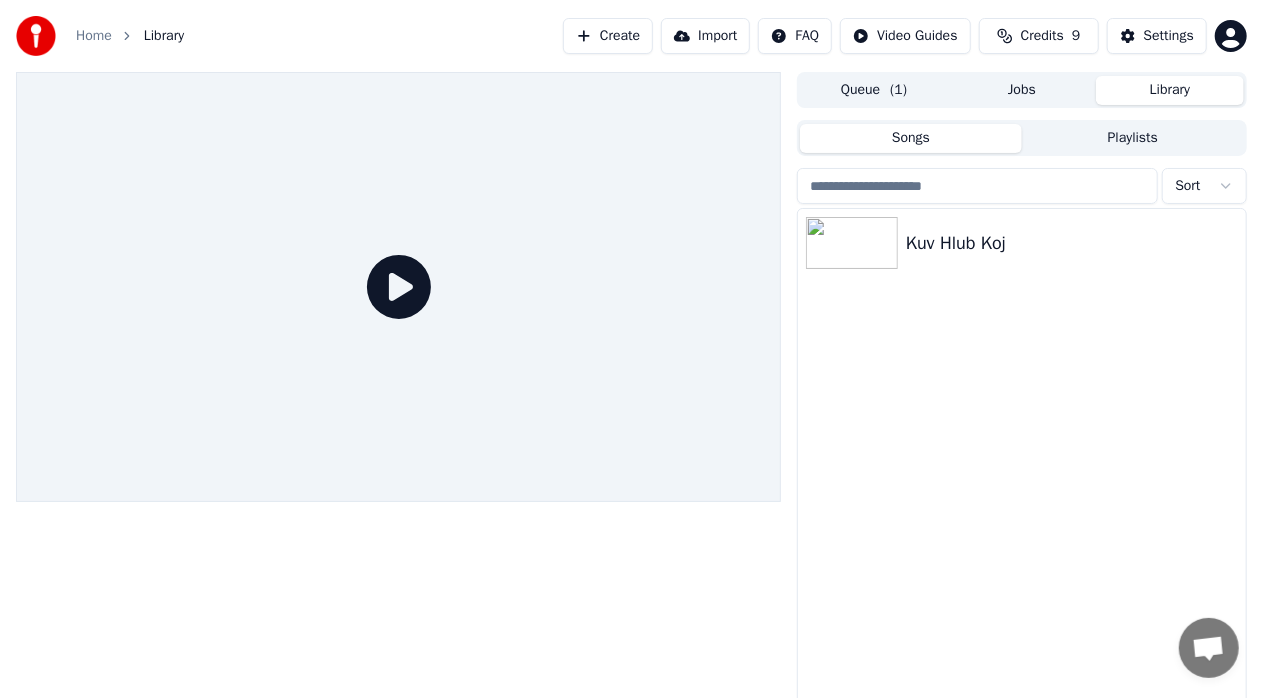 click on "Create" at bounding box center (608, 36) 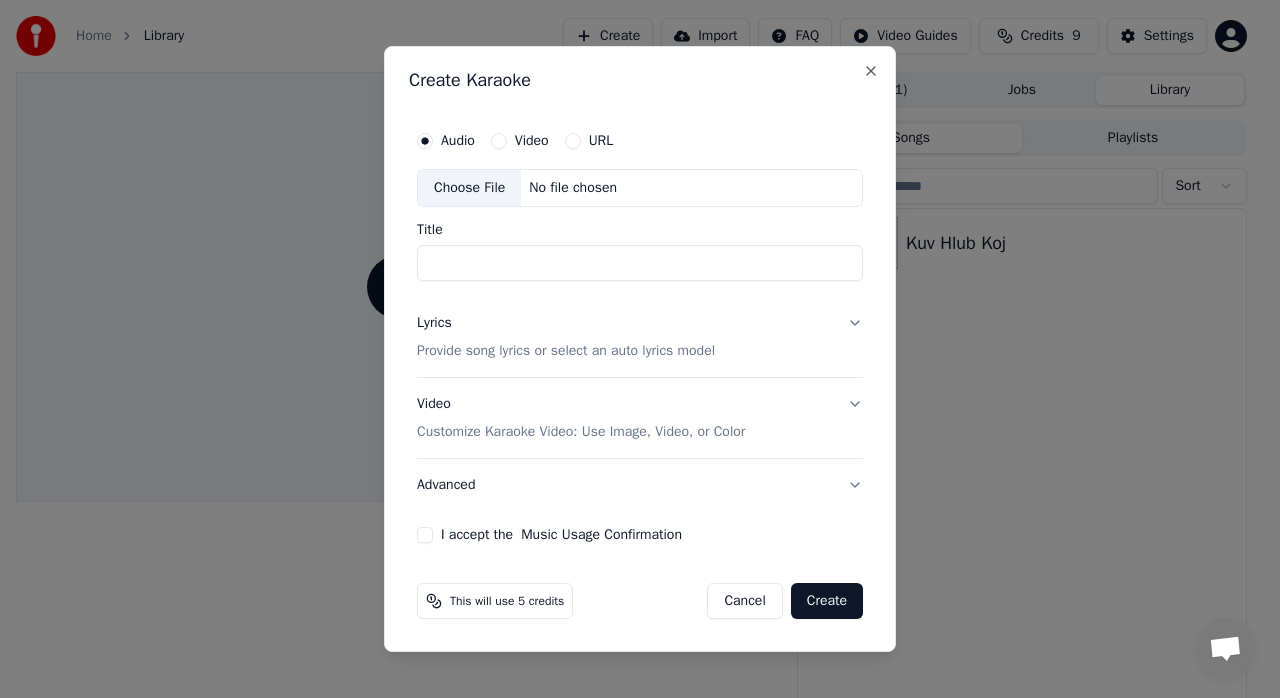 click on "Choose File" at bounding box center (469, 188) 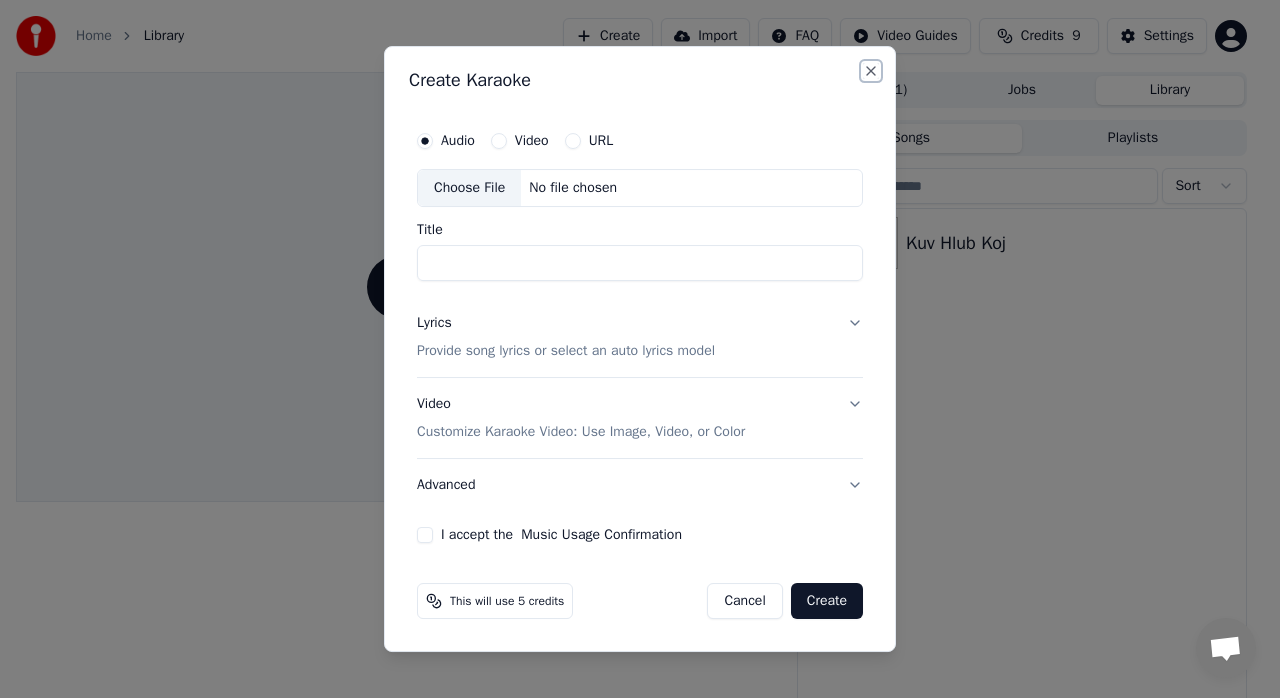 click on "Close" at bounding box center (871, 71) 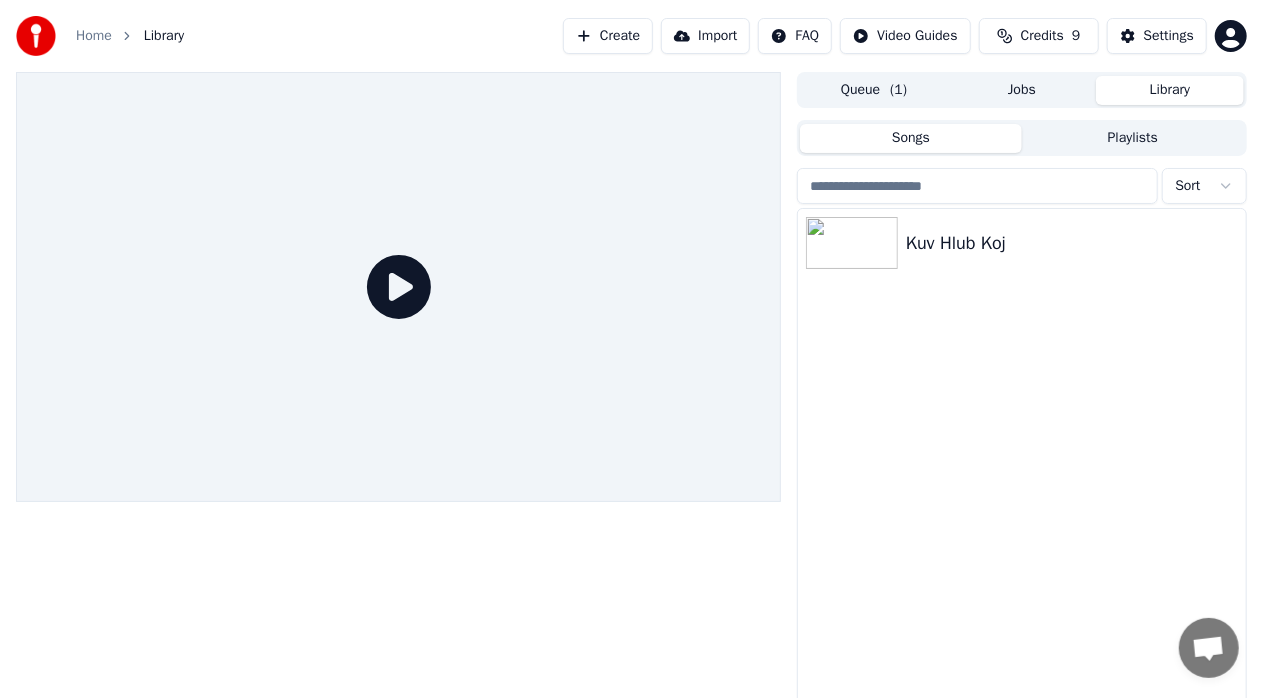 click on "Create" at bounding box center (608, 36) 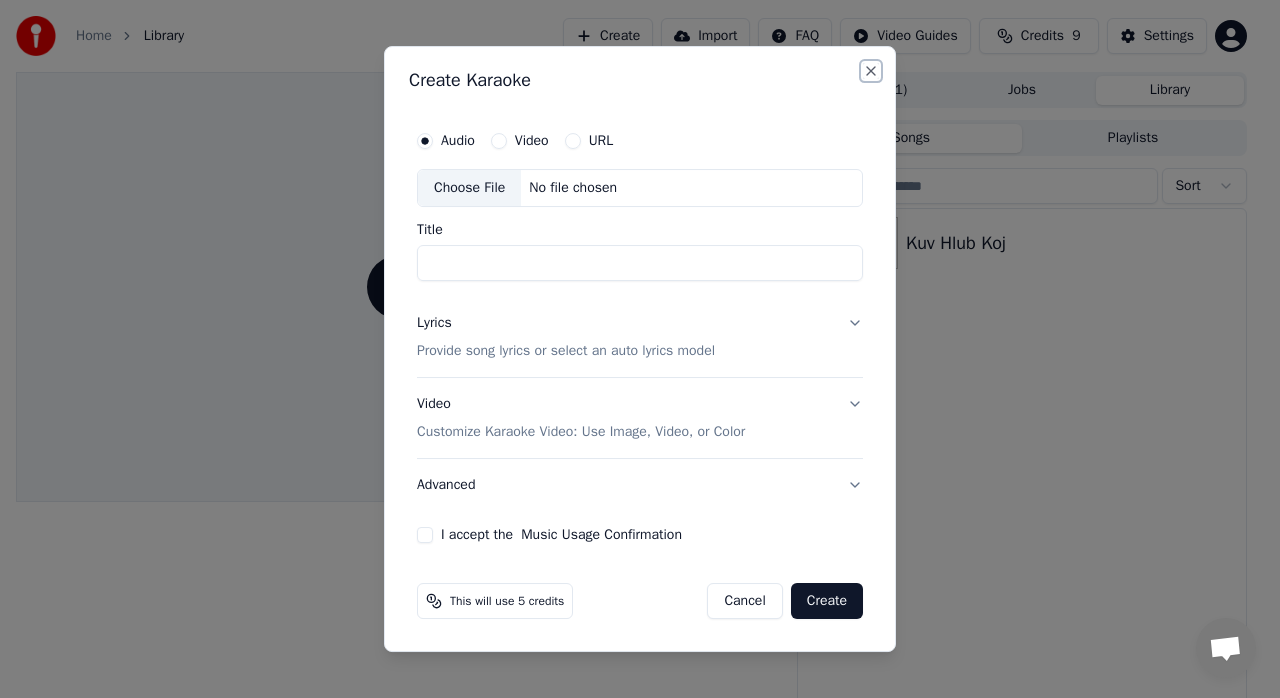 click on "Close" at bounding box center (871, 71) 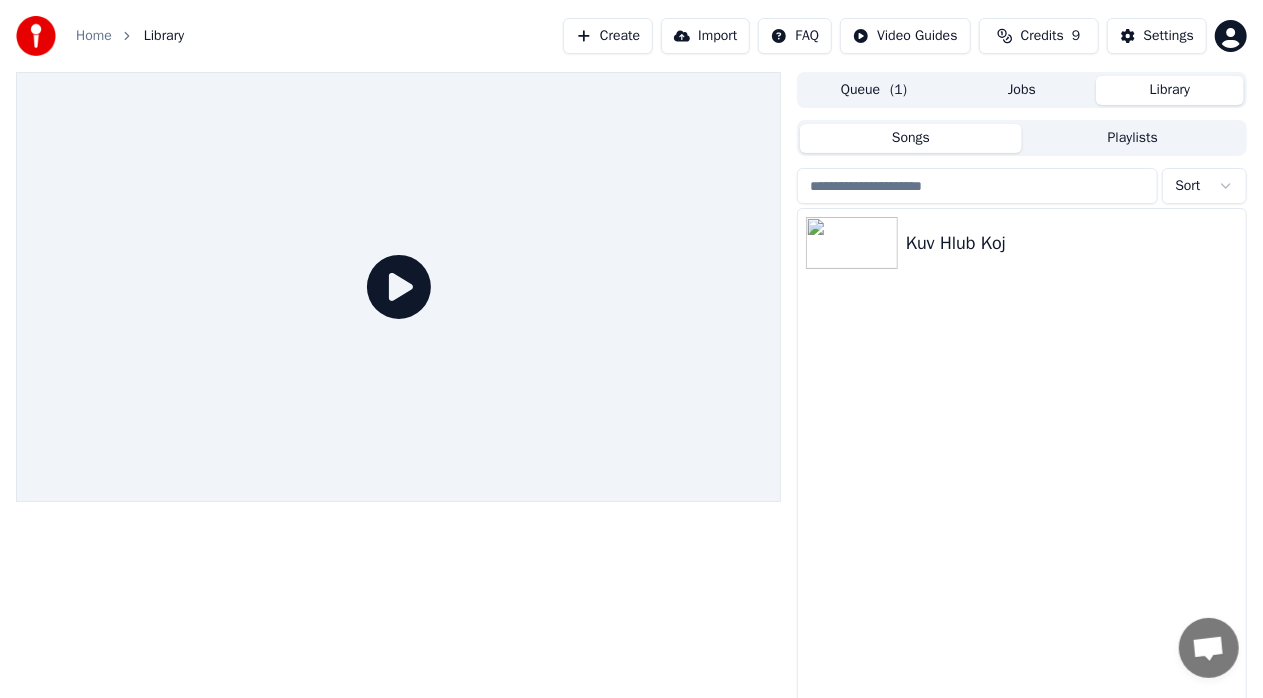 click on "Import" at bounding box center [705, 36] 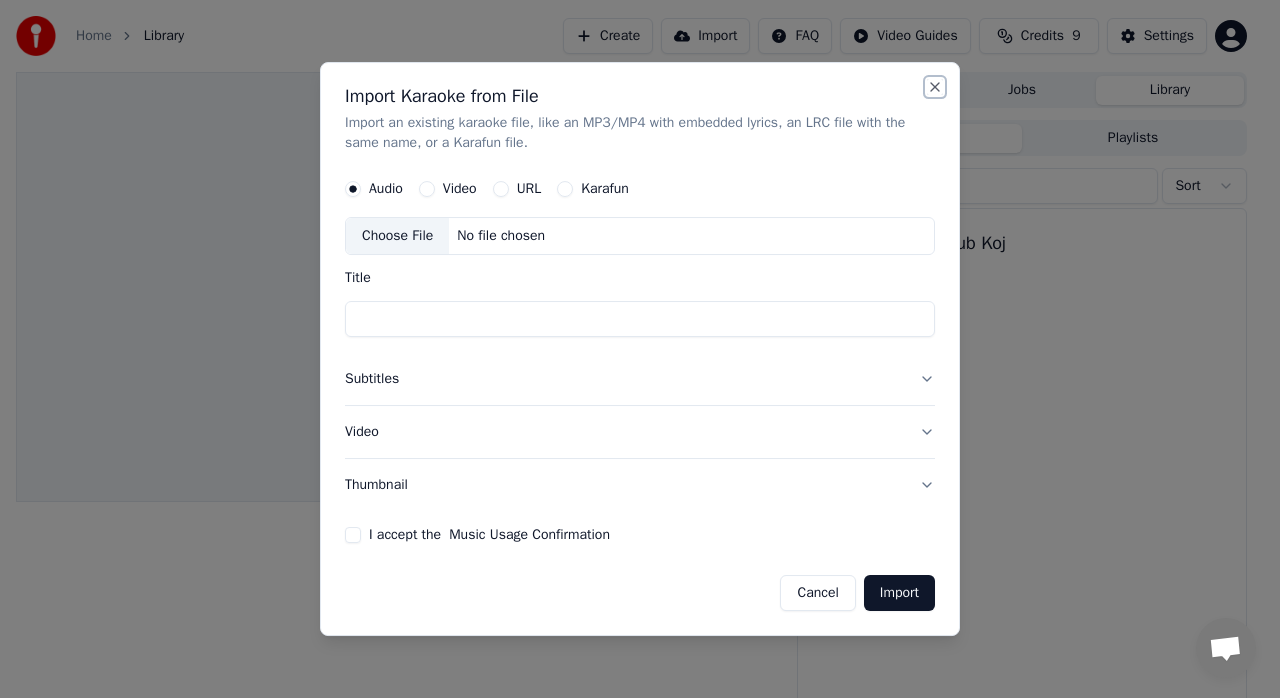 click on "Close" at bounding box center [935, 87] 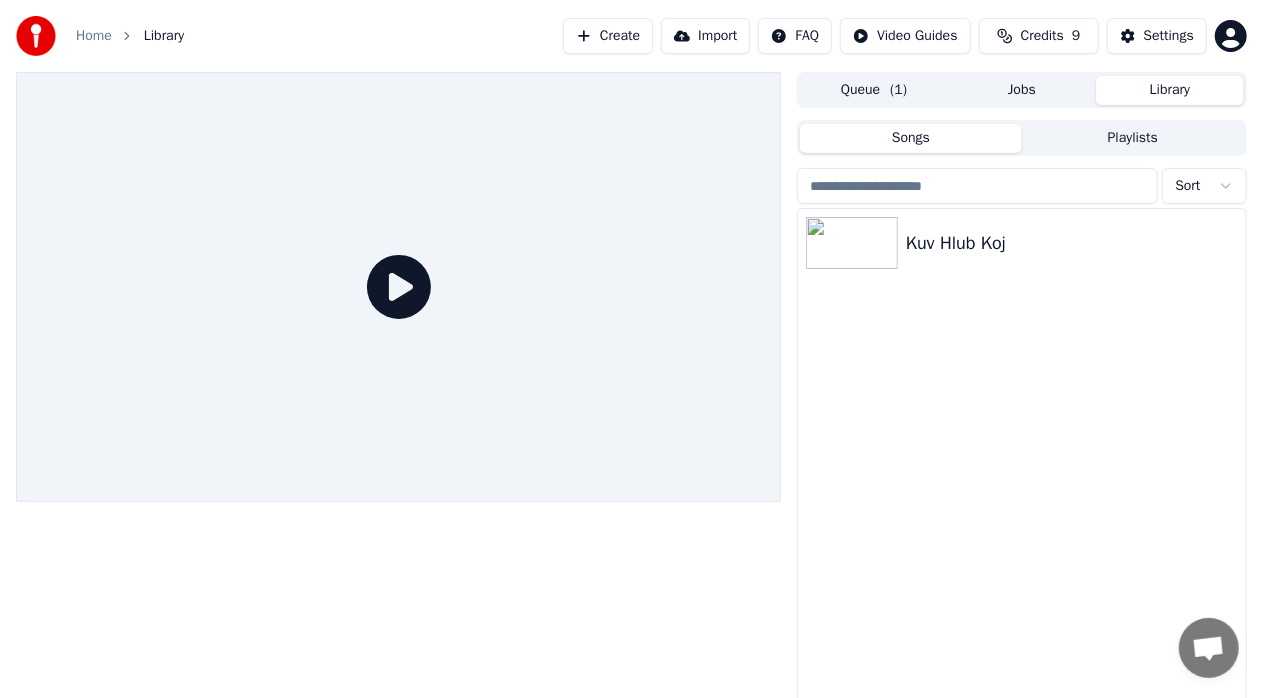 click on "Create" at bounding box center [608, 36] 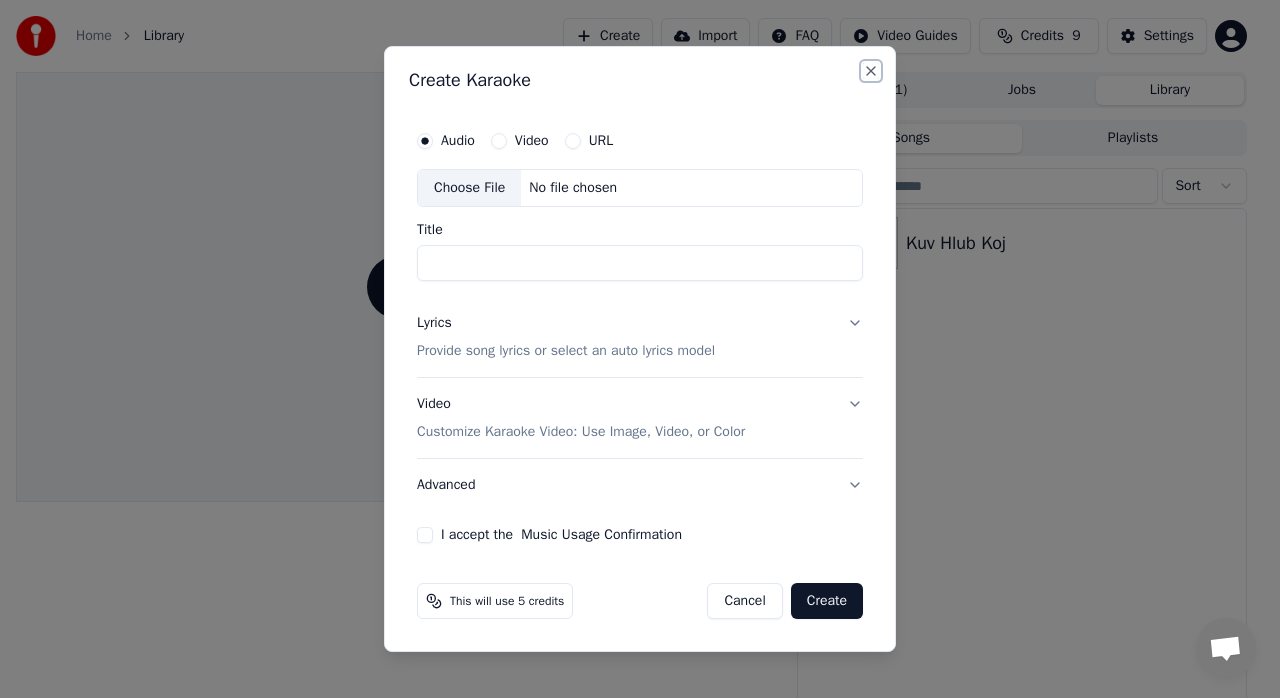 click on "Close" at bounding box center [871, 71] 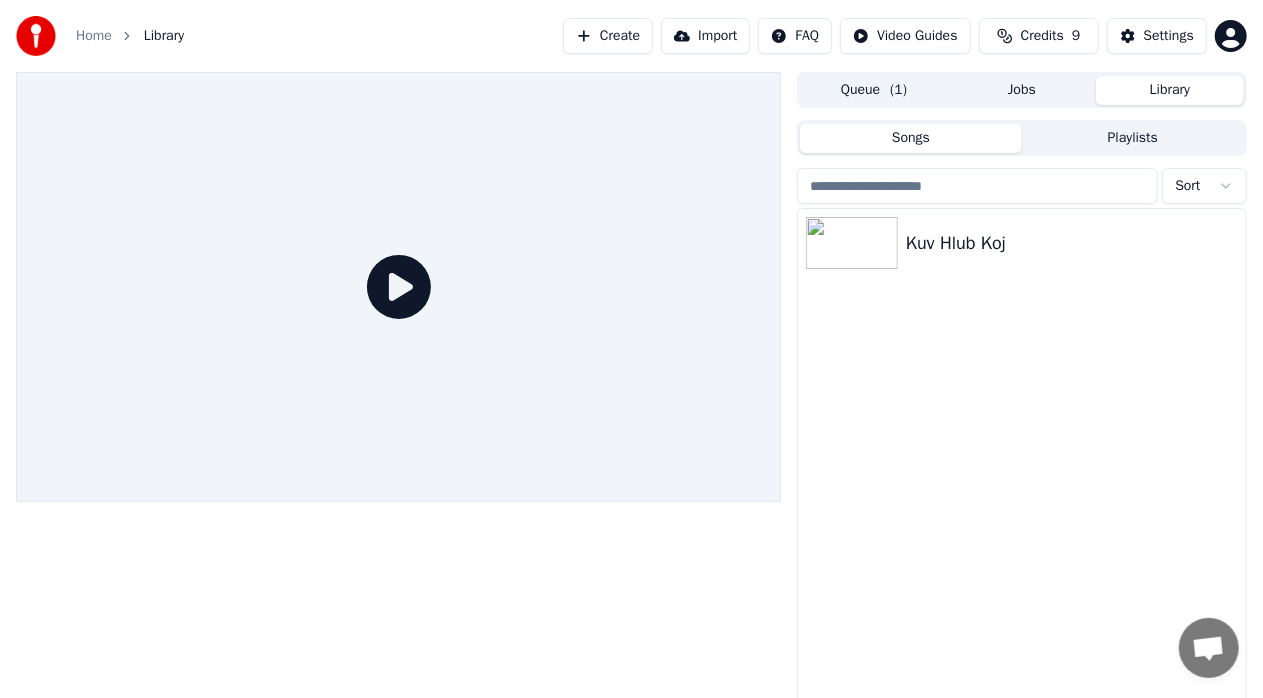 click on "Import" at bounding box center (705, 36) 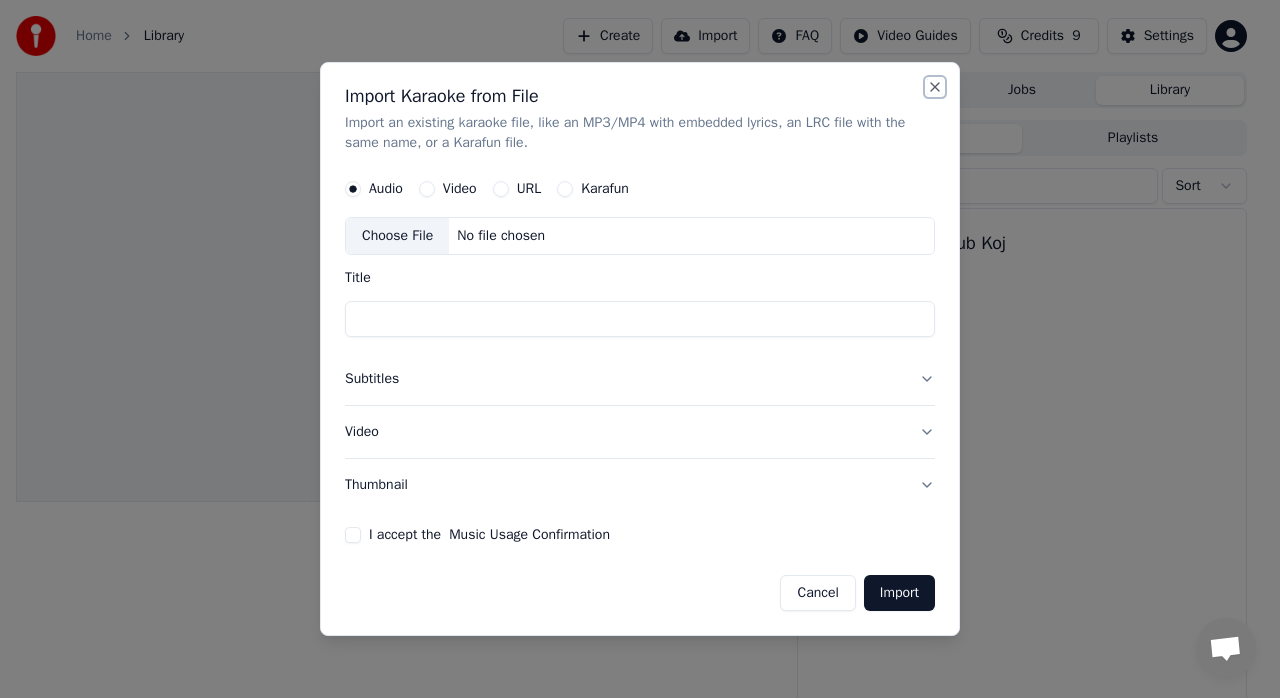 click on "Import Karaoke from File Import an existing karaoke file, like an MP3/MP4 with embedded lyrics, an LRC file with the same name, or a Karafun file. Audio Video URL Karafun Choose File No file chosen Title Subtitles Video Thumbnail I accept the   Music Usage Confirmation Cancel Import Close" at bounding box center (640, 349) 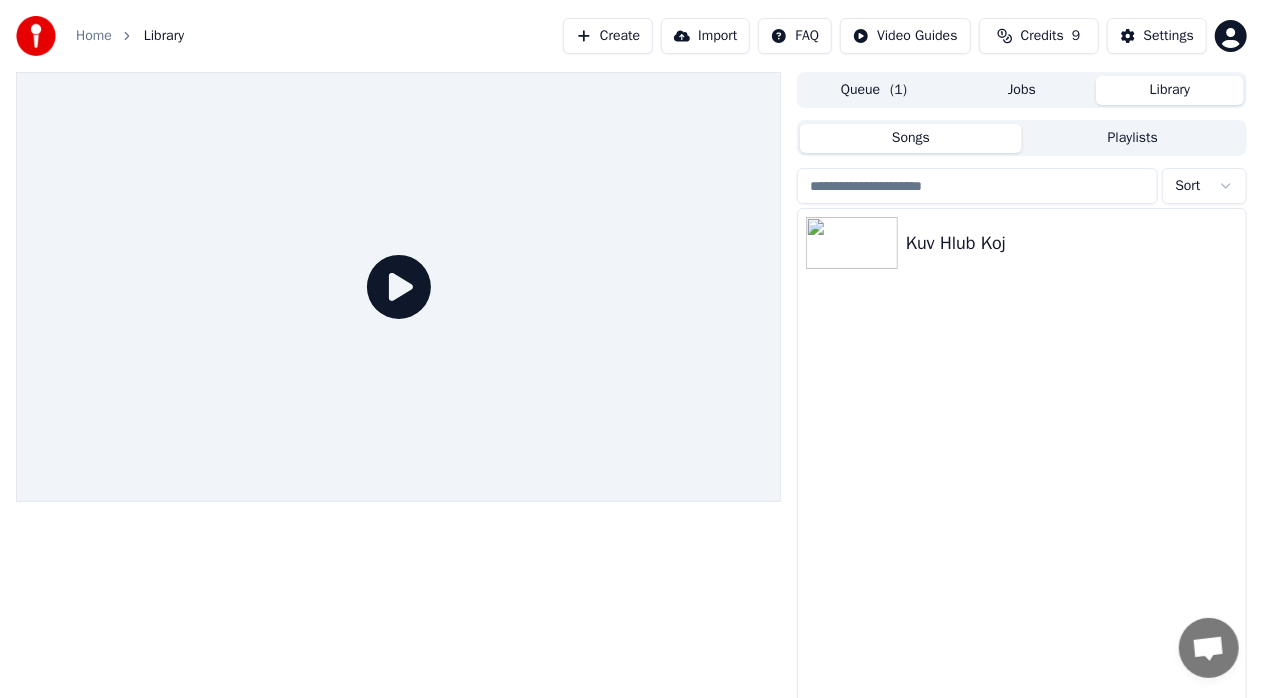 click on "Create" at bounding box center (608, 36) 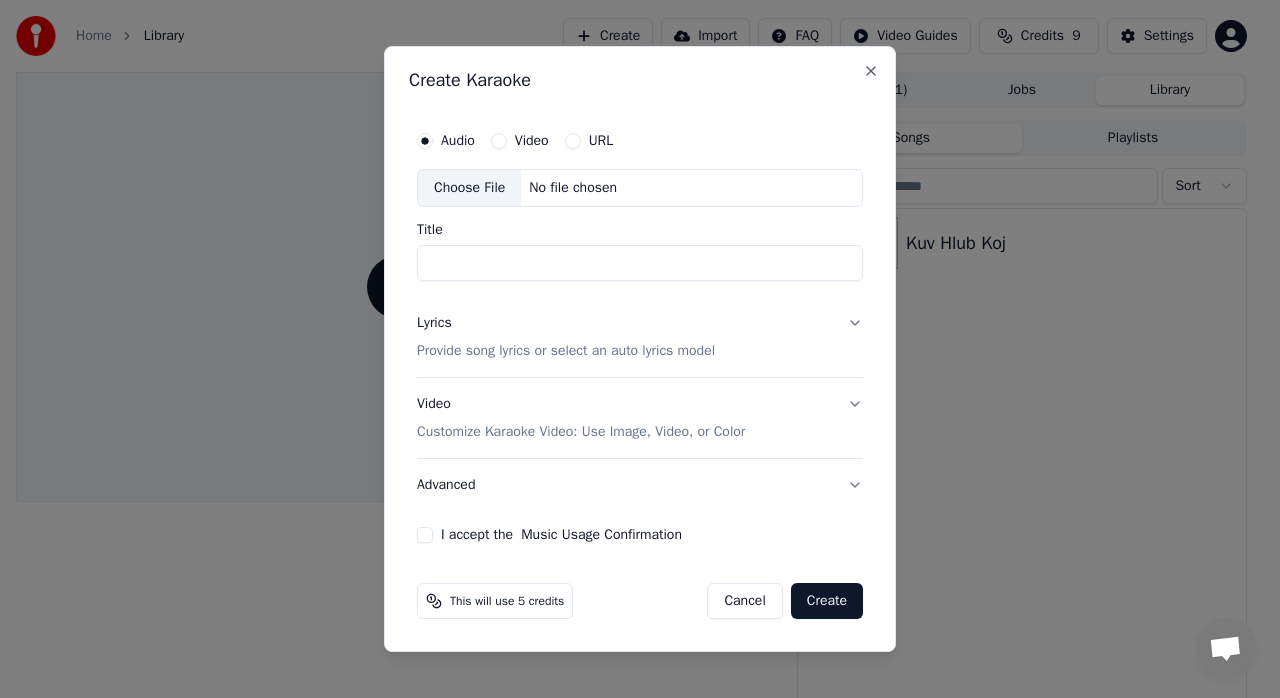 click on "Choose File" at bounding box center [469, 188] 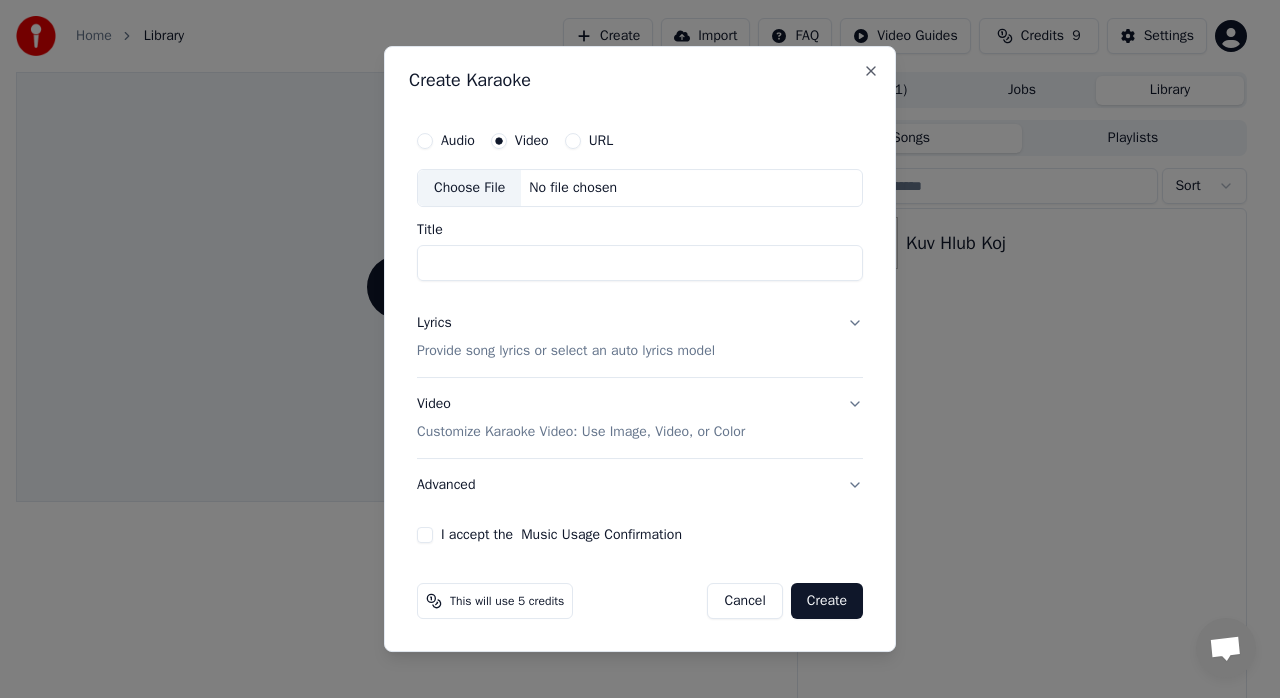 click on "Choose File" at bounding box center [469, 188] 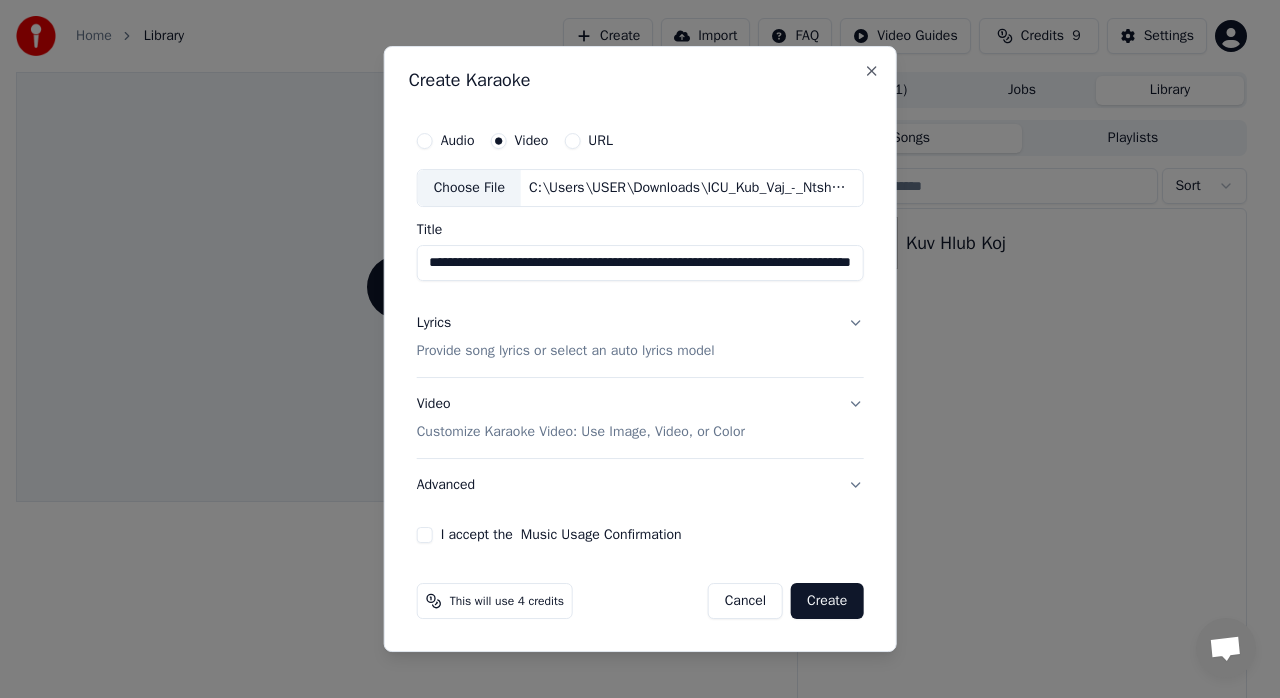 scroll, scrollTop: 0, scrollLeft: 0, axis: both 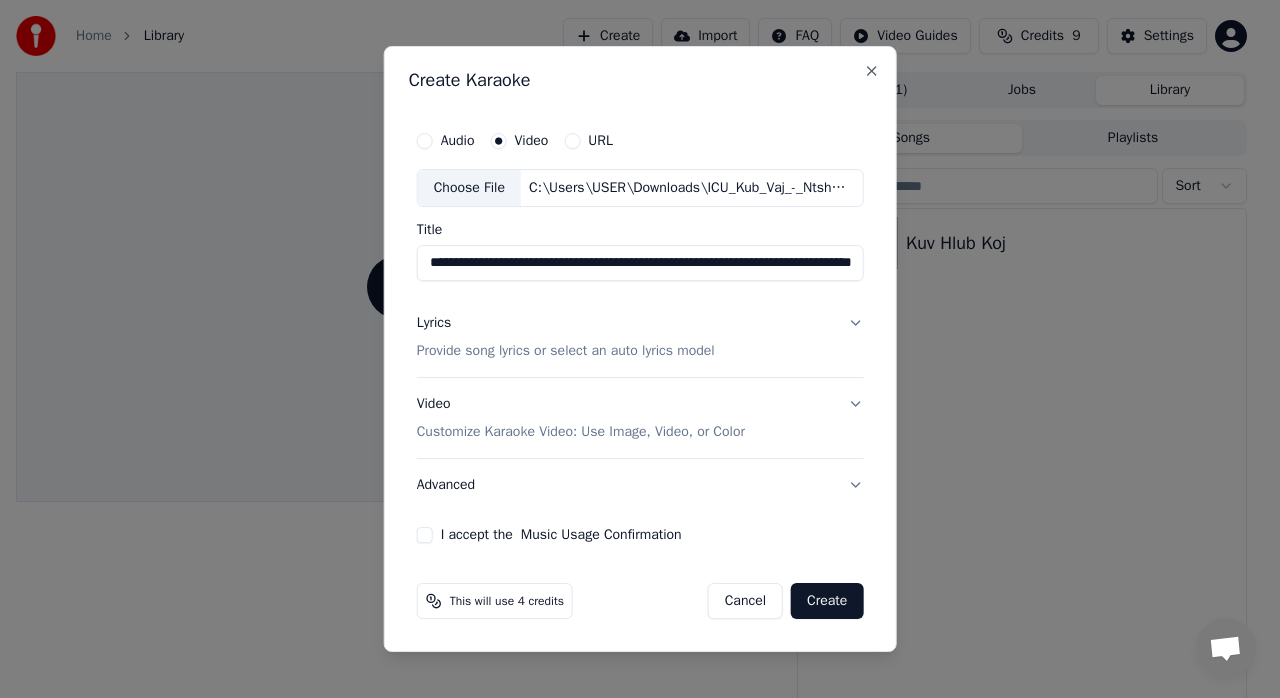 drag, startPoint x: 851, startPoint y: 261, endPoint x: 198, endPoint y: 285, distance: 653.4409 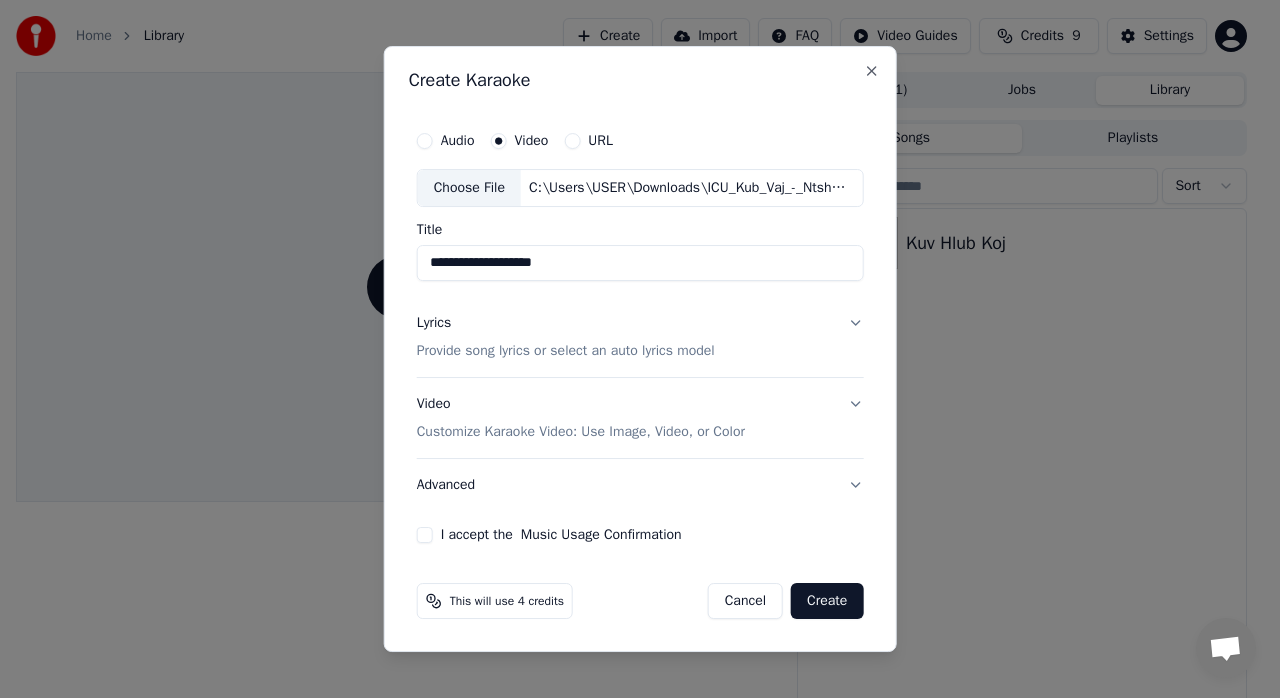type on "**********" 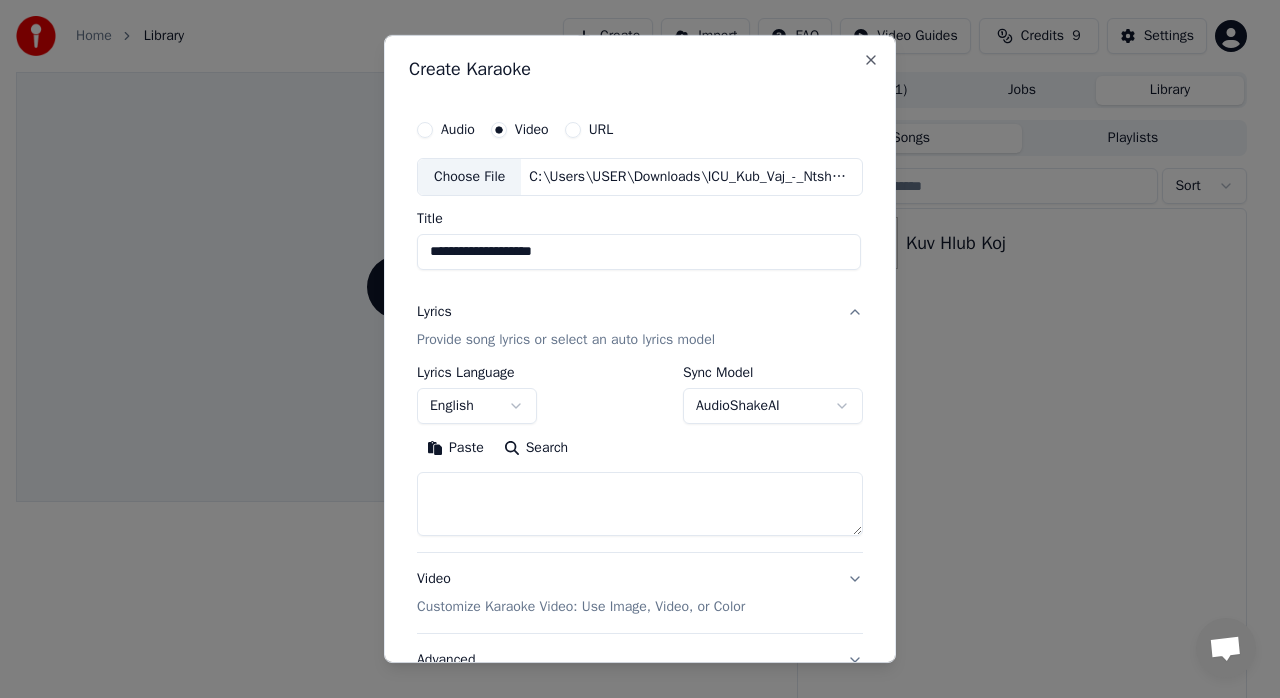 click at bounding box center (640, 504) 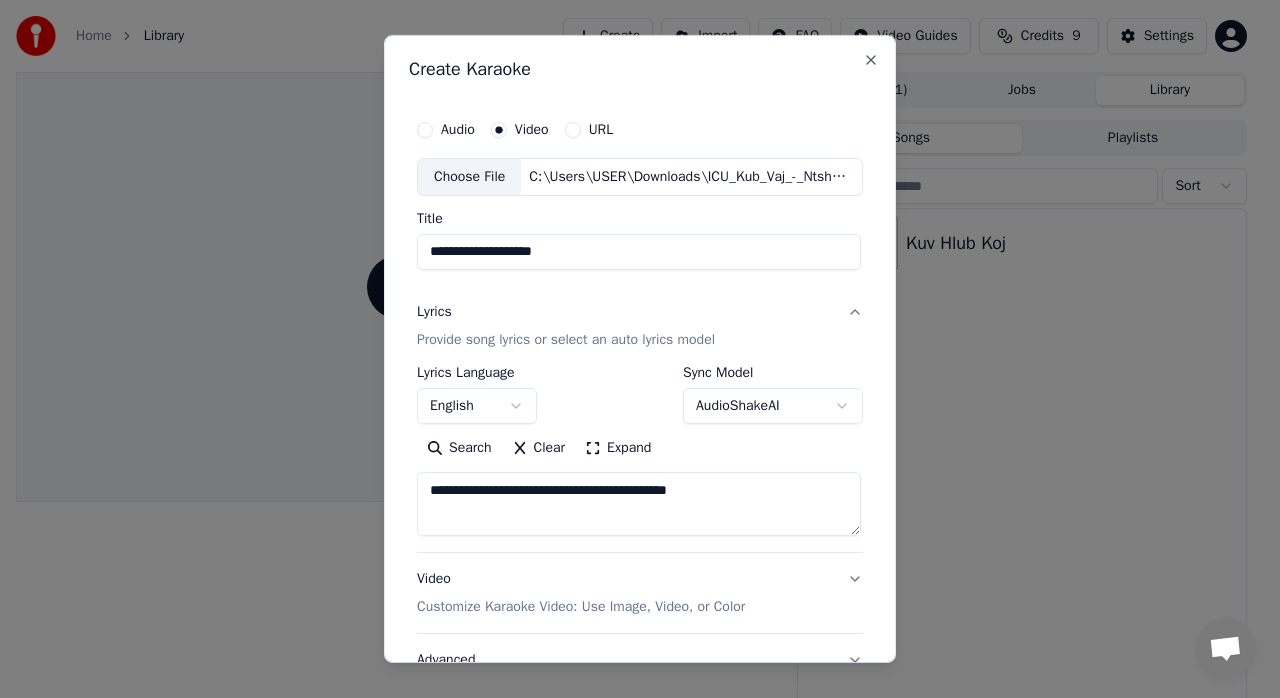 drag, startPoint x: 778, startPoint y: 487, endPoint x: 308, endPoint y: 510, distance: 470.56244 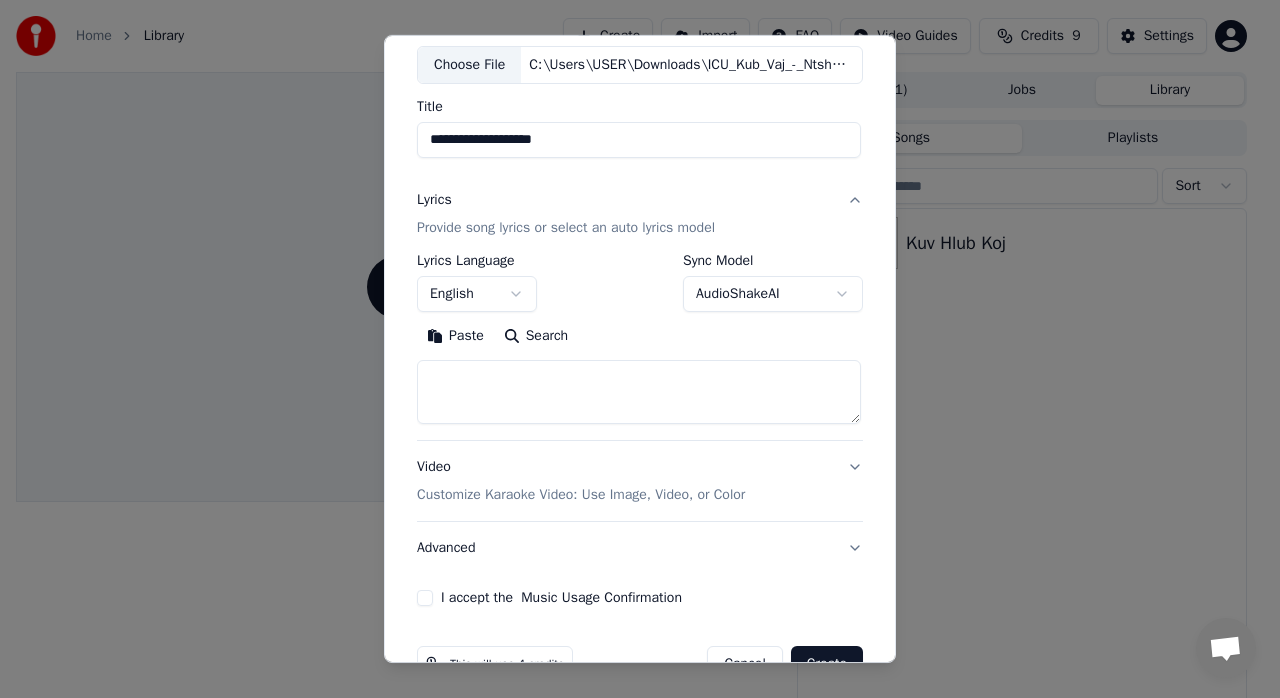 scroll, scrollTop: 161, scrollLeft: 0, axis: vertical 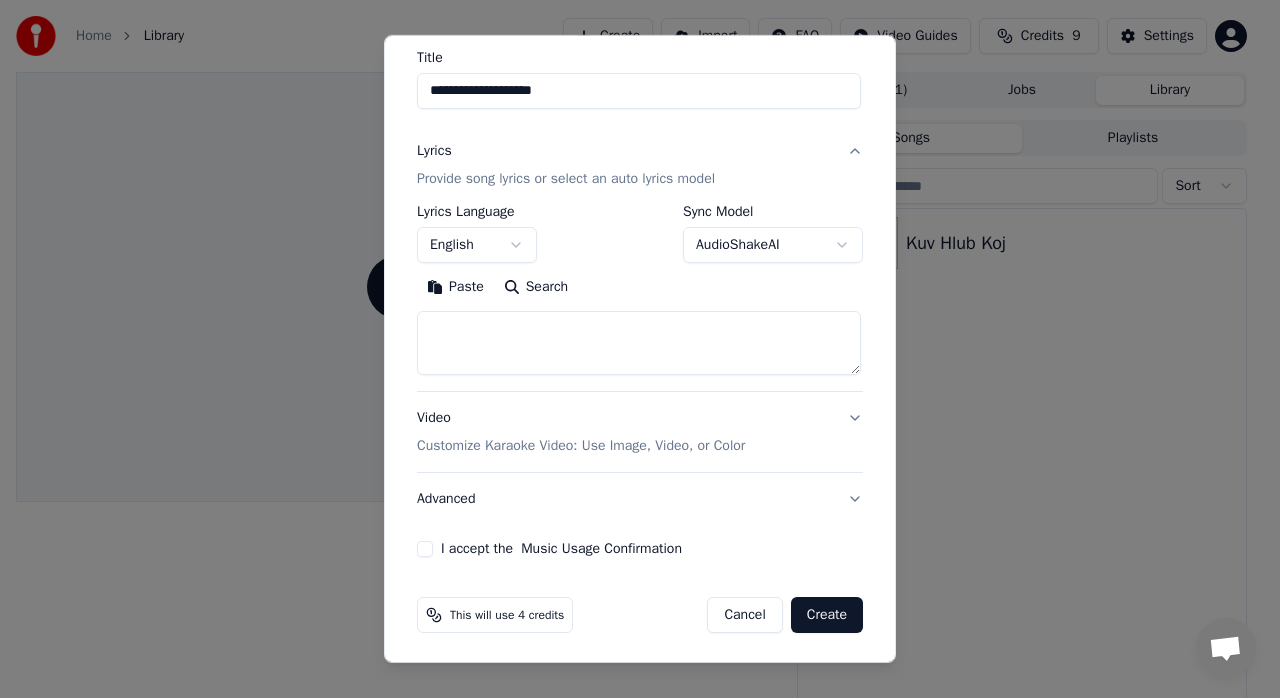 click on "Paste" at bounding box center [455, 287] 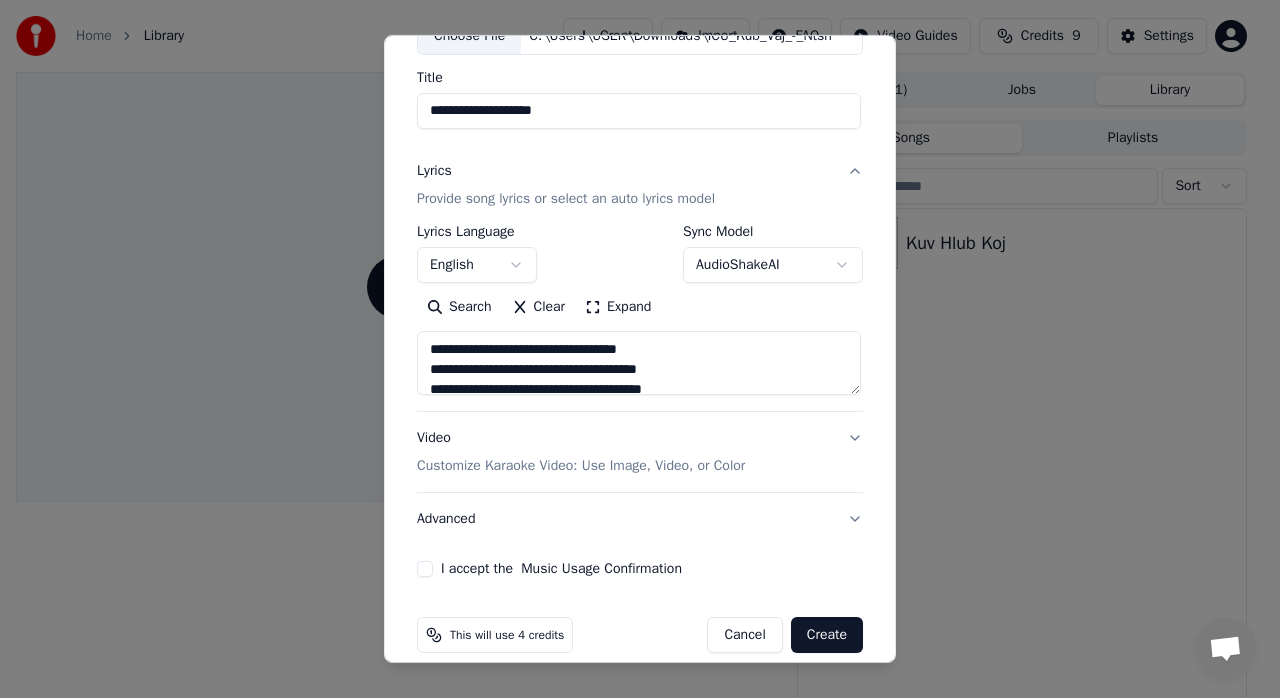 scroll, scrollTop: 161, scrollLeft: 0, axis: vertical 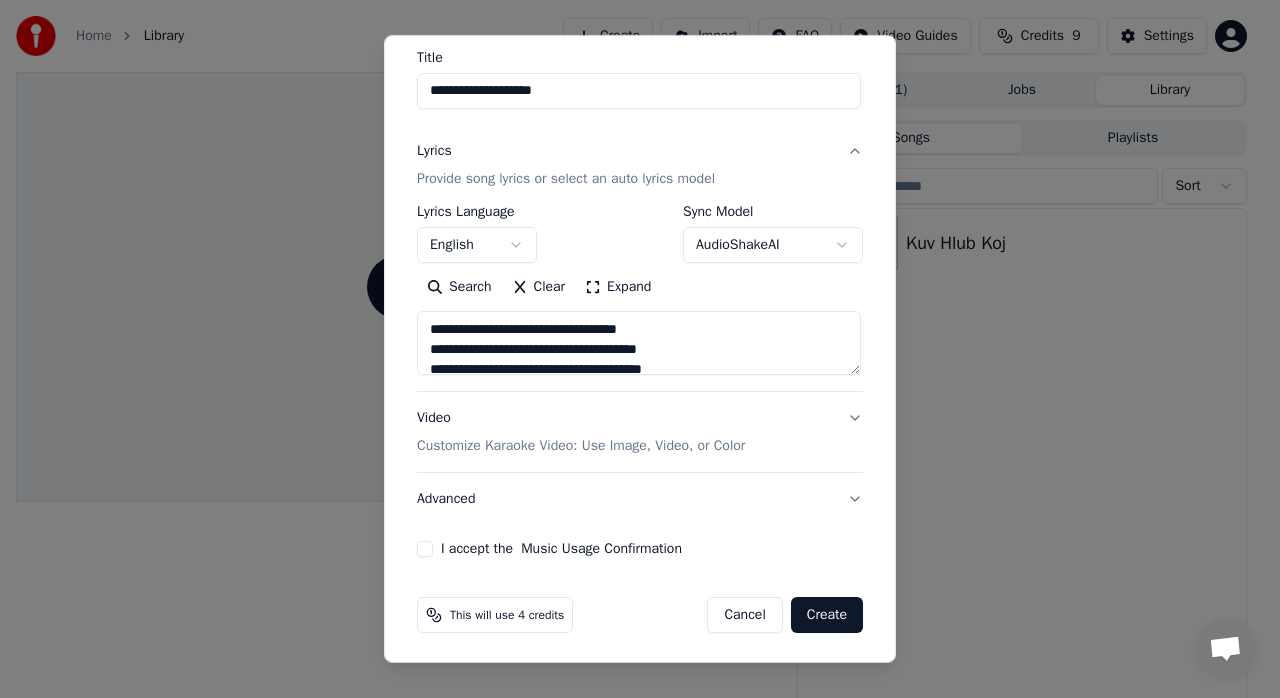 click on "Video Customize Karaoke Video: Use Image, Video, or Color" at bounding box center (640, 432) 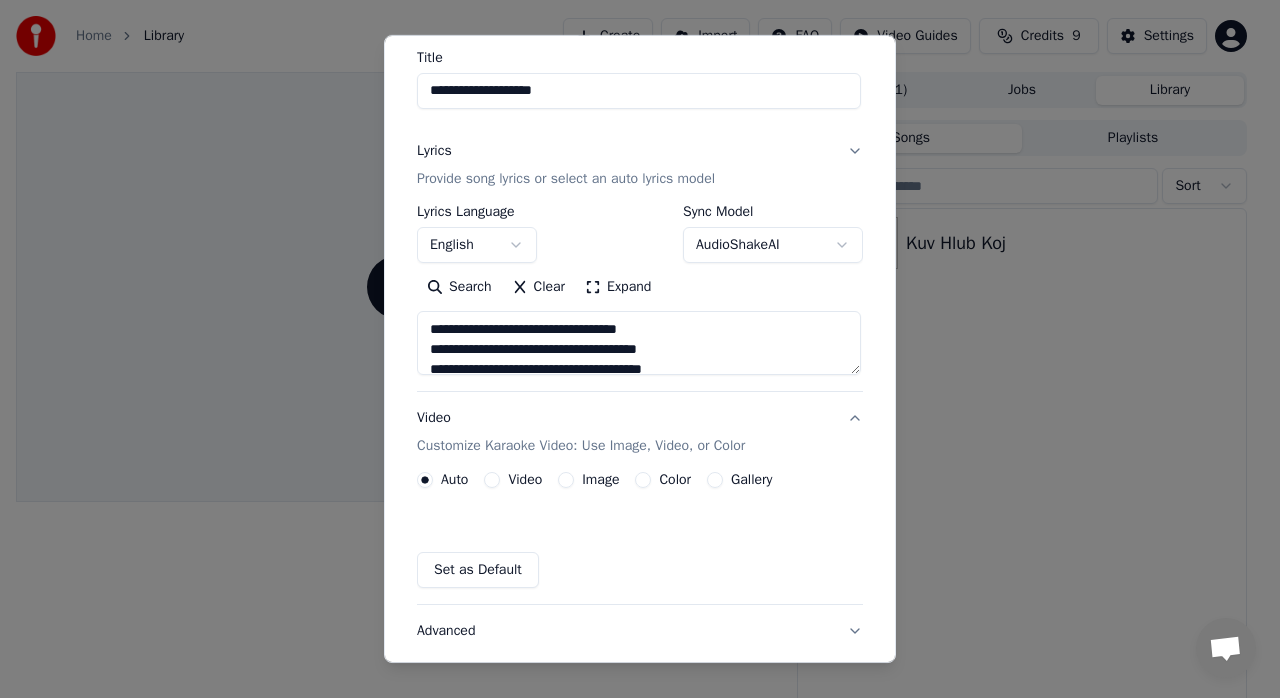 scroll, scrollTop: 108, scrollLeft: 0, axis: vertical 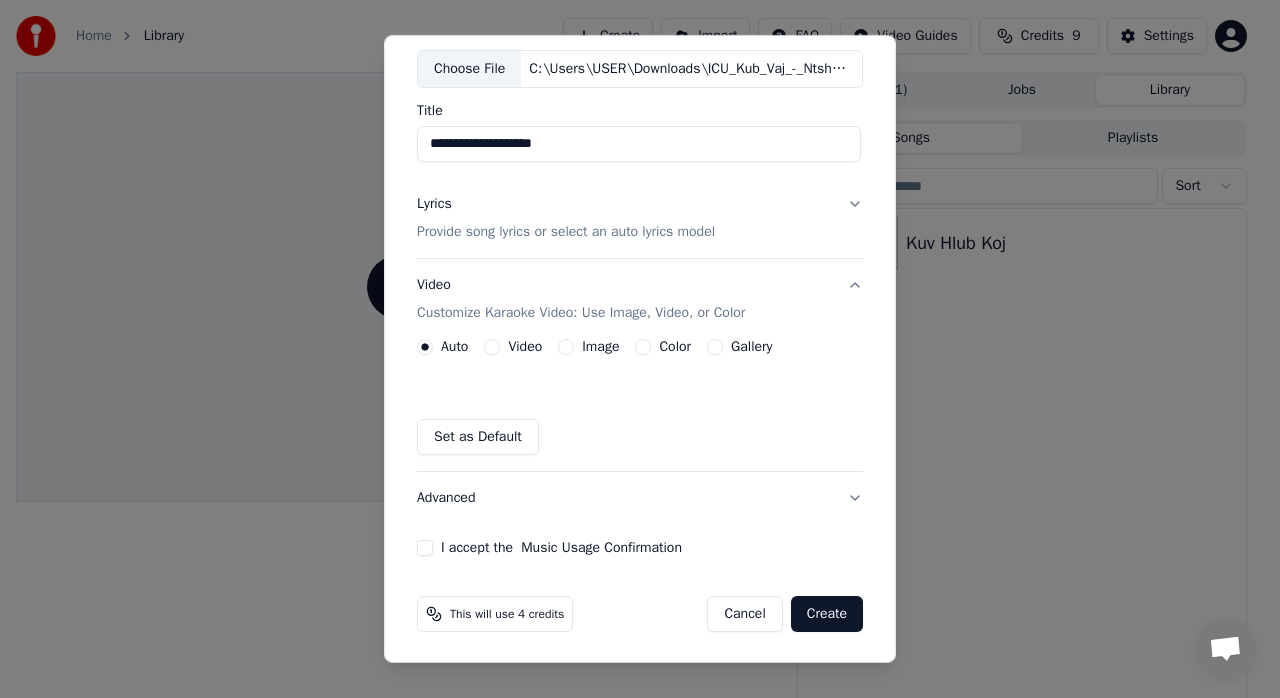 click on "Color" at bounding box center [675, 347] 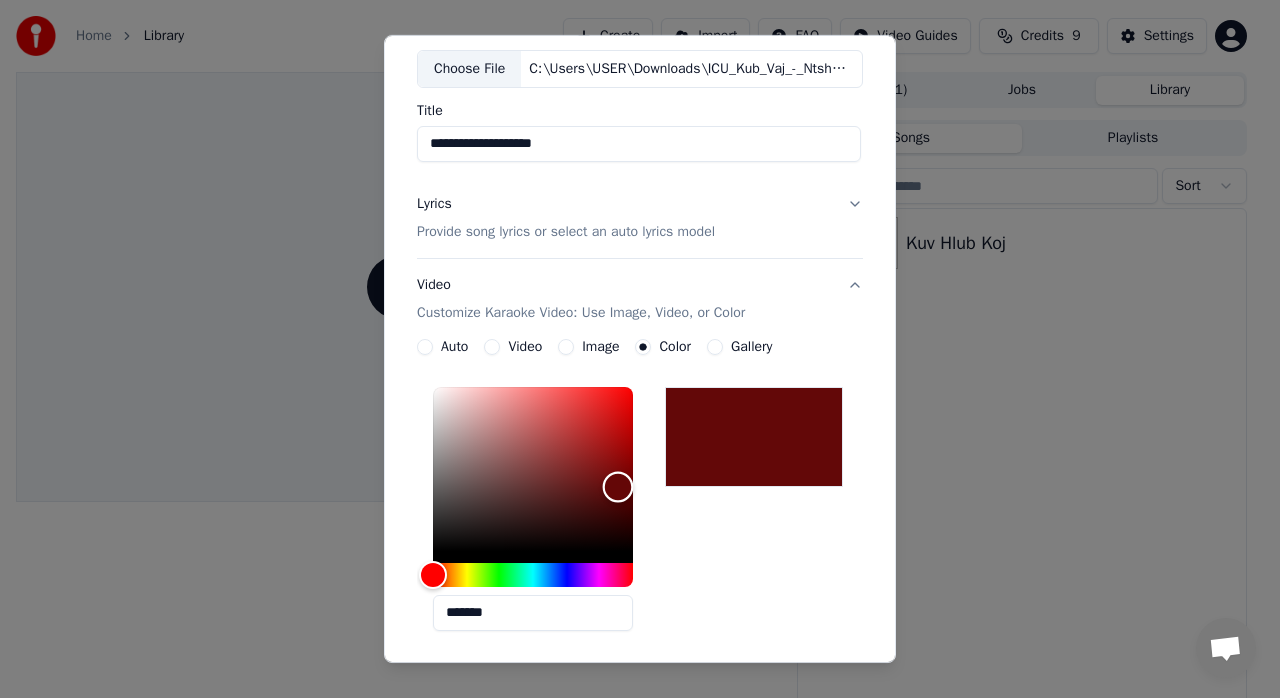 click at bounding box center (533, 469) 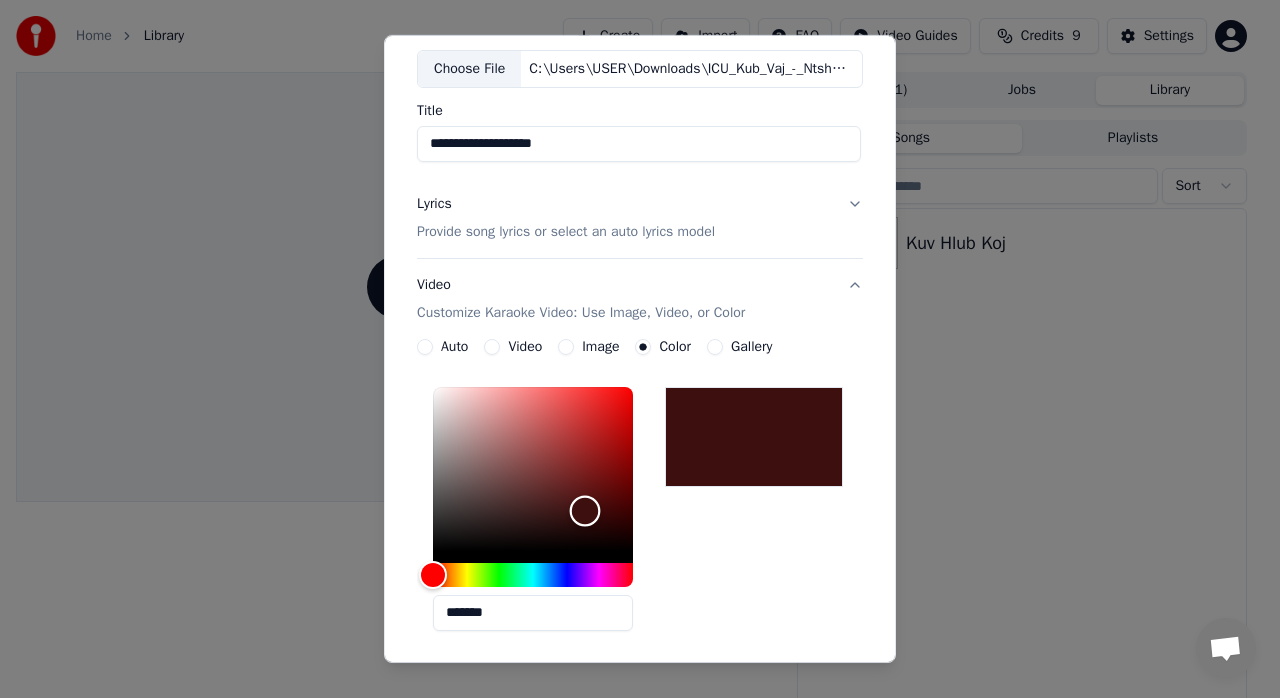 click at bounding box center (533, 469) 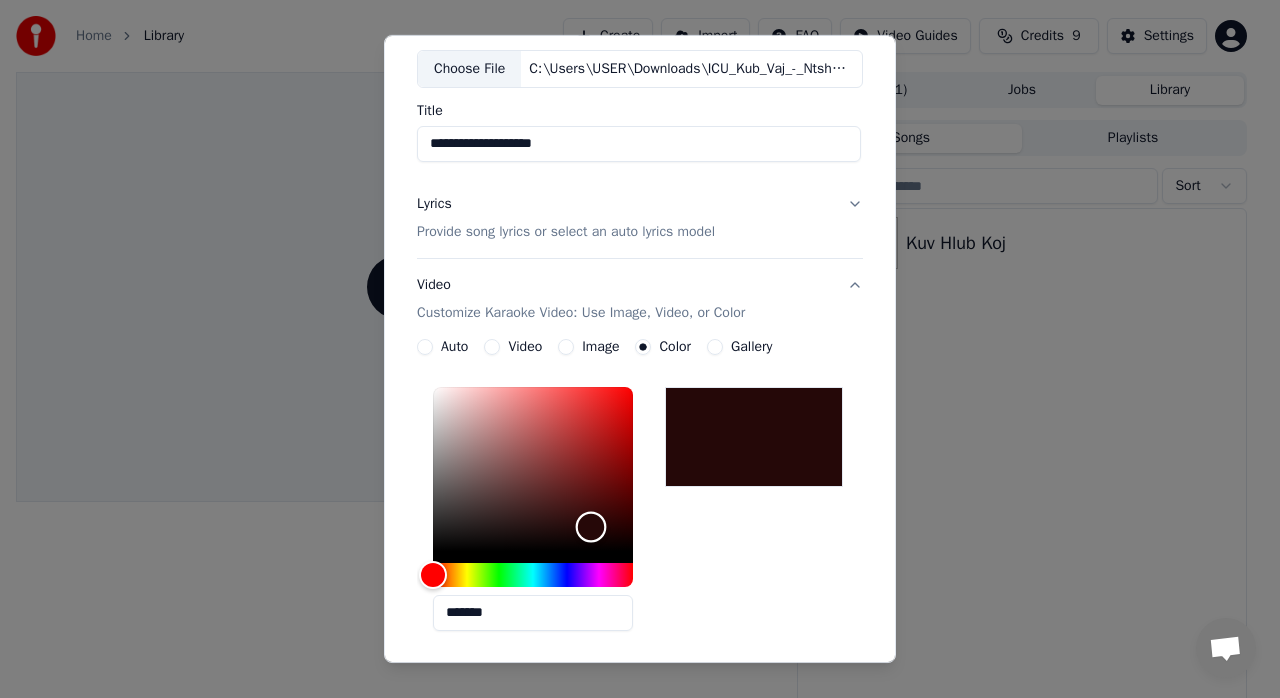 click at bounding box center [533, 469] 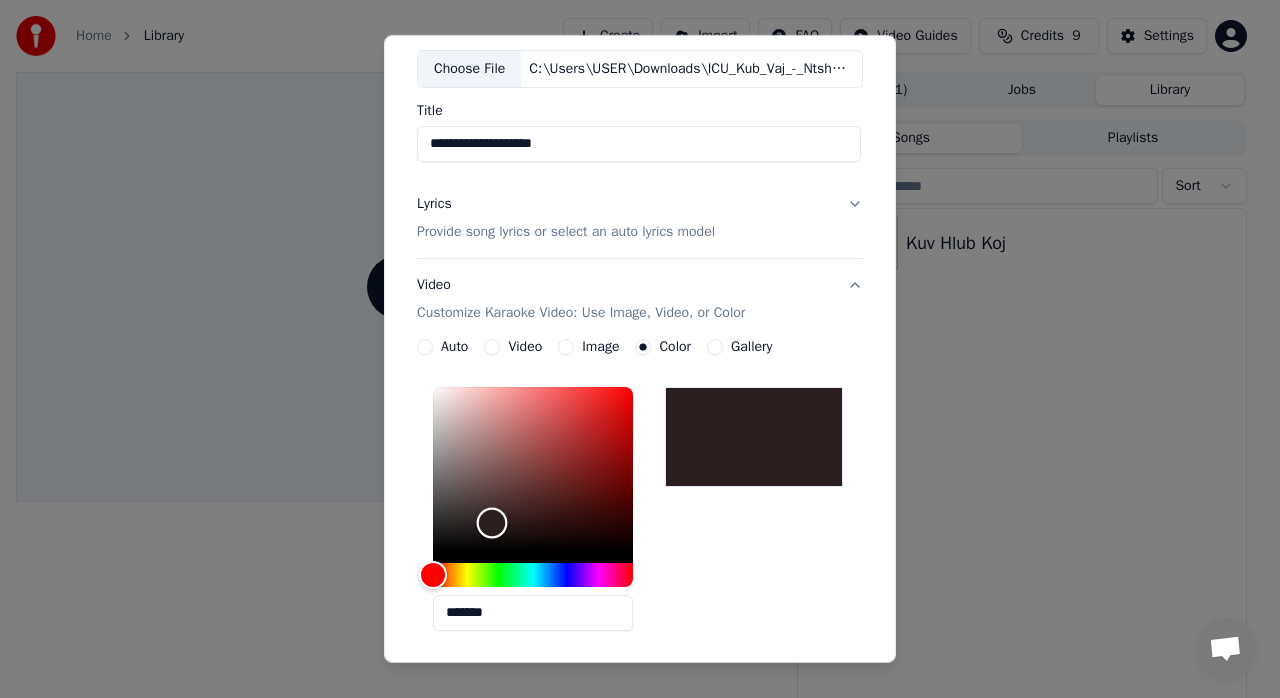 type on "*******" 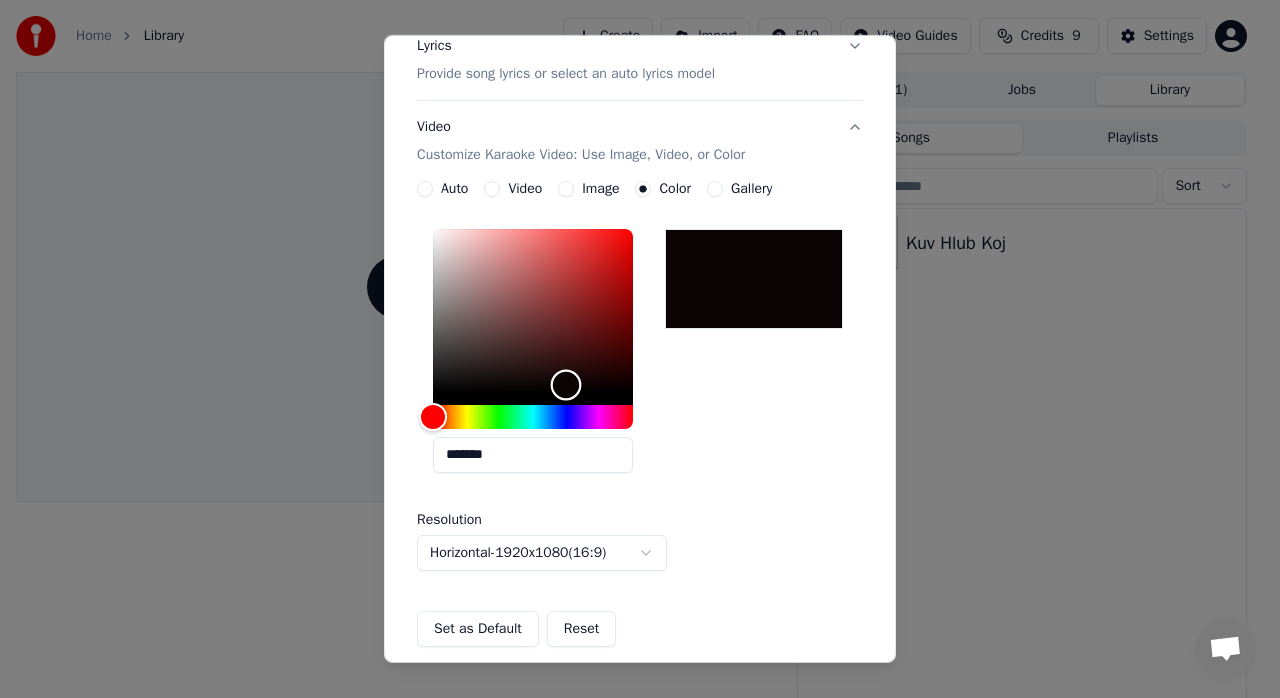 scroll, scrollTop: 308, scrollLeft: 0, axis: vertical 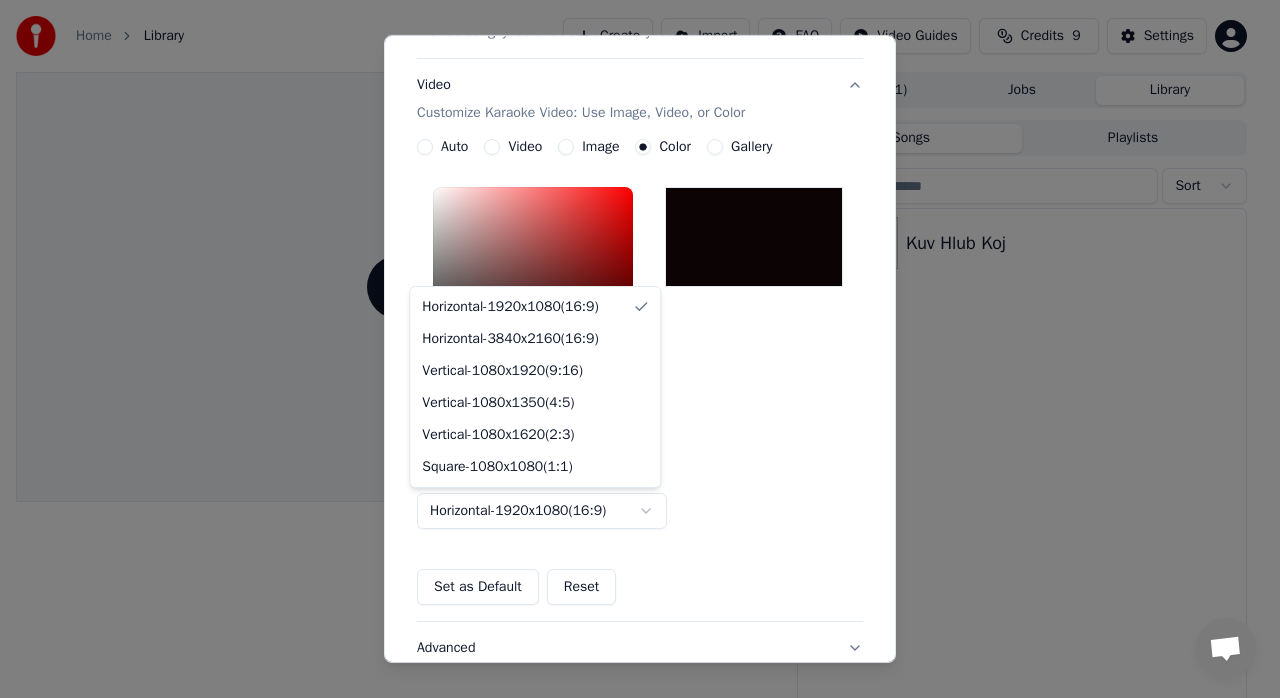 click on "**********" at bounding box center (631, 349) 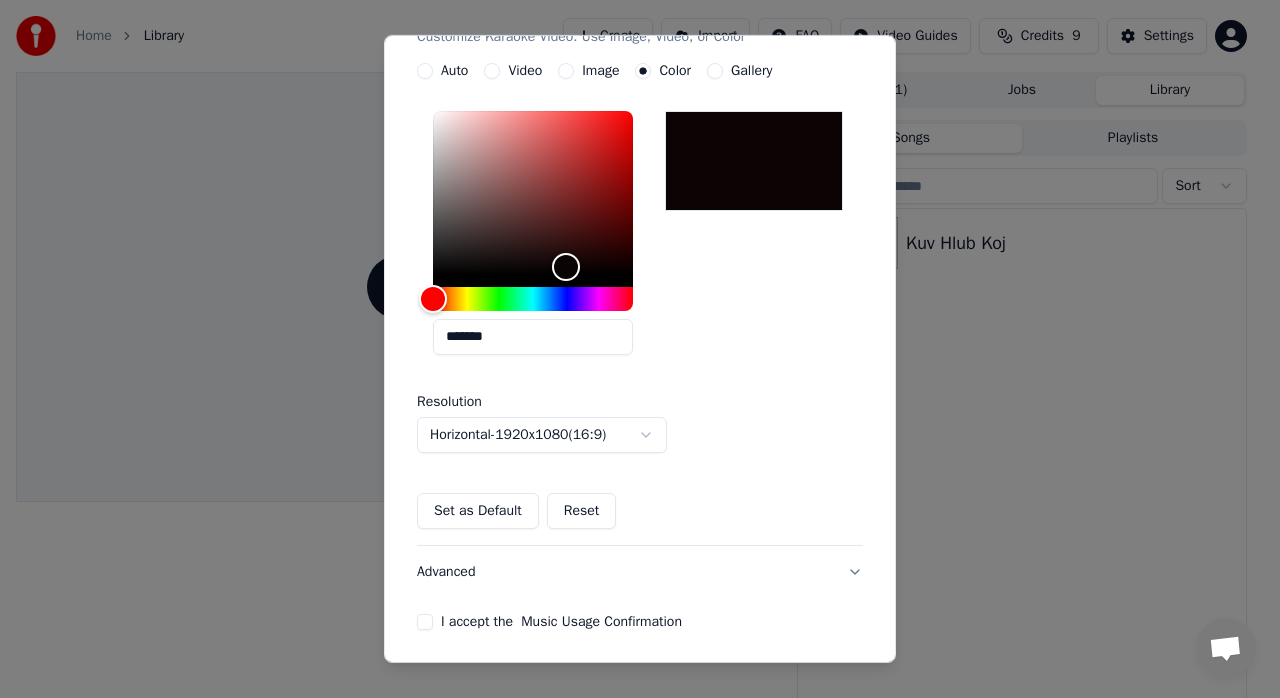 scroll, scrollTop: 457, scrollLeft: 0, axis: vertical 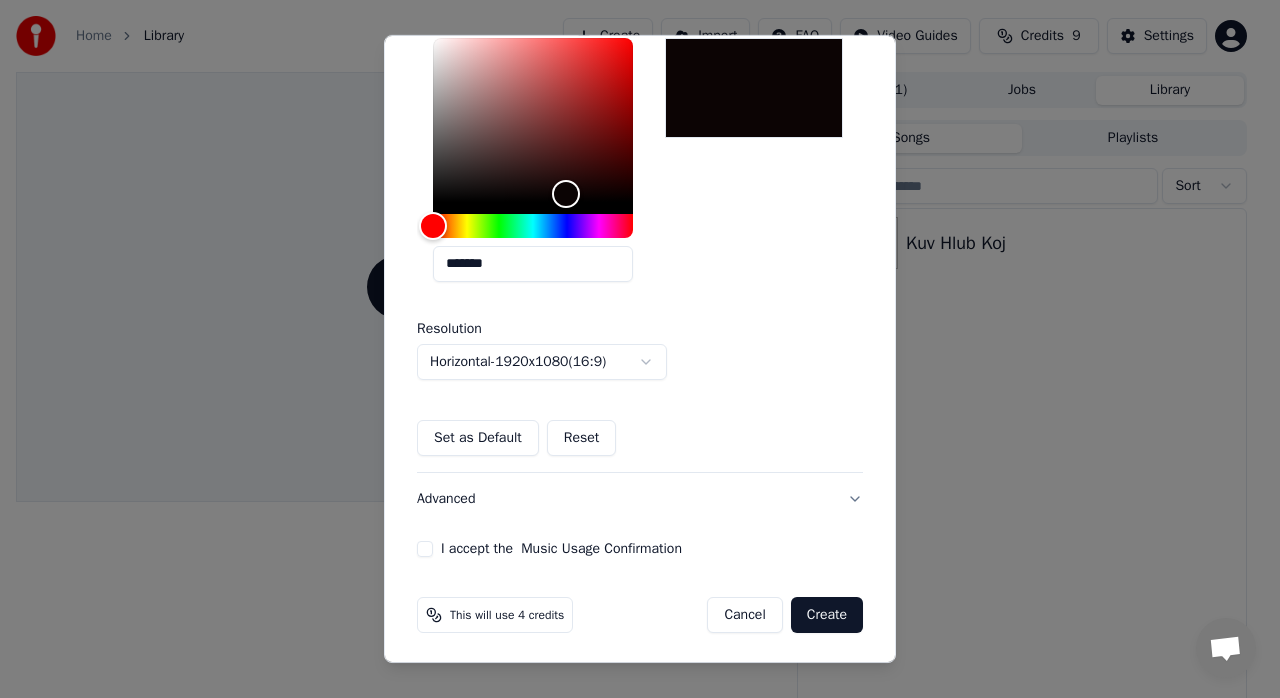 click on "Advanced" at bounding box center [640, 499] 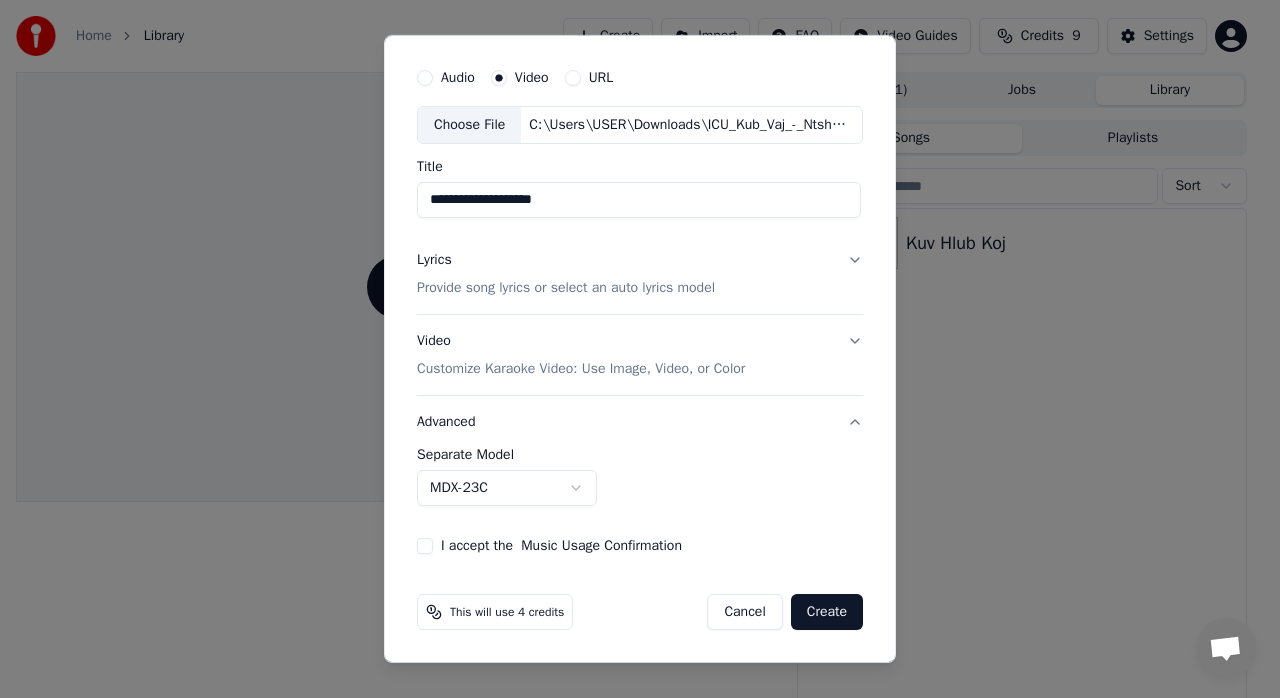 scroll, scrollTop: 50, scrollLeft: 0, axis: vertical 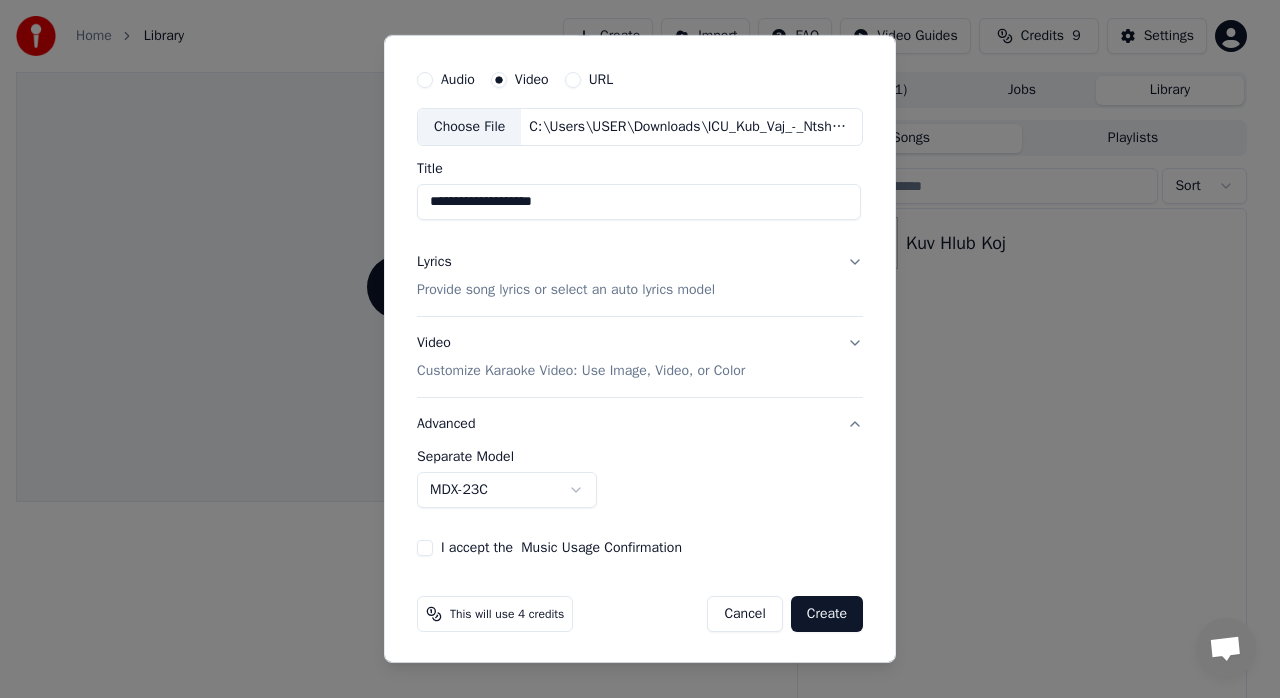 click on "Advanced" at bounding box center (640, 424) 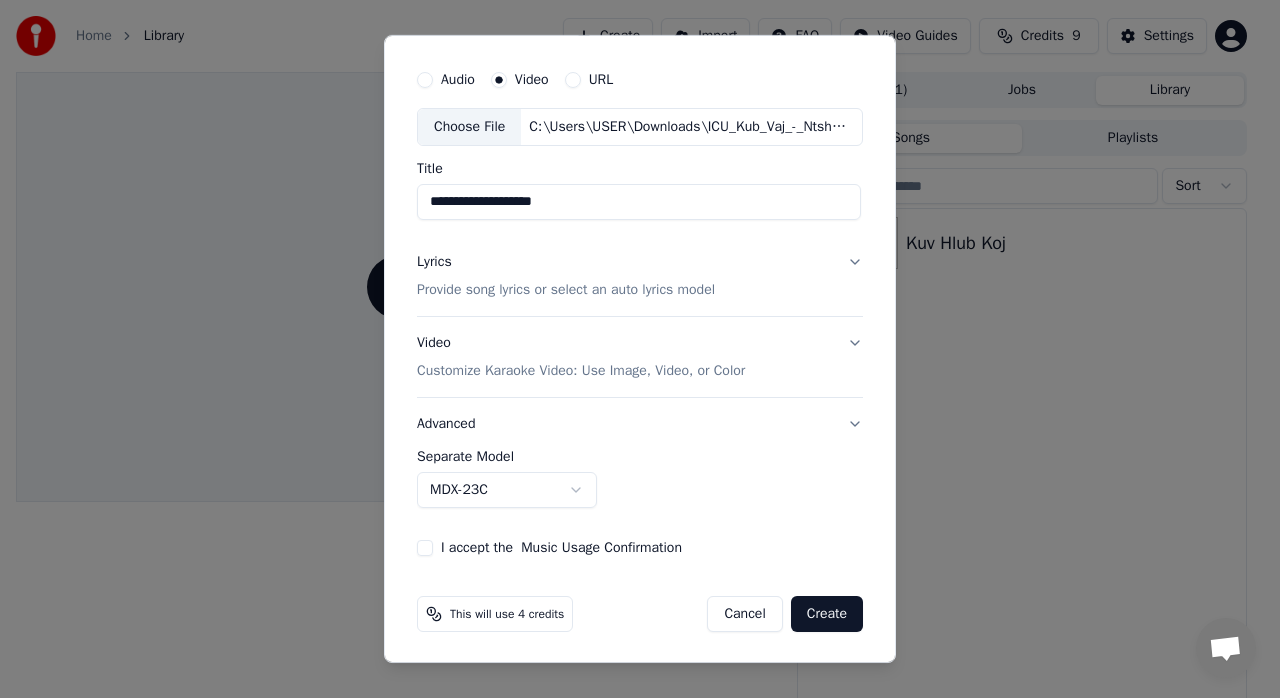 scroll, scrollTop: 0, scrollLeft: 0, axis: both 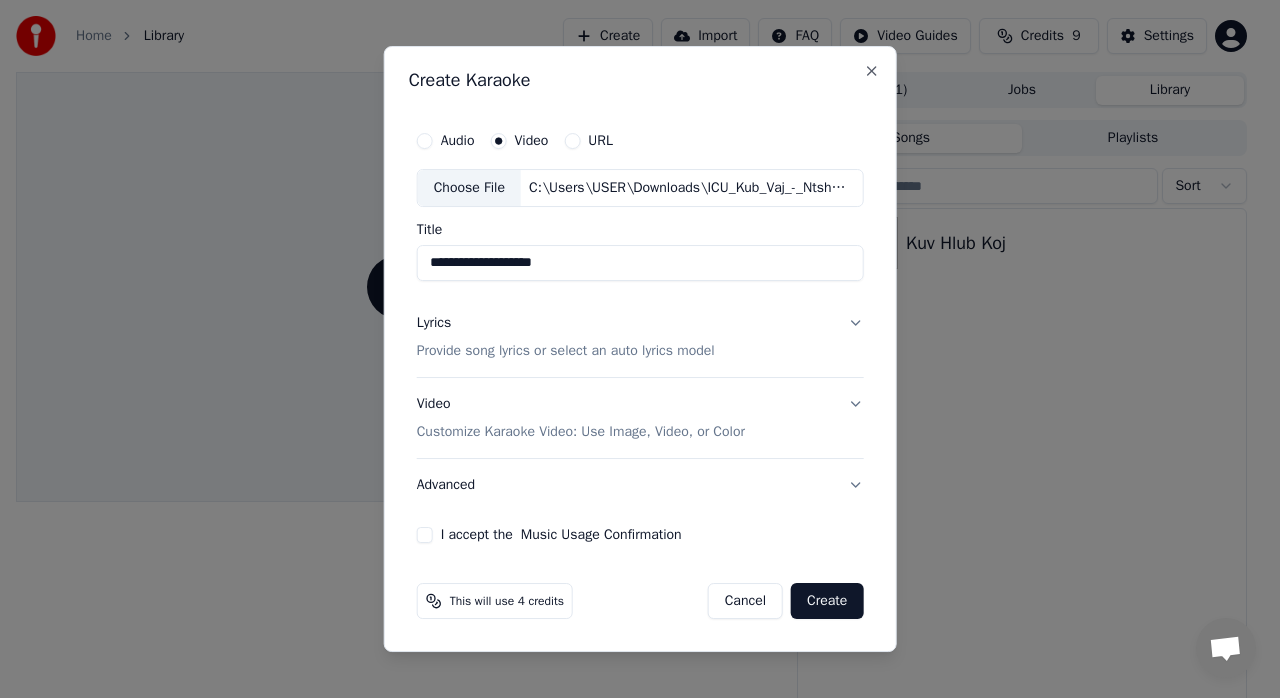 drag, startPoint x: 788, startPoint y: 74, endPoint x: 719, endPoint y: 122, distance: 84.05355 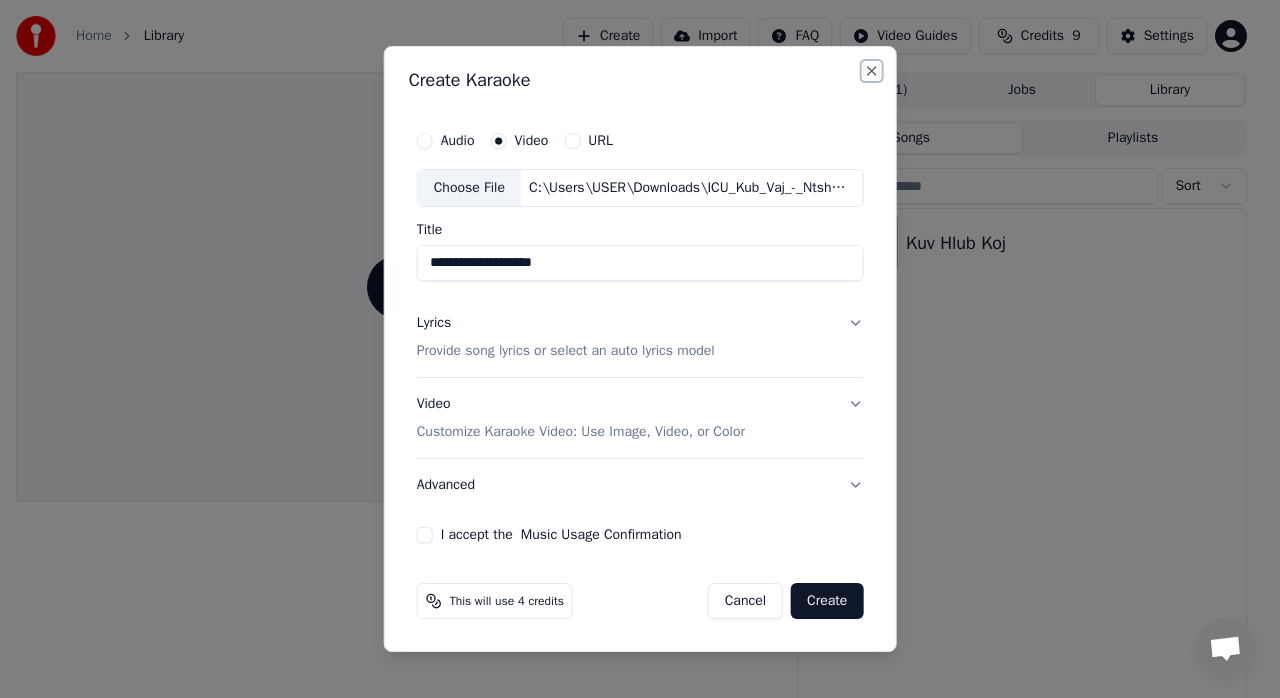 click on "Close" at bounding box center (871, 71) 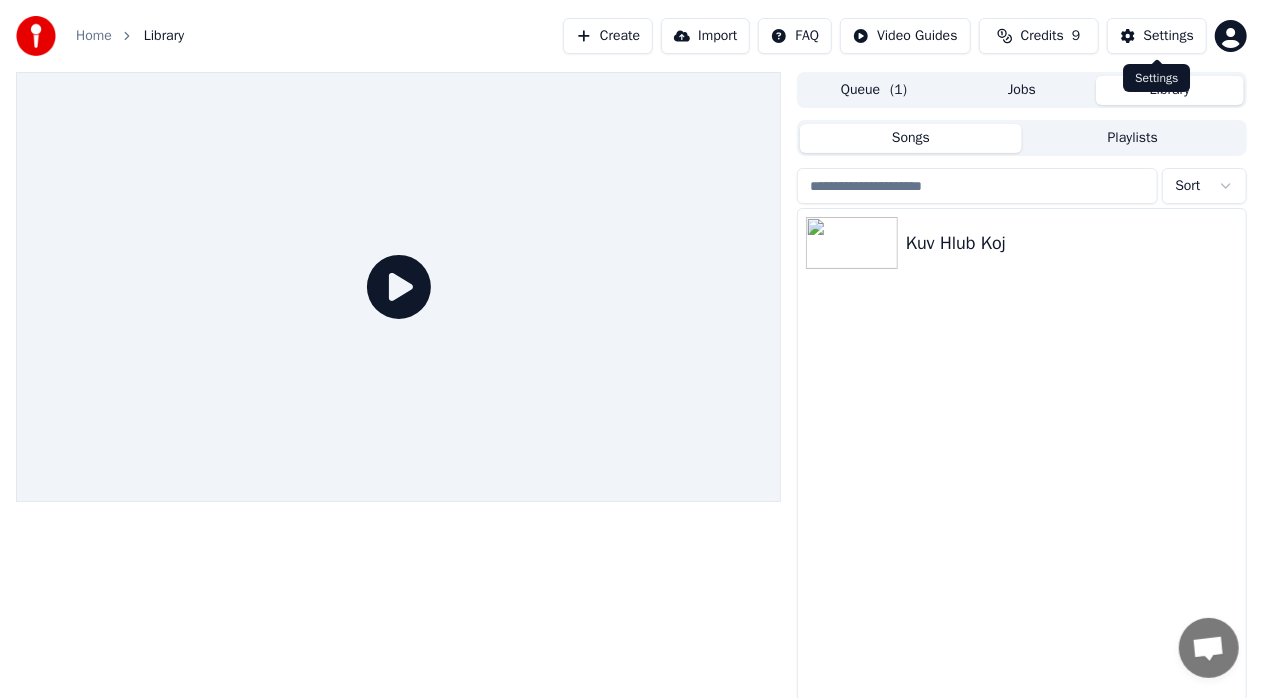 click on "Settings" at bounding box center [1169, 36] 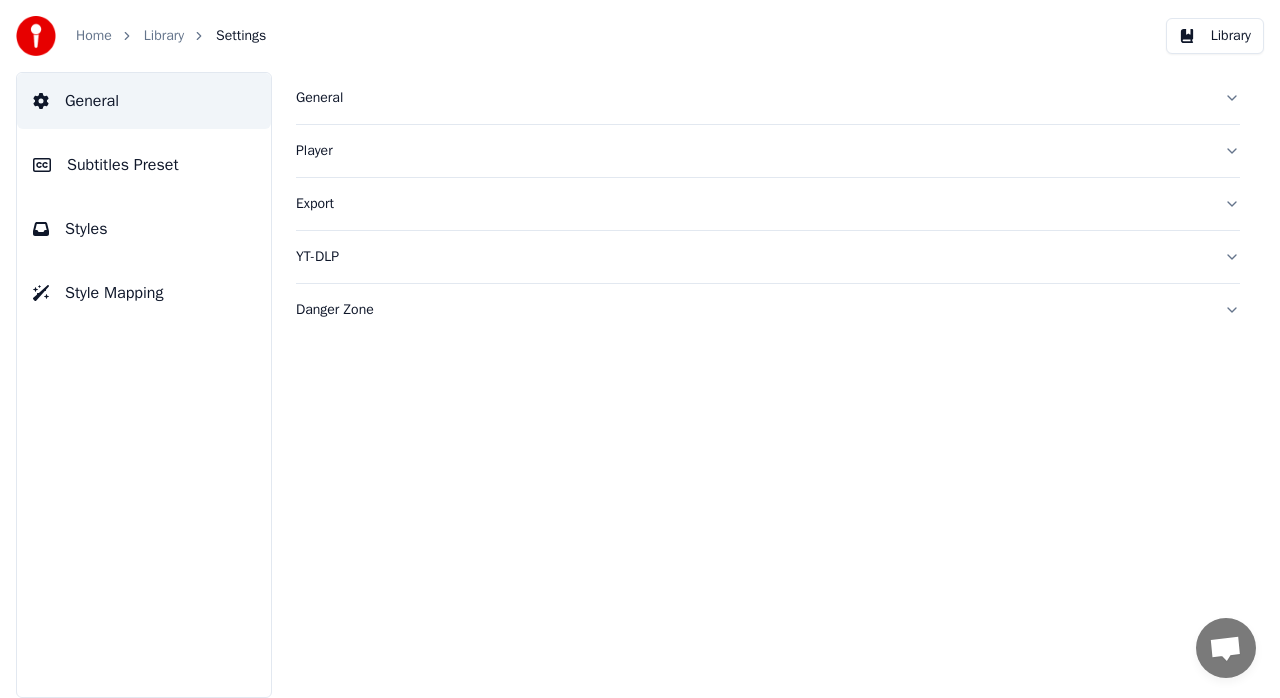 click on "General" at bounding box center (768, 98) 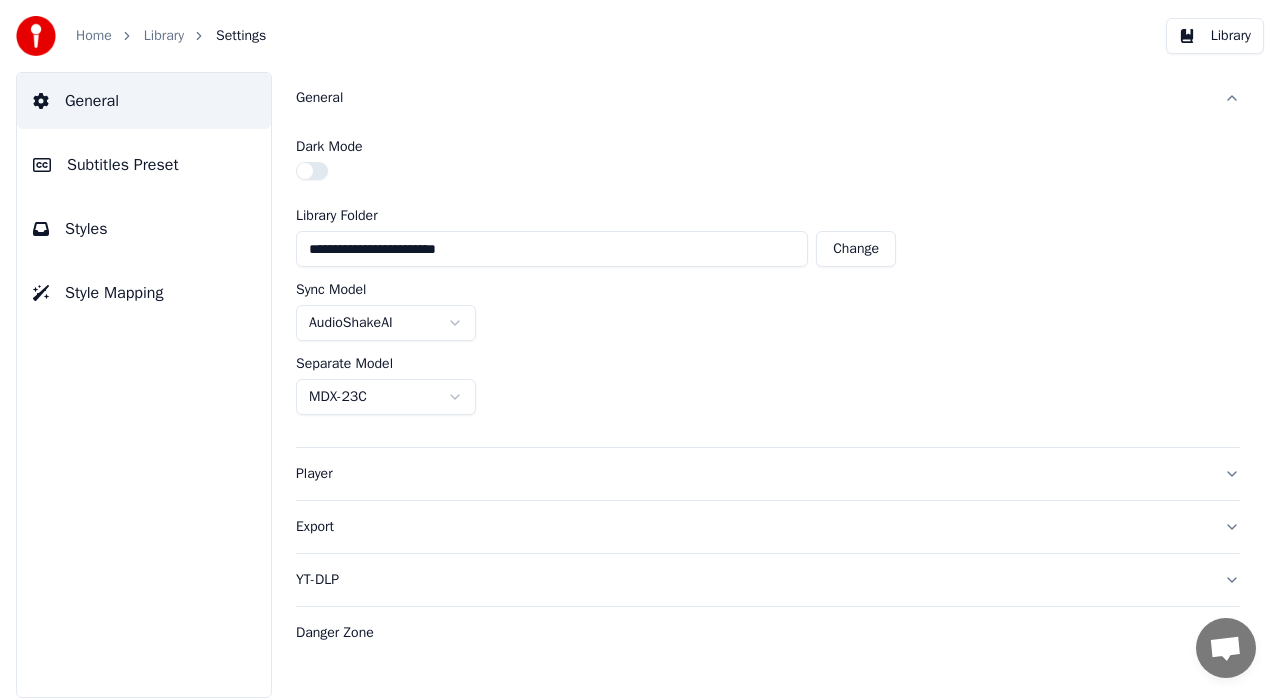 click on "General" at bounding box center [768, 98] 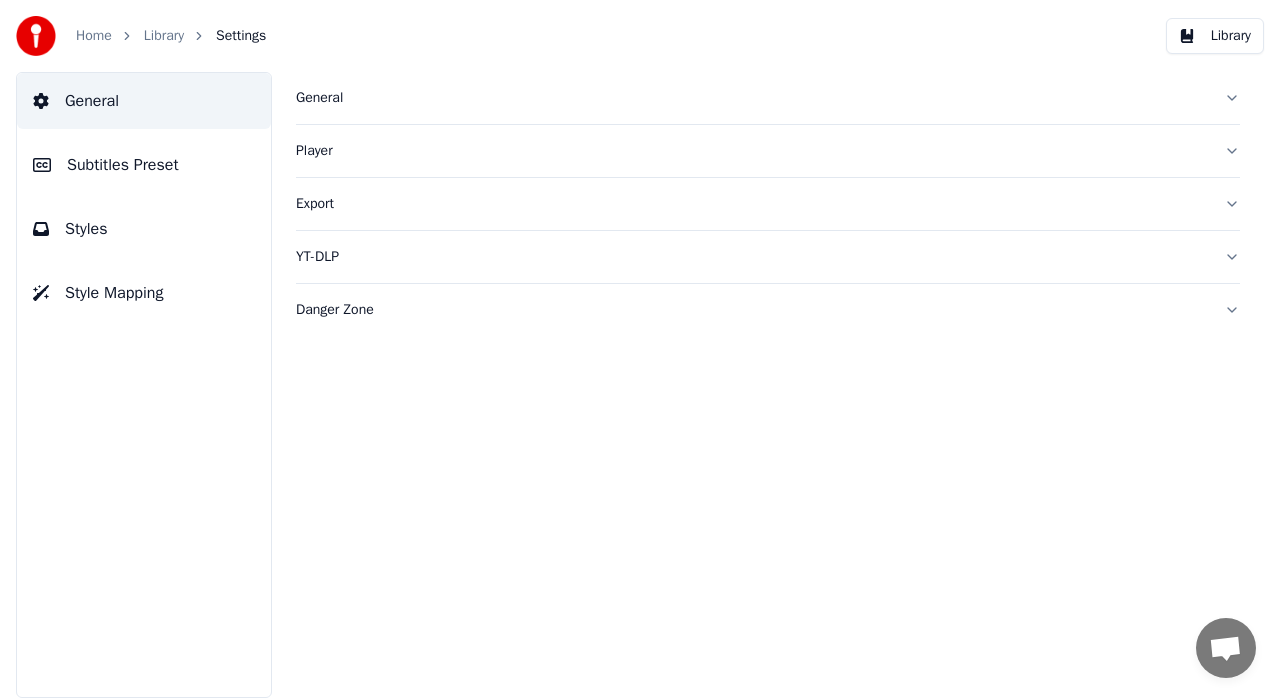 click on "Export" at bounding box center [768, 204] 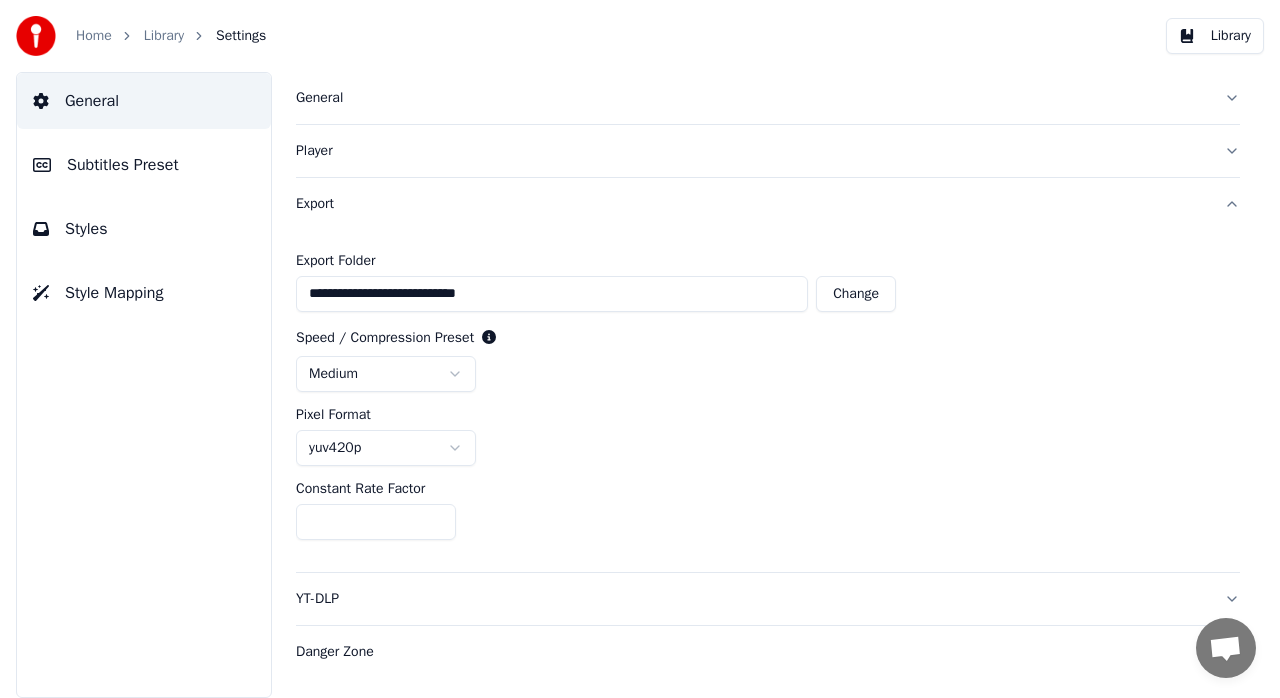 click on "Export" at bounding box center [768, 204] 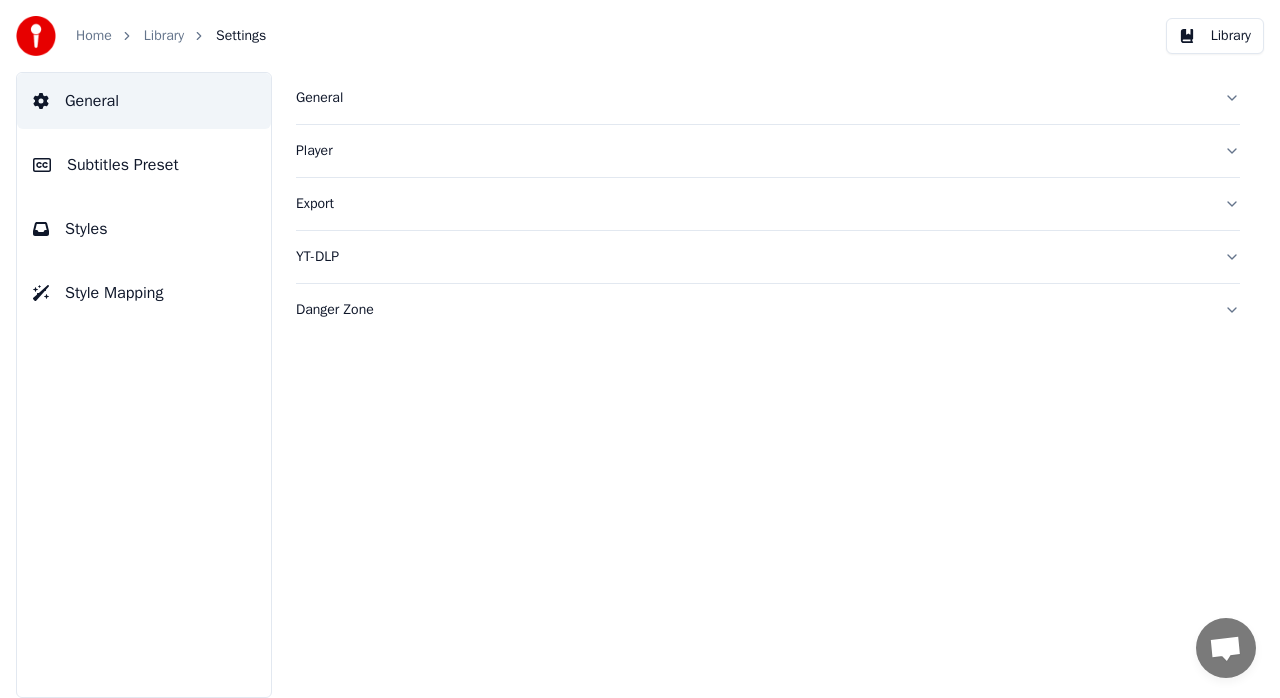 click on "Subtitles Preset" at bounding box center [144, 165] 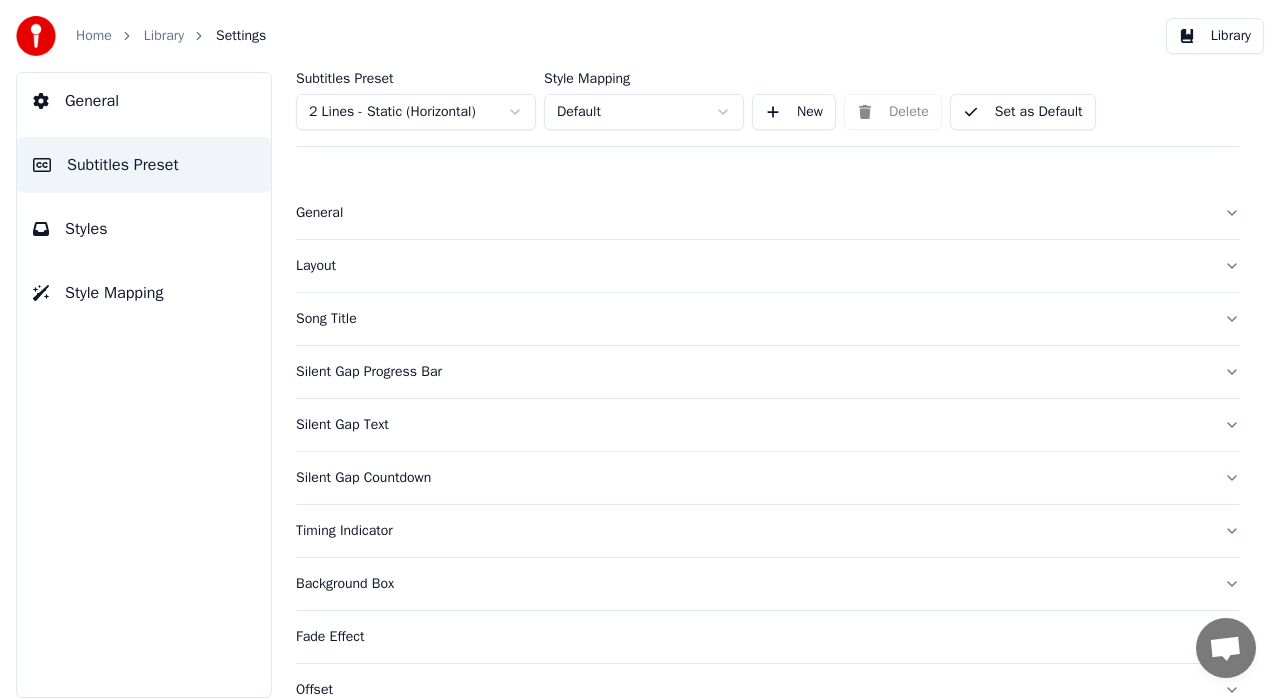 click on "Subtitles Preset 2 Lines - Static (Horizontal) Style Mapping Default New Delete Set as Default General Layout Song Title Silent Gap Progress Bar Silent Gap Text Silent Gap Countdown Timing Indicator Background Box Fade Effect Offset Max Characters Per Line Auto Line Break Advanced Settings" at bounding box center [768, 385] 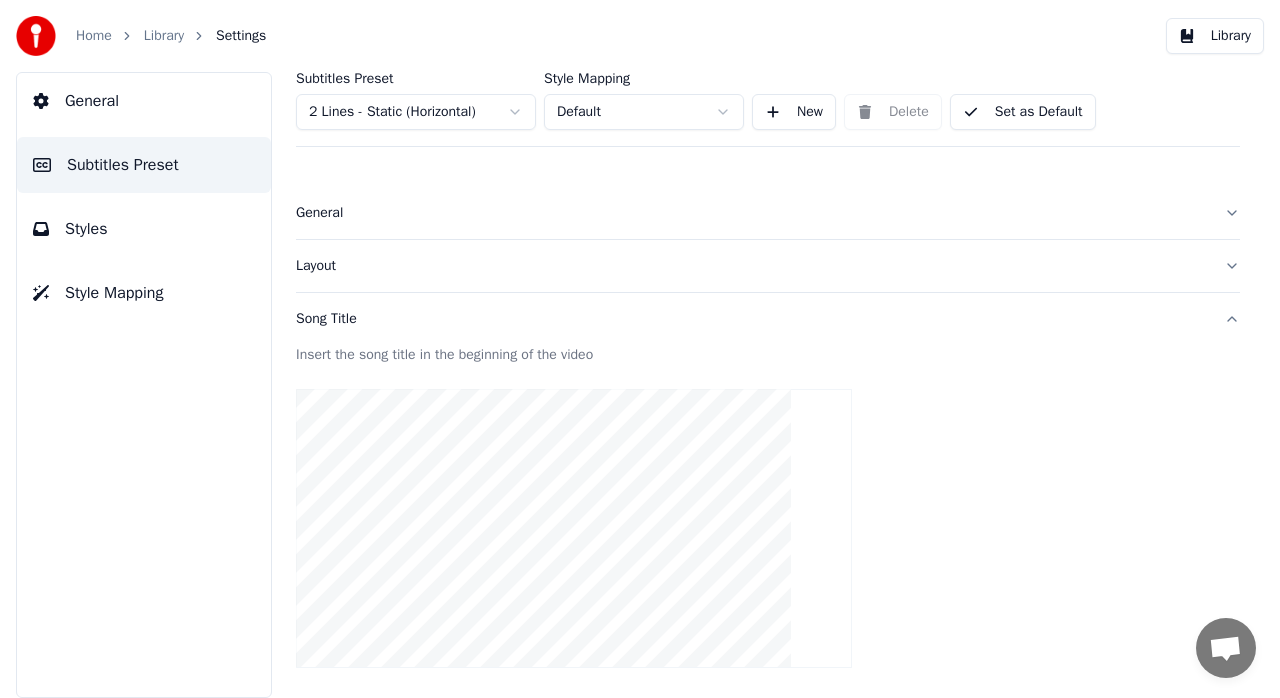 click on "Song Title" at bounding box center (768, 319) 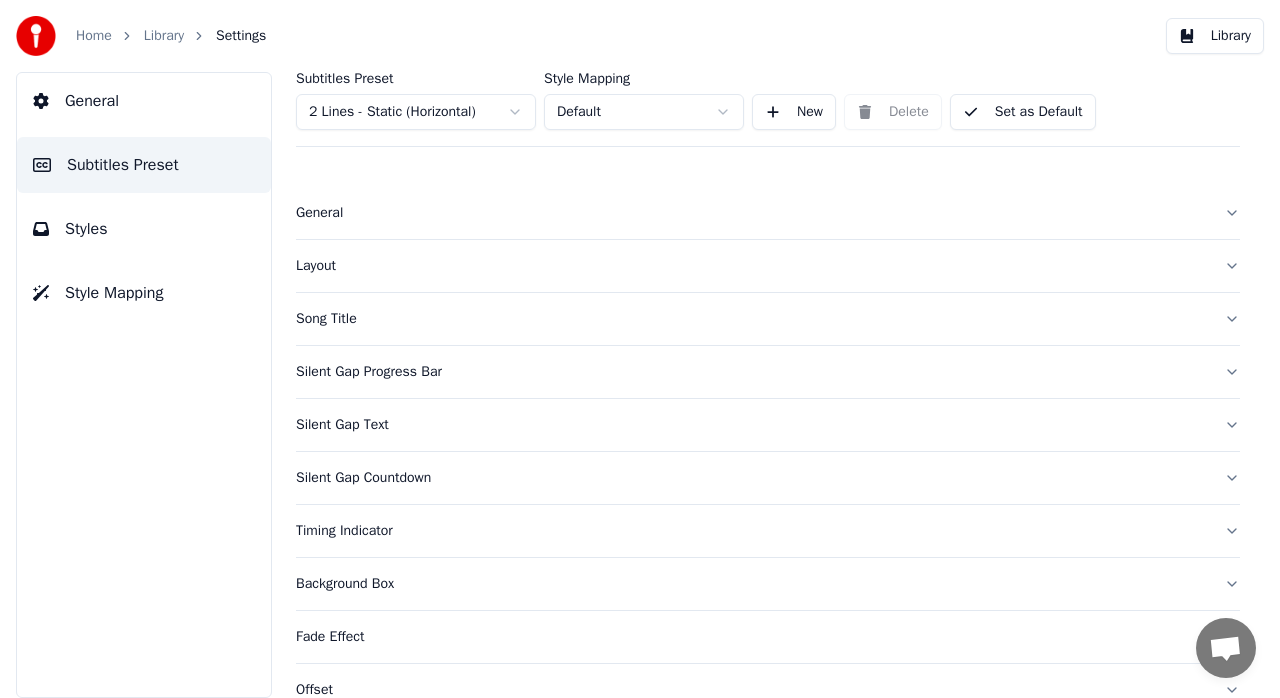 click on "Silent Gap Text" at bounding box center (752, 425) 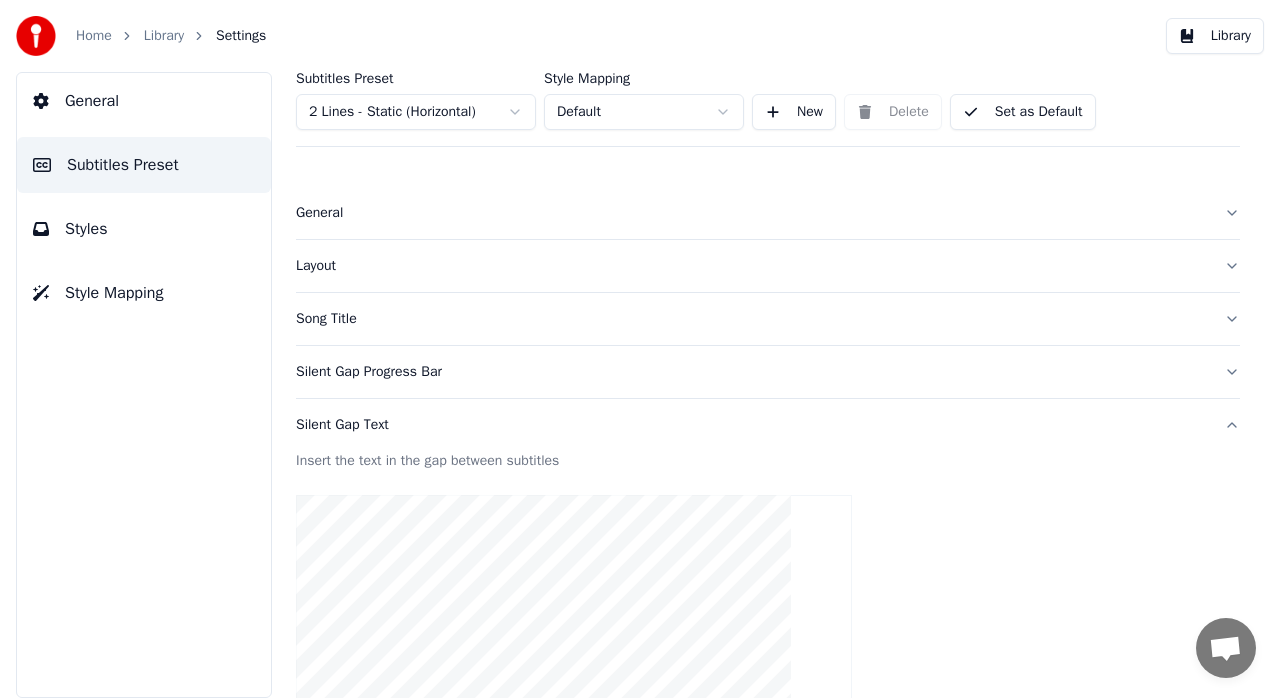 click on "Silent Gap Text" at bounding box center (752, 425) 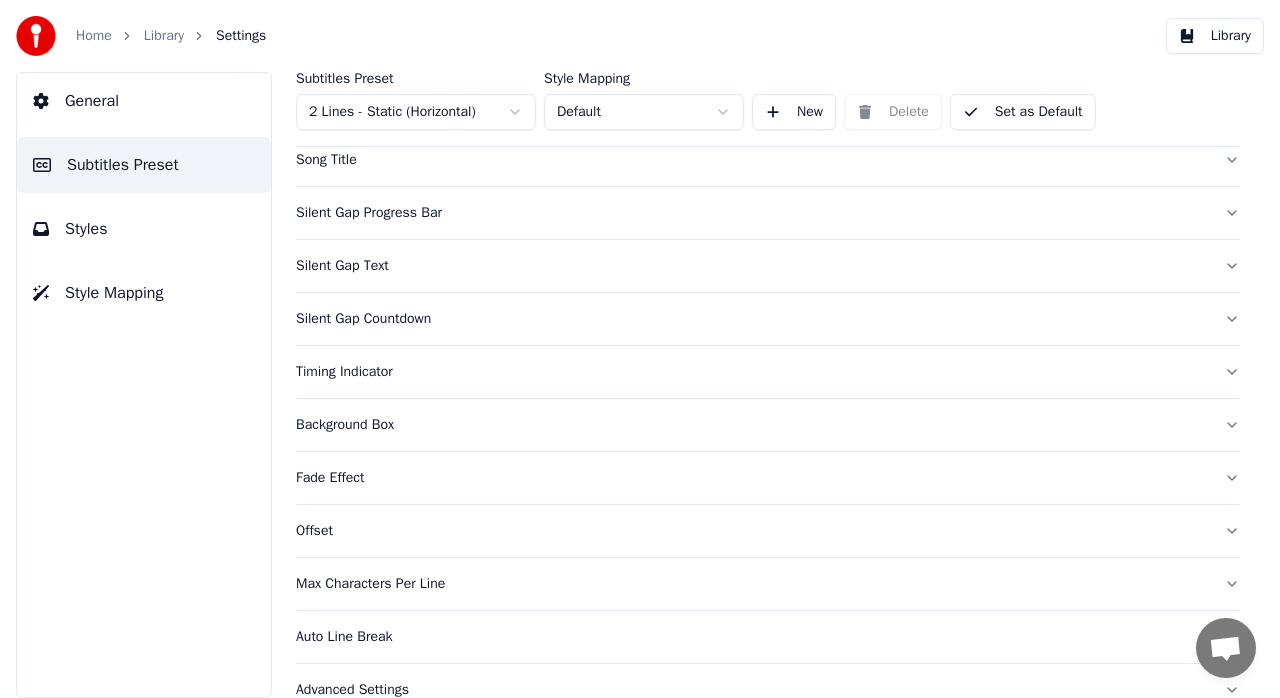 scroll, scrollTop: 188, scrollLeft: 0, axis: vertical 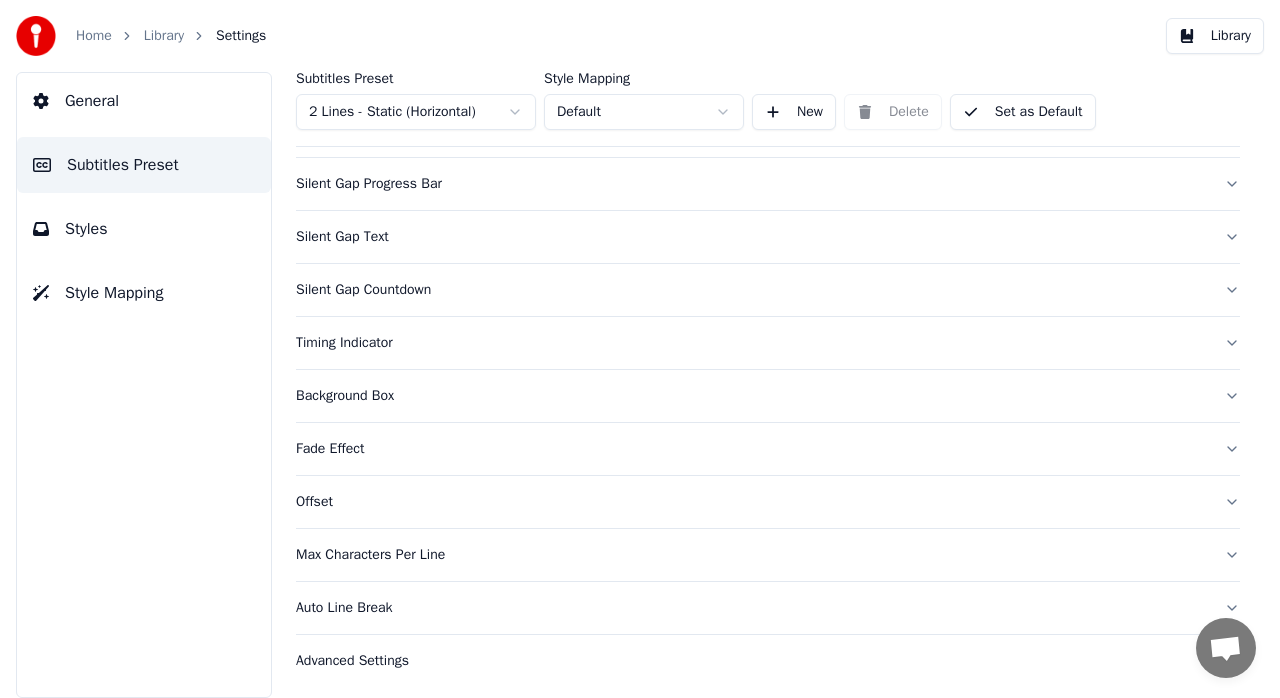 click on "Auto Line Break" at bounding box center (752, 608) 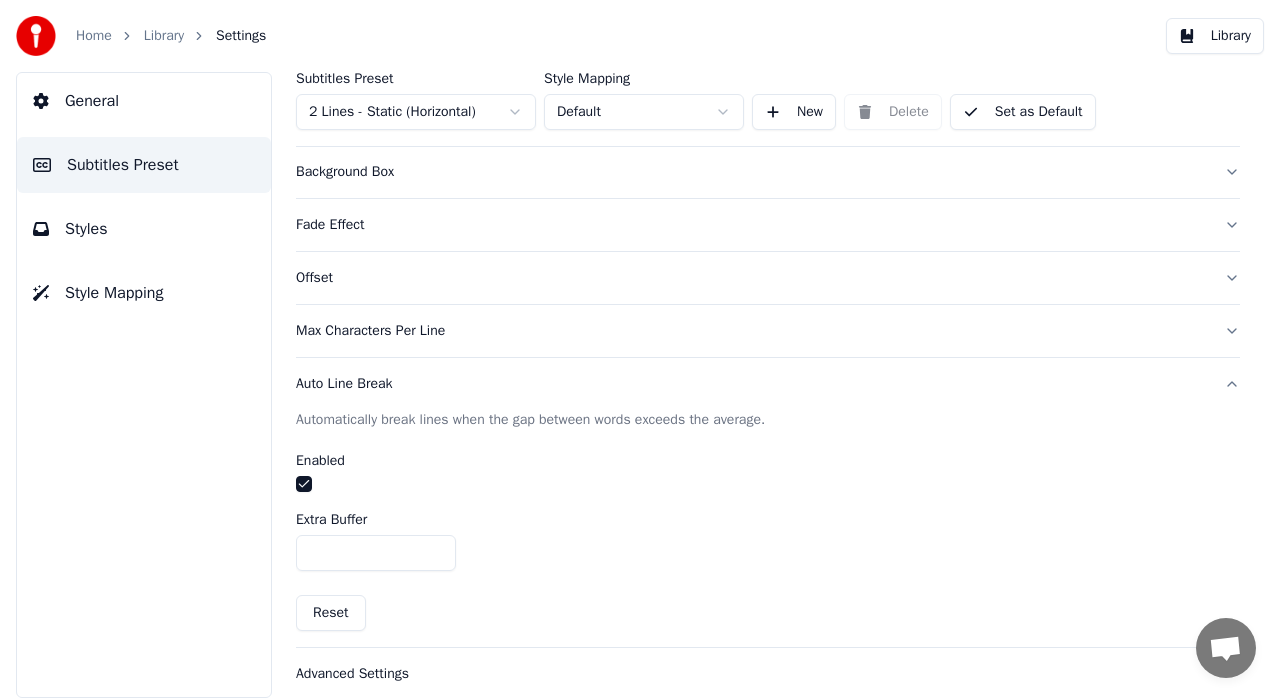 scroll, scrollTop: 424, scrollLeft: 0, axis: vertical 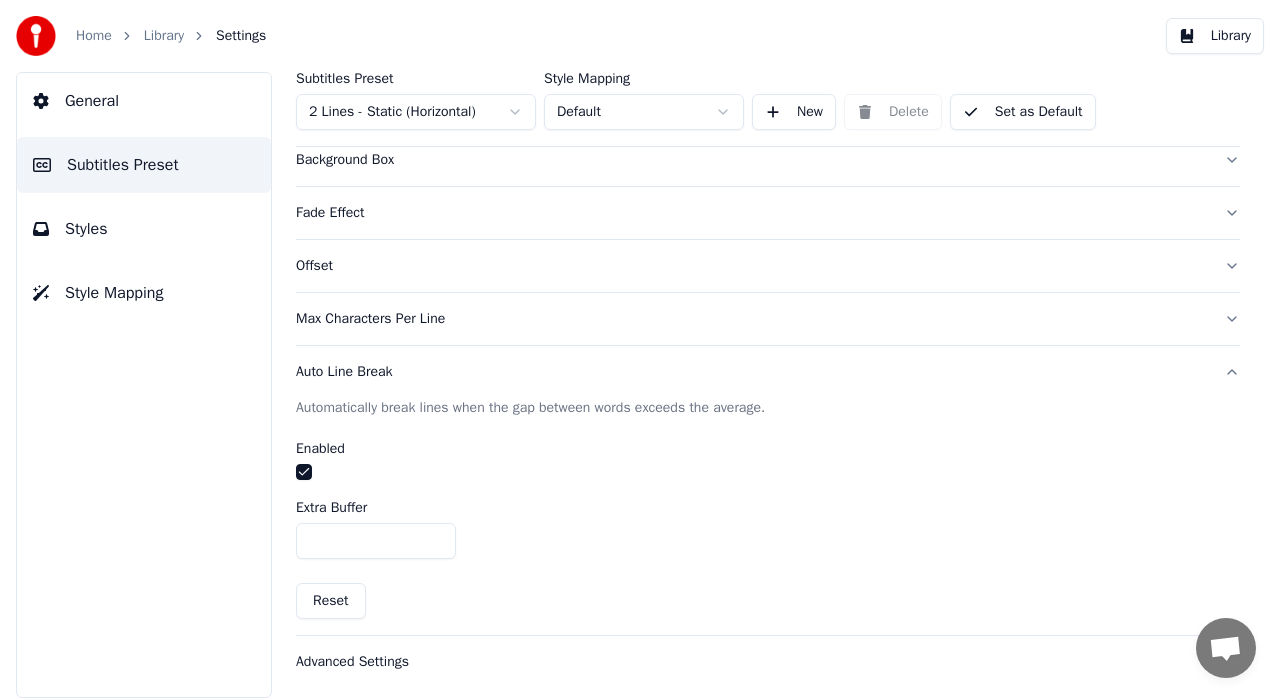 click on "***" at bounding box center (376, 541) 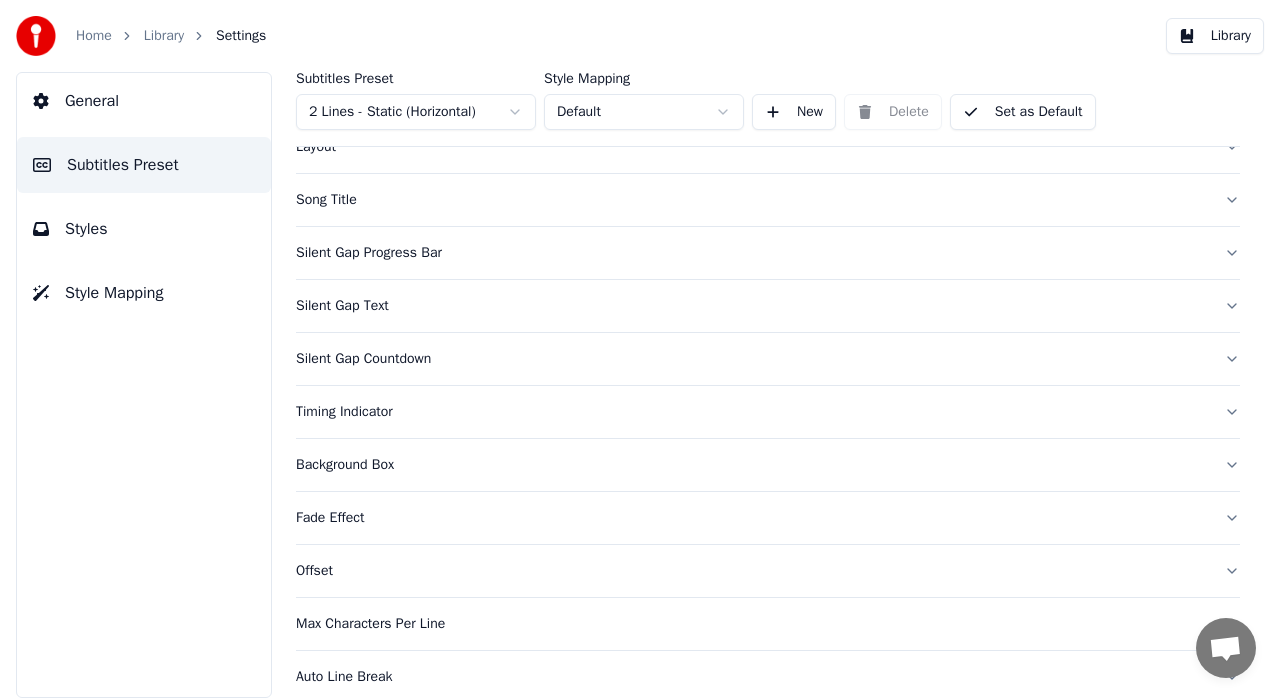 scroll, scrollTop: 88, scrollLeft: 0, axis: vertical 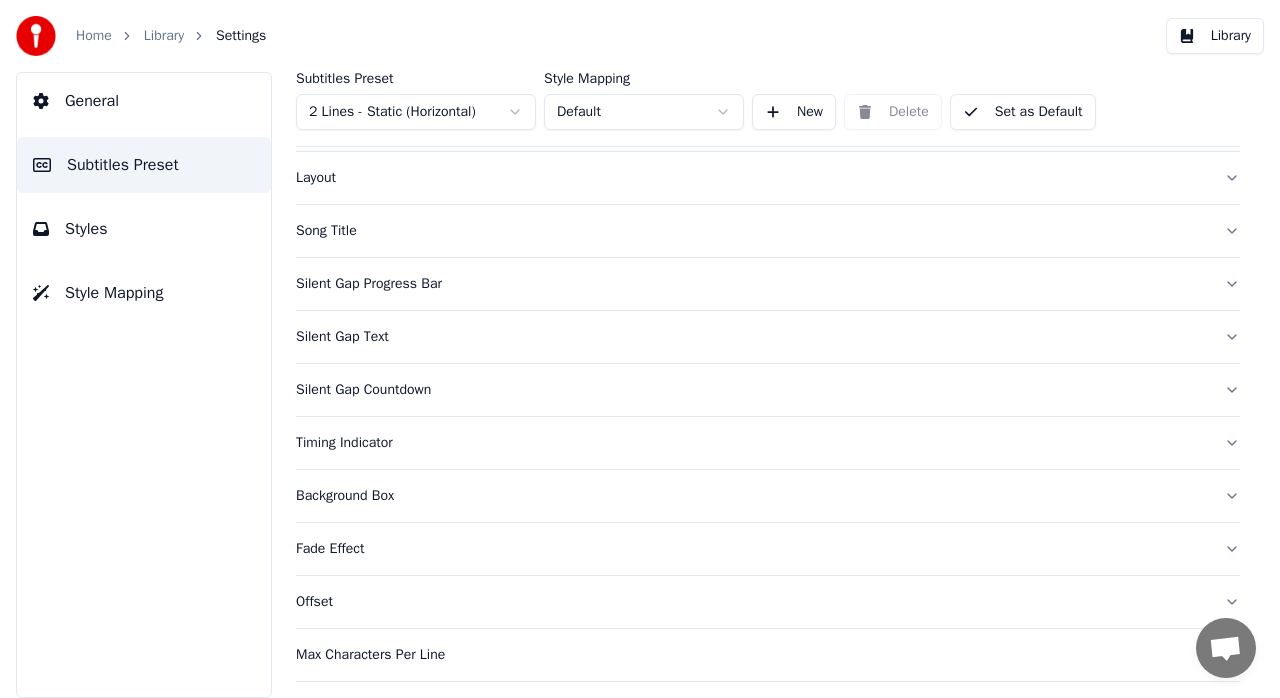 click on "Home Library Settings Library General Subtitles Preset Styles Style Mapping Subtitles Preset 2 Lines - Static (Horizontal) Style Mapping Default New Delete Set as Default General Layout Song Title Silent Gap Progress Bar Silent Gap Text Silent Gap Countdown Timing Indicator Background Box Fade Effect Offset Max Characters Per Line Auto Line Break Advanced Settings Chat [PERSON_NAME] Questions? Chat with us! Support is away Network offline. Reconnecting... No messages can be received or sent for now. Youka Desktop Hello! How can I help you?  Send a file Insert an emoji Send a file Audio message We run on Crisp" at bounding box center [640, 349] 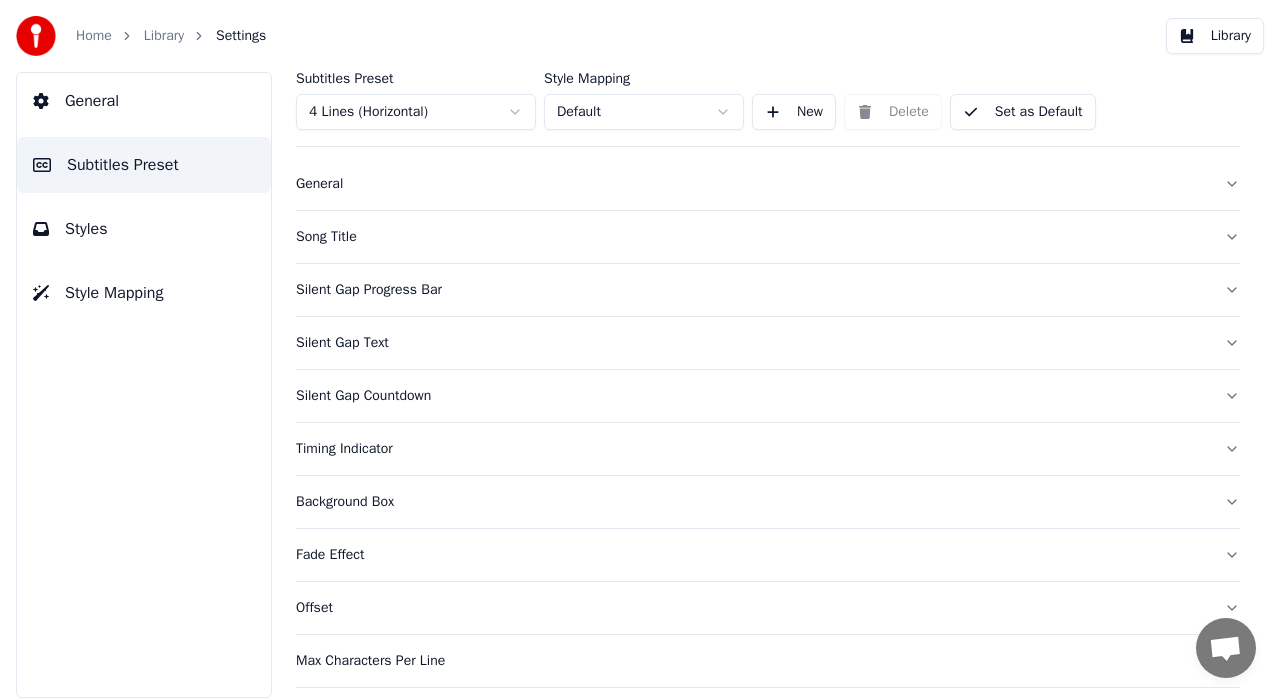 scroll, scrollTop: 0, scrollLeft: 0, axis: both 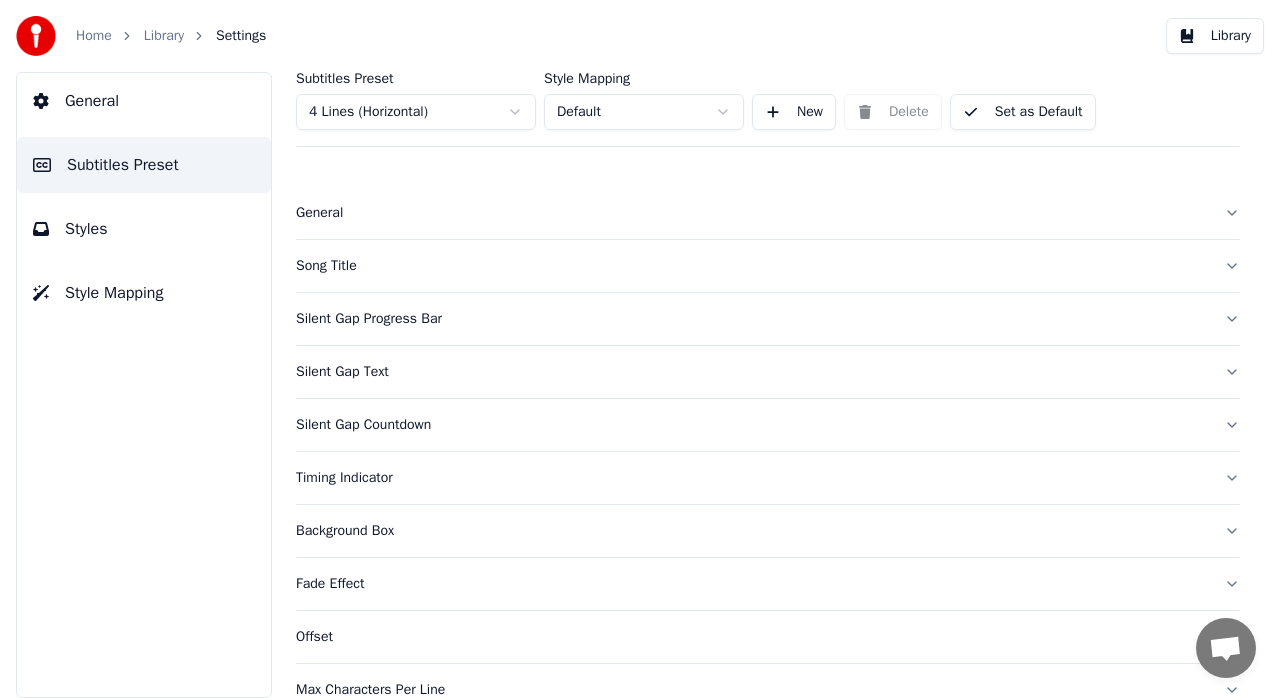 click on "Styles" at bounding box center (144, 229) 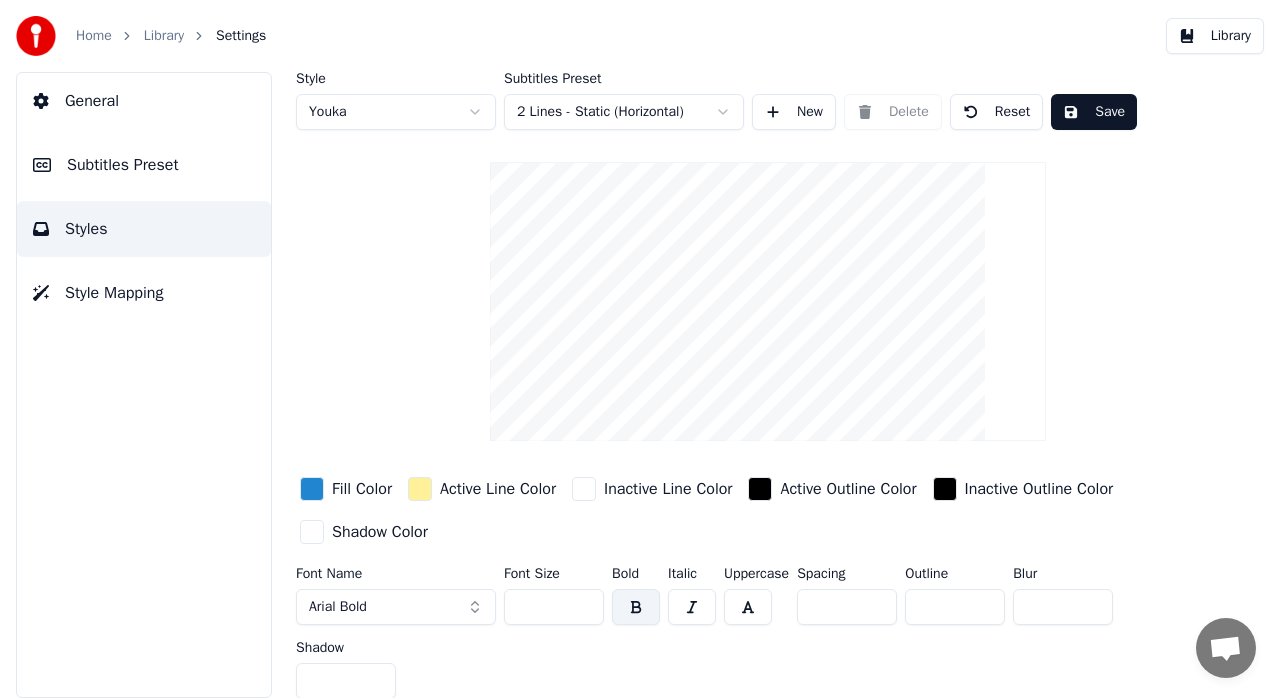 click on "Subtitles Preset" at bounding box center [144, 165] 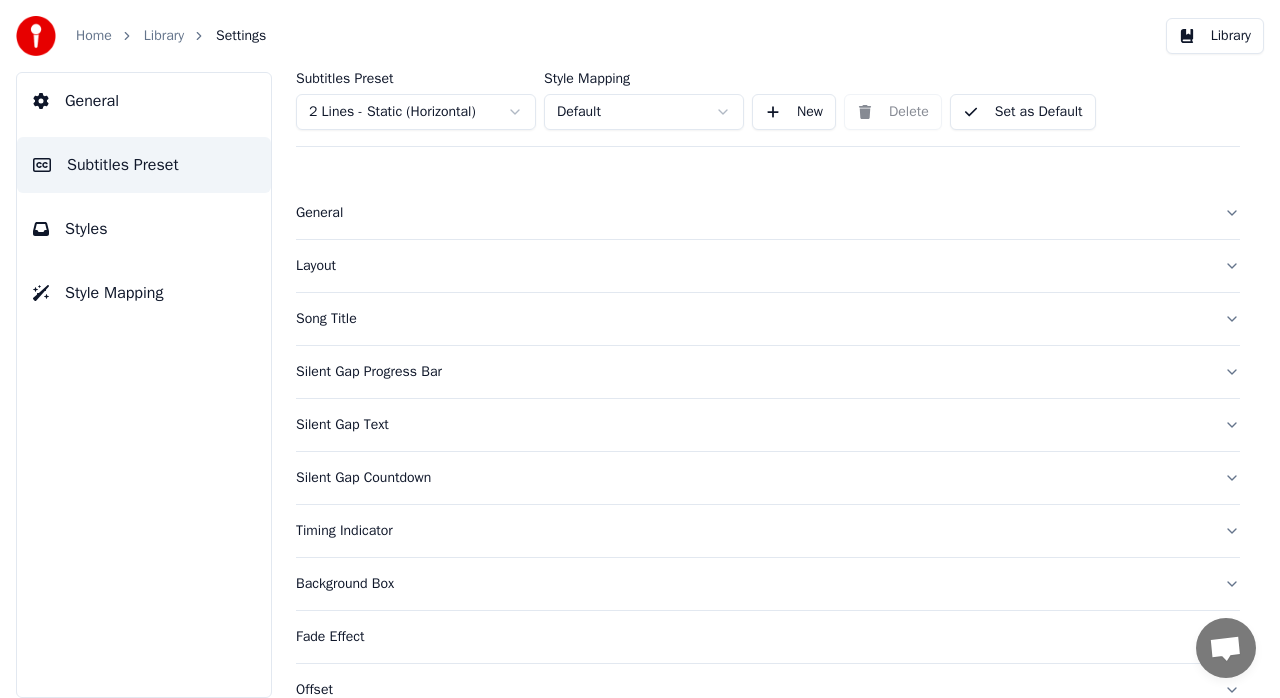 click on "Home Library Settings Library General Subtitles Preset Styles Style Mapping Subtitles Preset 2 Lines - Static (Horizontal) Style Mapping Default New Delete Set as Default General Layout Song Title Silent Gap Progress Bar Silent Gap Text Silent Gap Countdown Timing Indicator Background Box Fade Effect Offset Max Characters Per Line Auto Line Break Advanced Settings Chat [PERSON_NAME] Questions? Chat with us! Support is away Network offline. Reconnecting... No messages can be received or sent for now. Youka Desktop Hello! How can I help you?  Send a file Insert an emoji Send a file Audio message We run on Crisp" at bounding box center [640, 349] 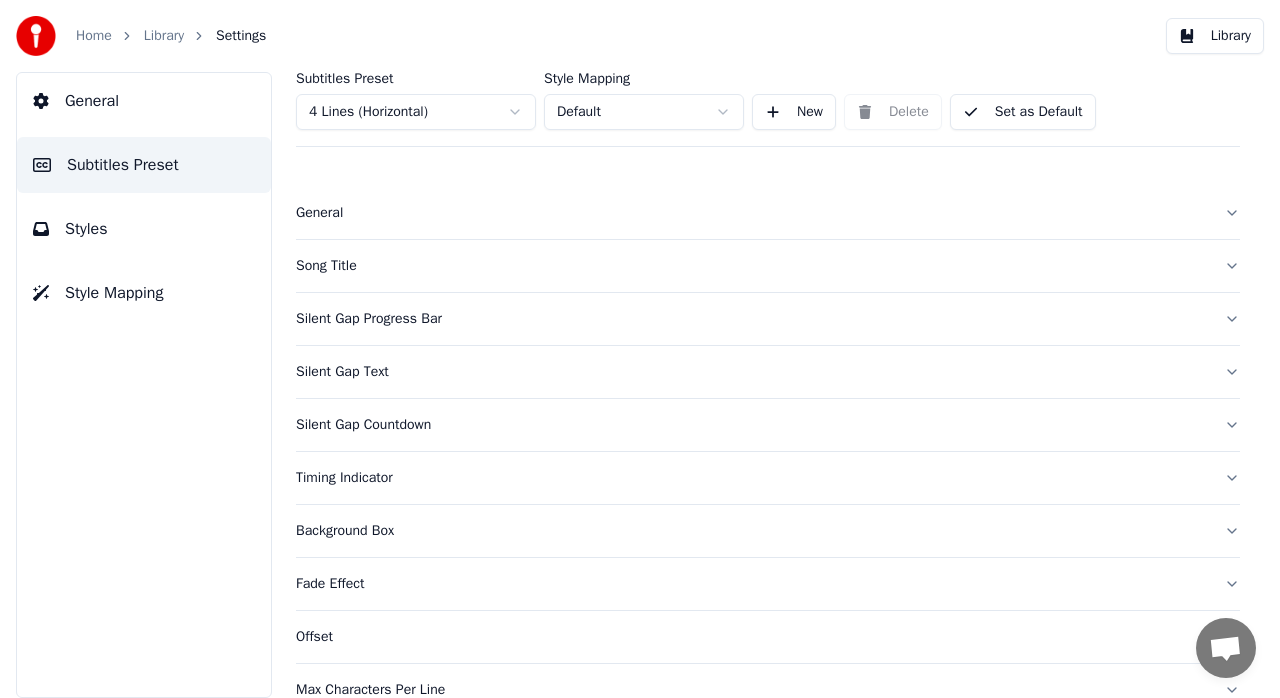 click on "Home Library Settings Library General Subtitles Preset Styles Style Mapping Subtitles Preset 4 Lines (Horizontal) Style Mapping Default New Delete Set as Default General Song Title Silent Gap Progress Bar Silent Gap Text Silent Gap Countdown Timing Indicator Background Box Fade Effect Offset Max Characters Per Line Auto Line Break Advanced Settings Chat [PERSON_NAME] Questions? Chat with us! Support is away Network offline. Reconnecting... No messages can be received or sent for now. Youka Desktop Hello! How can I help you?  Send a file Insert an emoji Send a file Audio message We run on Crisp" at bounding box center [640, 349] 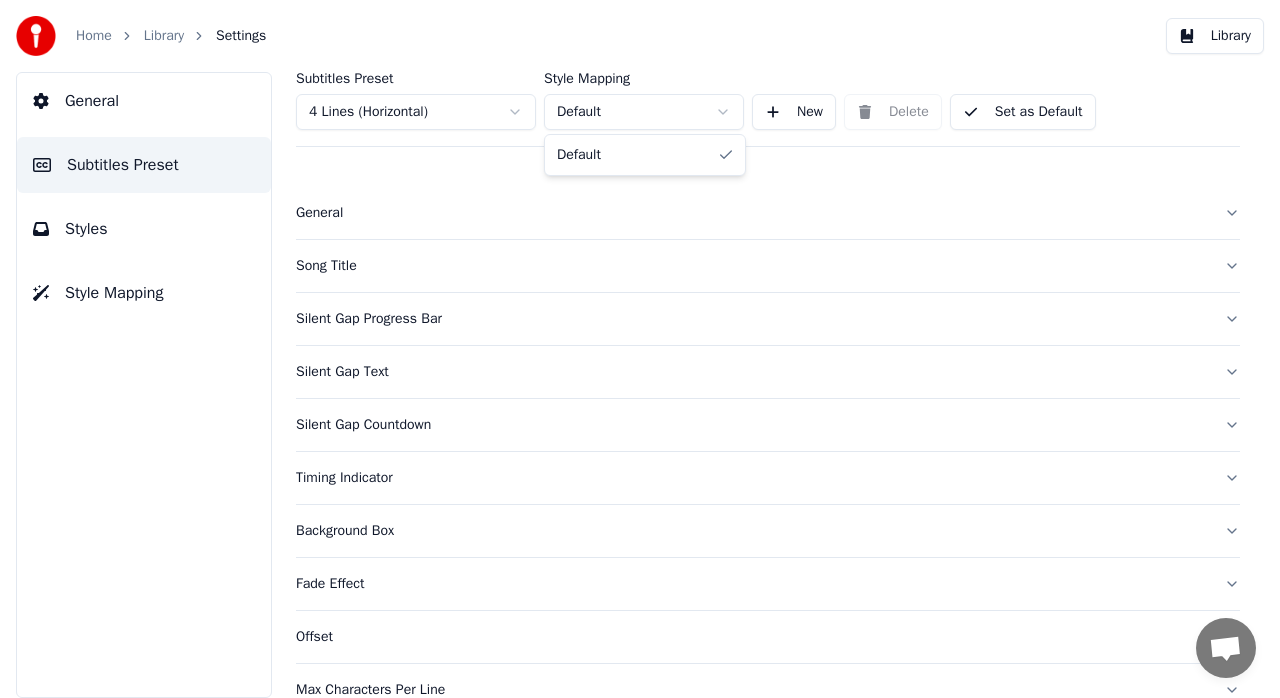 click on "Home Library Settings Library General Subtitles Preset Styles Style Mapping Subtitles Preset 4 Lines (Horizontal) Style Mapping Default New Delete Set as Default General Song Title Silent Gap Progress Bar Silent Gap Text Silent Gap Countdown Timing Indicator Background Box Fade Effect Offset Max Characters Per Line Auto Line Break Advanced Settings Chat [PERSON_NAME] Questions? Chat with us! Support is away Network offline. Reconnecting... No messages can be received or sent for now. Youka Desktop Hello! How can I help you?  Send a file Insert an emoji Send a file Audio message We run on Crisp Default" at bounding box center (640, 349) 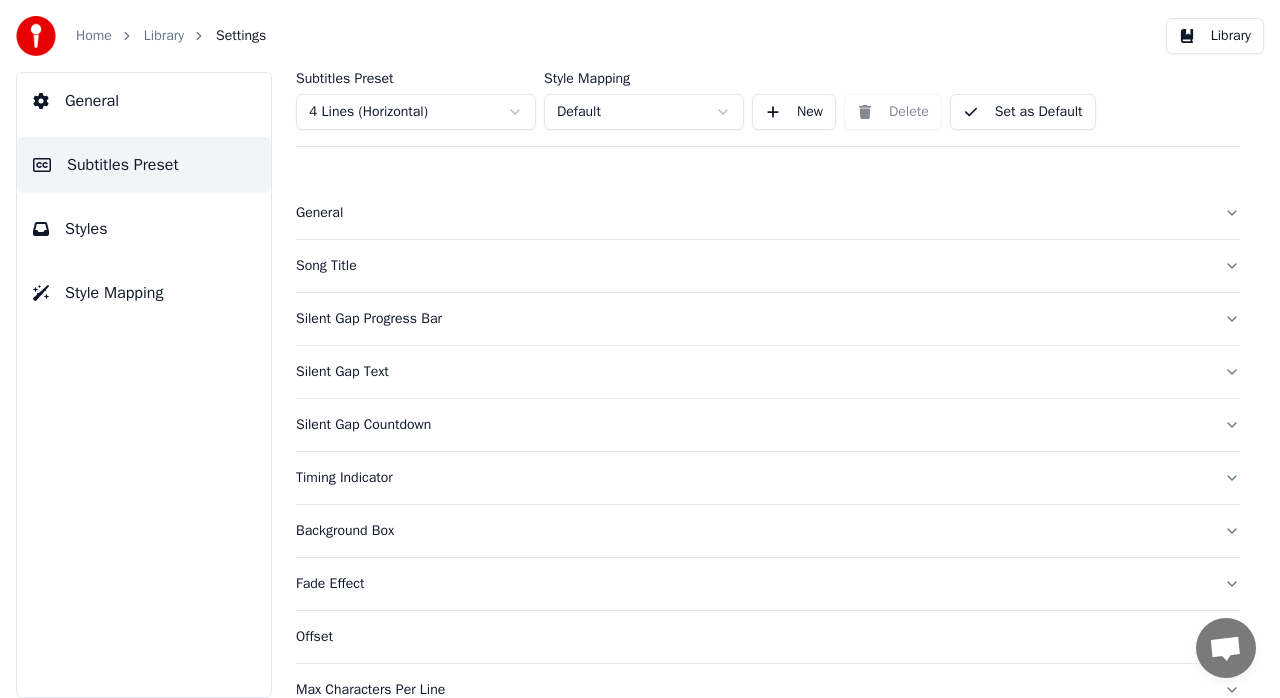 click on "Set as Default" at bounding box center [1023, 112] 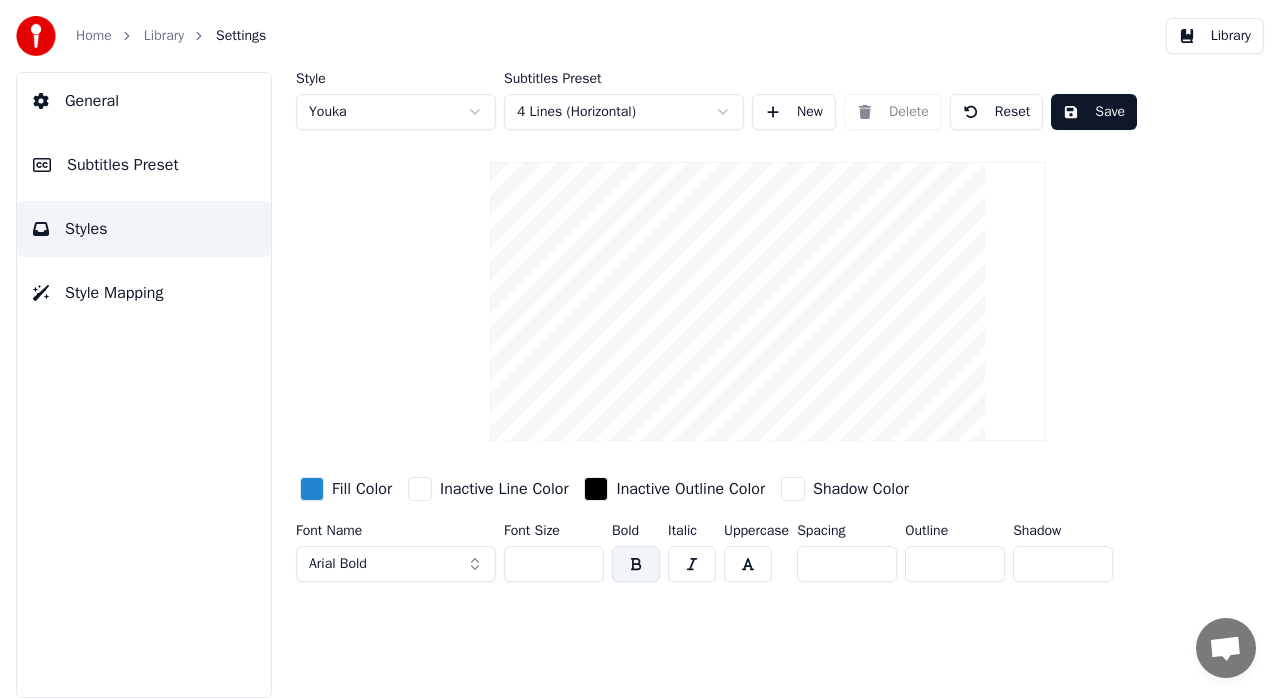 click on "General Subtitles Preset Styles Style Mapping" at bounding box center [144, 385] 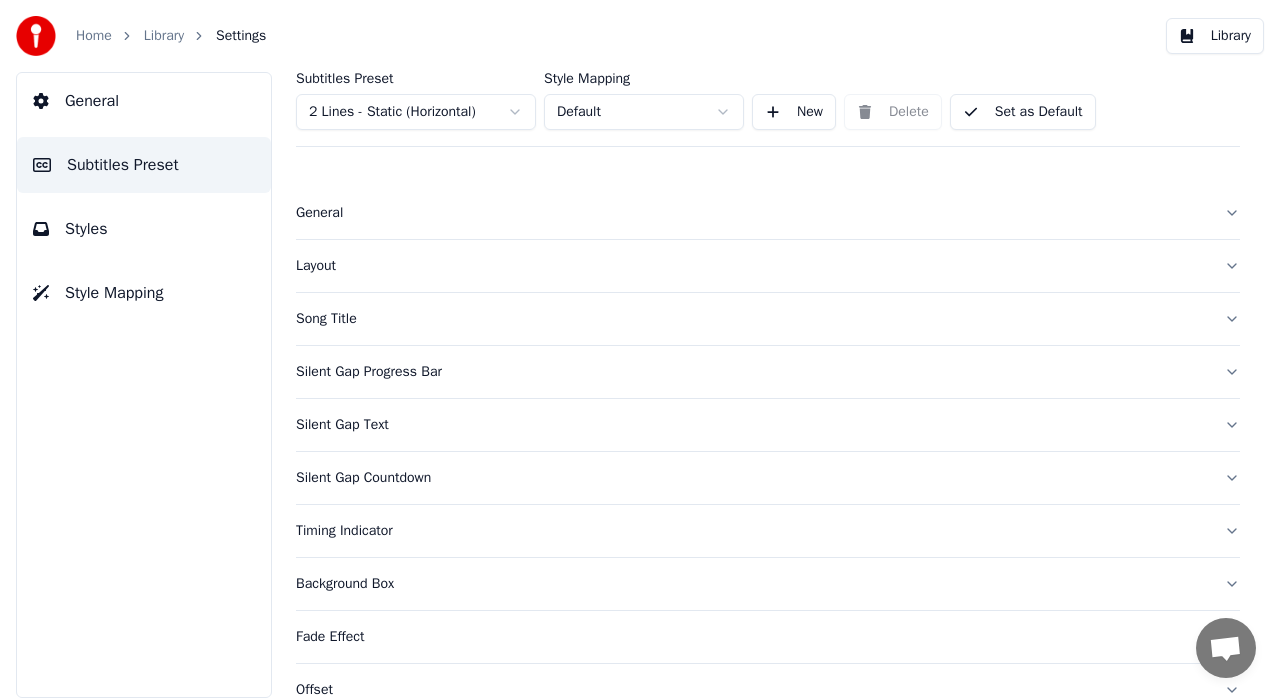 click on "Styles" at bounding box center [144, 229] 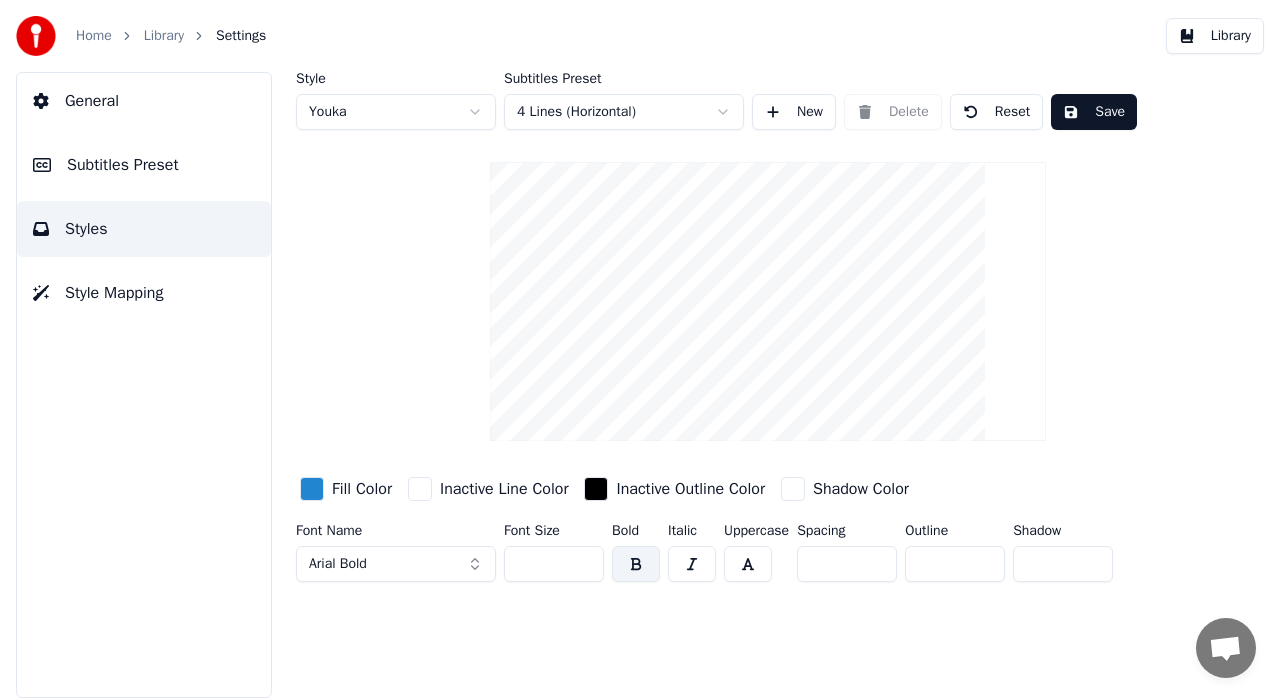 click on "Subtitles Preset" at bounding box center (123, 165) 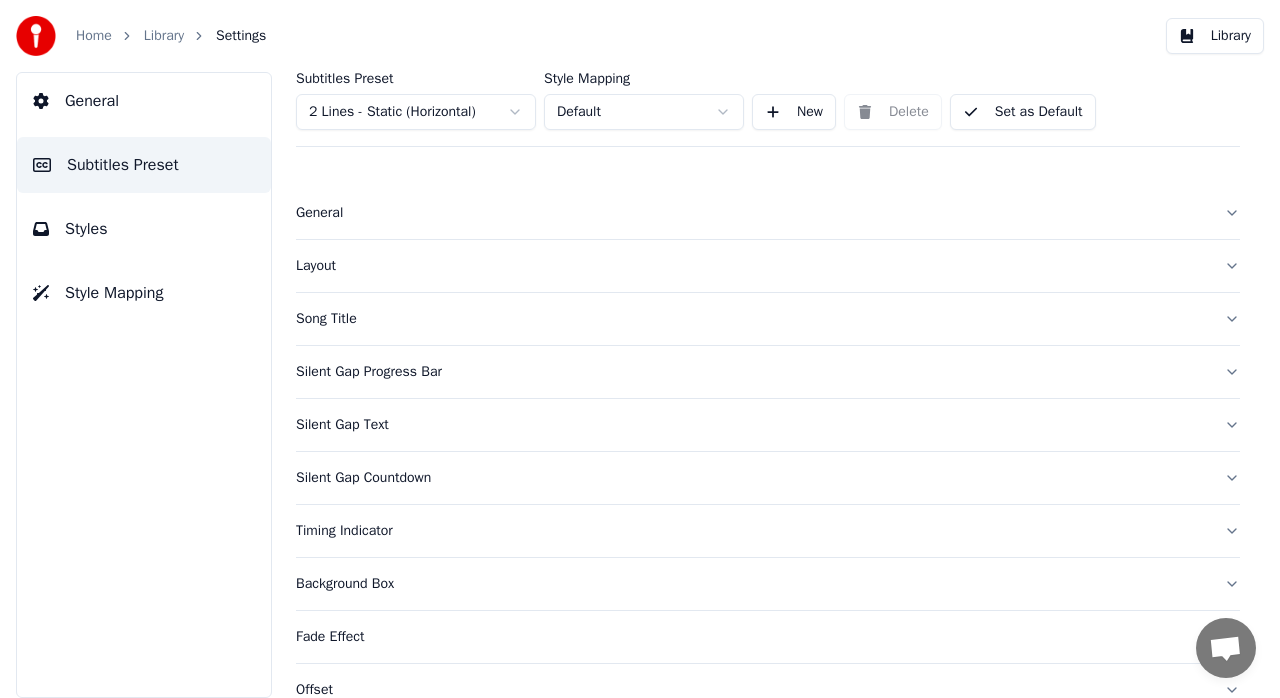 click on "Home Library Settings Library General Subtitles Preset Styles Style Mapping Subtitles Preset 2 Lines - Static (Horizontal) Style Mapping Default New Delete Set as Default General Layout Song Title Silent Gap Progress Bar Silent Gap Text Silent Gap Countdown Timing Indicator Background Box Fade Effect Offset Max Characters Per Line Auto Line Break Advanced Settings Chat [PERSON_NAME] Questions? Chat with us! Support is away Network offline. Reconnecting... No messages can be received or sent for now. Youka Desktop Hello! How can I help you?  Send a file Insert an emoji Send a file Audio message We run on Crisp" at bounding box center (640, 349) 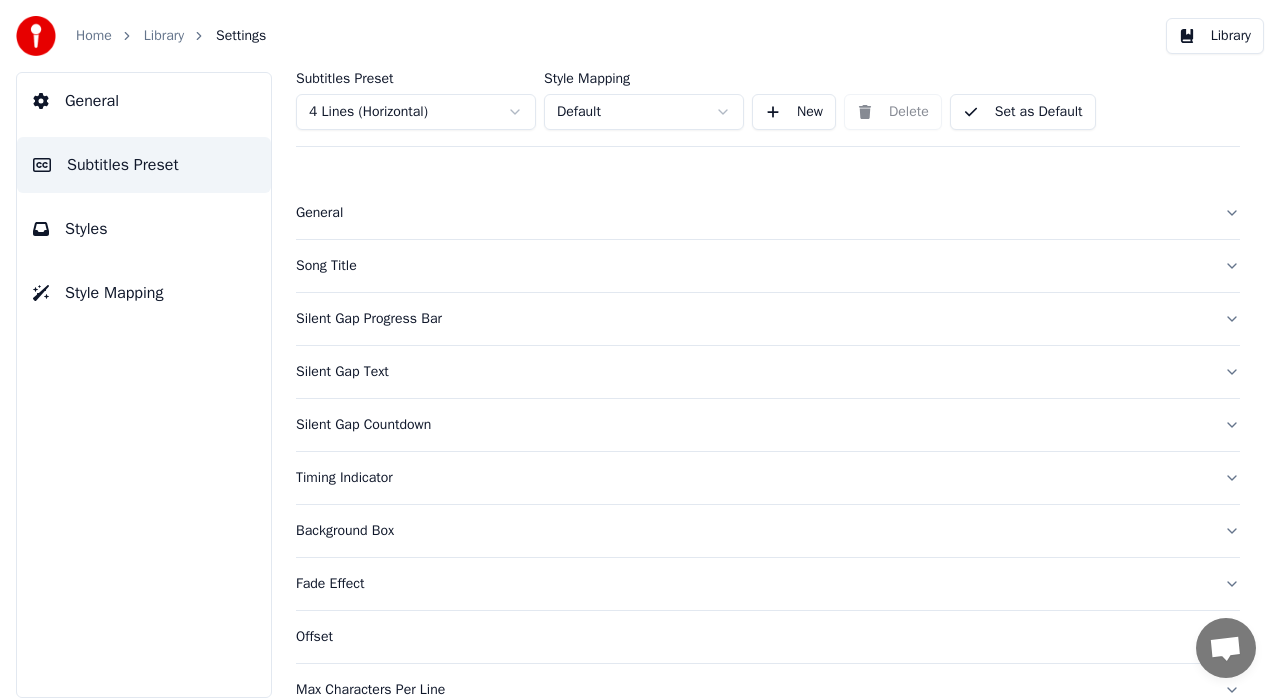click on "Set as Default" at bounding box center [1023, 112] 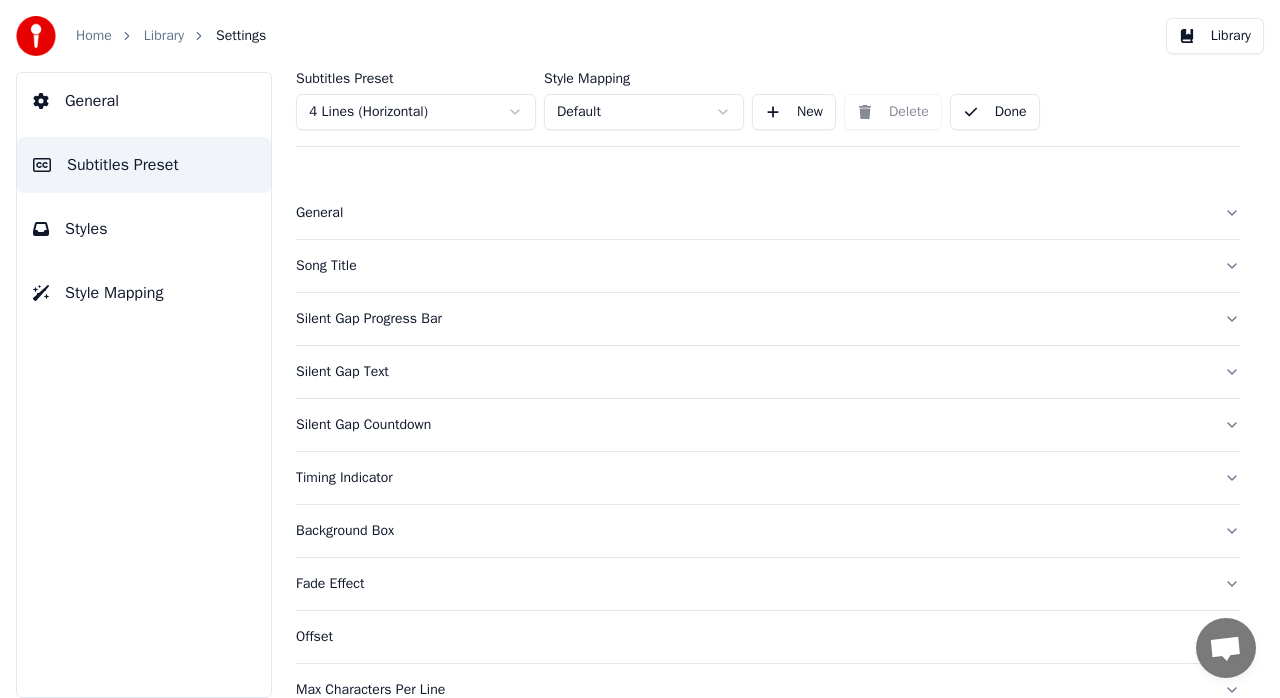 click on "Done" at bounding box center (995, 112) 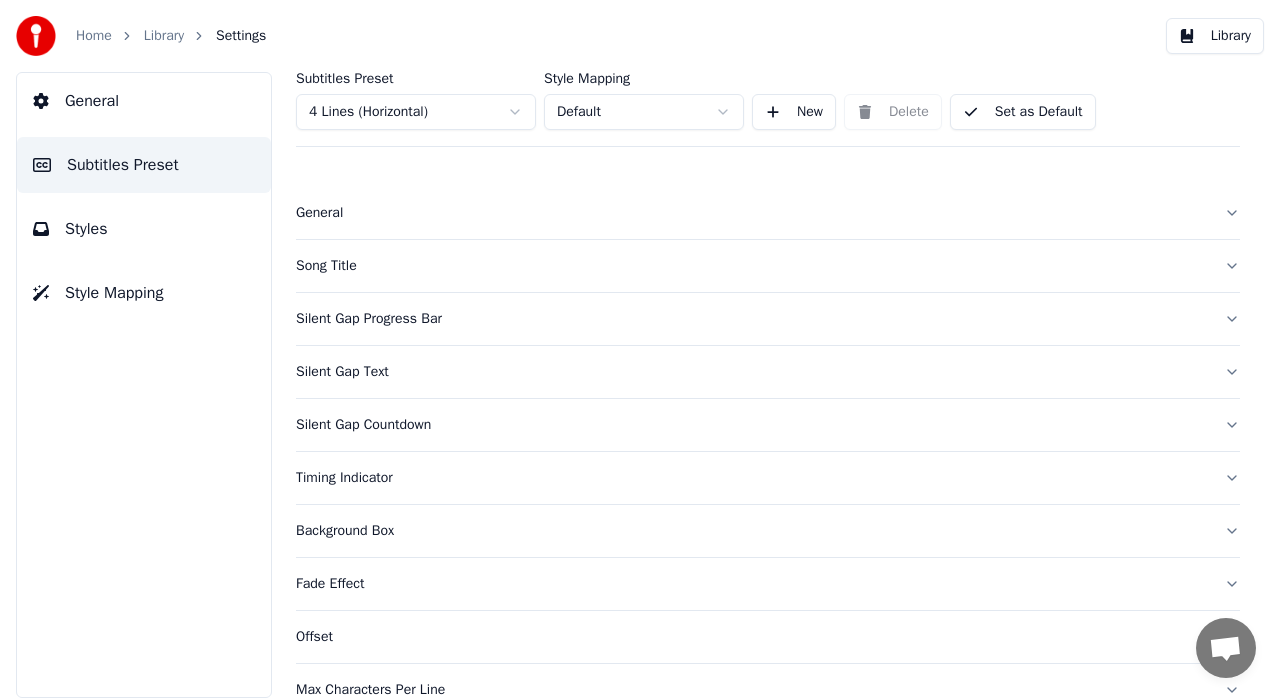 click on "Styles" at bounding box center (144, 229) 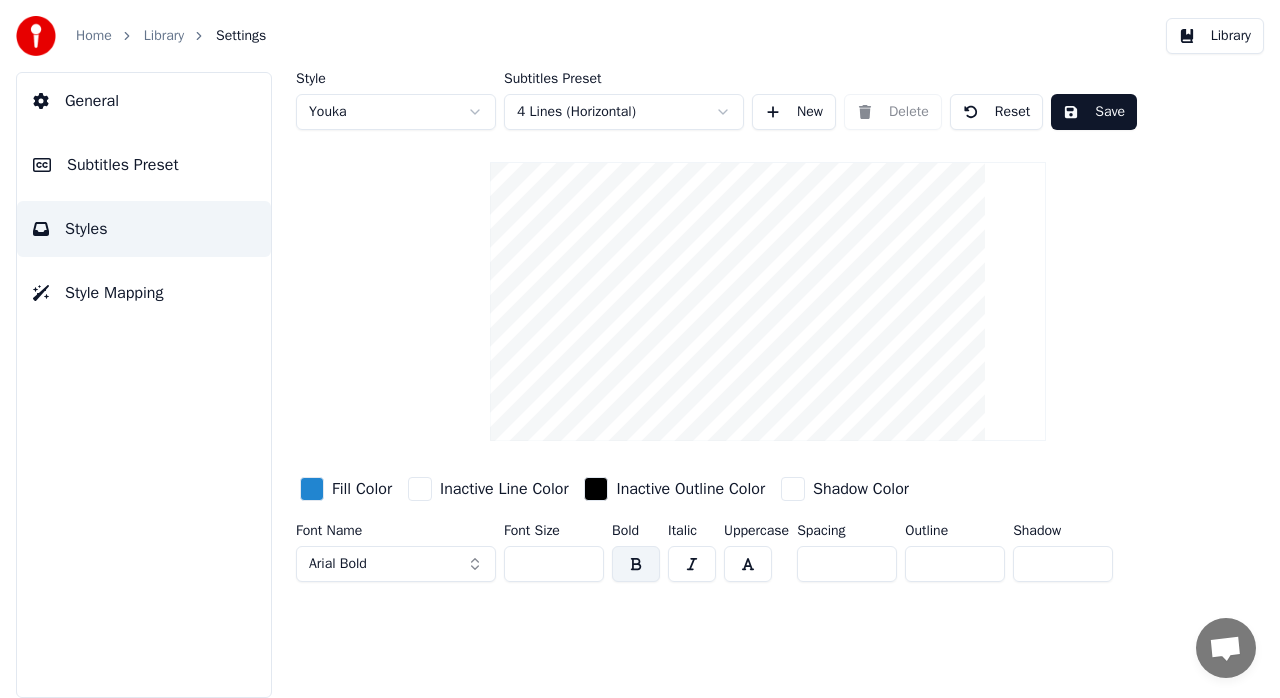 click on "Subtitles Preset" at bounding box center (123, 165) 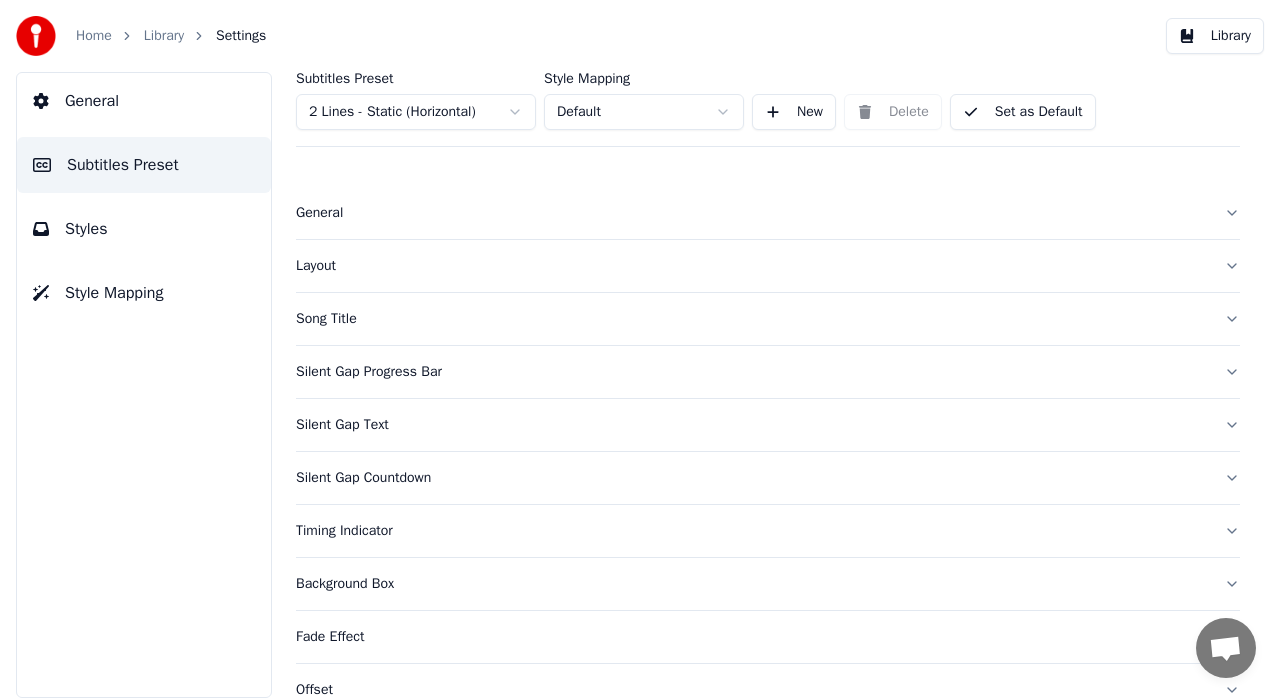 click on "Styles" at bounding box center (86, 229) 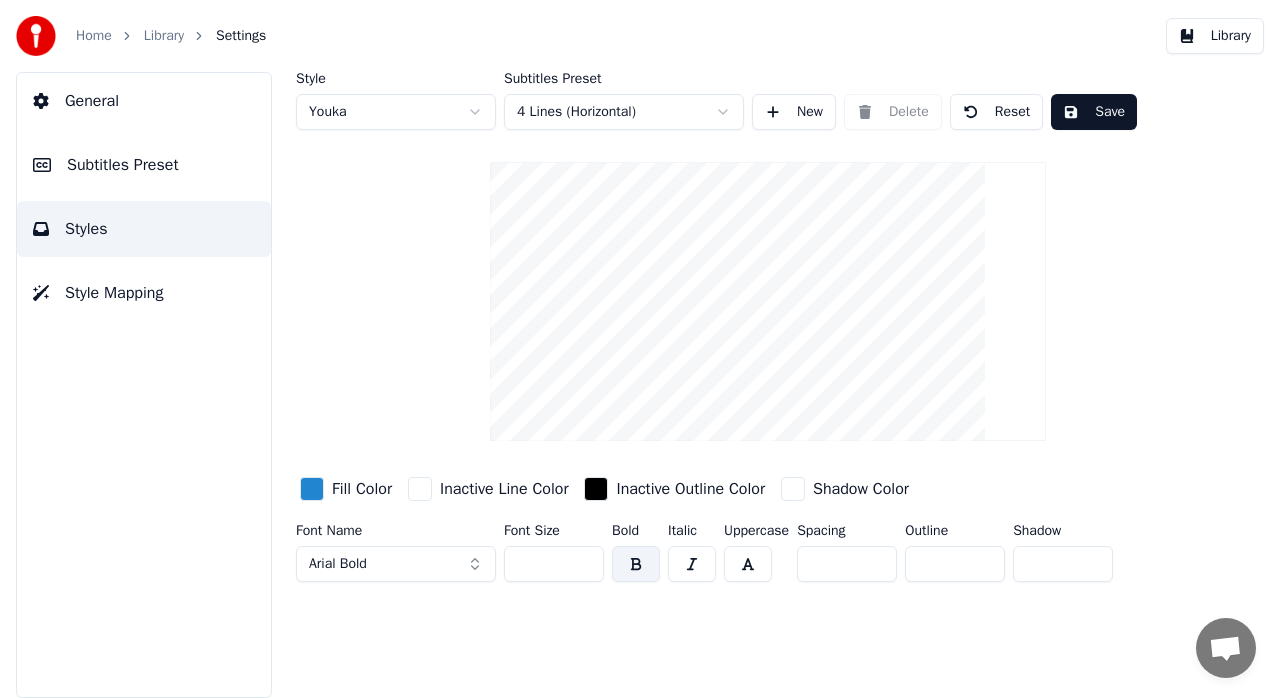 click on "Save" at bounding box center [1094, 112] 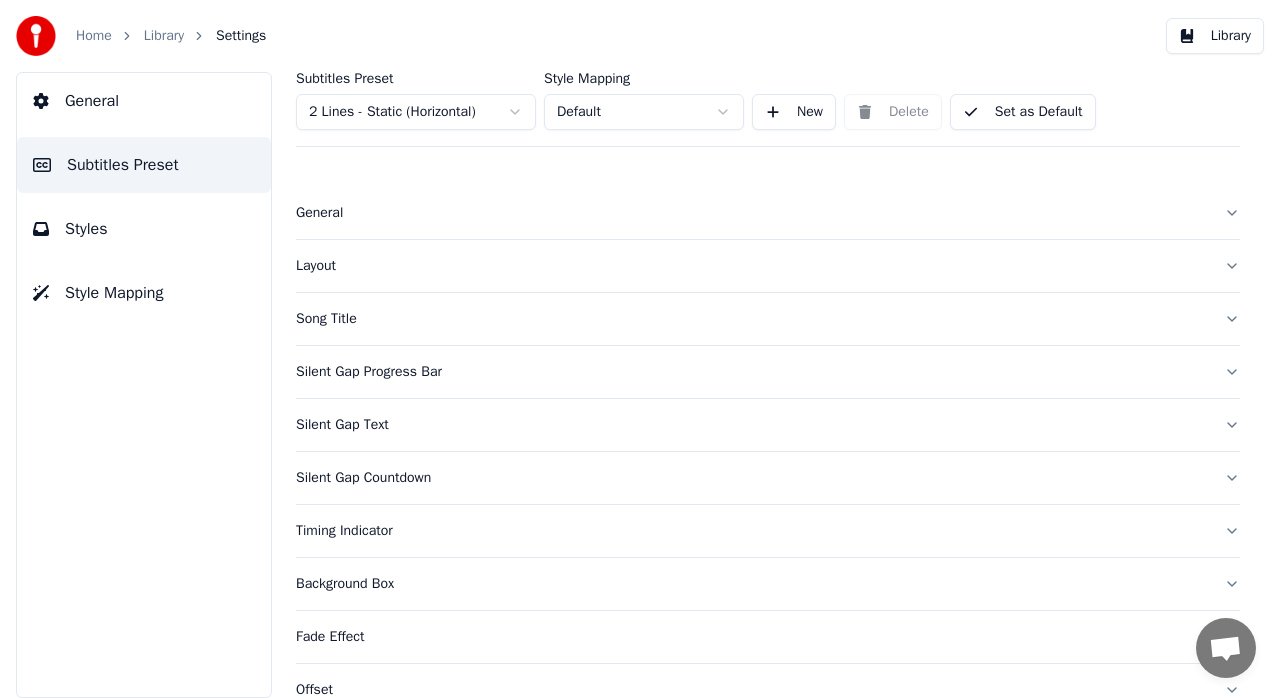 click on "Home Library Settings Library General Subtitles Preset Styles Style Mapping Subtitles Preset 2 Lines - Static (Horizontal) Style Mapping Default New Delete Set as Default General Layout Song Title Silent Gap Progress Bar Silent Gap Text Silent Gap Countdown Timing Indicator Background Box Fade Effect Offset Max Characters Per Line Auto Line Break Advanced Settings Chat [PERSON_NAME] Questions? Chat with us! Support is away Network offline. Reconnecting... No messages can be received or sent for now. Youka Desktop Hello! How can I help you?  Send a file Insert an emoji Send a file Audio message We run on Crisp" at bounding box center [640, 349] 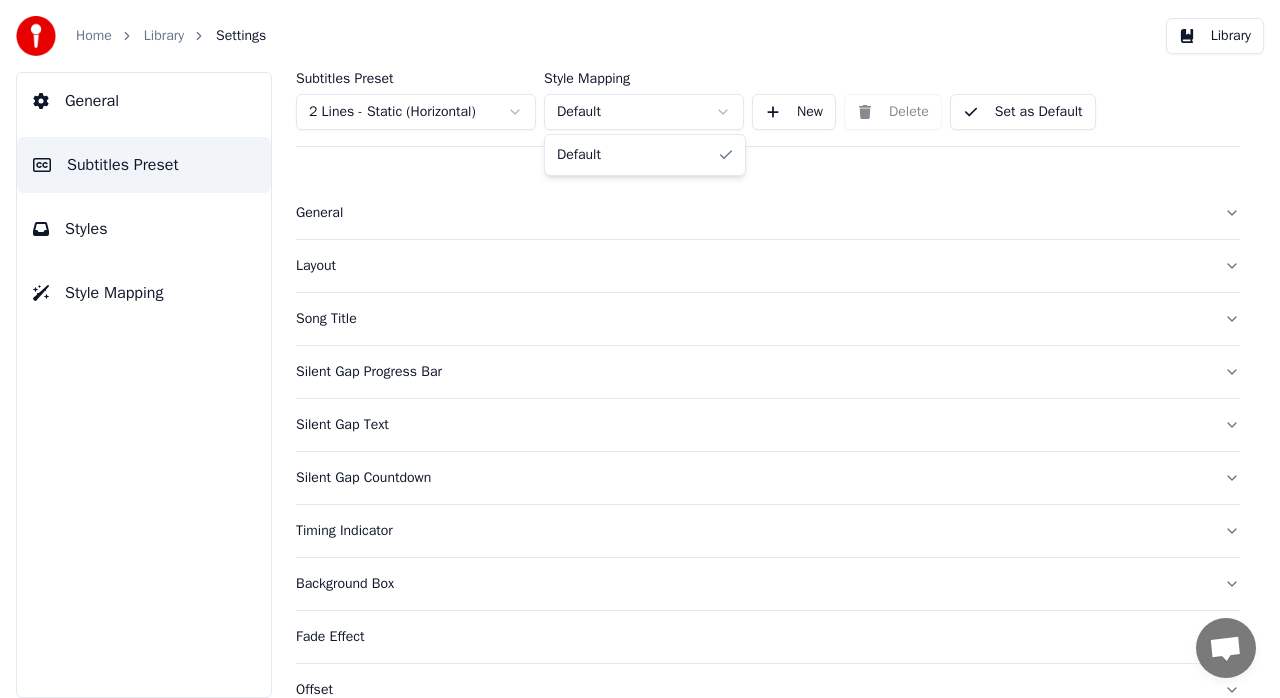 click on "Home Library Settings Library General Subtitles Preset Styles Style Mapping Subtitles Preset 2 Lines - Static (Horizontal) Style Mapping Default New Delete Set as Default General Layout Song Title Silent Gap Progress Bar Silent Gap Text Silent Gap Countdown Timing Indicator Background Box Fade Effect Offset Max Characters Per Line Auto Line Break Advanced Settings Chat [PERSON_NAME] Questions? Chat with us! Support is away Network offline. Reconnecting... No messages can be received or sent for now. Youka Desktop Hello! How can I help you?  Send a file Insert an emoji Send a file Audio message We run on Crisp Default" at bounding box center (640, 349) 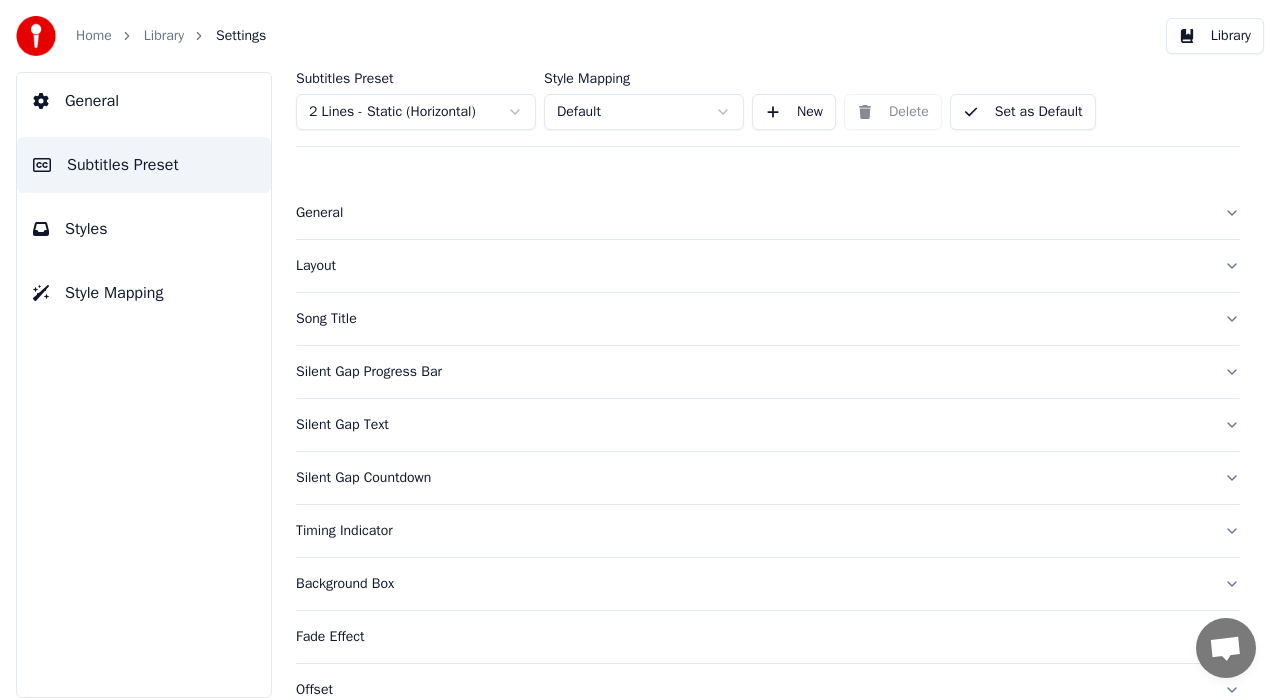 scroll, scrollTop: 188, scrollLeft: 0, axis: vertical 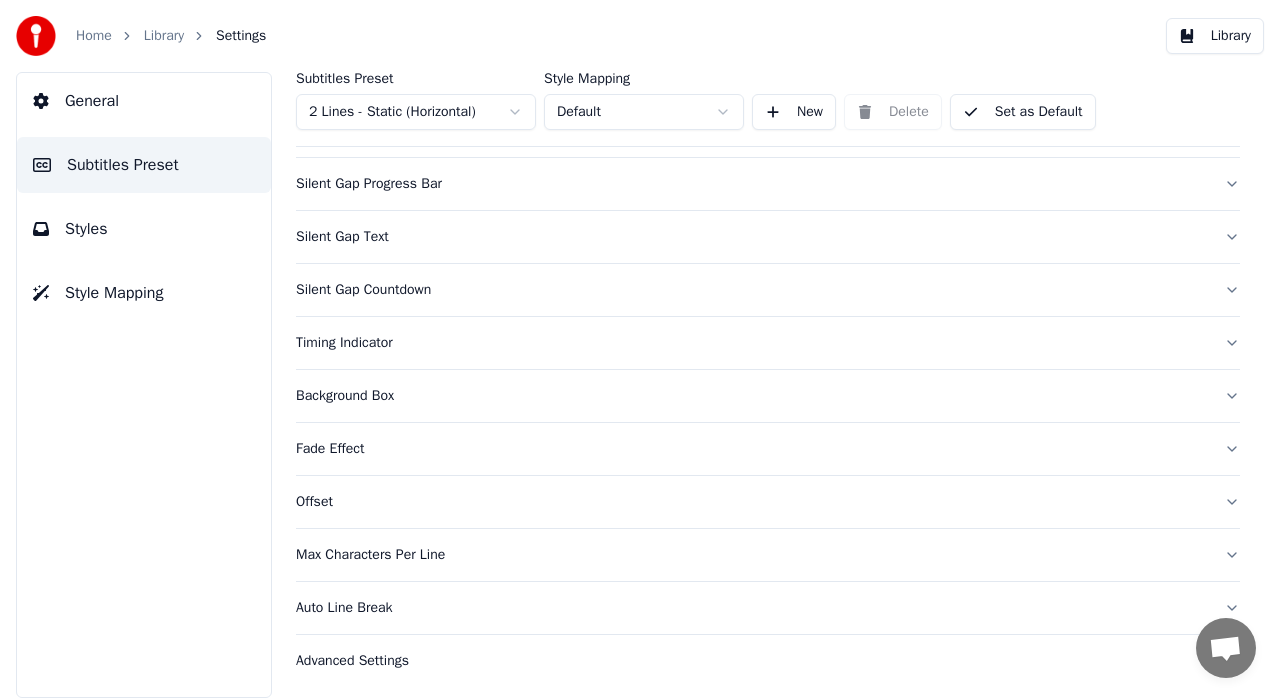 click on "Auto Line Break" at bounding box center [752, 608] 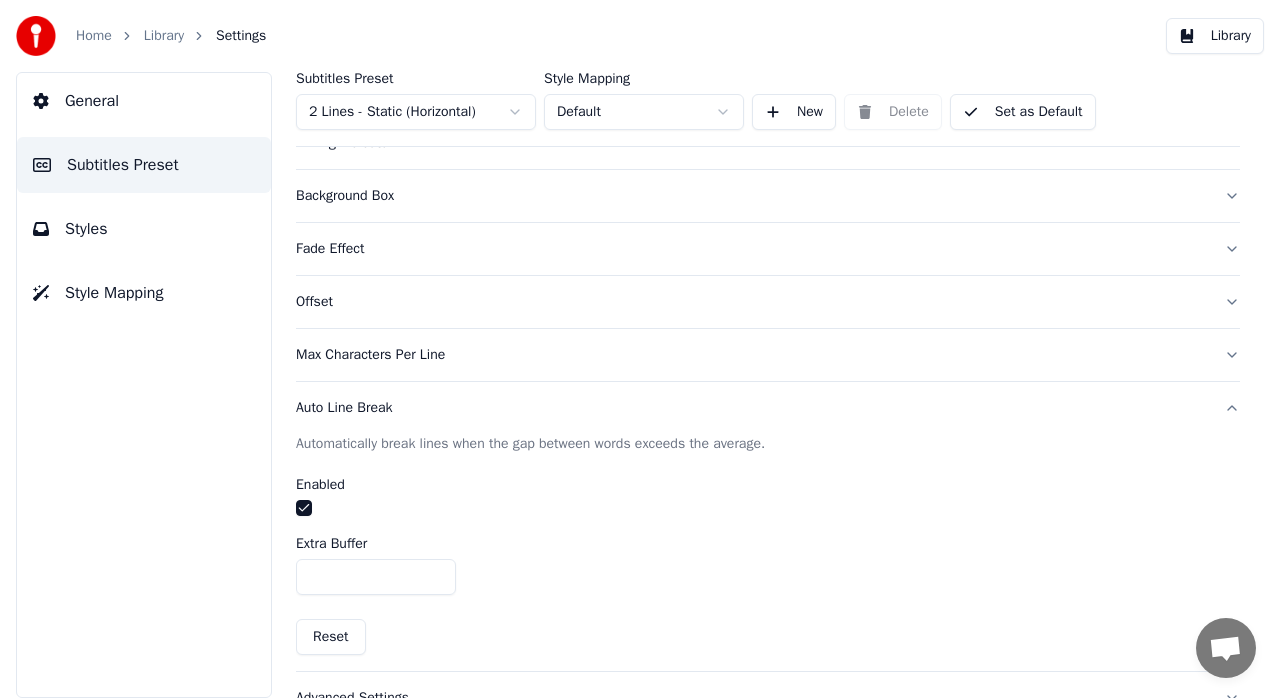 scroll, scrollTop: 424, scrollLeft: 0, axis: vertical 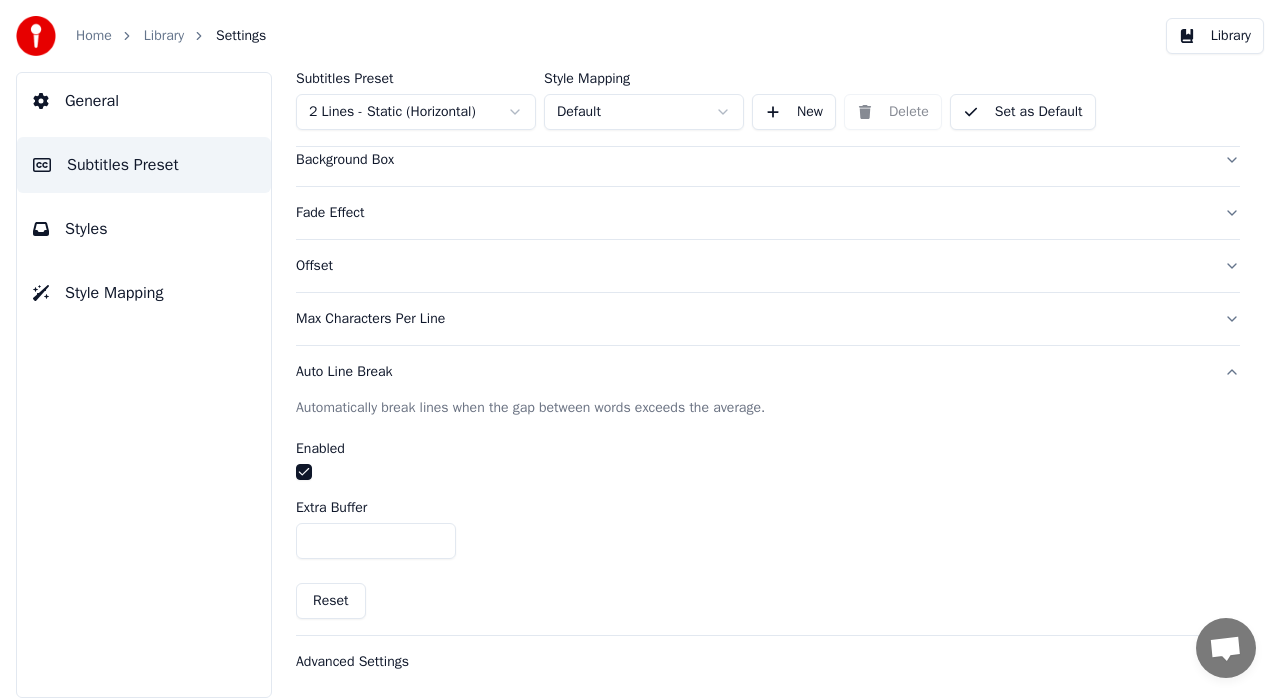 click on "Auto Line Break" at bounding box center (752, 372) 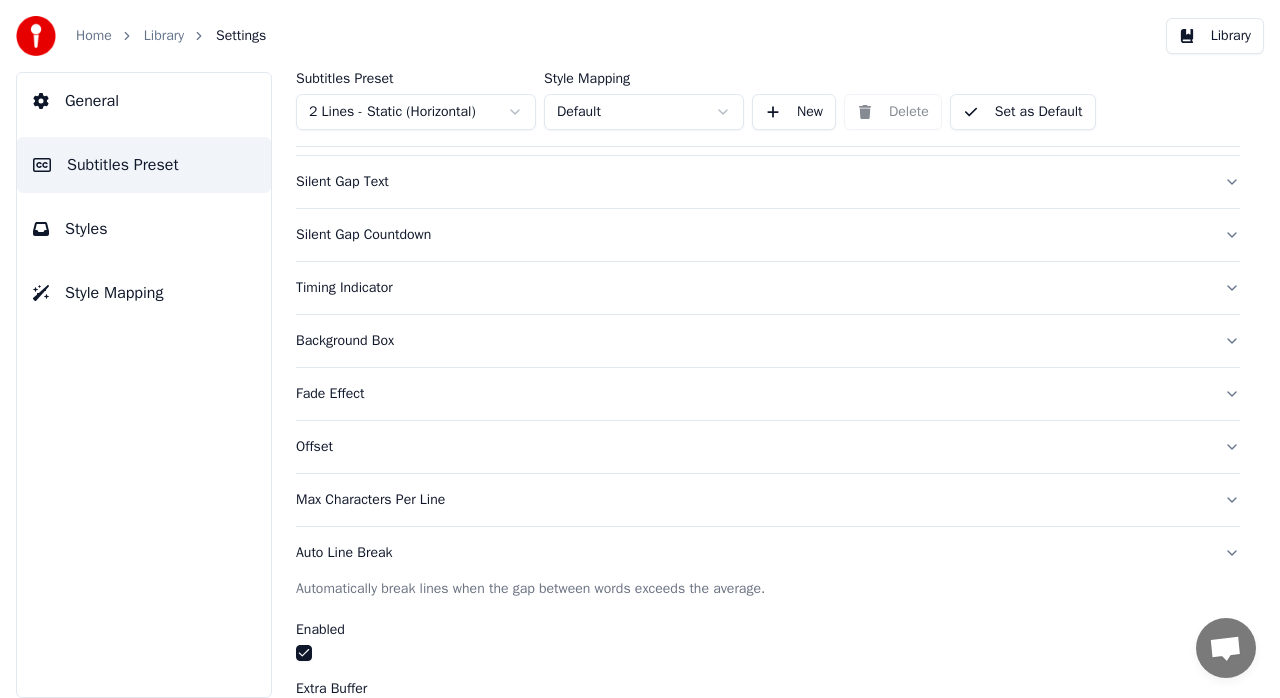 scroll, scrollTop: 188, scrollLeft: 0, axis: vertical 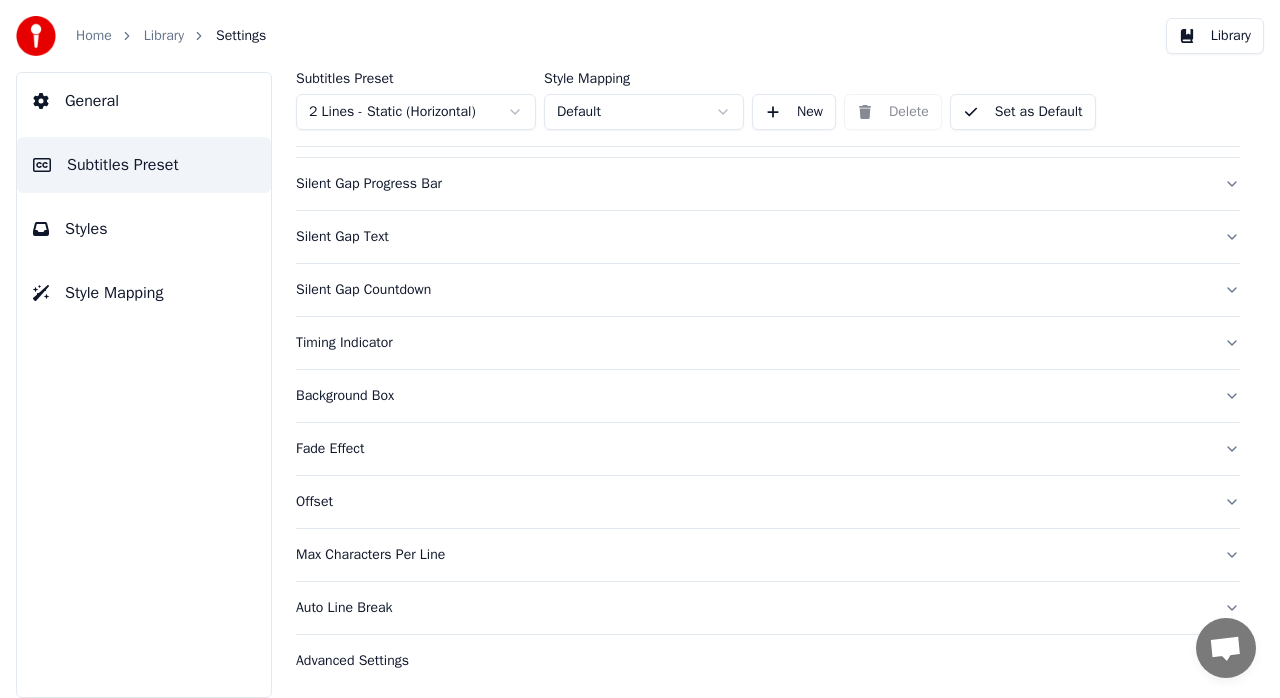 click on "Auto Line Break" at bounding box center (752, 608) 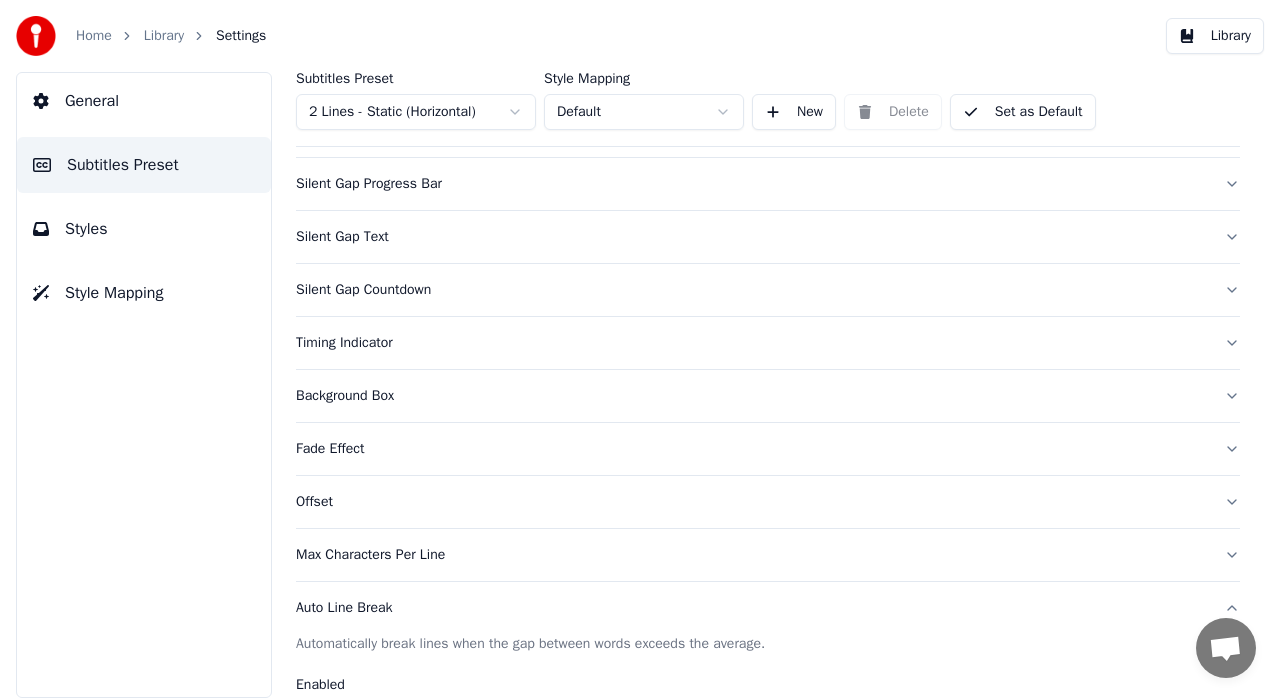 scroll, scrollTop: 424, scrollLeft: 0, axis: vertical 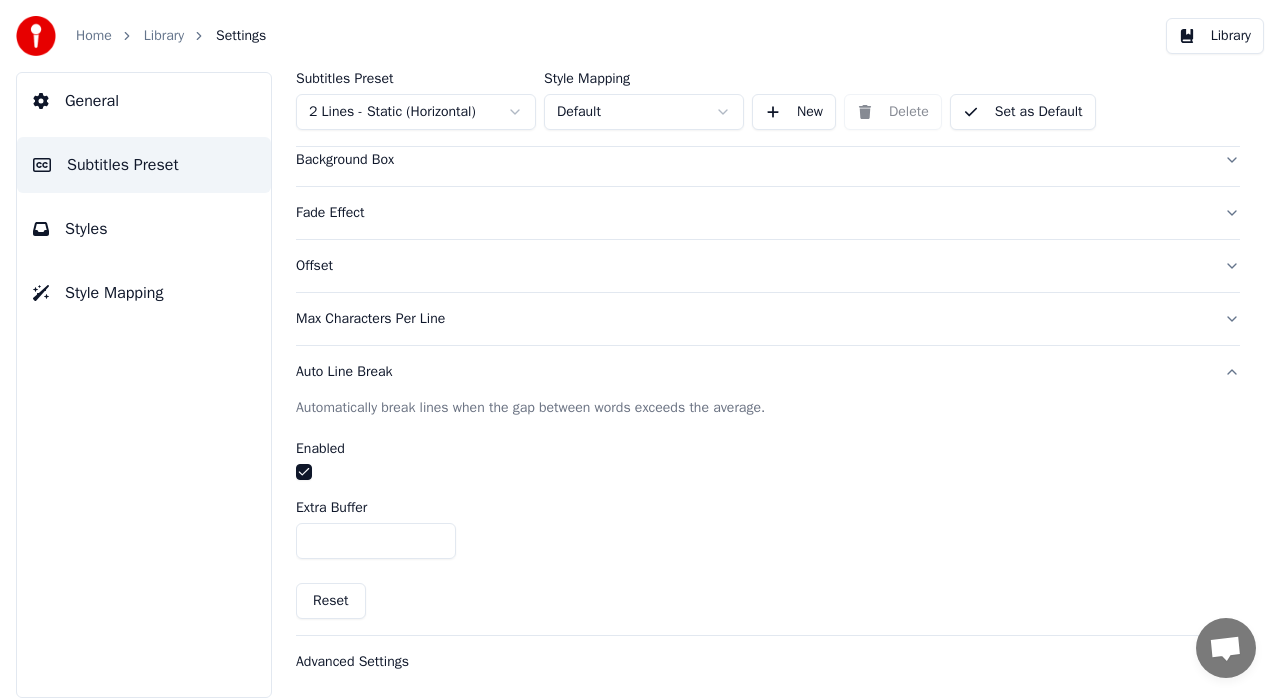 click on "Styles" at bounding box center (144, 229) 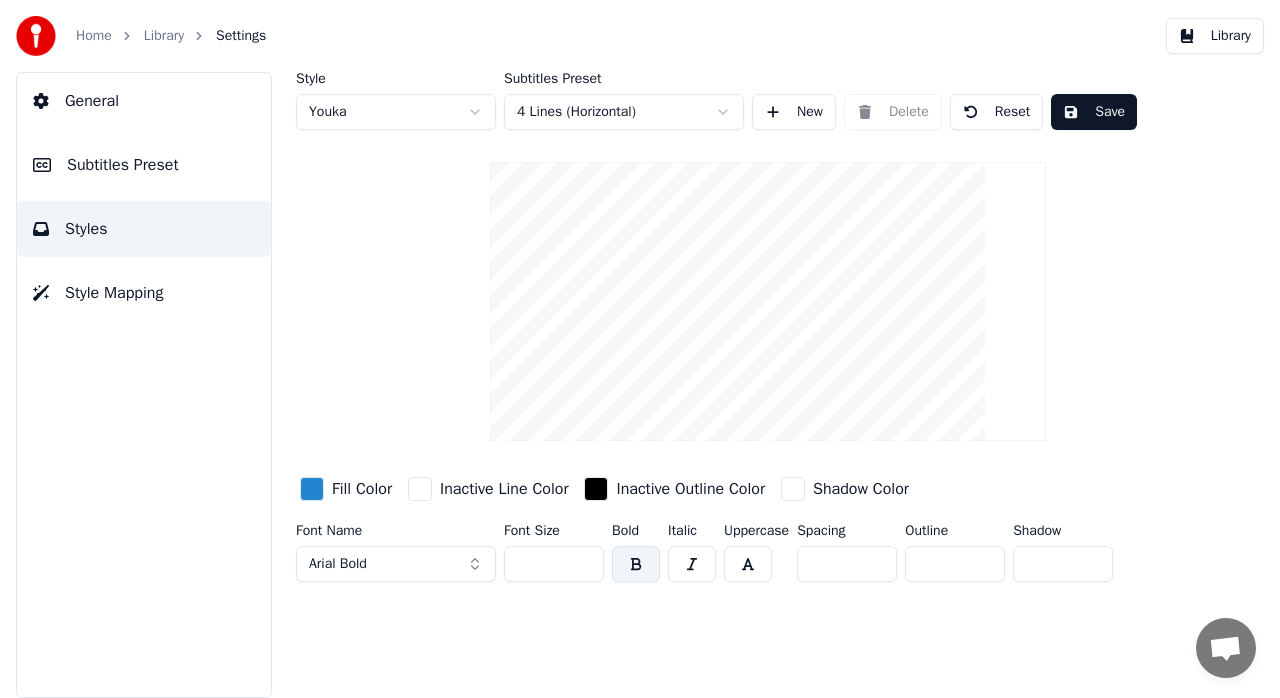 click on "Subtitles Preset" at bounding box center [123, 165] 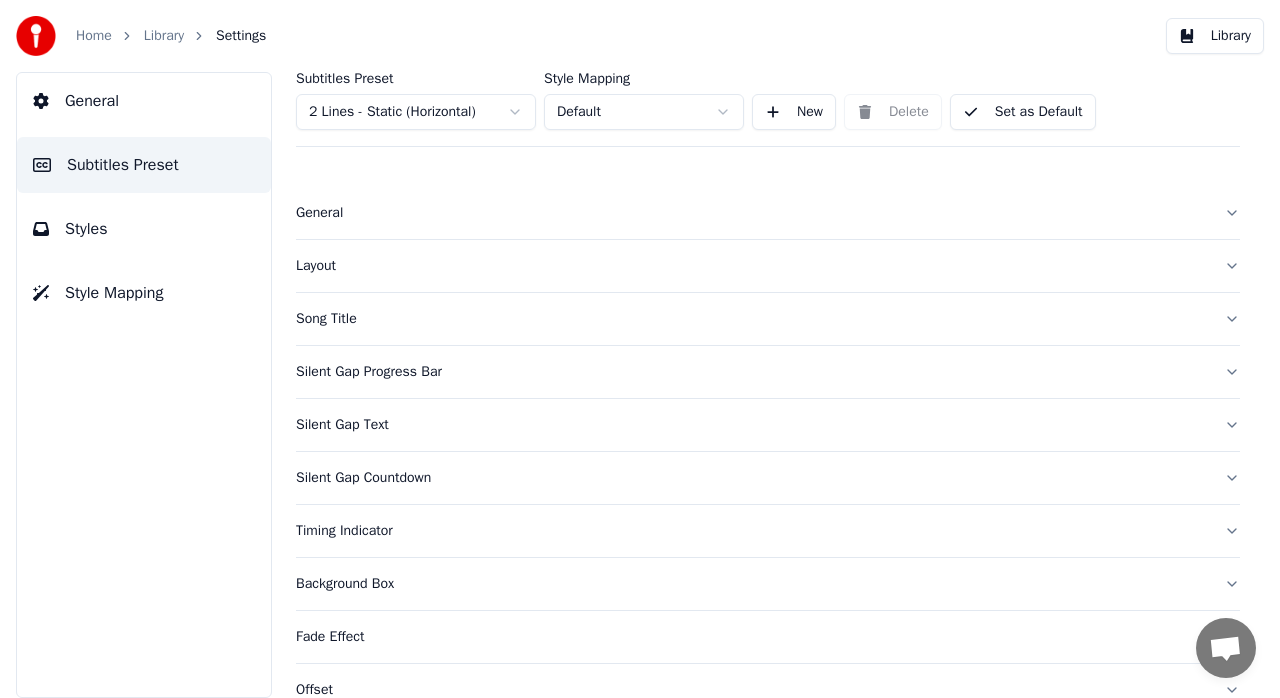 click on "General" at bounding box center (92, 101) 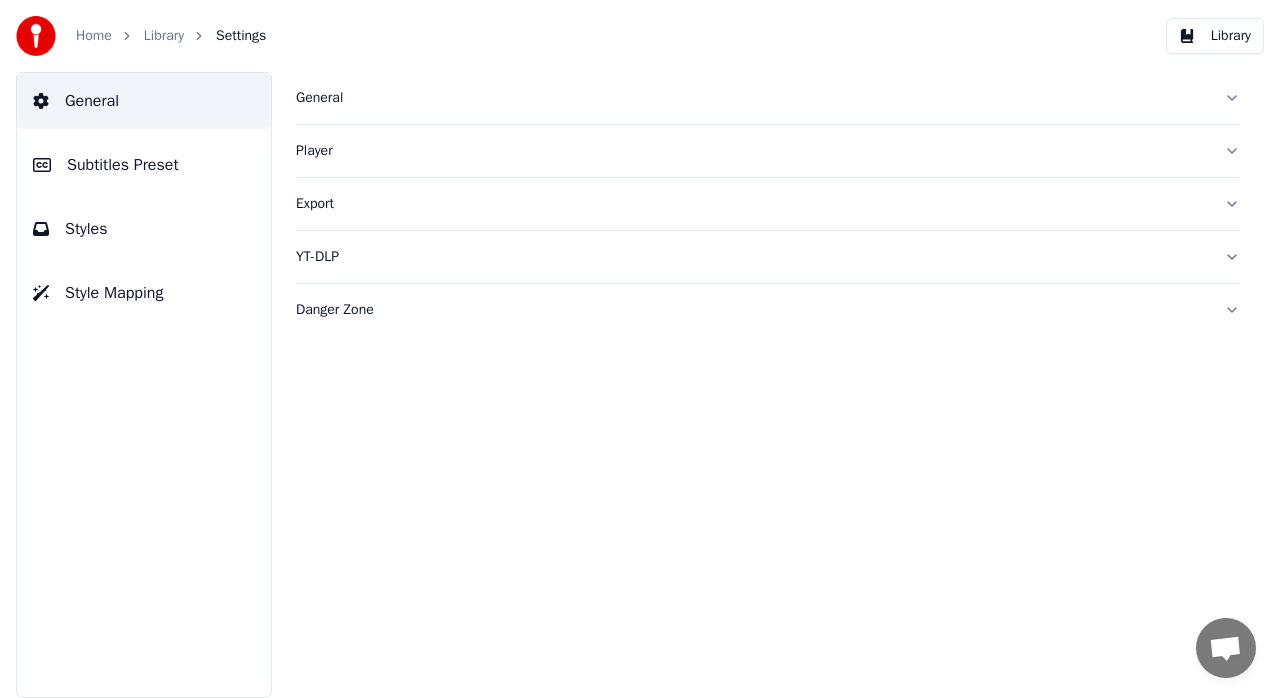 click on "Library" at bounding box center (164, 36) 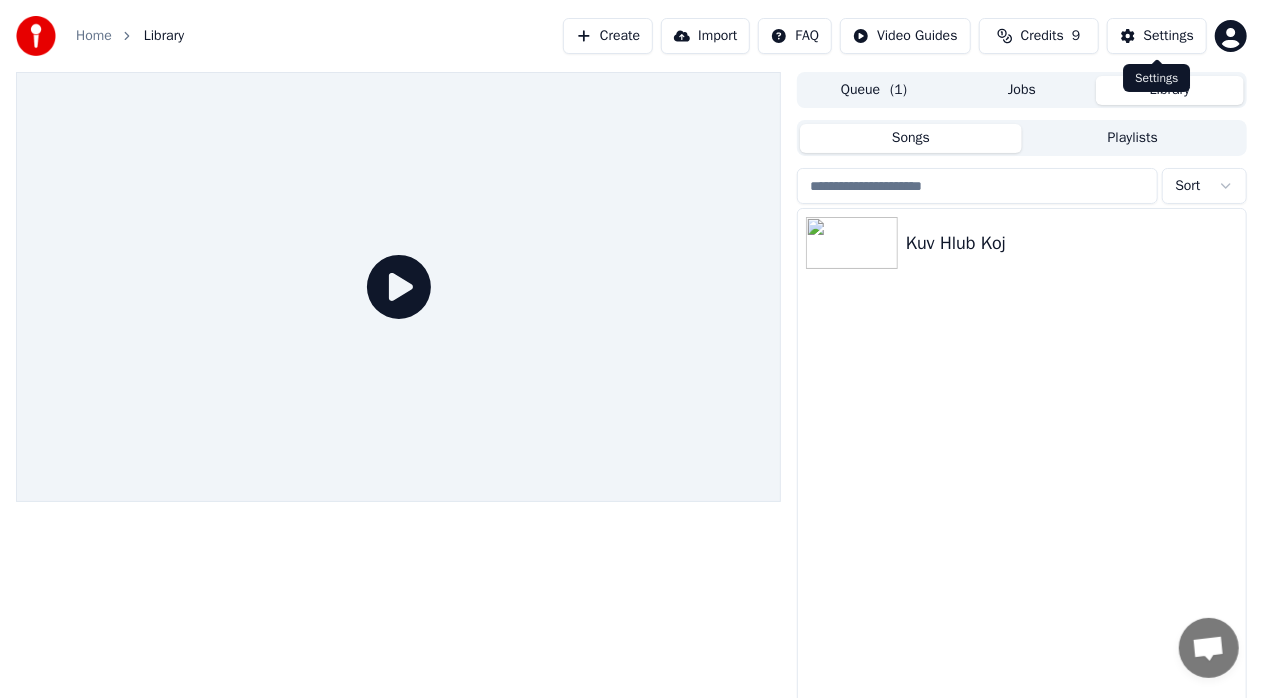 click on "Settings" at bounding box center [1169, 36] 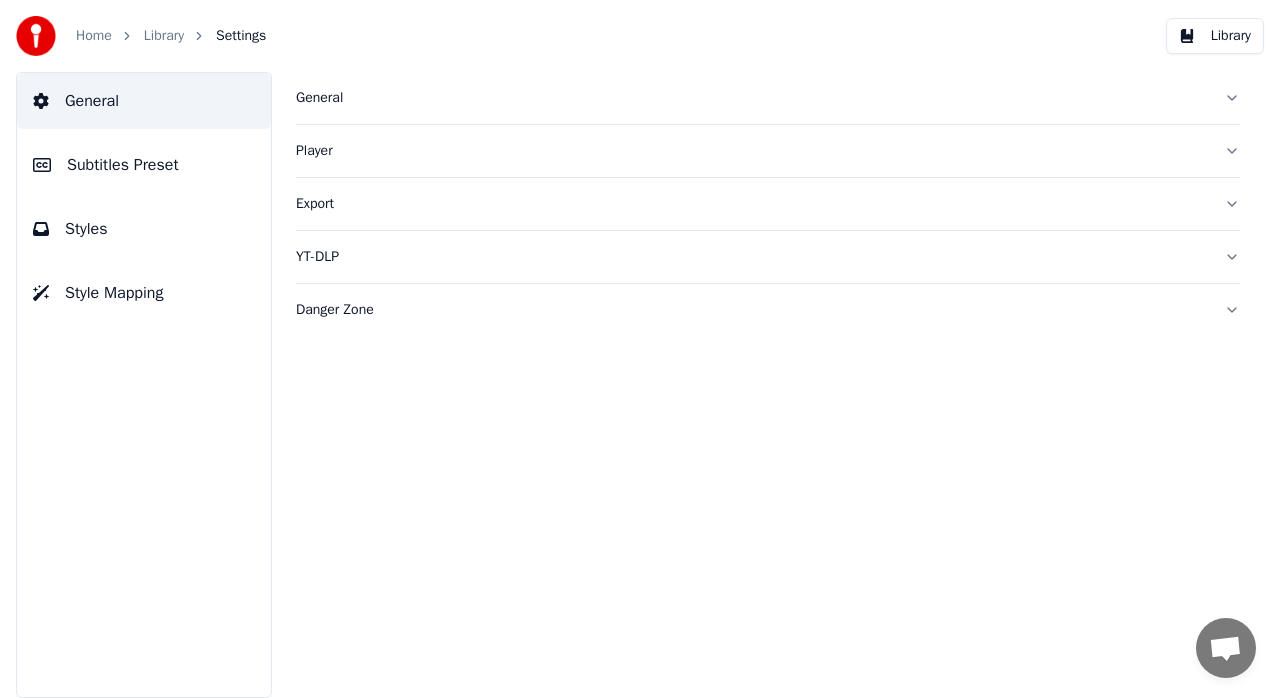 click on "Styles" at bounding box center [144, 229] 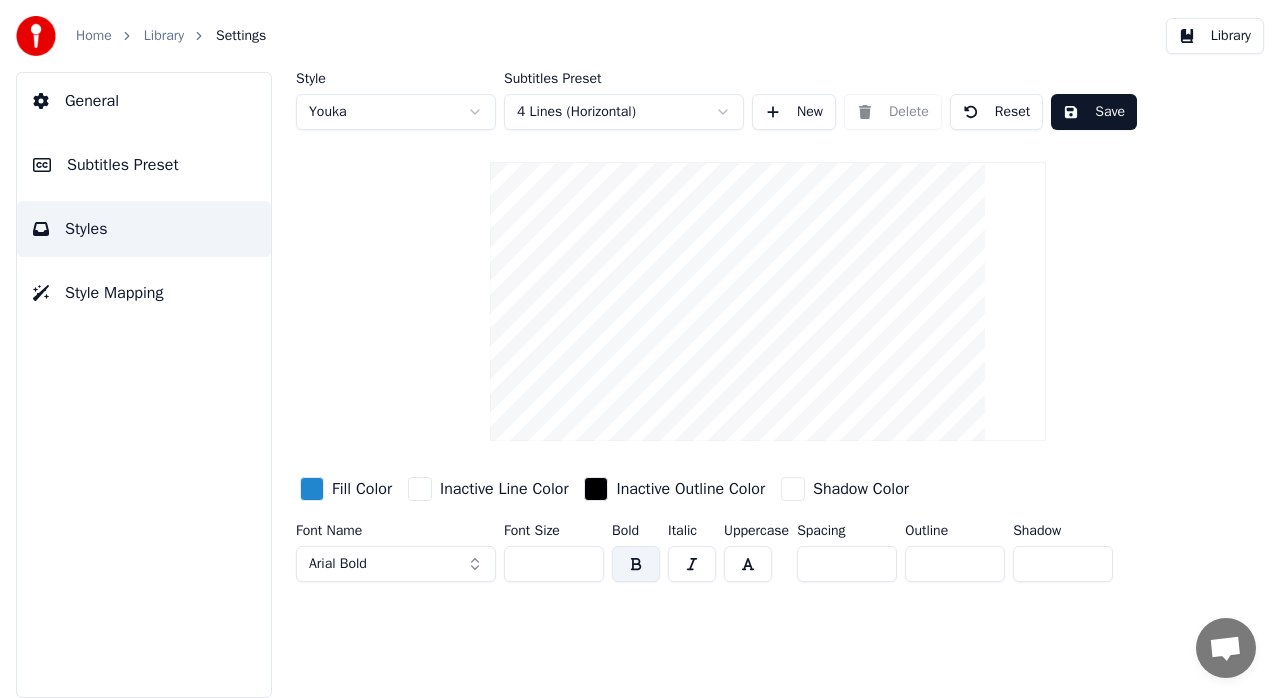 click on "Subtitles Preset" at bounding box center (144, 165) 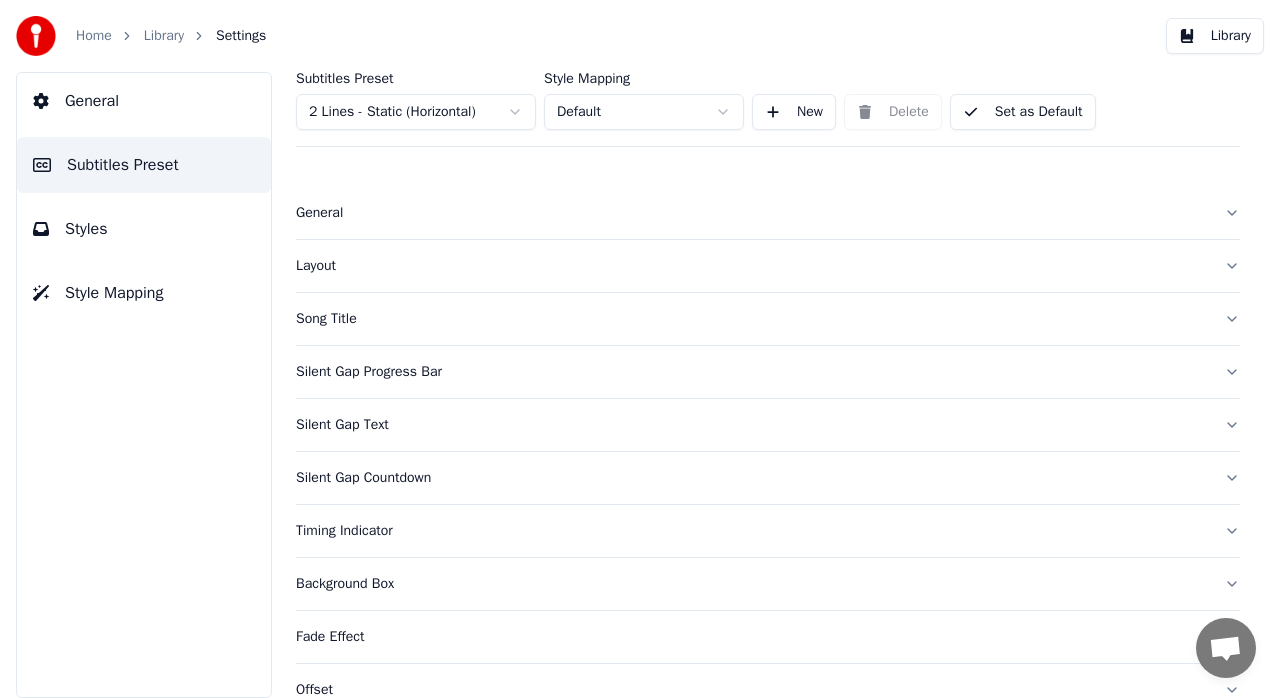 click on "Library" at bounding box center (164, 36) 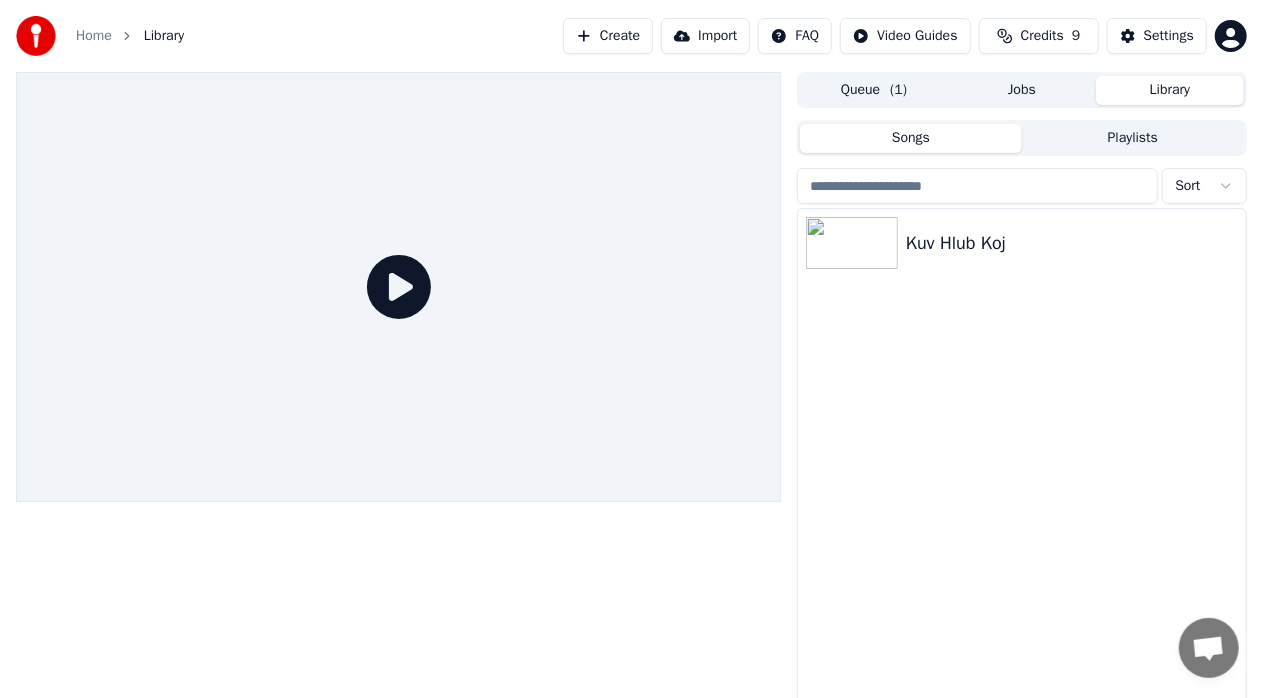 click on "Create" at bounding box center [608, 36] 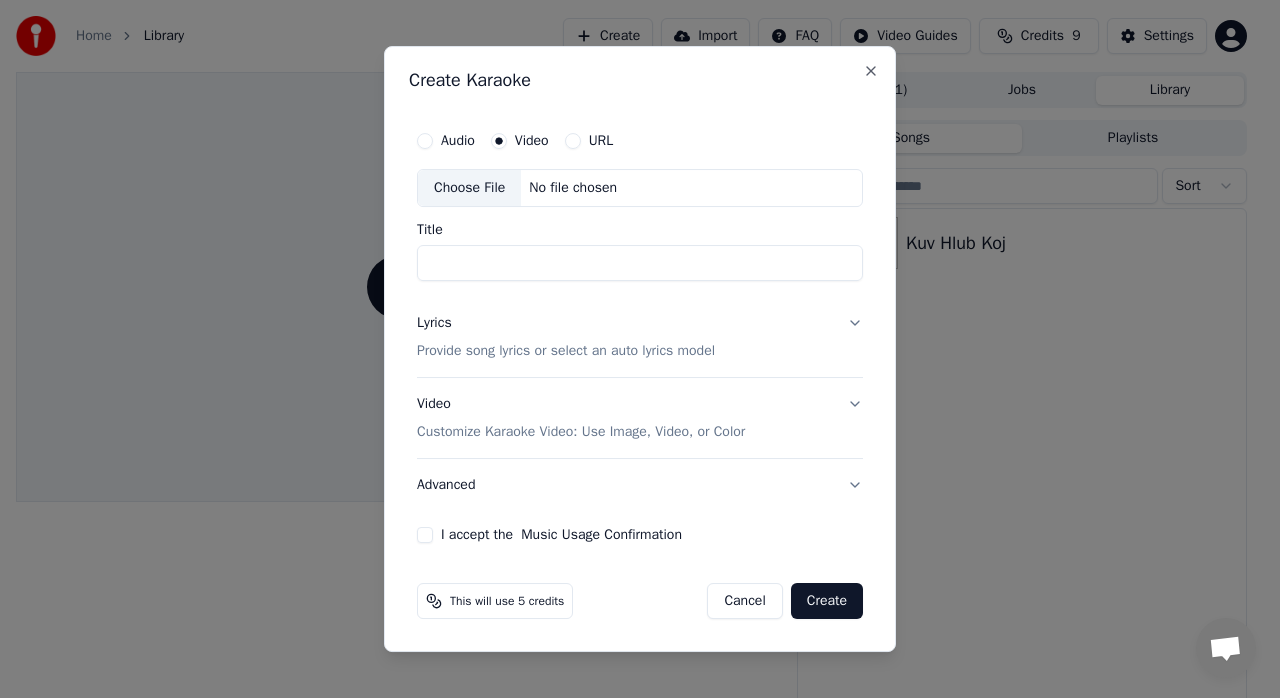 click on "Choose File" at bounding box center [469, 188] 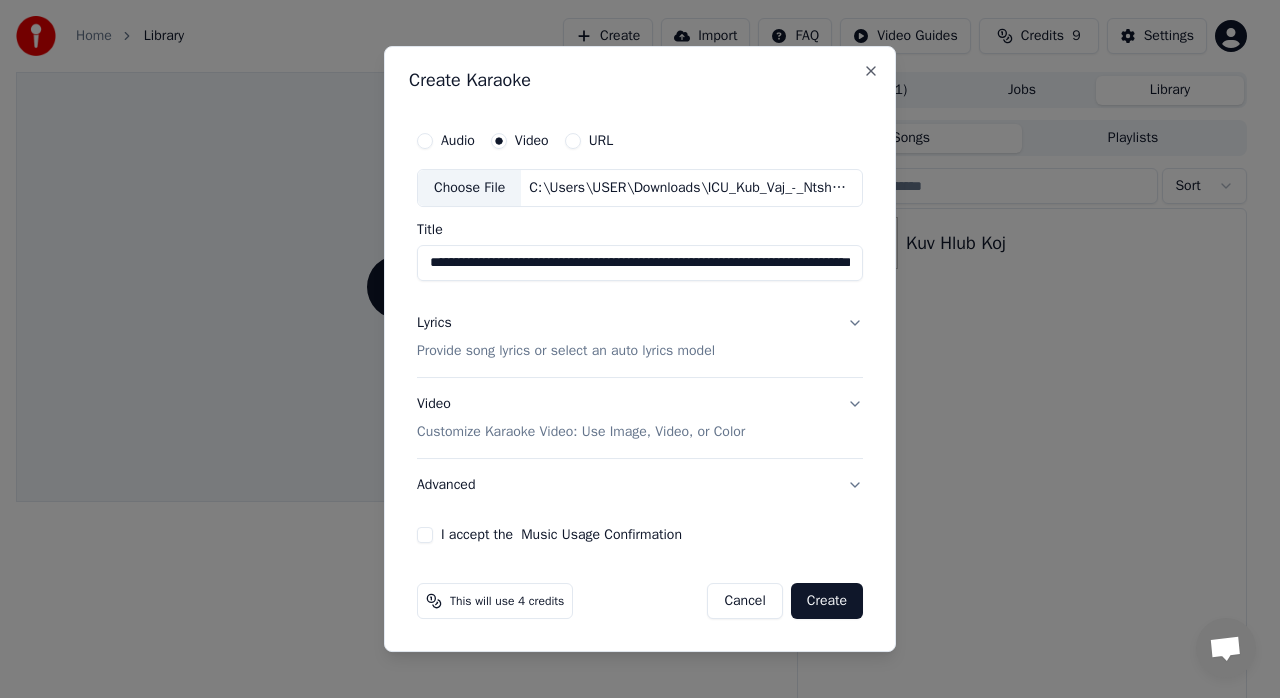 click on "**********" at bounding box center (640, 263) 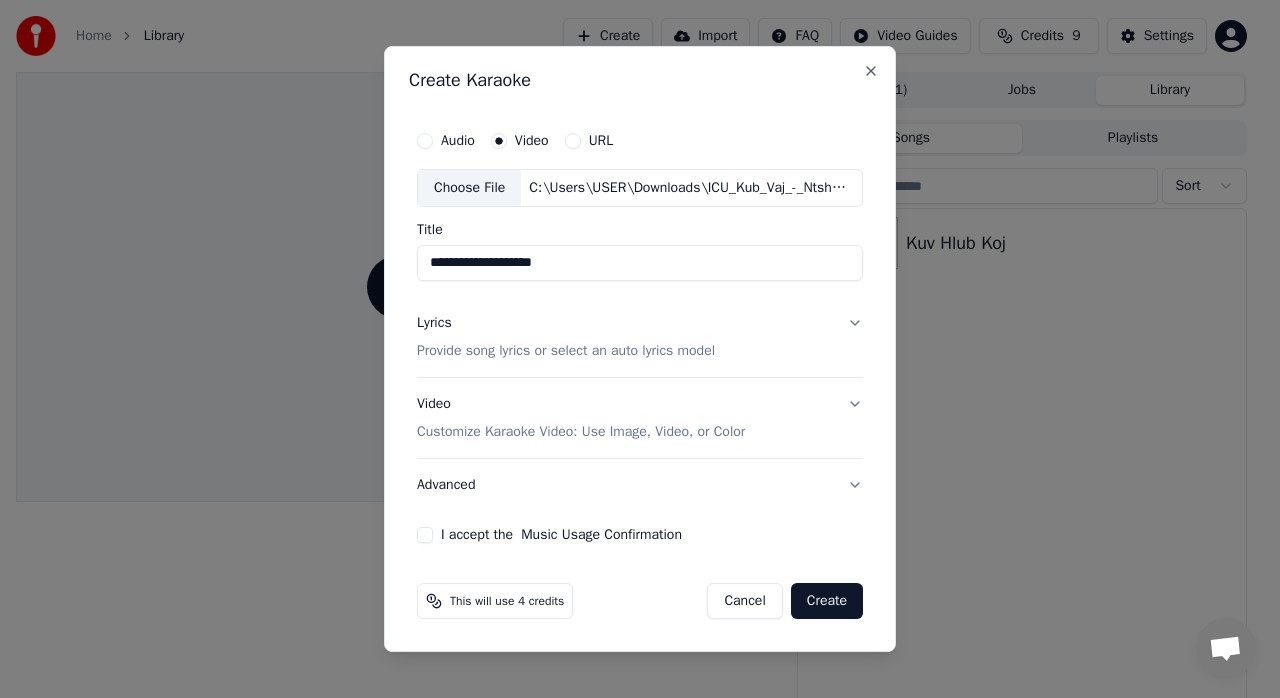 type on "**********" 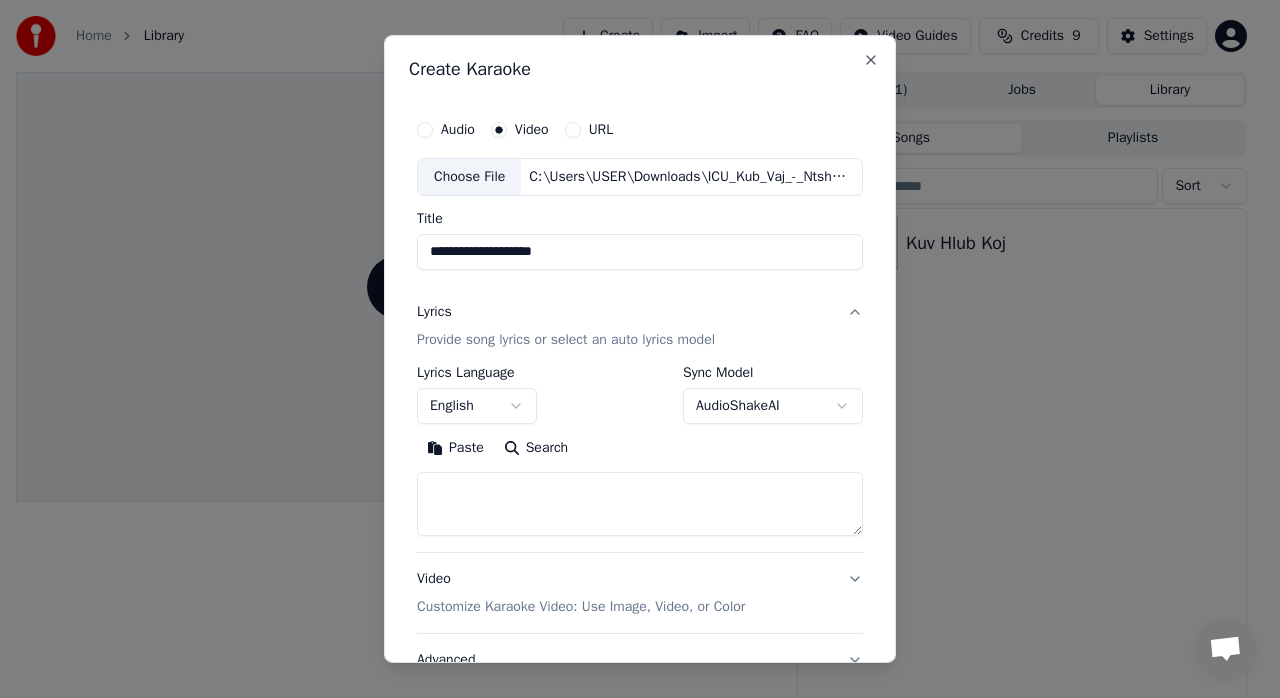 click on "Paste" at bounding box center (455, 448) 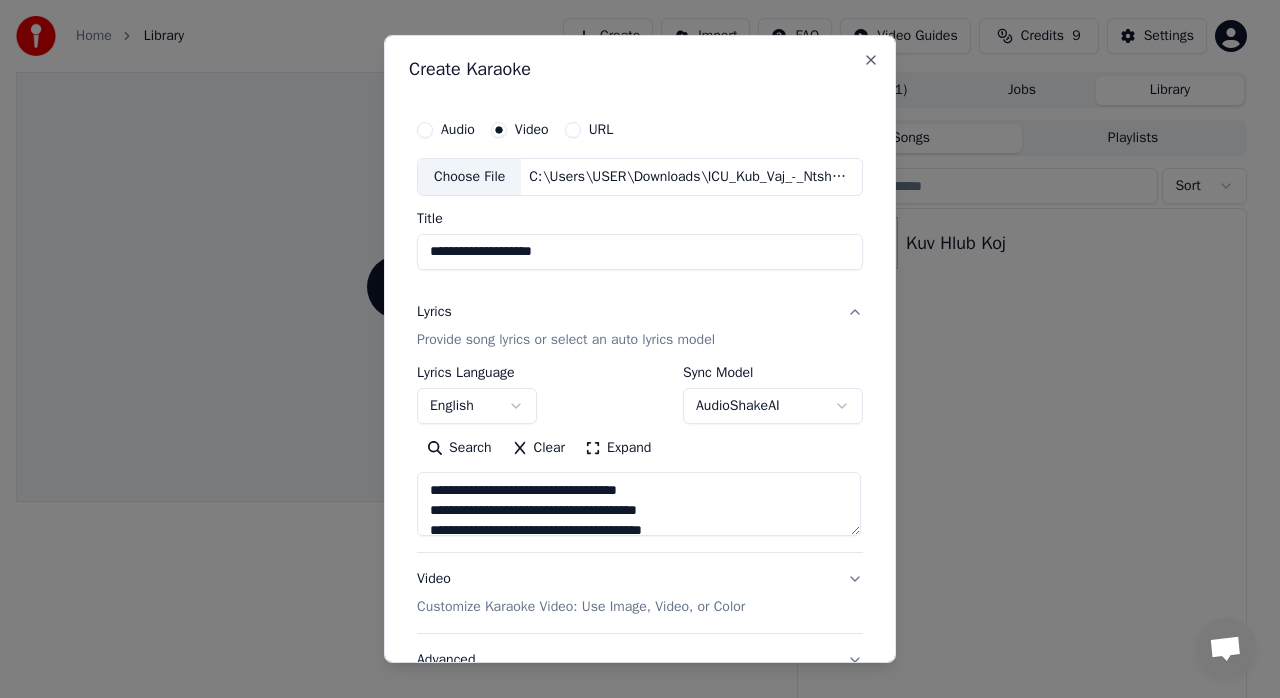 click on "Lyrics Provide song lyrics or select an auto lyrics model" at bounding box center [640, 326] 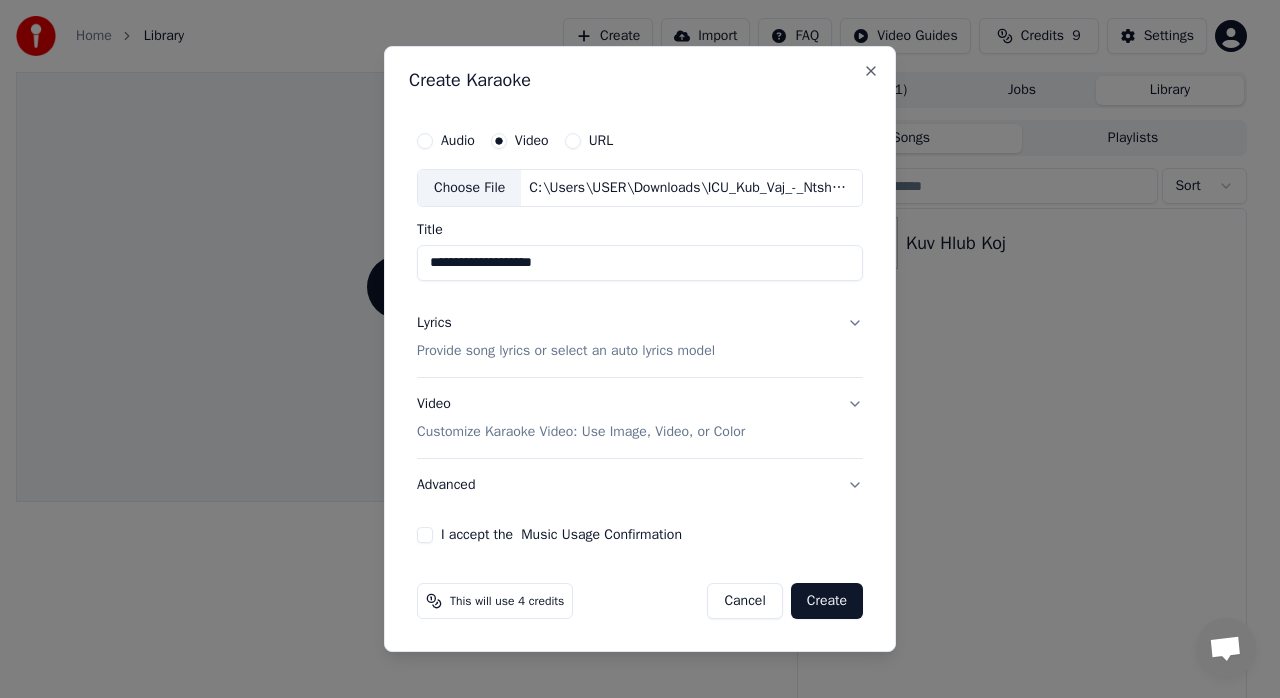 click on "Video Customize Karaoke Video: Use Image, Video, or Color" at bounding box center (640, 418) 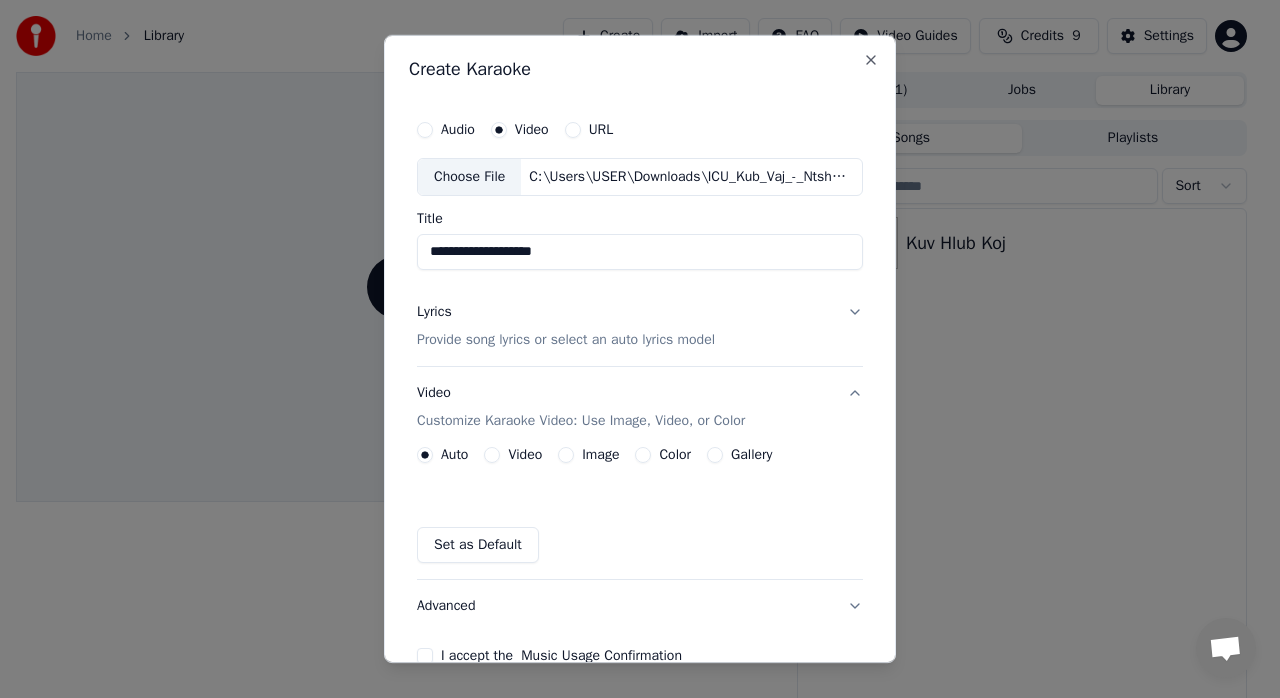 click on "Color" at bounding box center (643, 455) 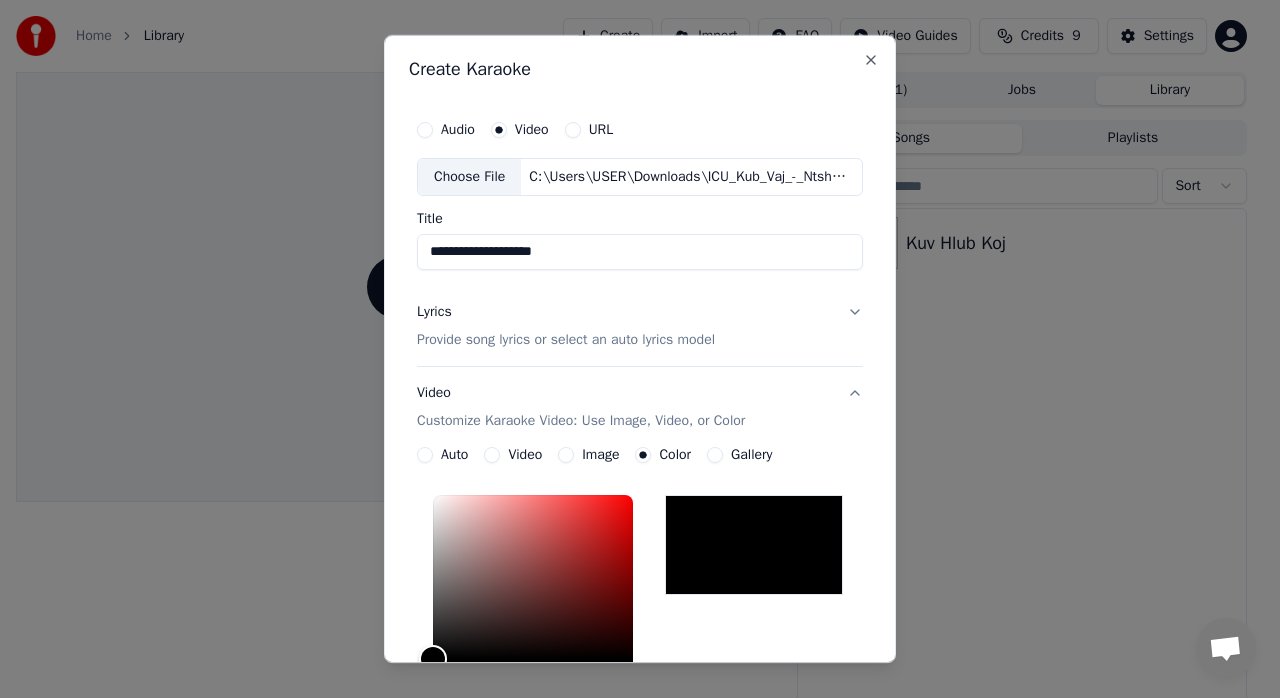 click on "Video Customize Karaoke Video: Use Image, Video, or Color" at bounding box center [640, 407] 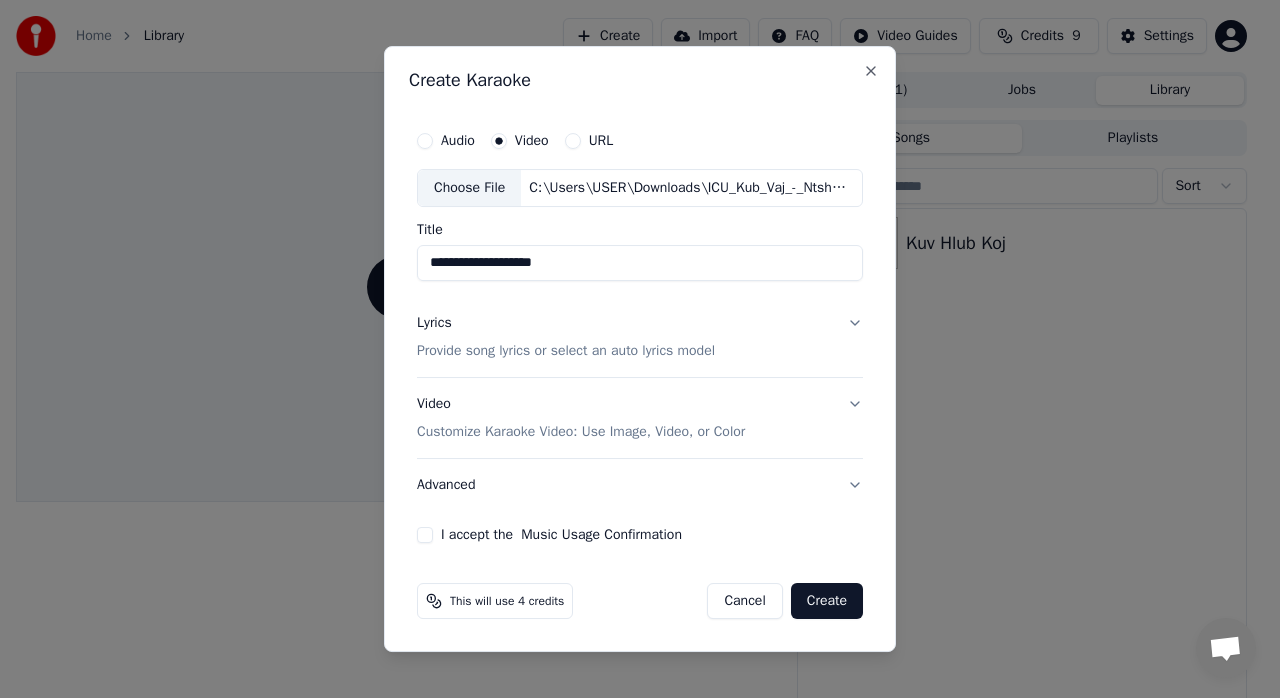 click on "I accept the   Music Usage Confirmation" at bounding box center [425, 535] 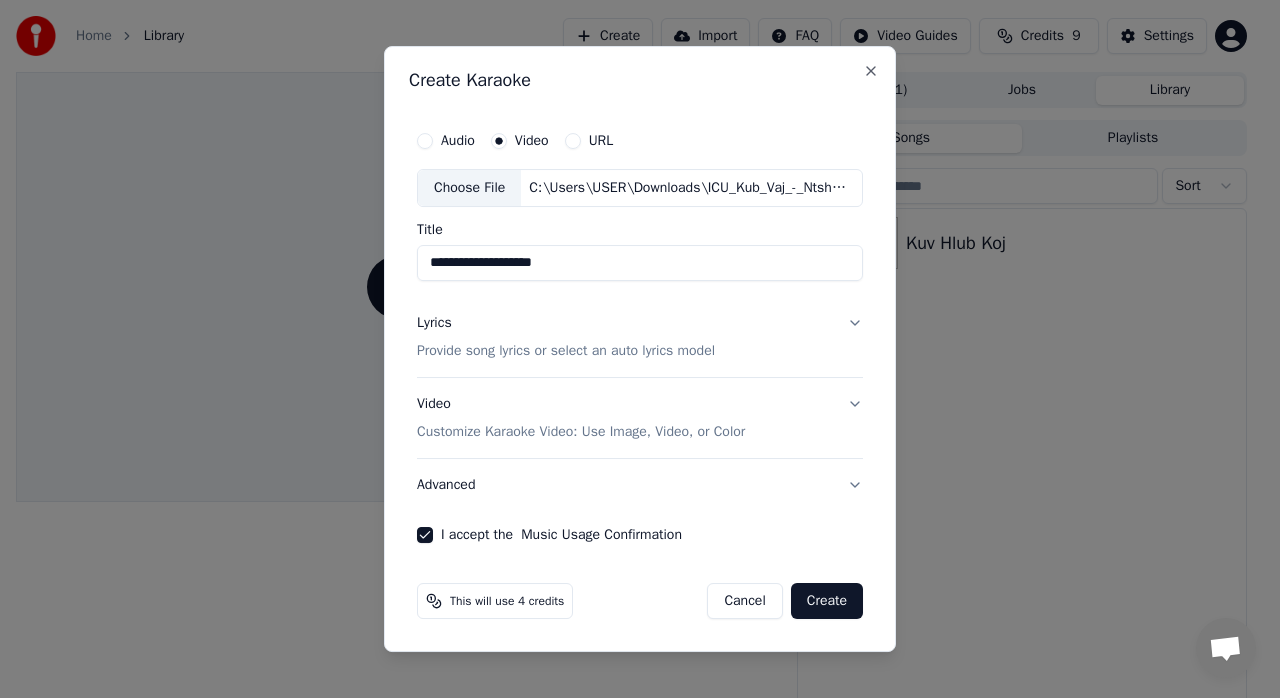 click on "Video Customize Karaoke Video: Use Image, Video, or Color" at bounding box center [640, 418] 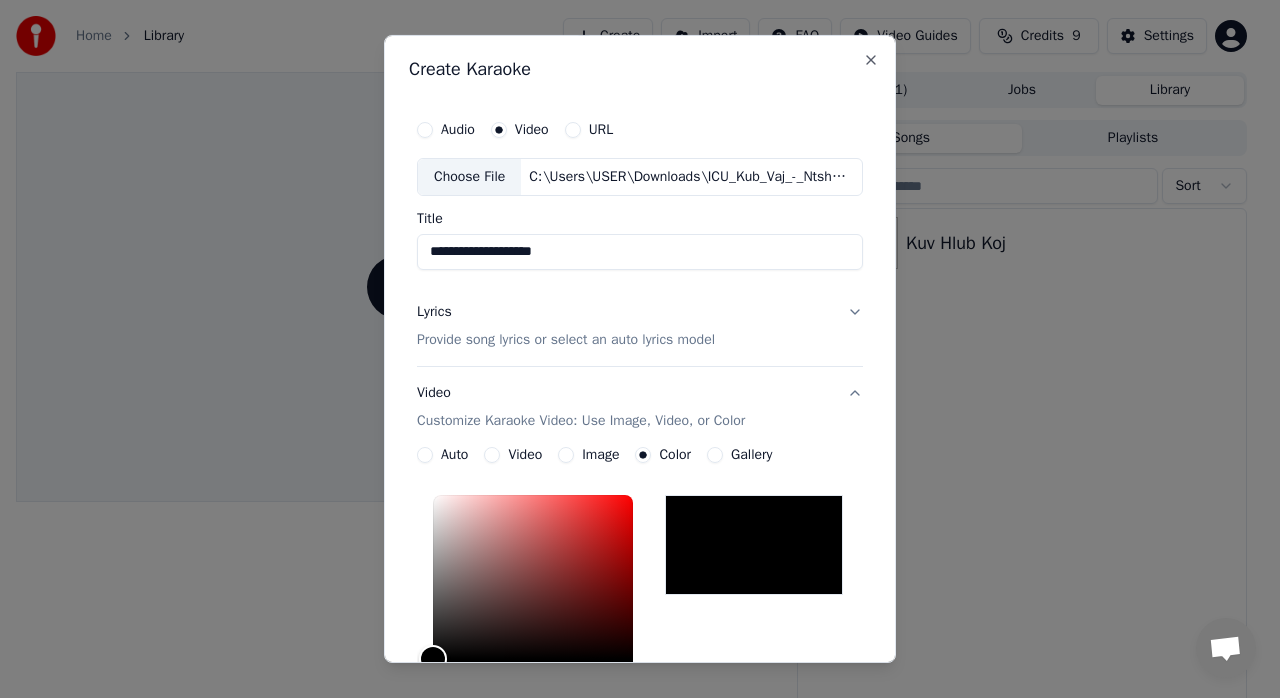 click on "Video Customize Karaoke Video: Use Image, Video, or Color" at bounding box center [640, 407] 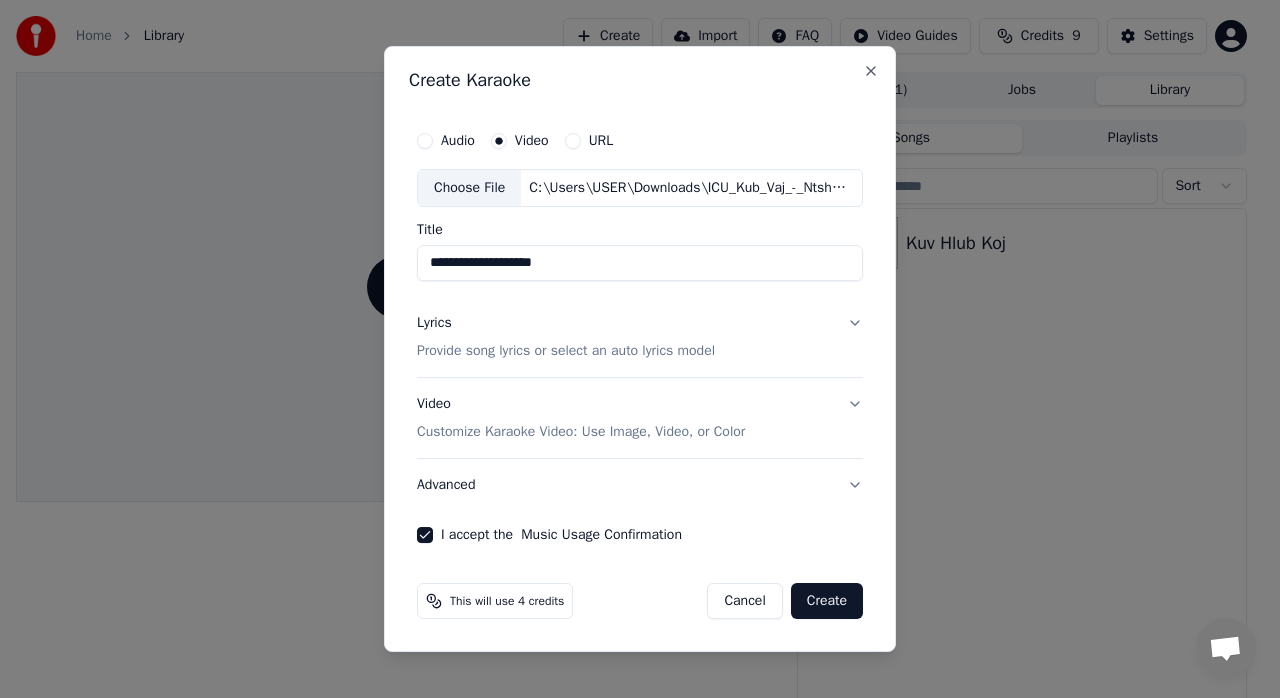 click on "**********" at bounding box center (640, 332) 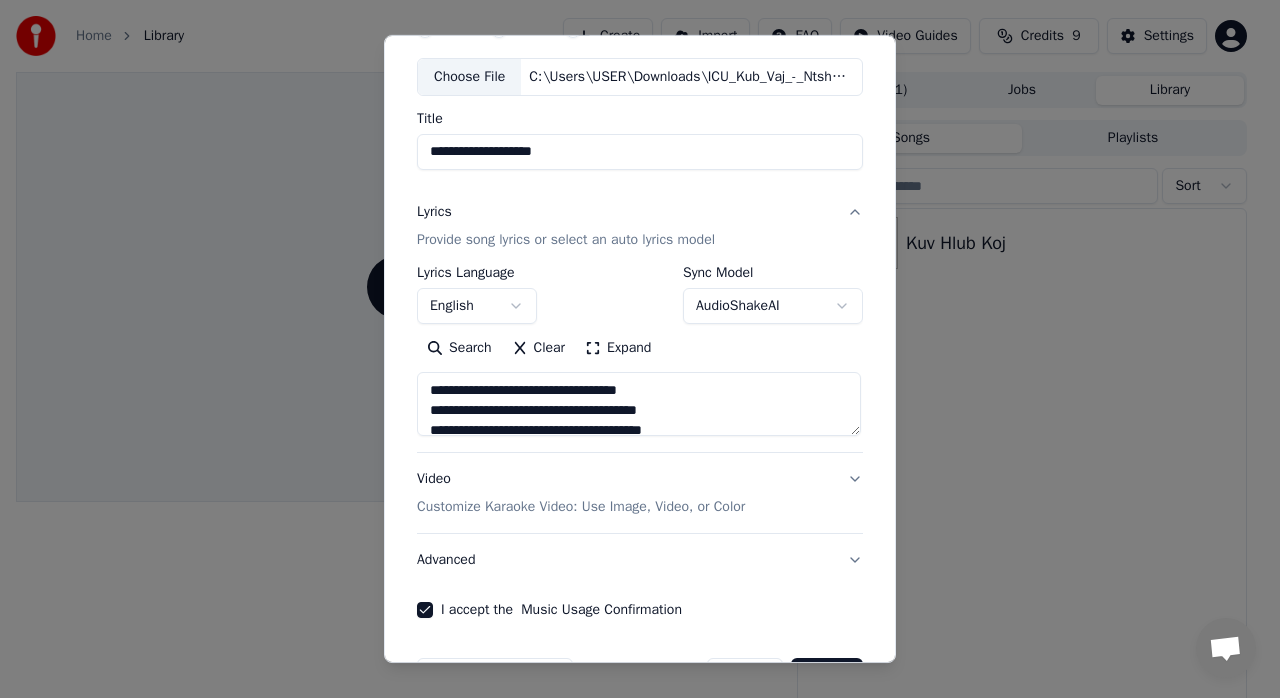 scroll, scrollTop: 161, scrollLeft: 0, axis: vertical 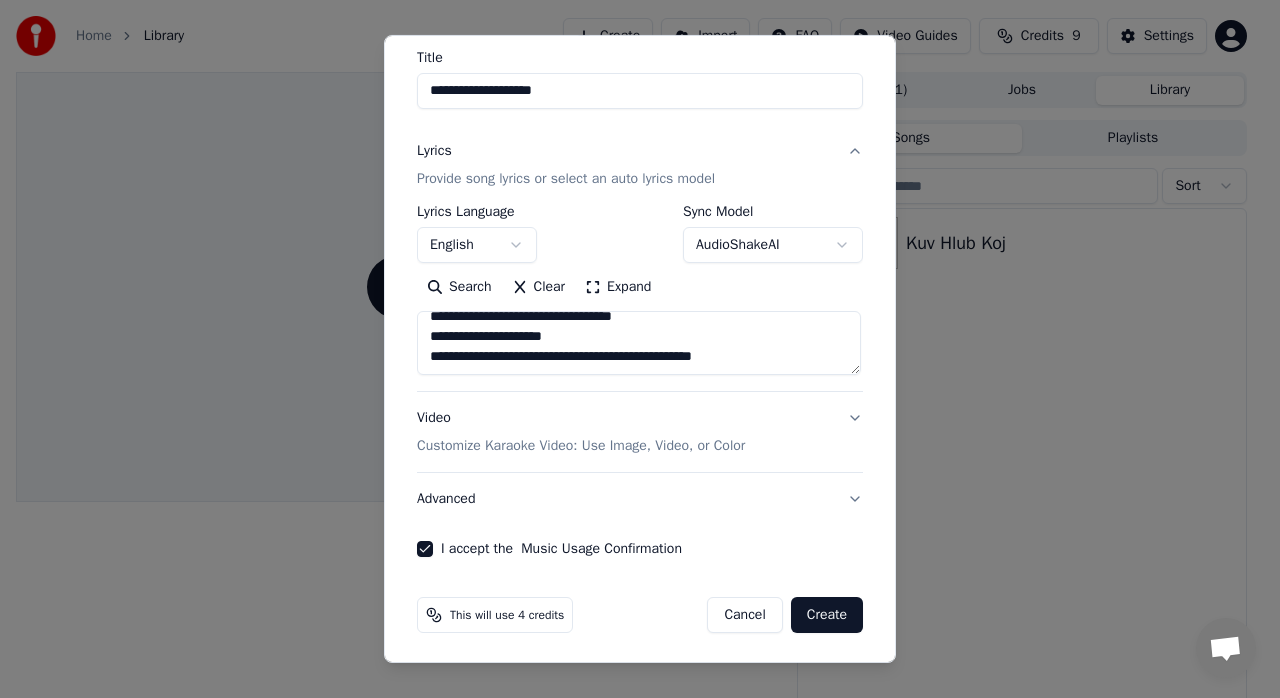 click on "Create" at bounding box center [827, 615] 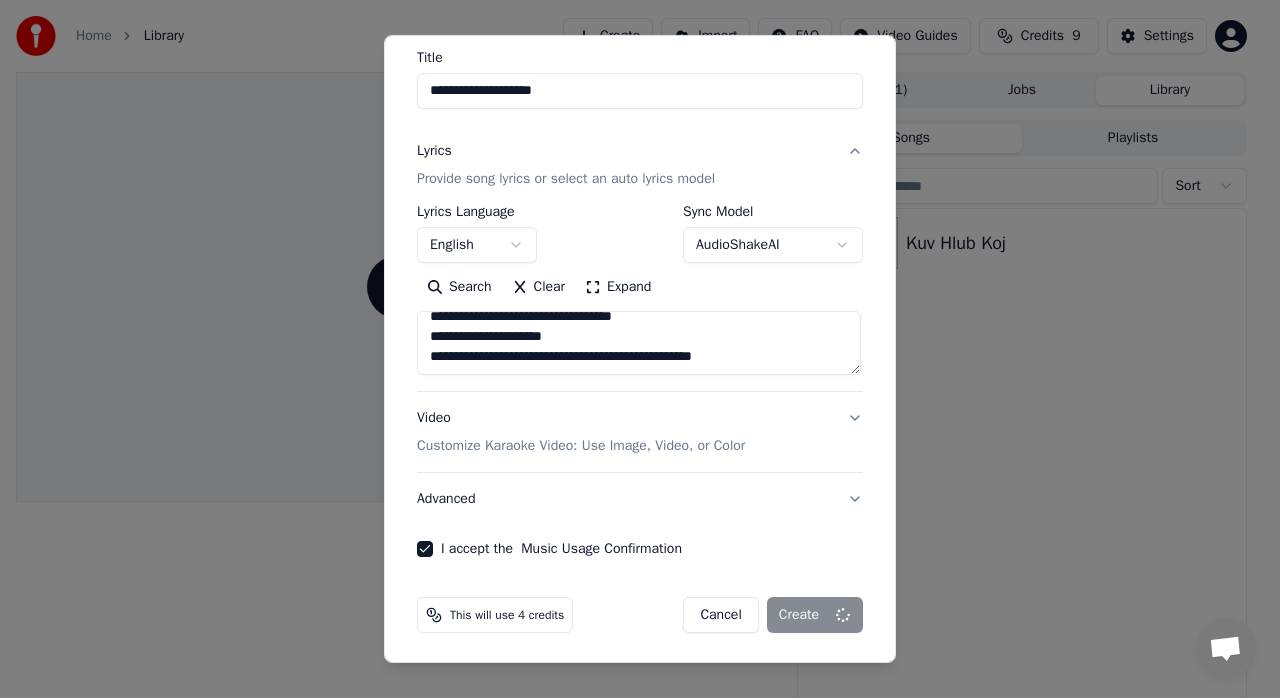 type on "**********" 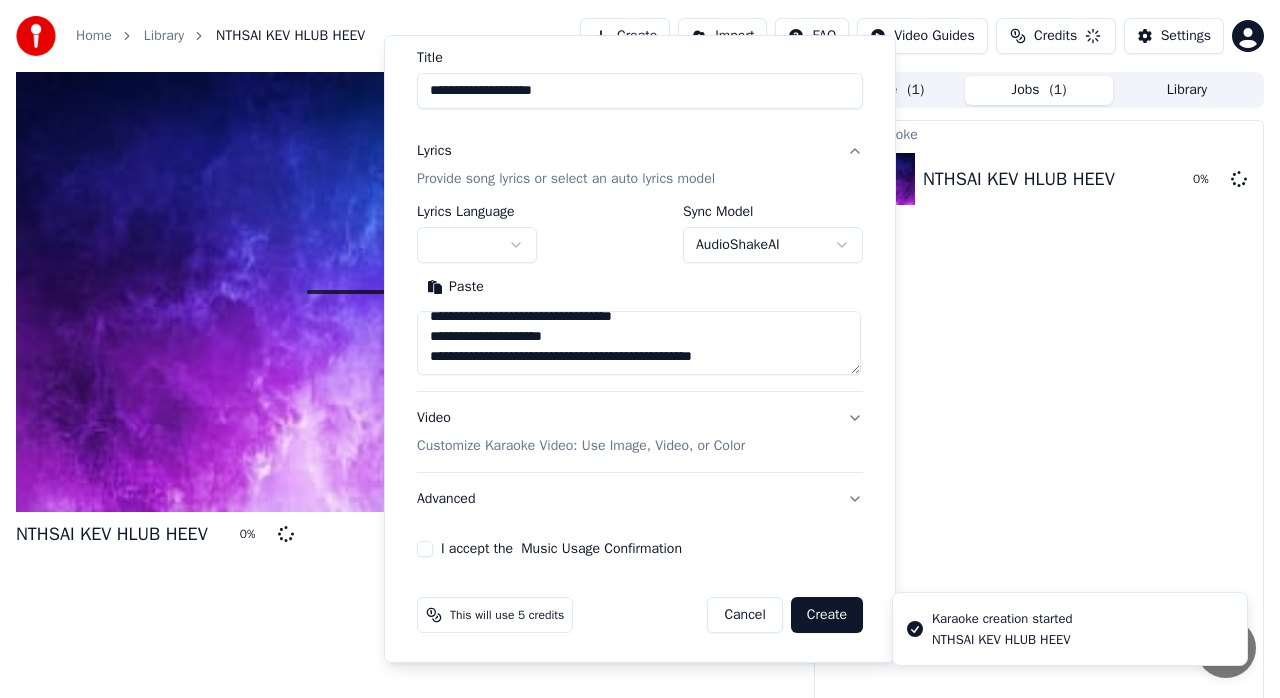 type 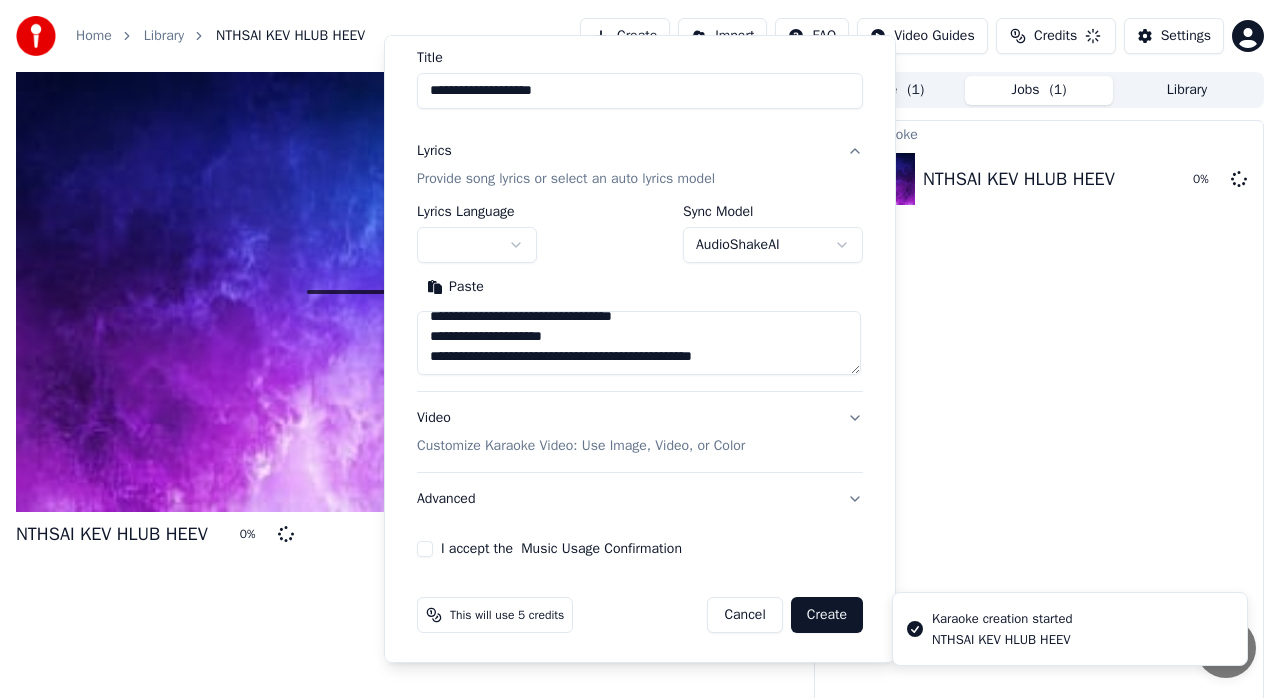 type 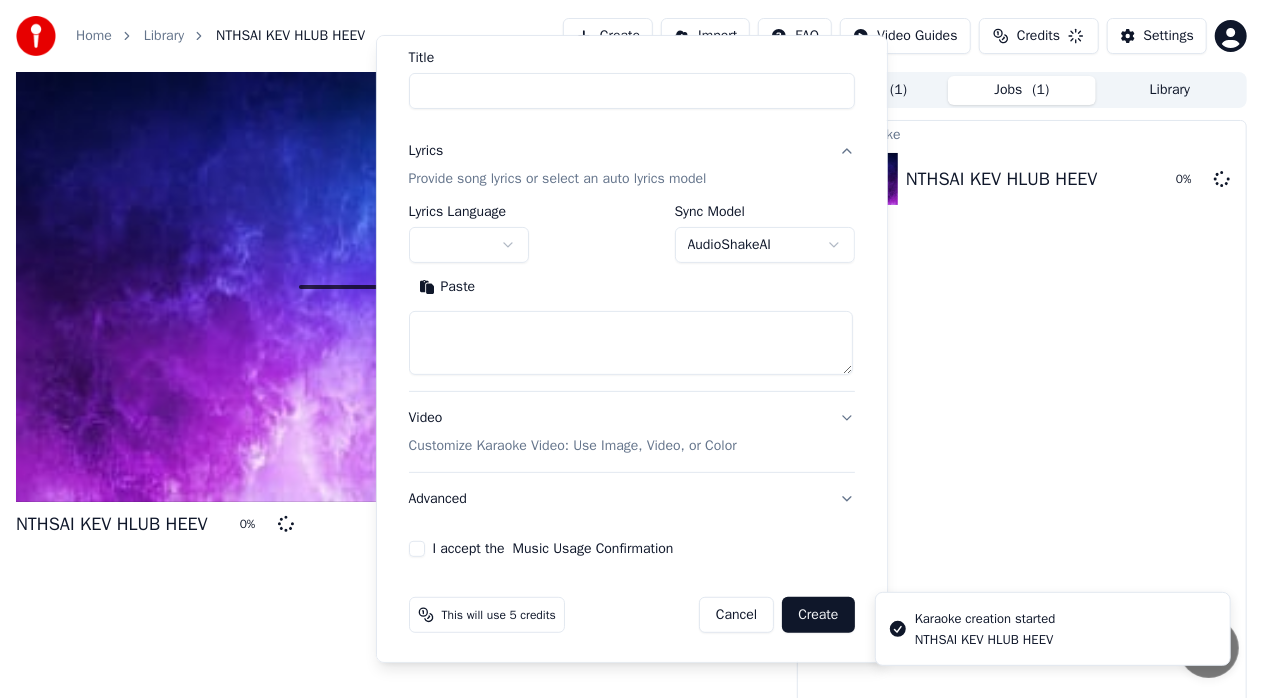 scroll, scrollTop: 0, scrollLeft: 0, axis: both 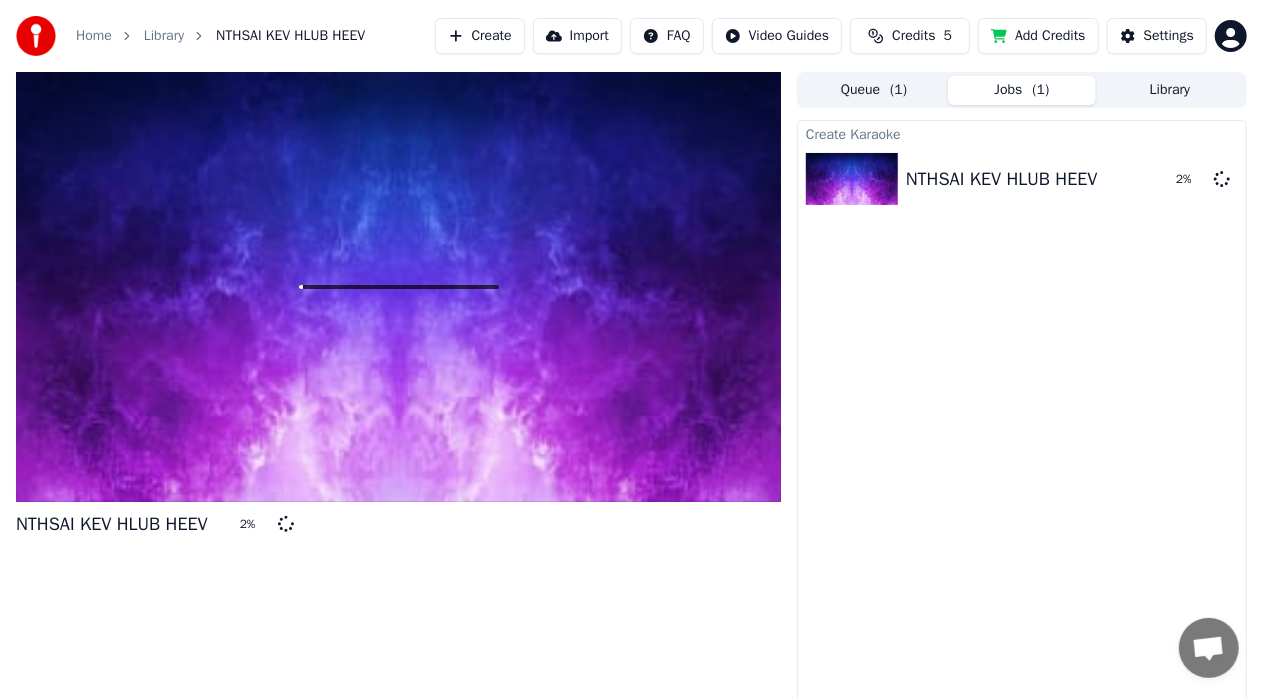 click on "( 1 )" at bounding box center [898, 90] 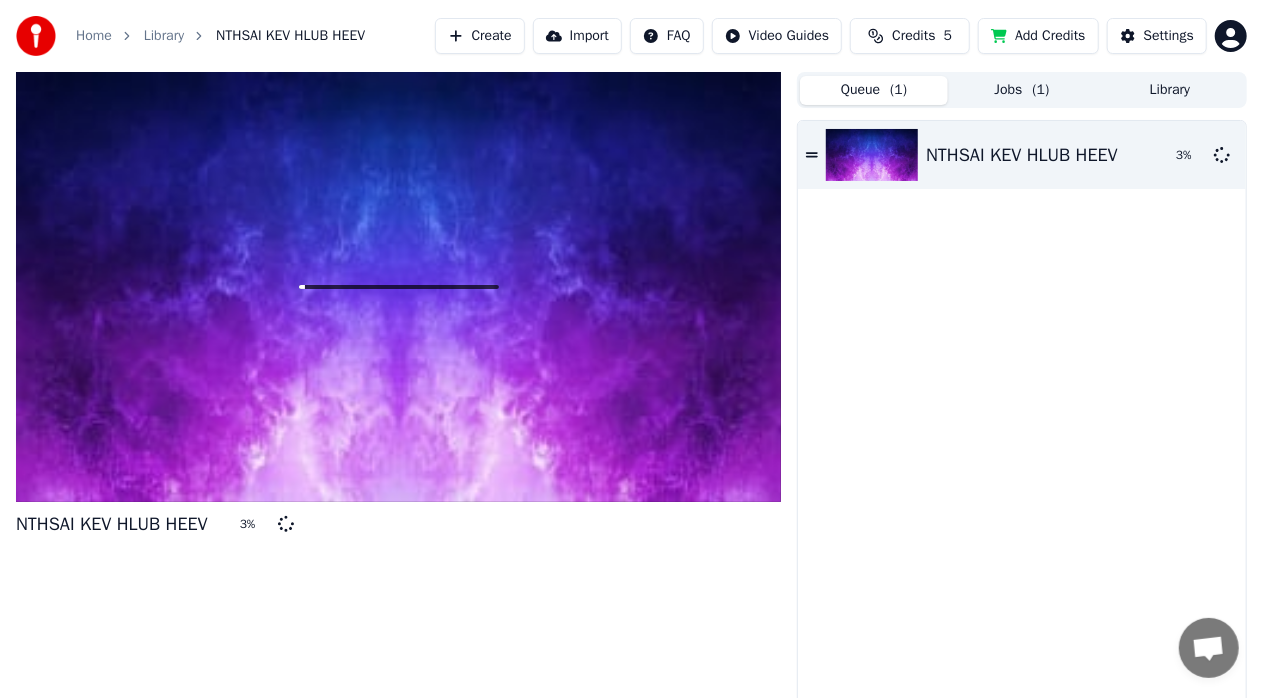 click on "Jobs ( 1 )" at bounding box center [1022, 90] 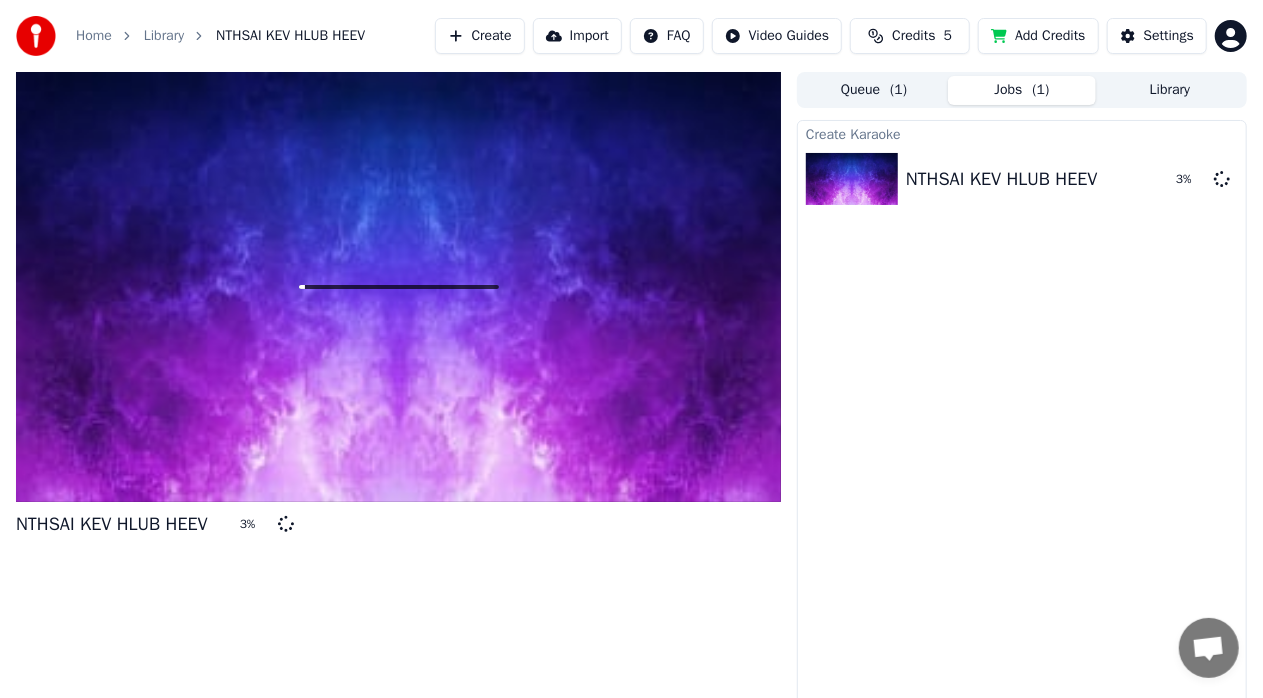 click on "Queue ( 1 )" at bounding box center [874, 90] 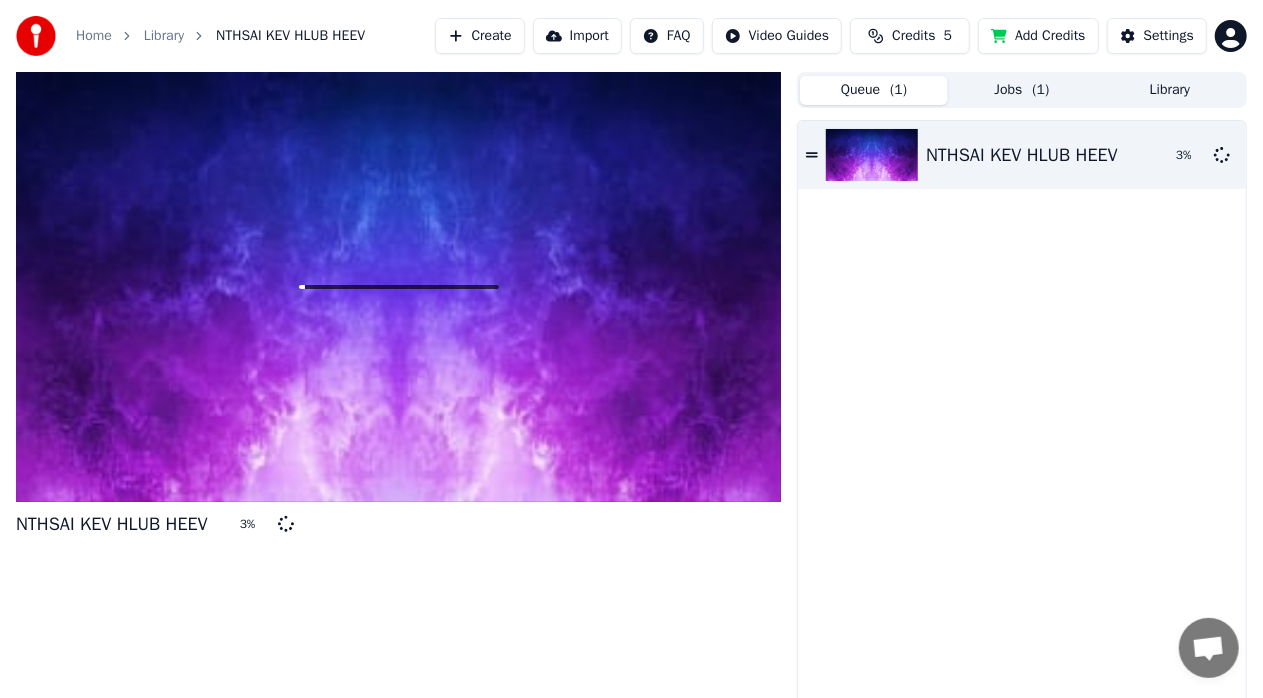 click on "Add Credits" at bounding box center (1038, 36) 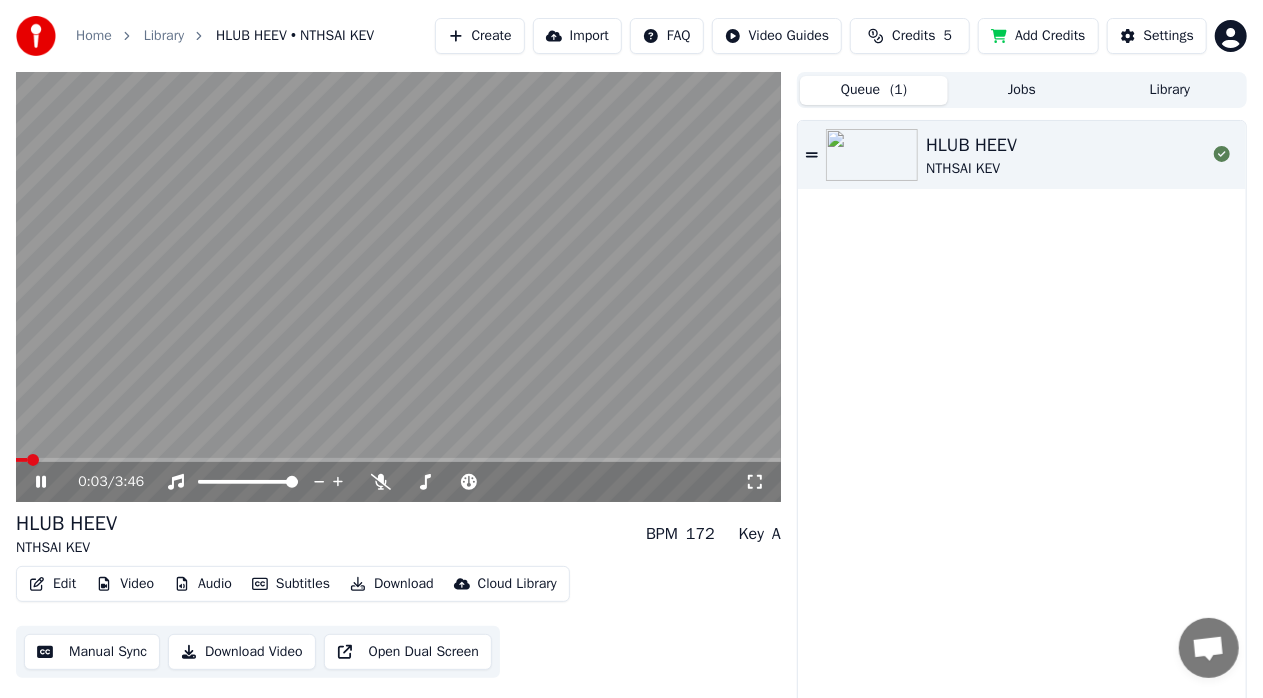 click at bounding box center (398, 287) 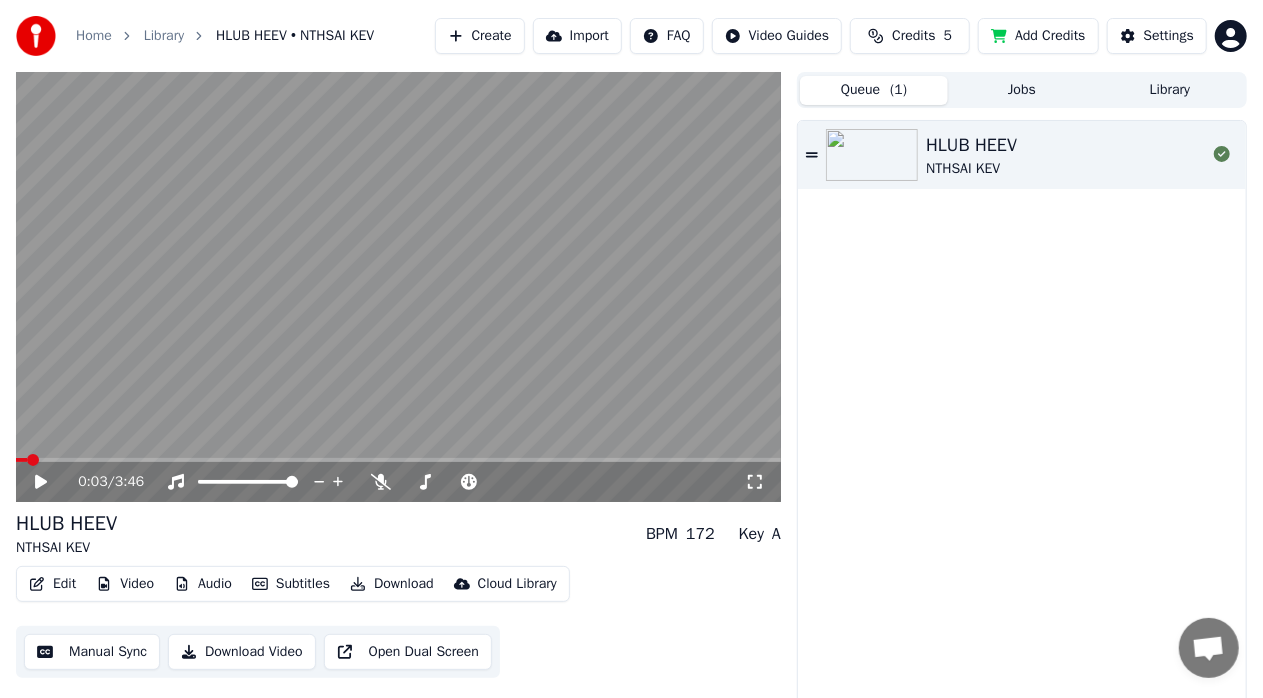 click at bounding box center (398, 287) 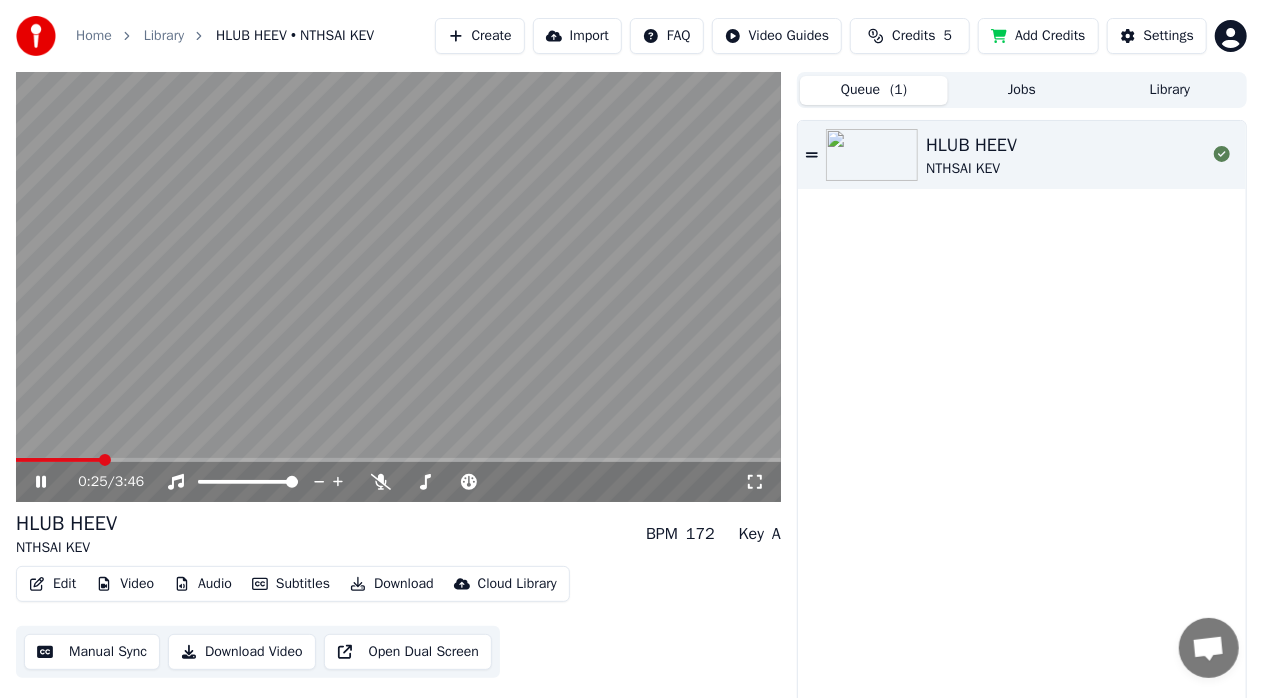 click at bounding box center [105, 460] 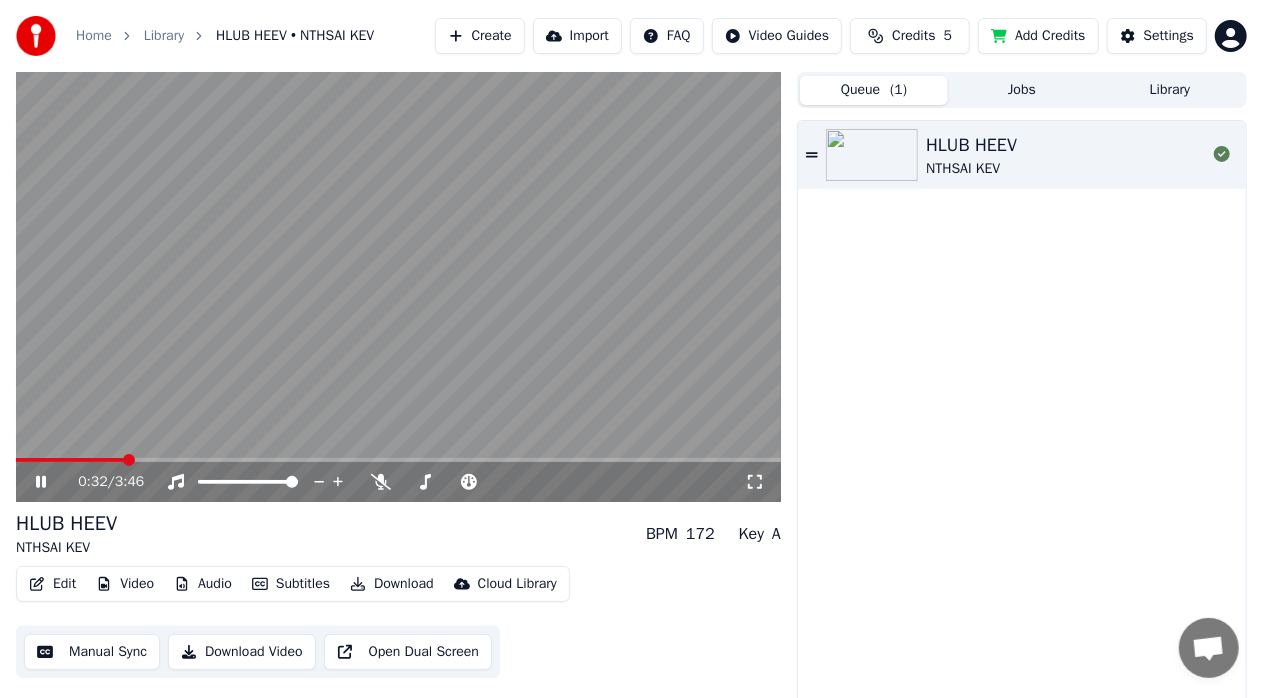 click at bounding box center [129, 460] 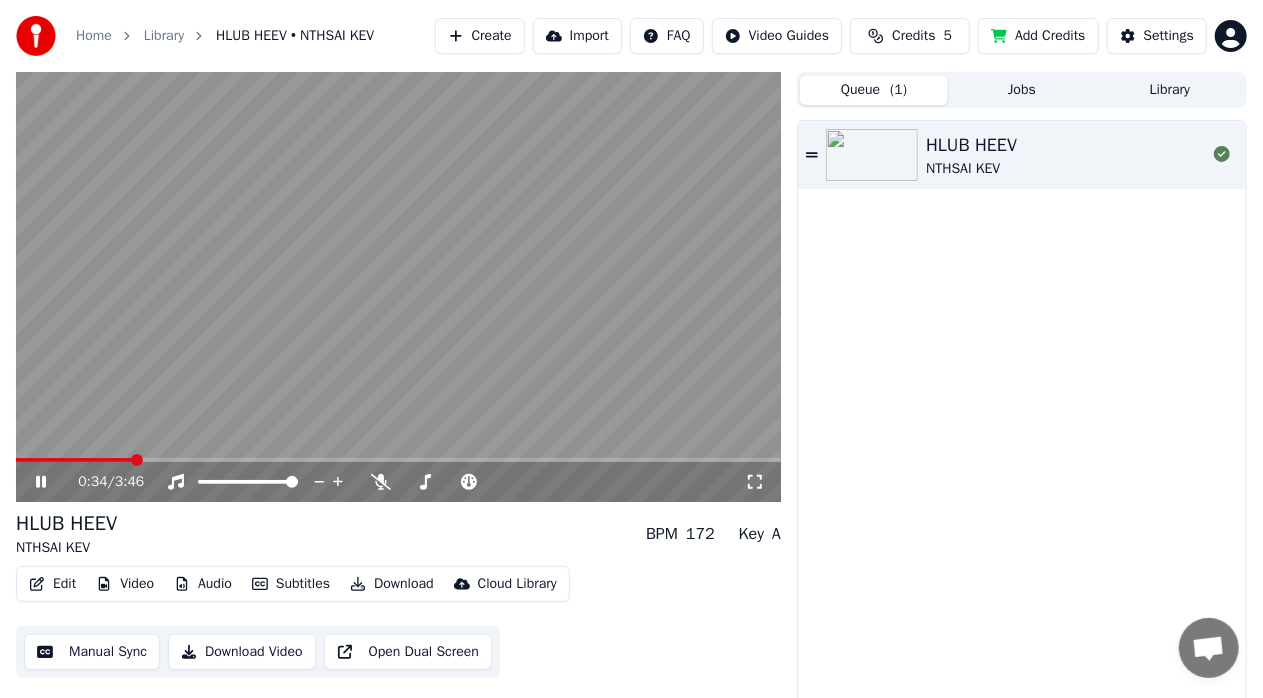 click at bounding box center (398, 287) 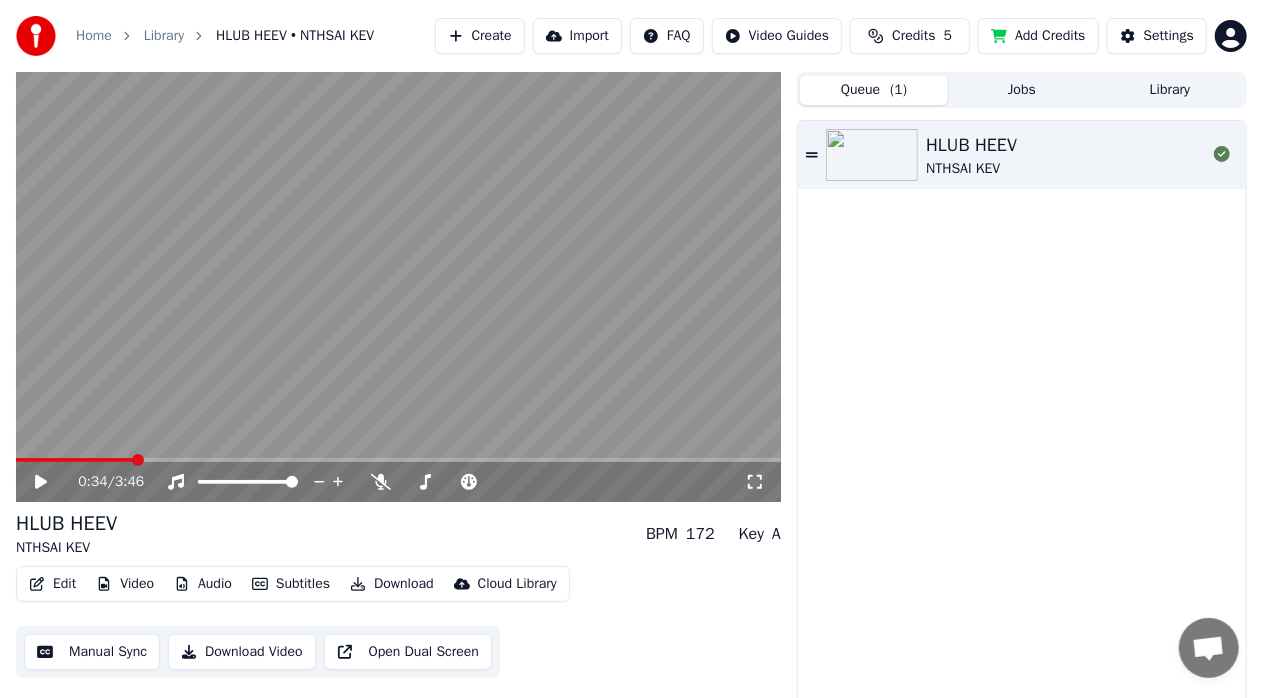 click at bounding box center [398, 287] 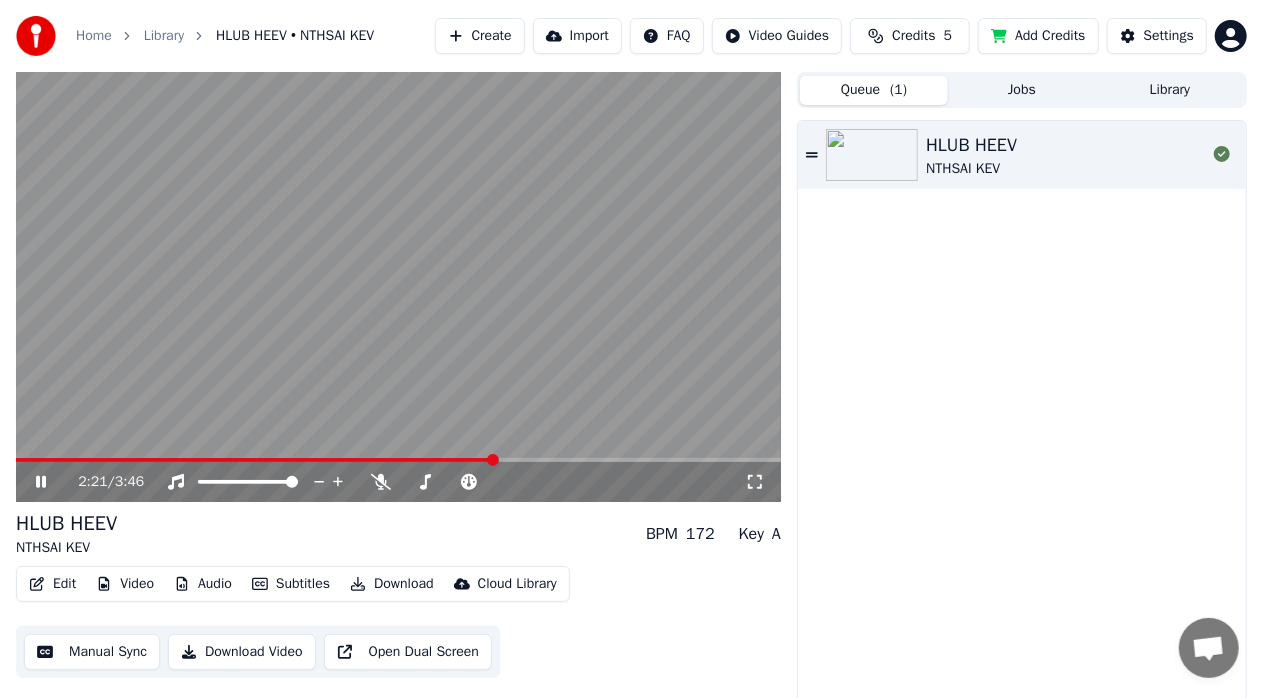 click at bounding box center (398, 287) 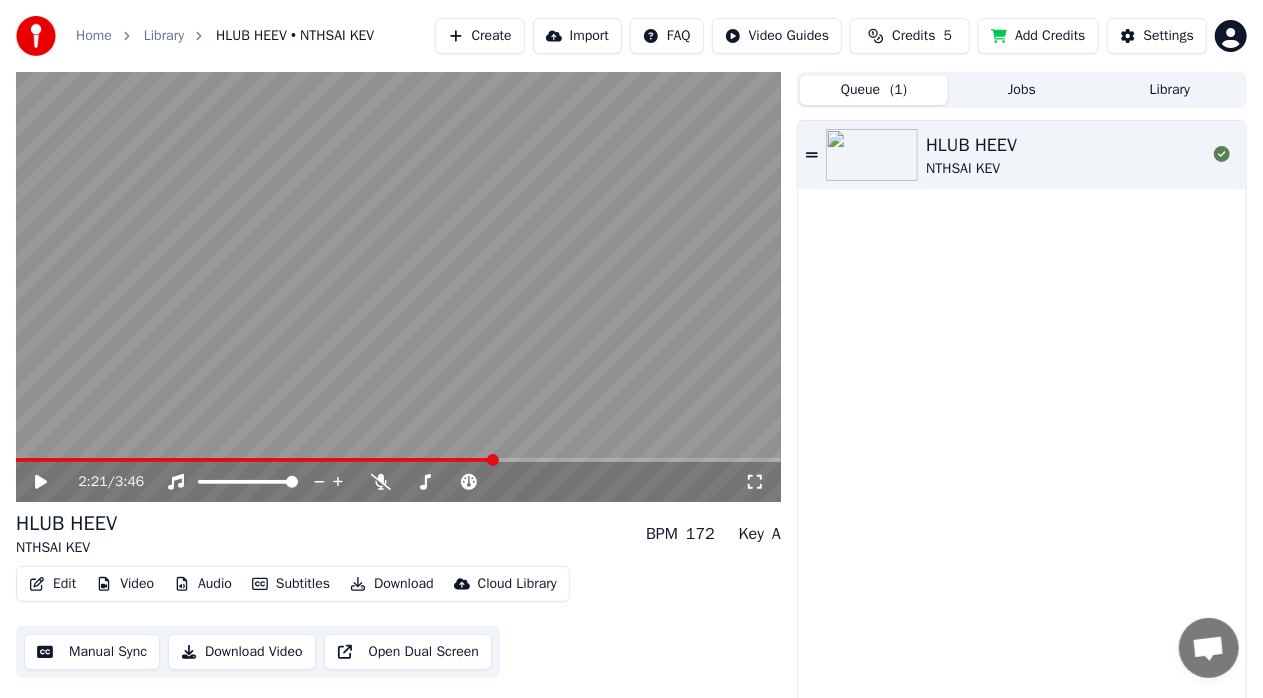 click at bounding box center (398, 287) 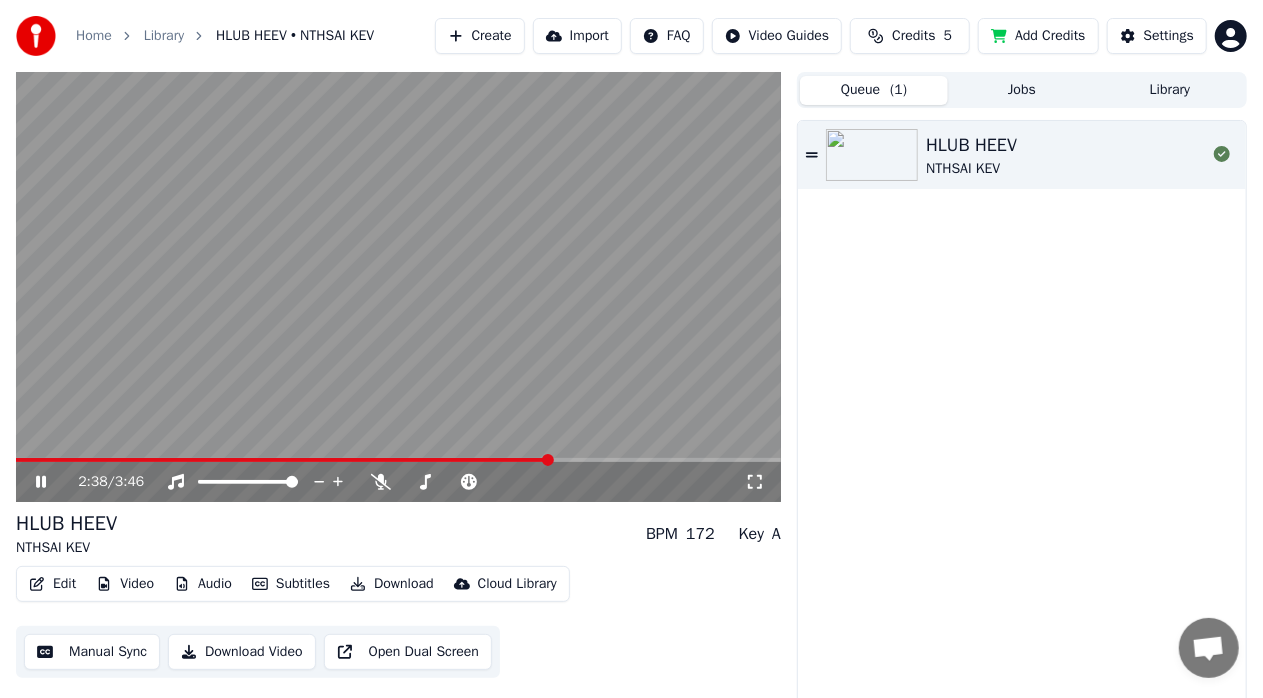 click at bounding box center (548, 460) 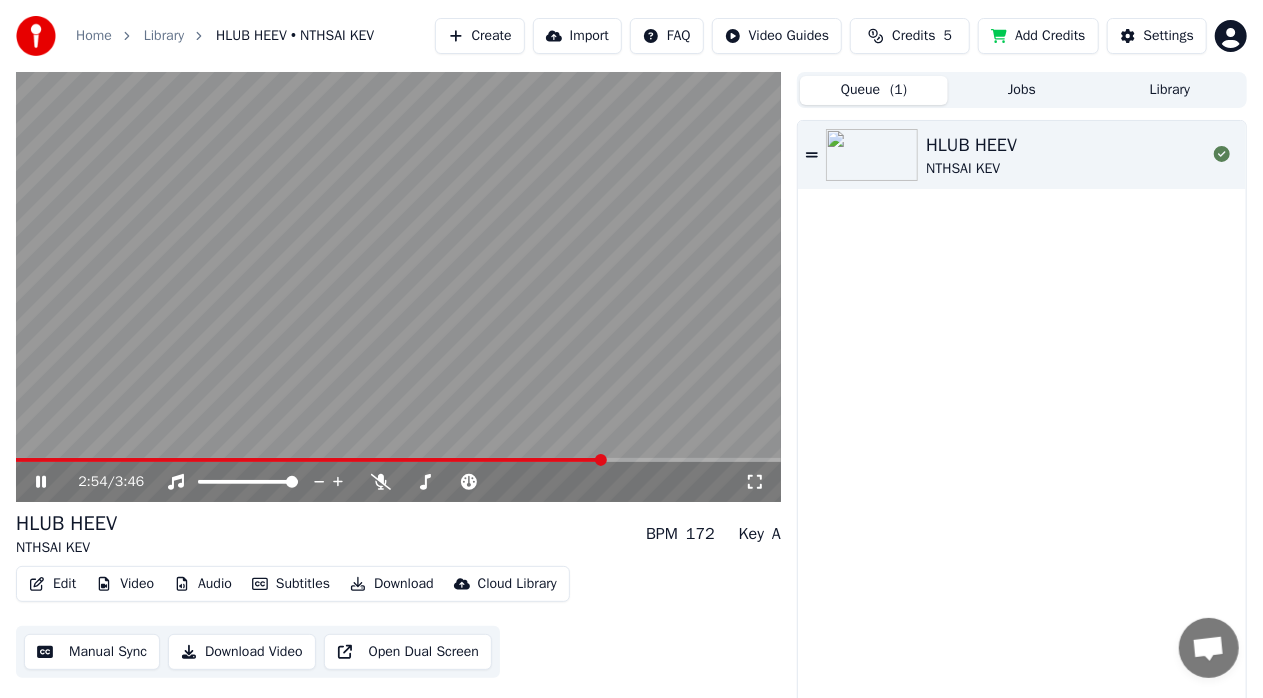 click at bounding box center [601, 460] 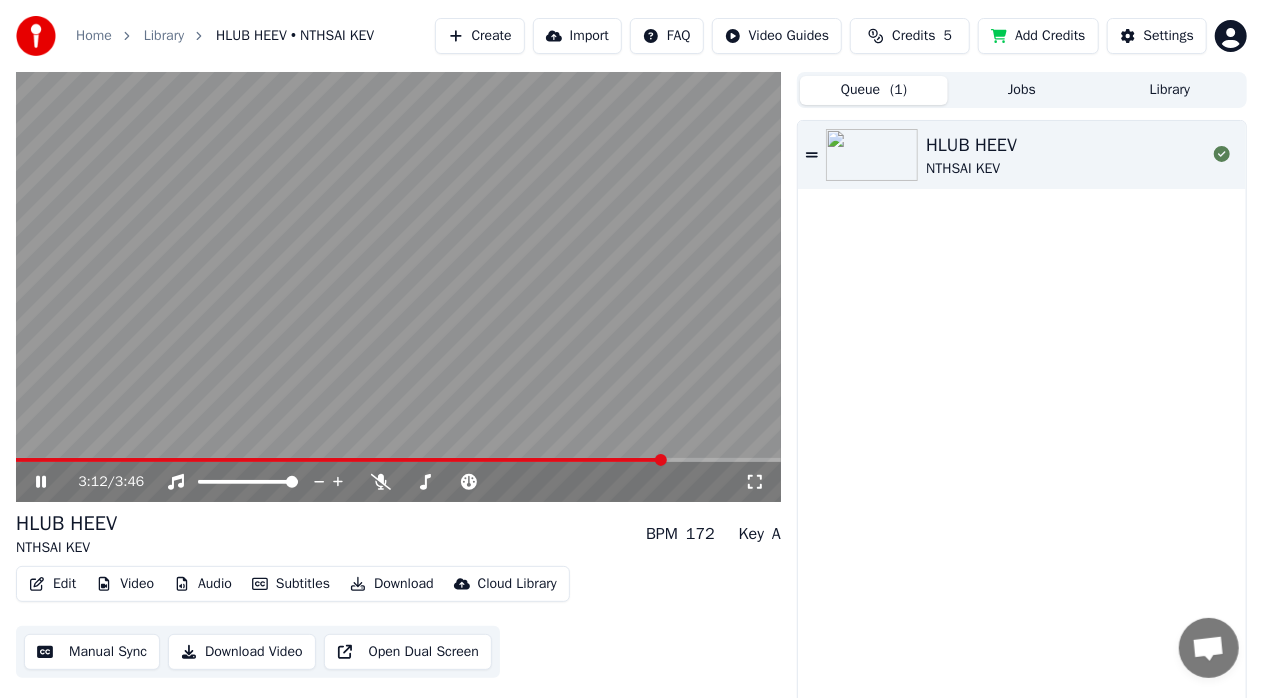 click at bounding box center (661, 460) 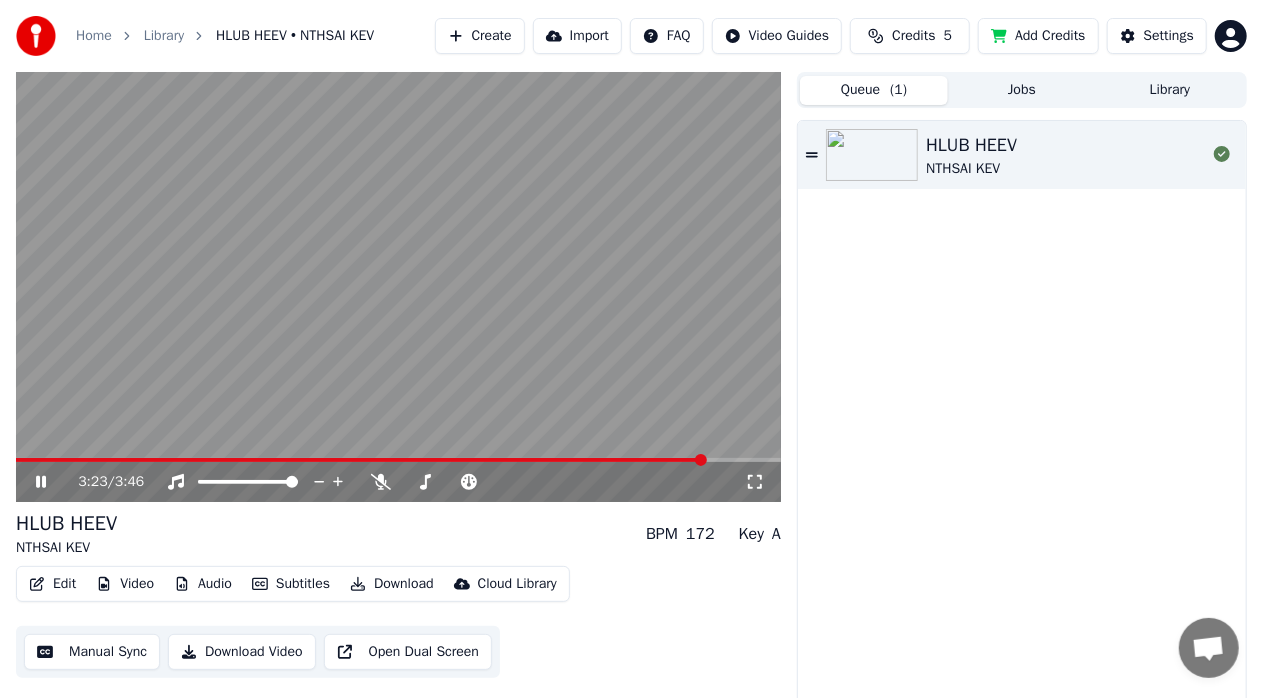 click at bounding box center (398, 287) 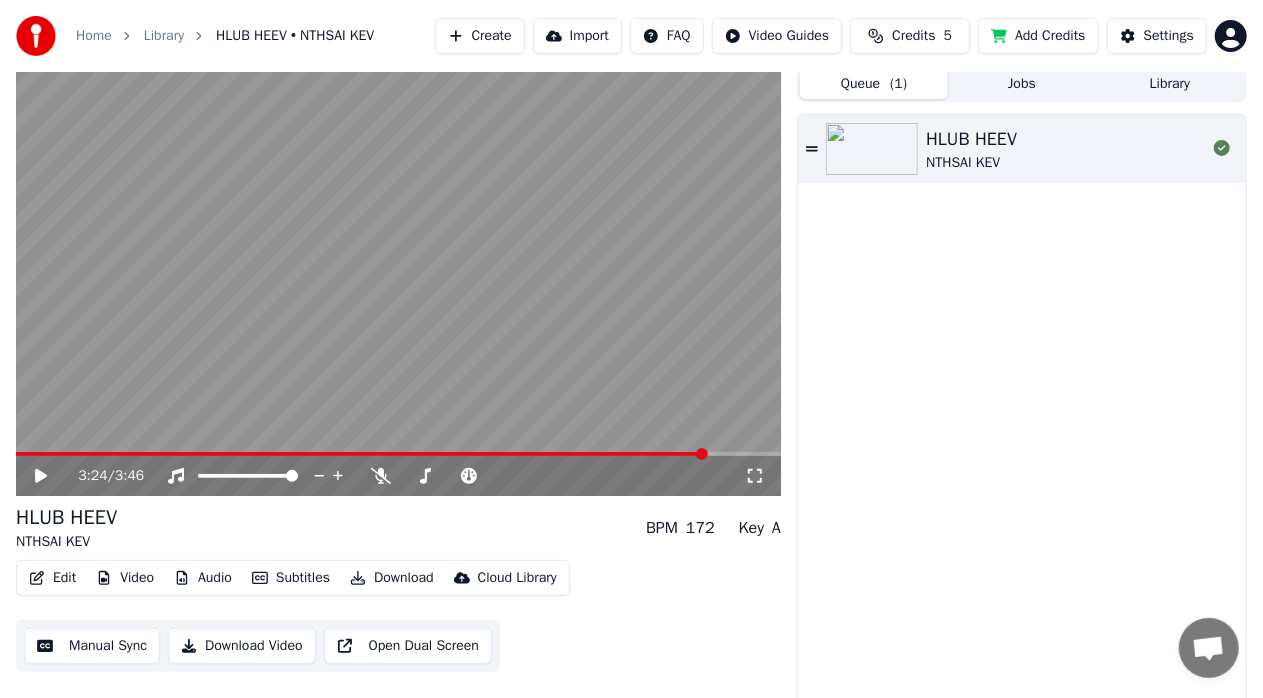 scroll, scrollTop: 15, scrollLeft: 0, axis: vertical 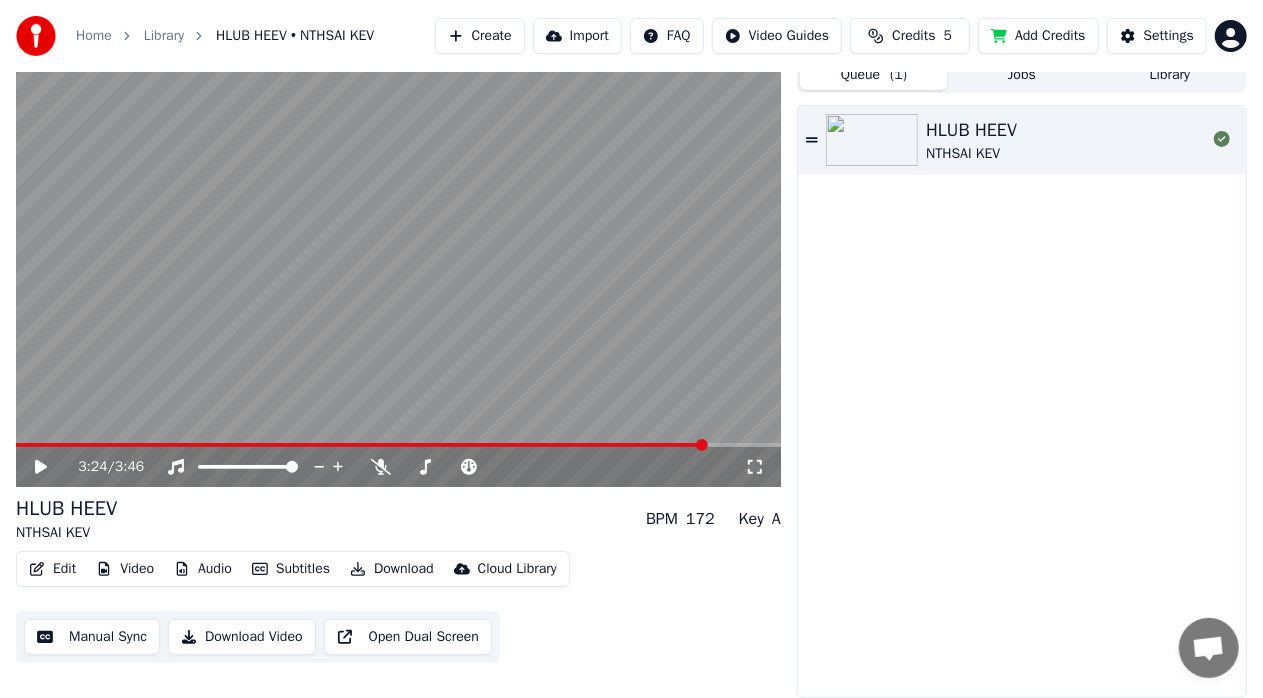 click on "Home Library HLUB HEEV • NTHSAI KEV Create Import FAQ Video Guides Credits 5 Add Credits Settings" at bounding box center (631, 36) 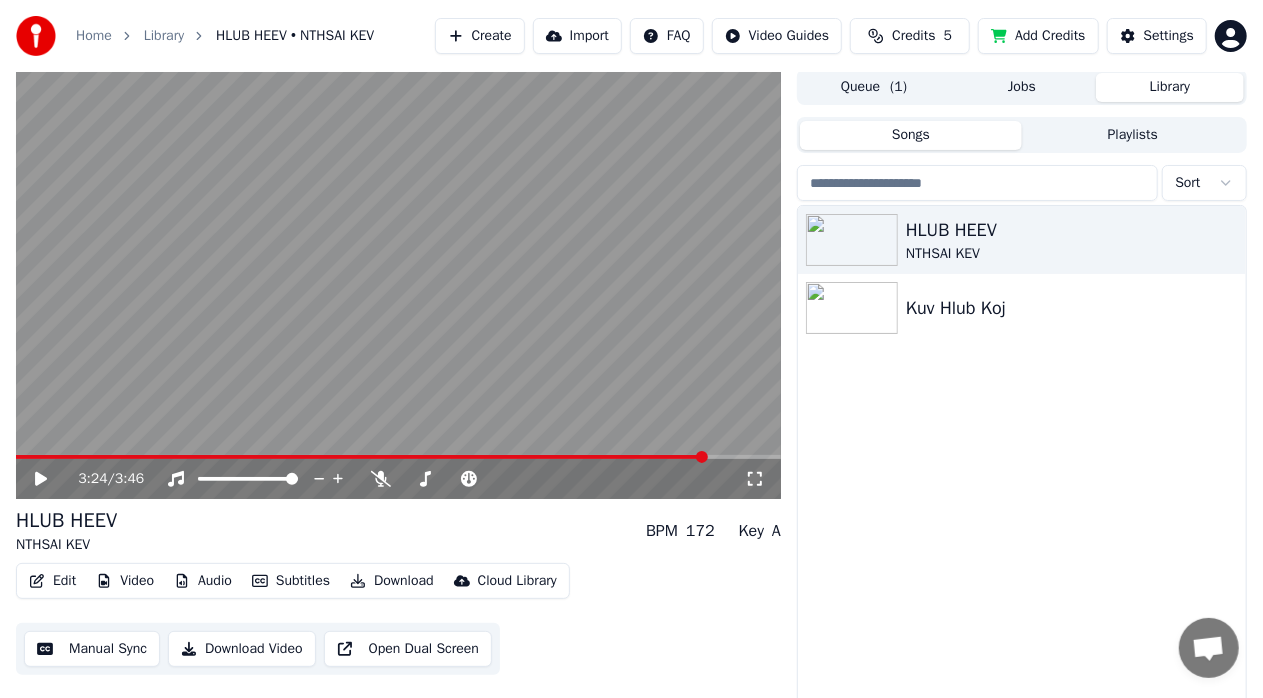 scroll, scrollTop: 0, scrollLeft: 0, axis: both 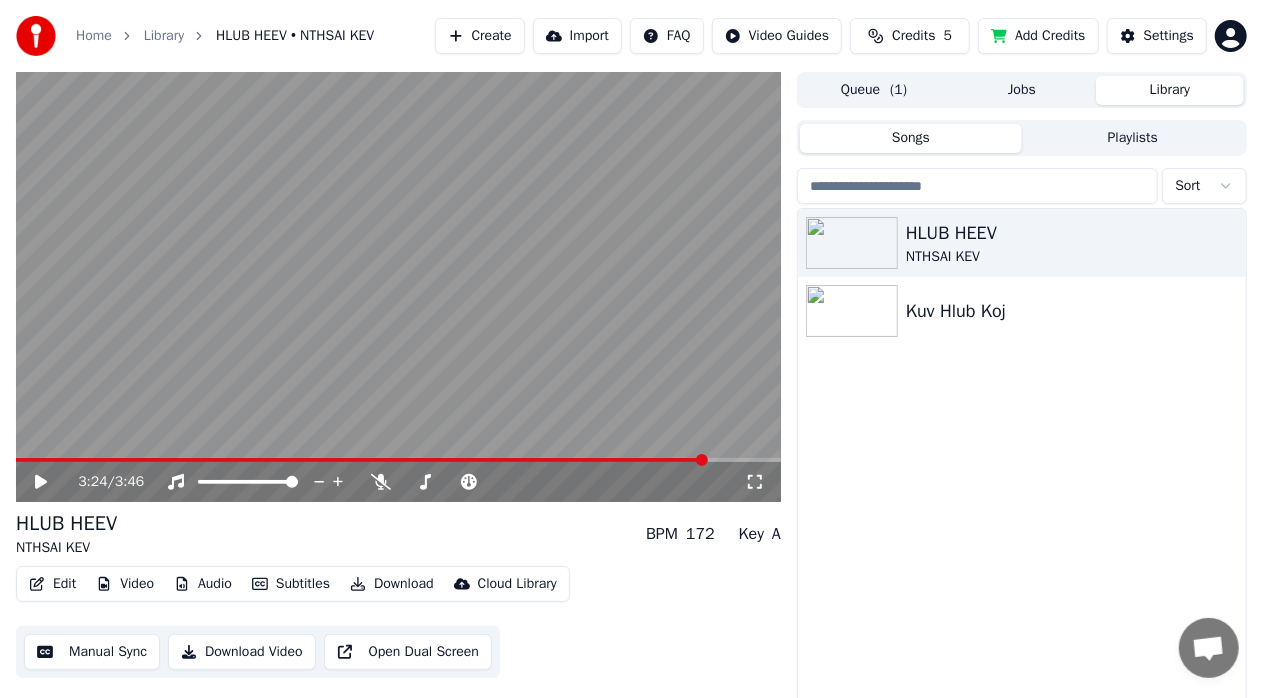 click on "HLUB HEEV NTHSAI KEV Kuv Hlub Koj" at bounding box center (1022, 470) 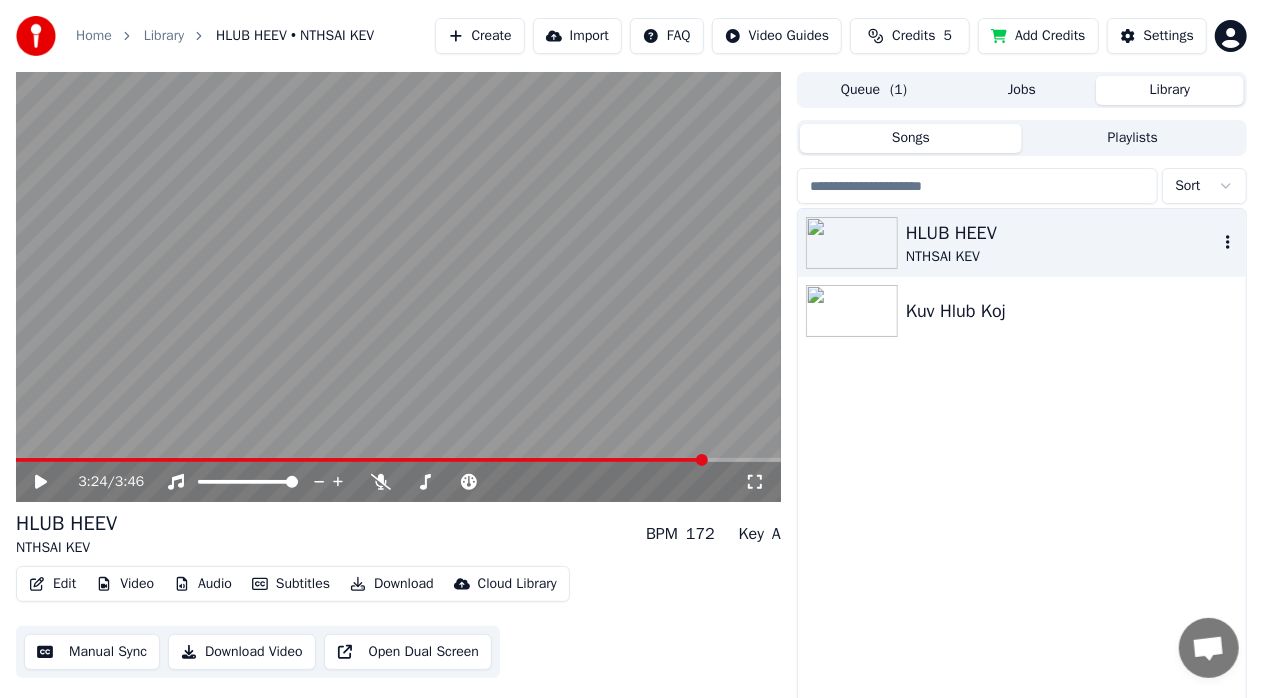 click on "NTHSAI KEV" at bounding box center (1062, 257) 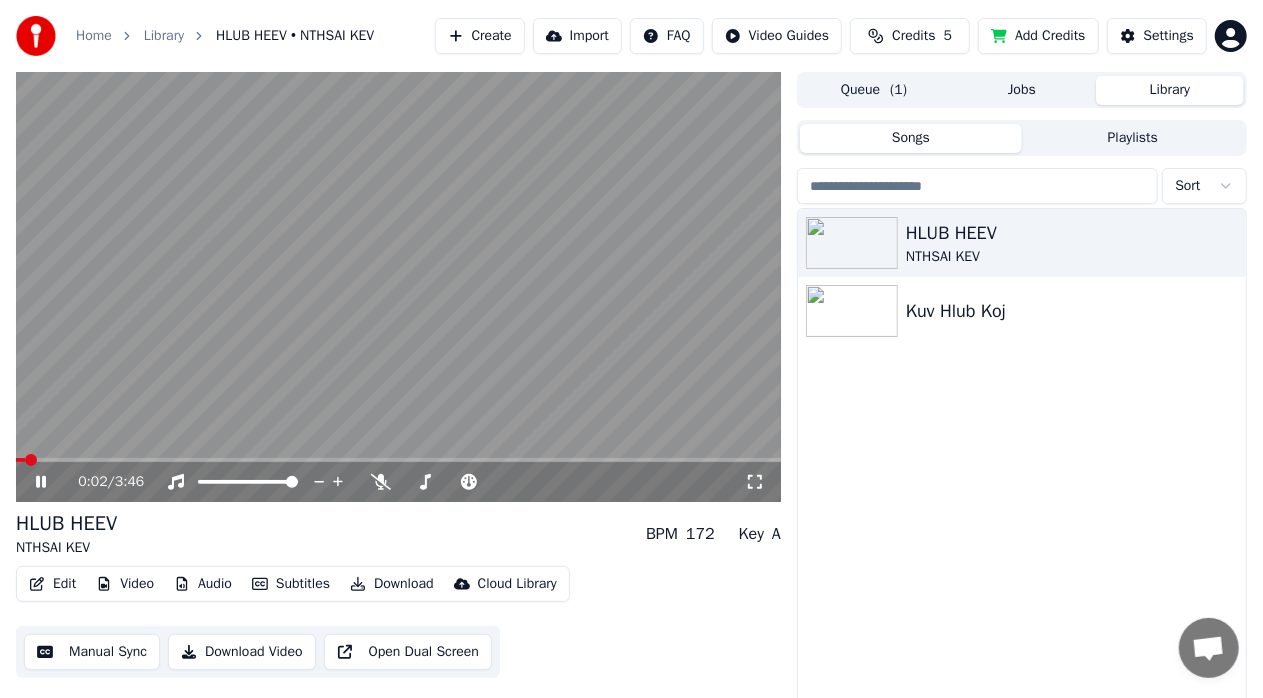 click at bounding box center [398, 287] 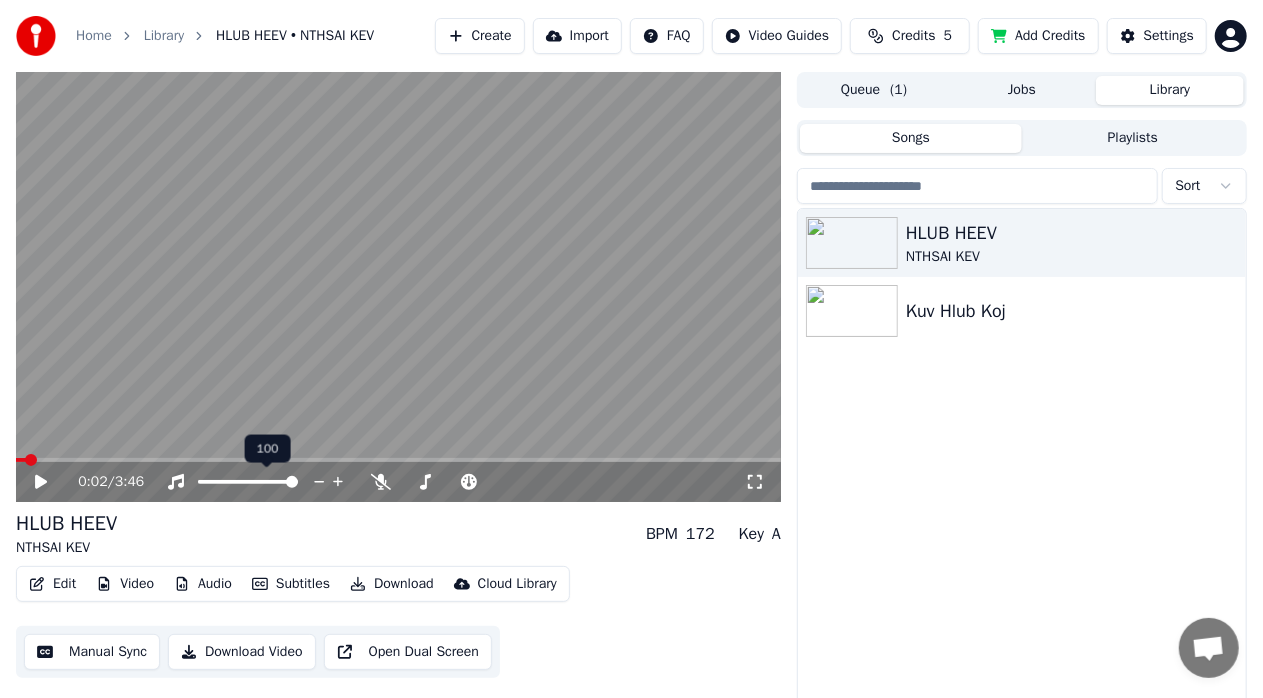 click at bounding box center (398, 287) 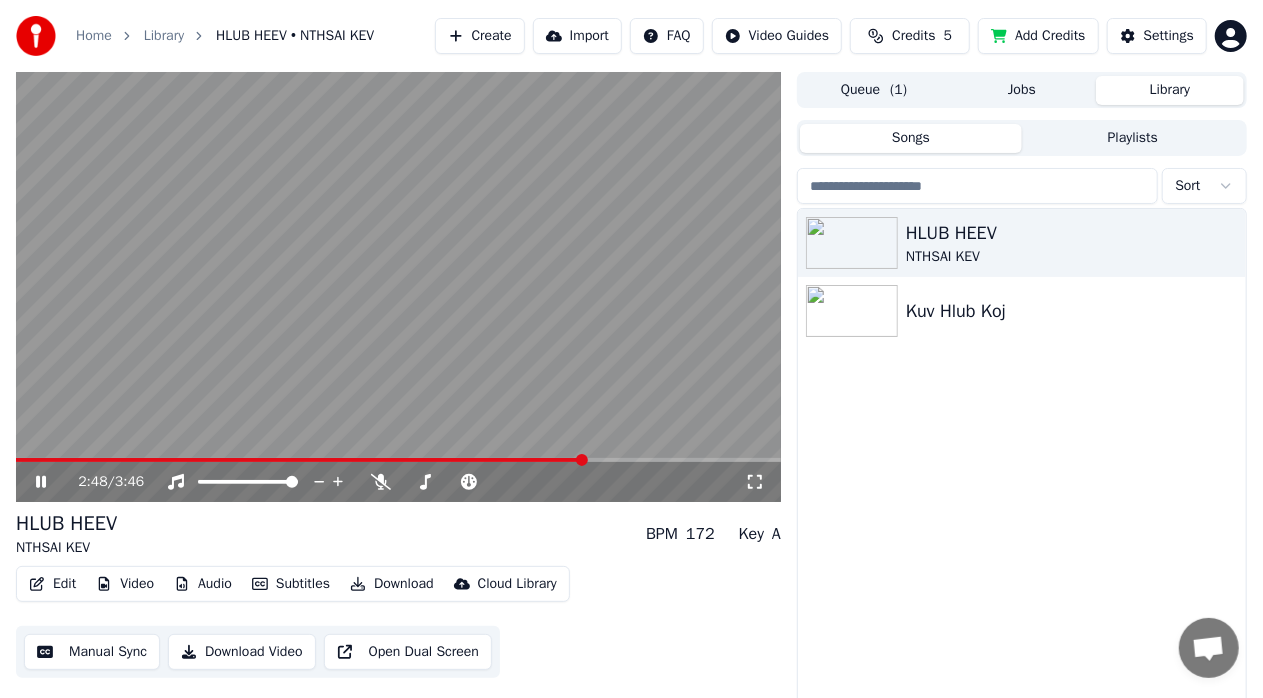 click at bounding box center [582, 460] 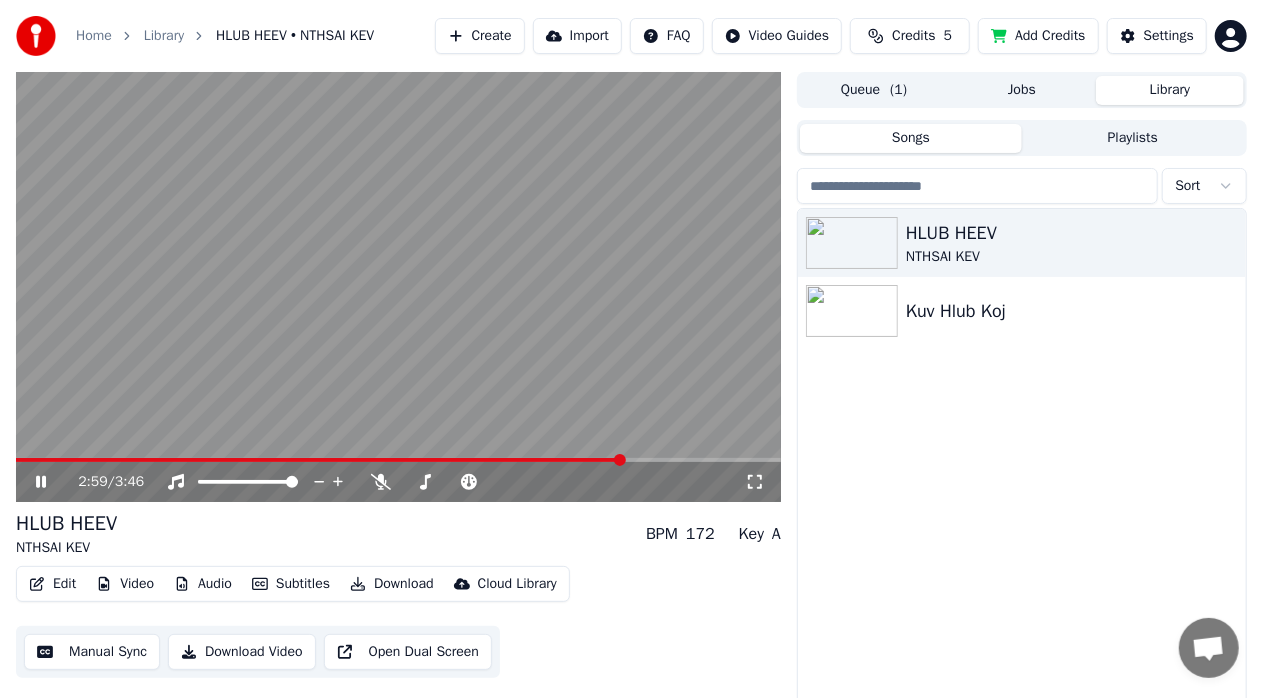 click at bounding box center [398, 287] 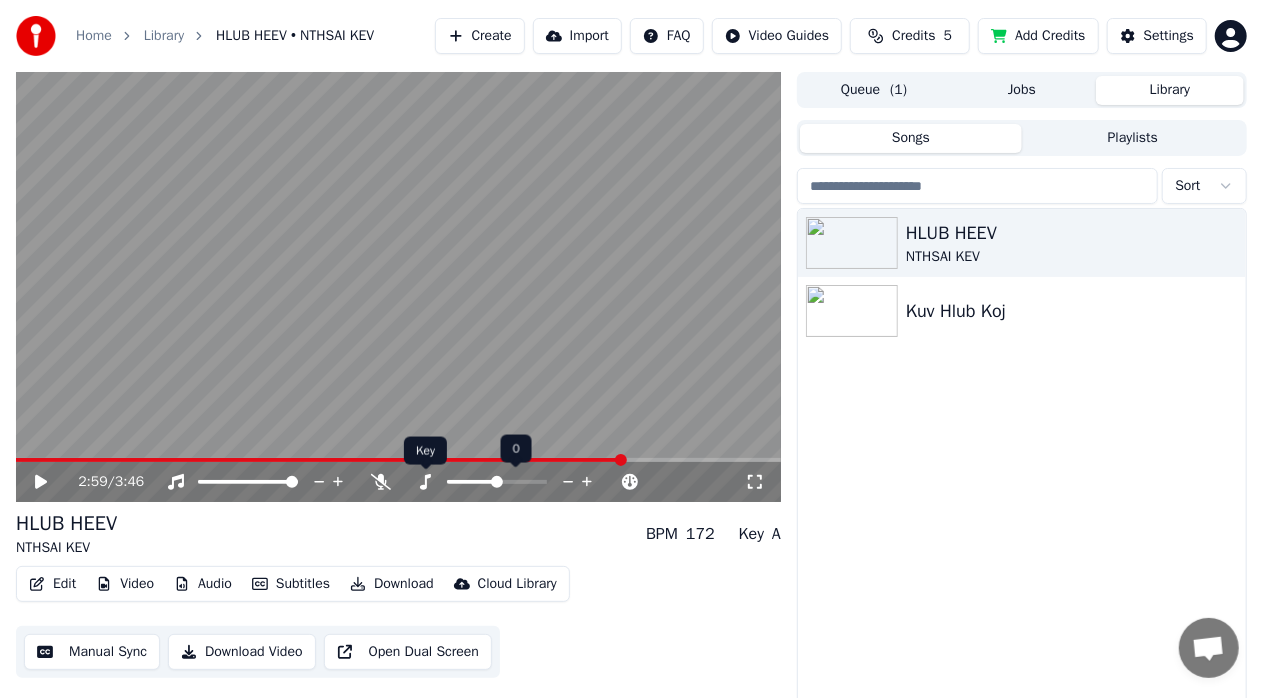 click 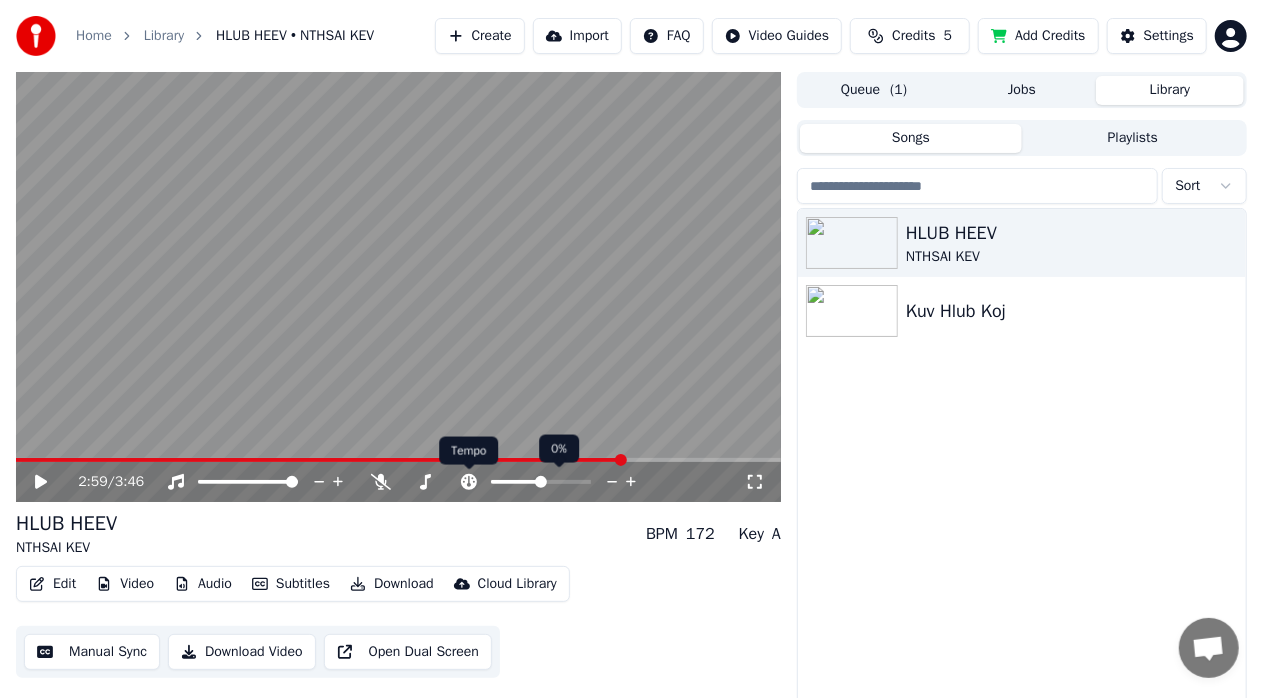 click 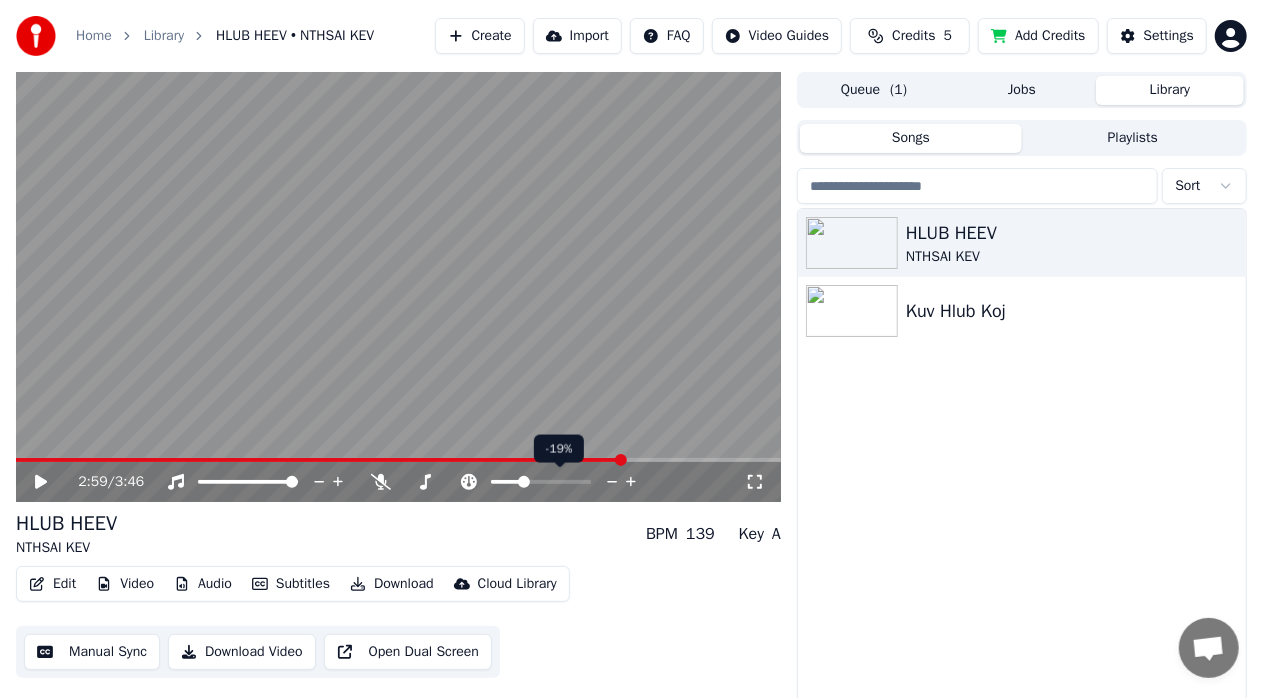 click at bounding box center (524, 482) 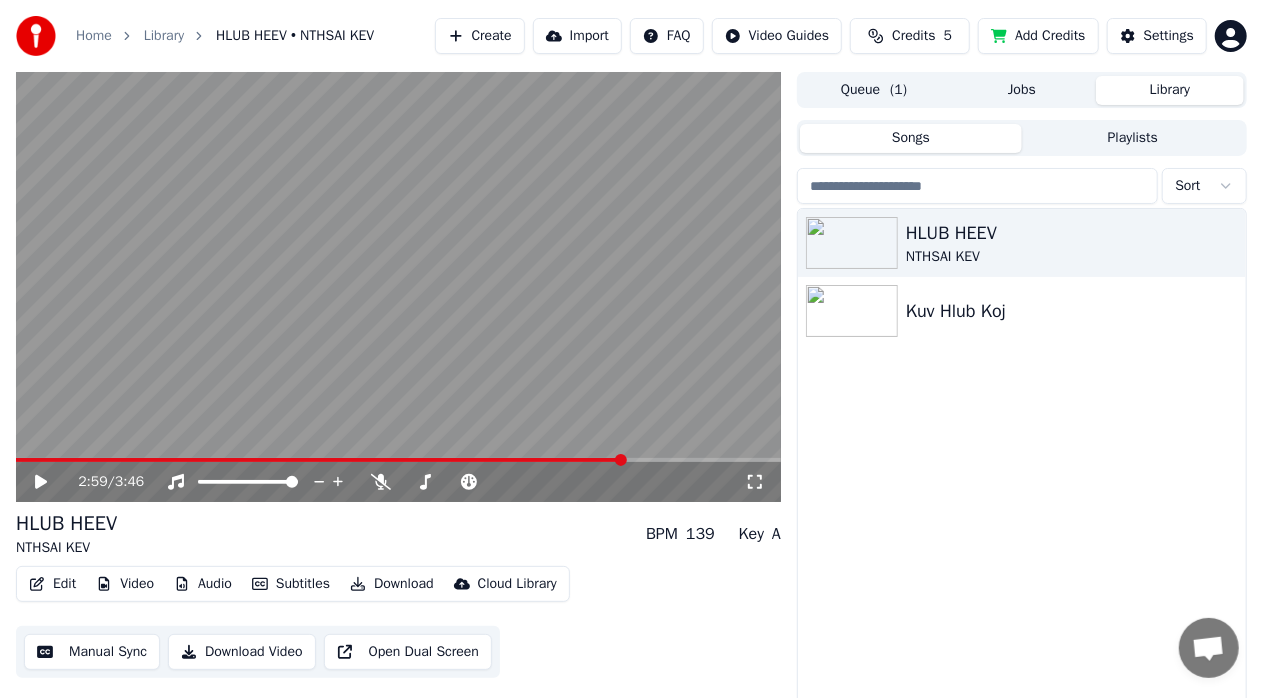 click at bounding box center (320, 460) 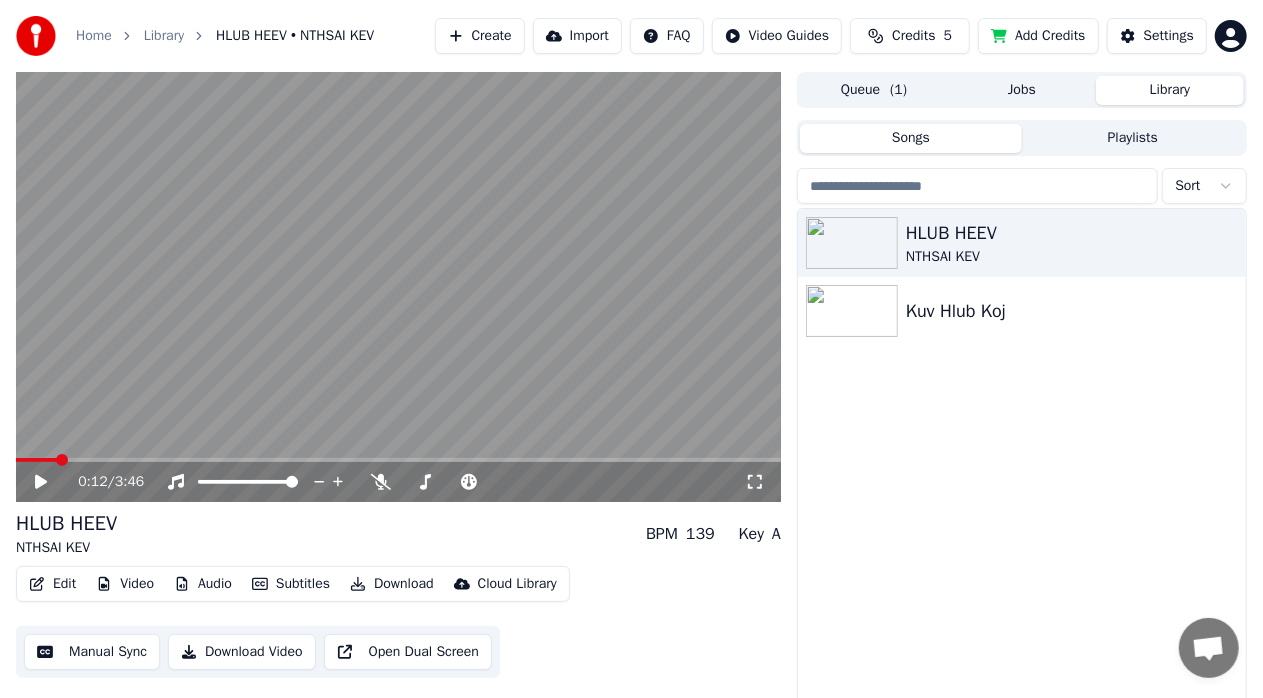 click 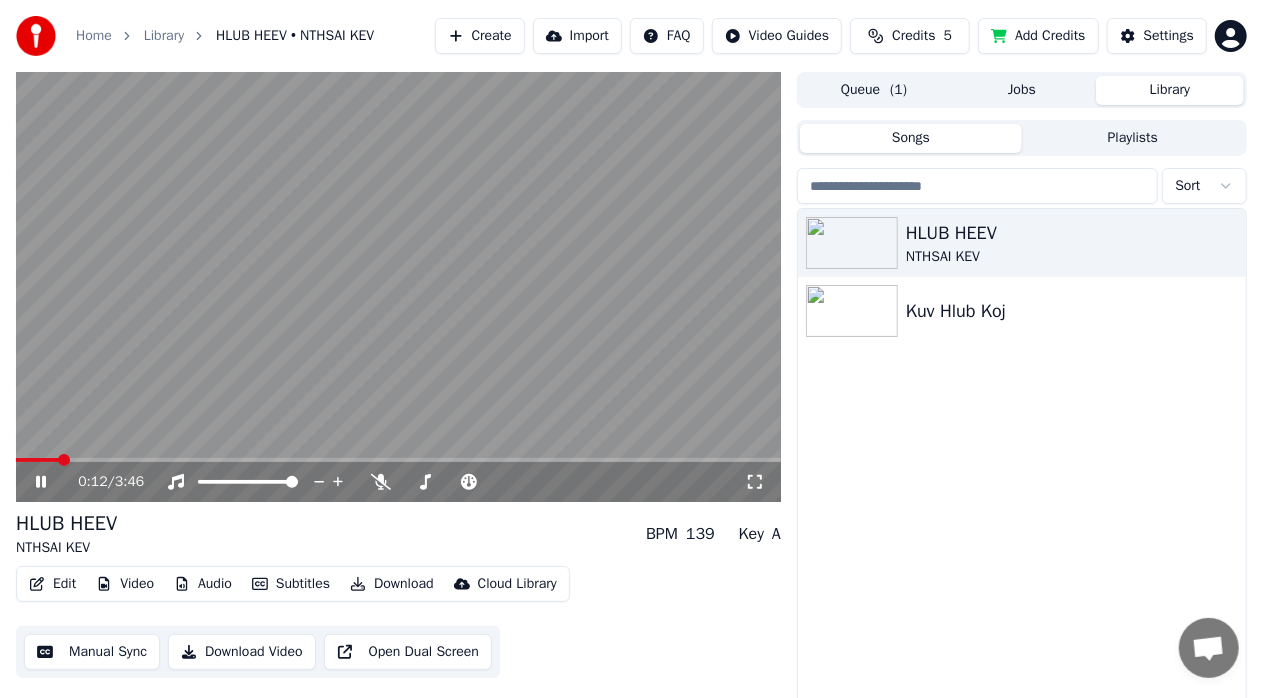 click on "0:12  /  3:46" at bounding box center [398, 482] 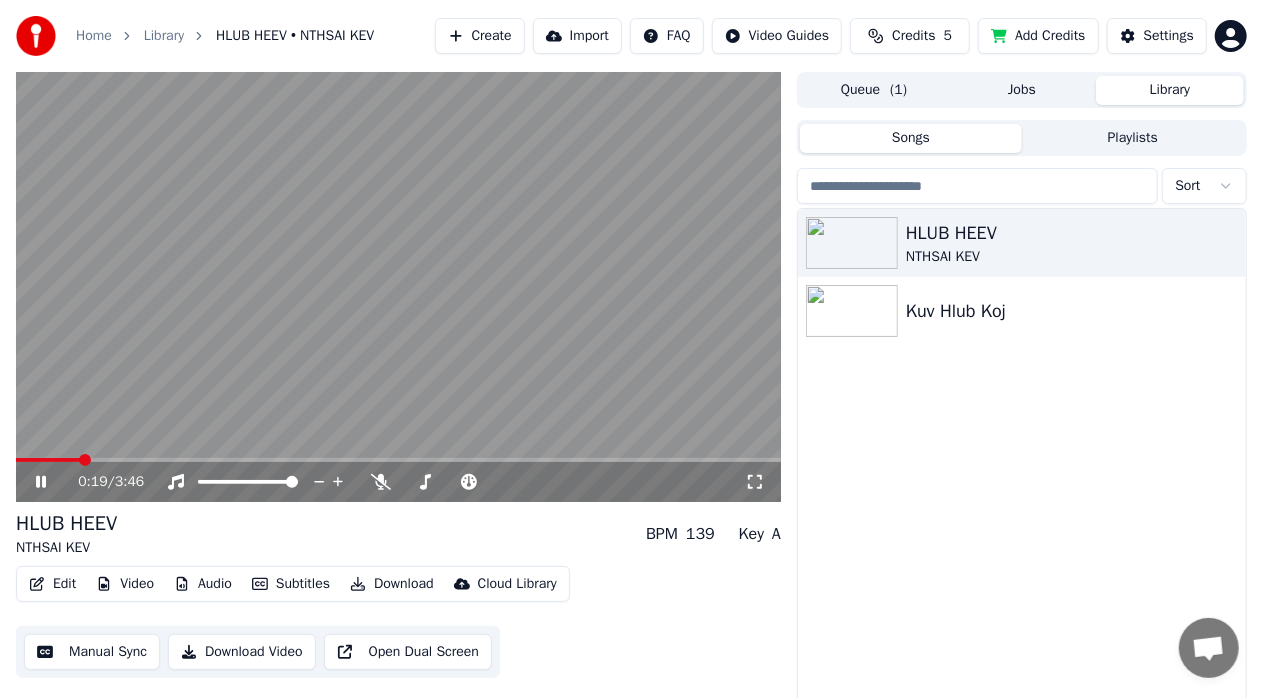 click at bounding box center (398, 460) 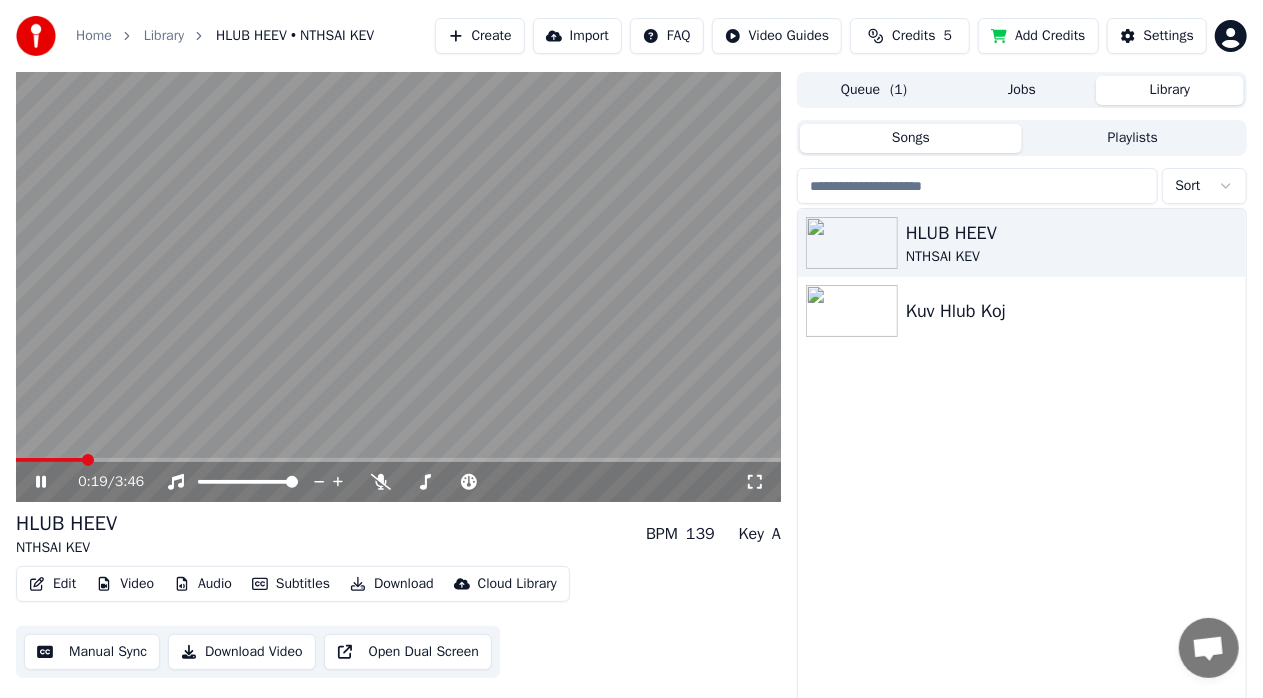 click at bounding box center [398, 287] 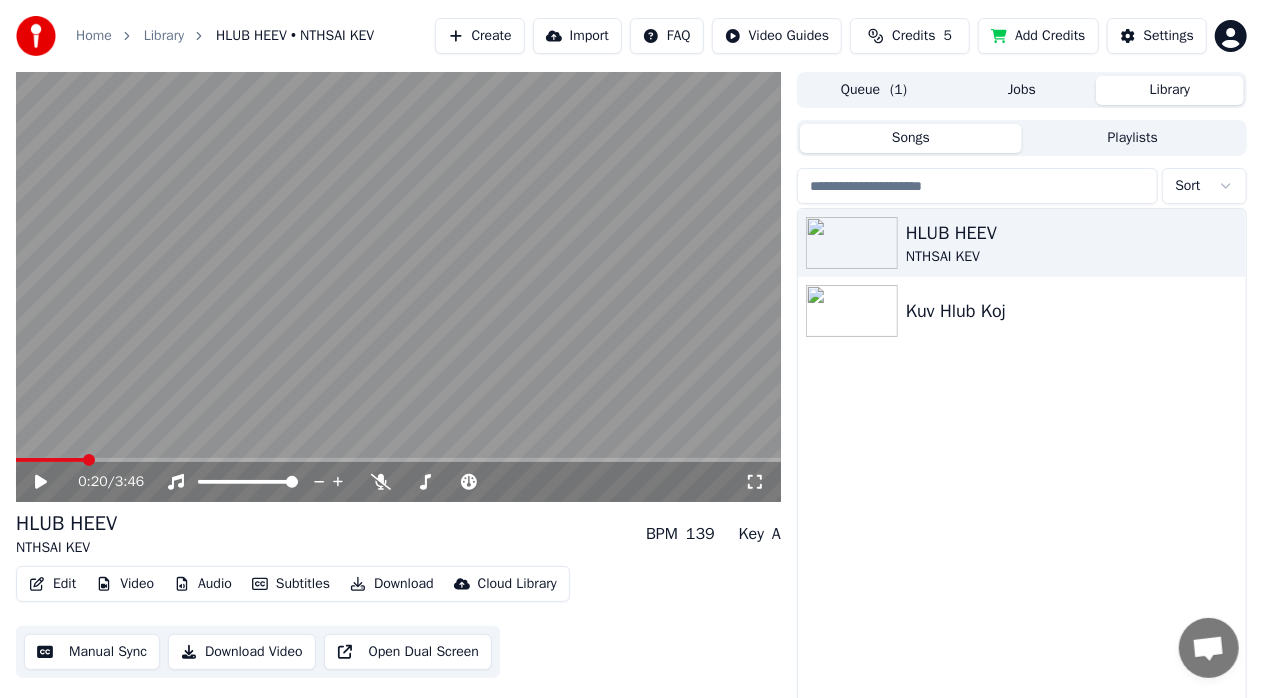 click at bounding box center [398, 460] 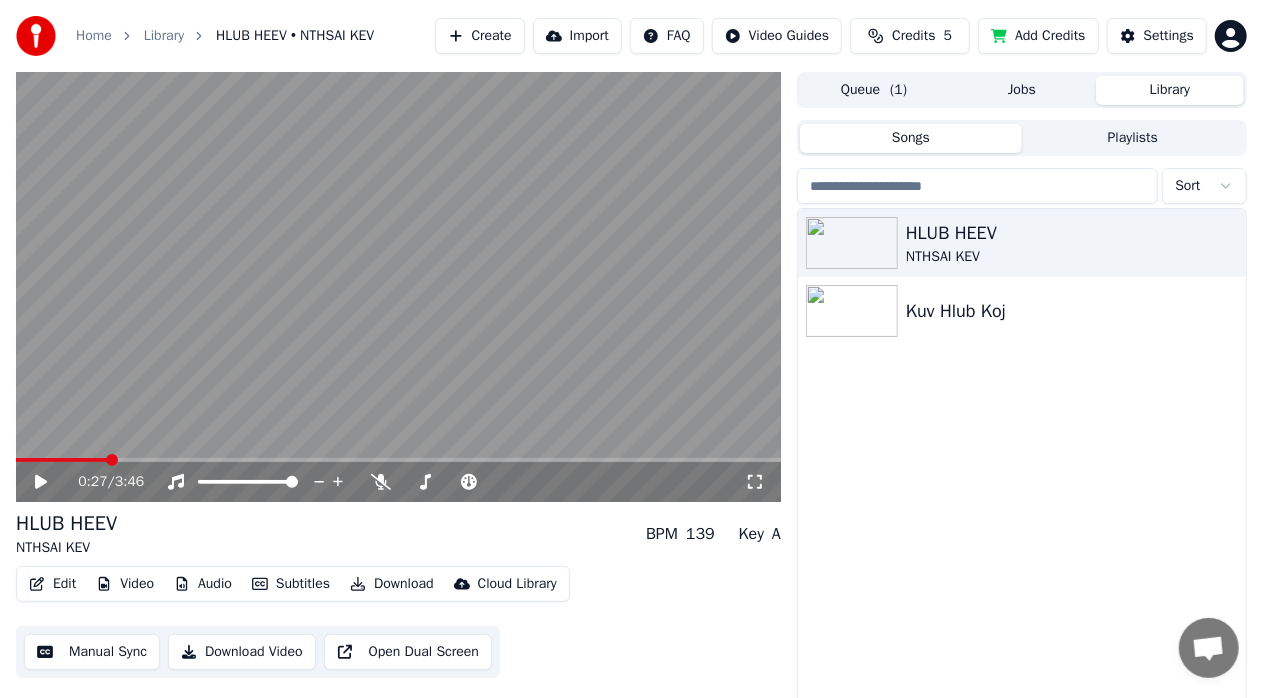 click at bounding box center [398, 287] 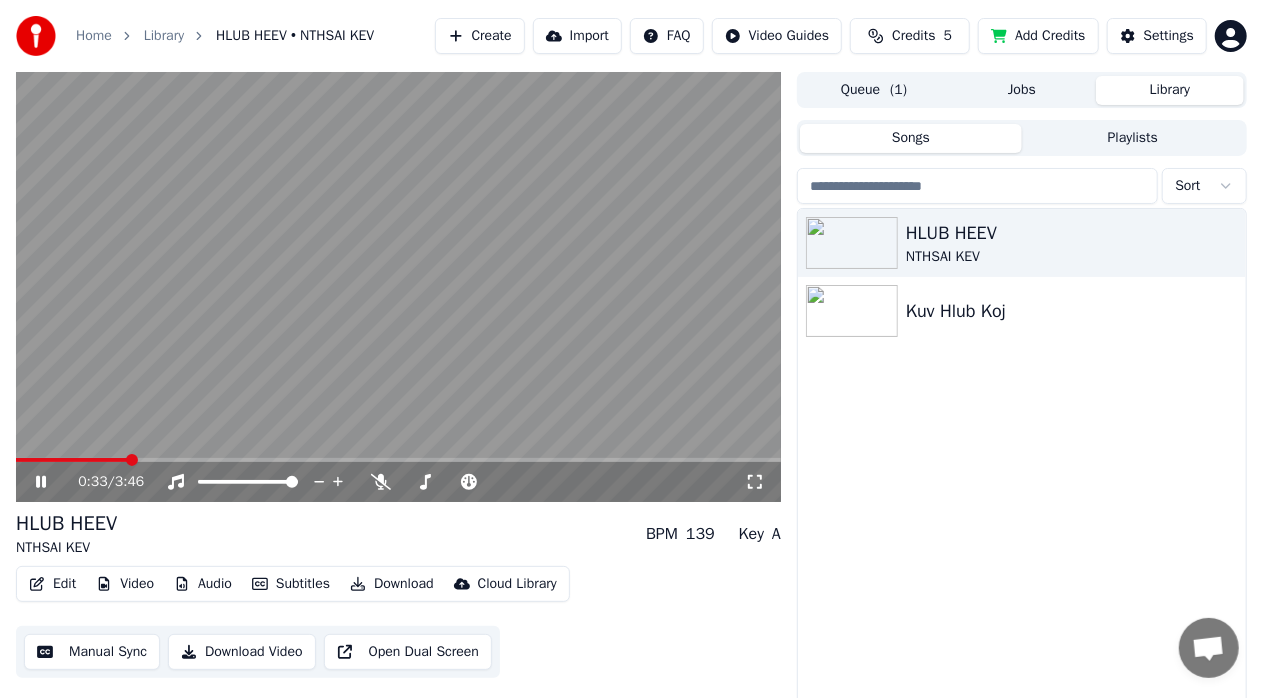 click at bounding box center [398, 460] 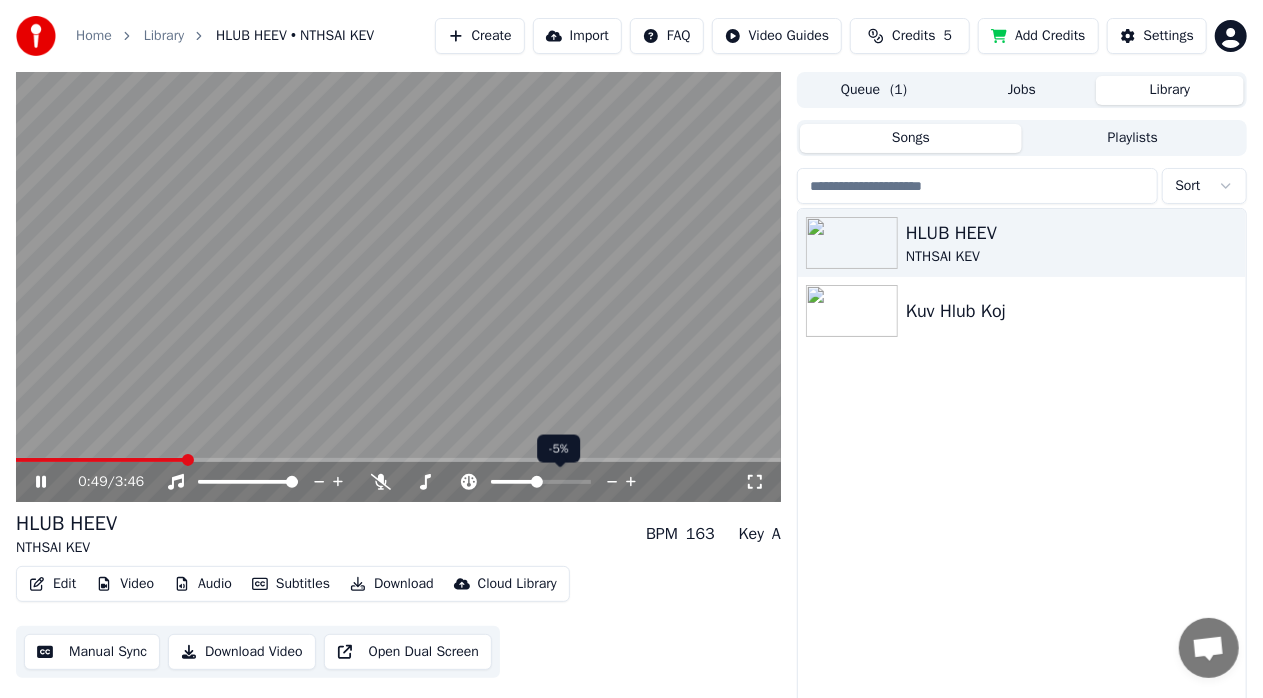 click at bounding box center (537, 482) 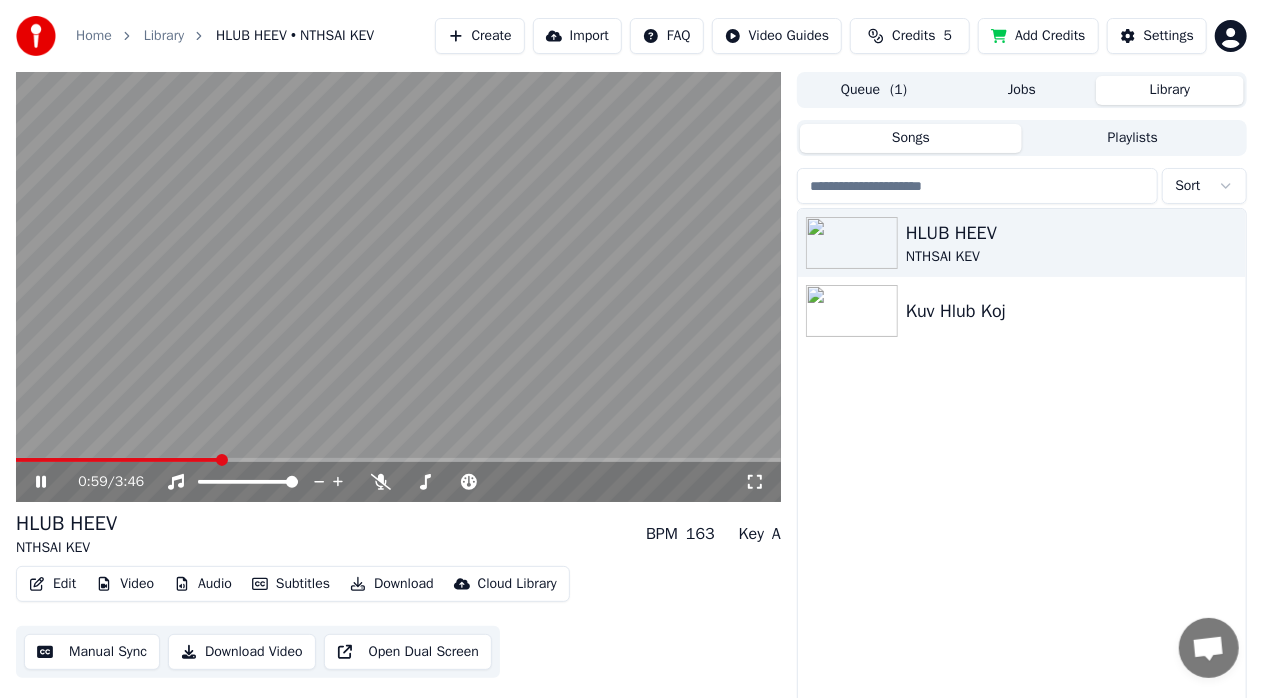 click at bounding box center (398, 287) 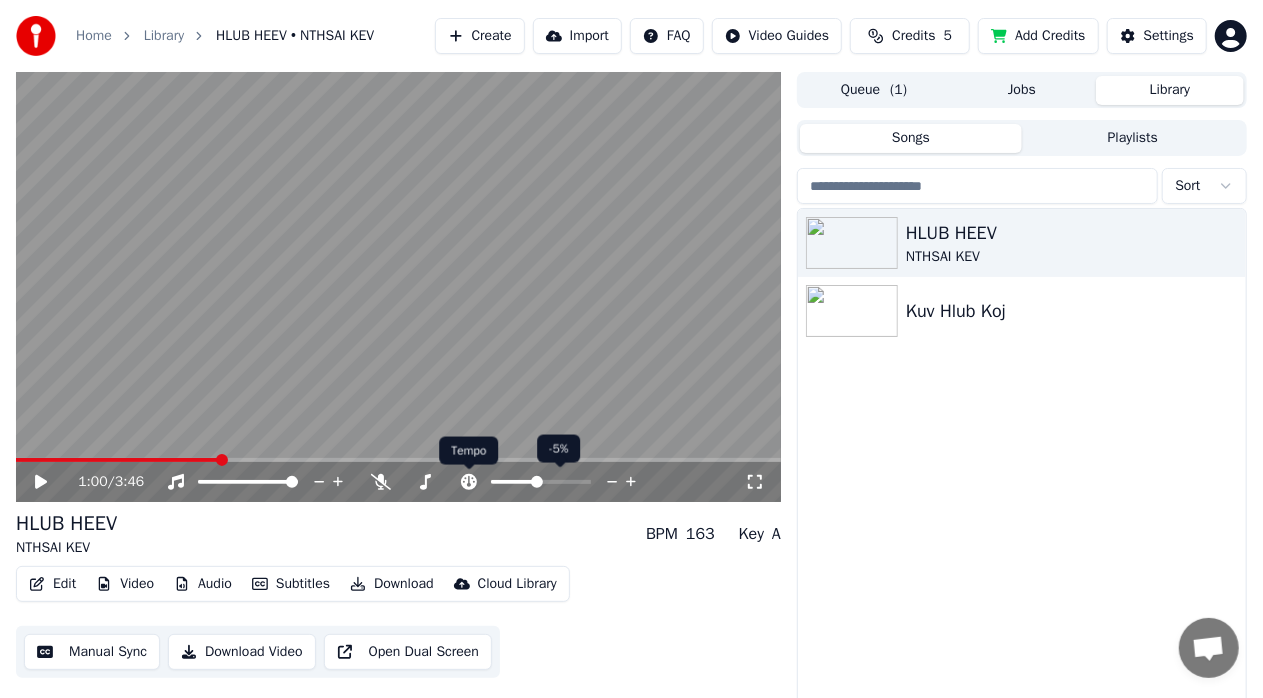 click 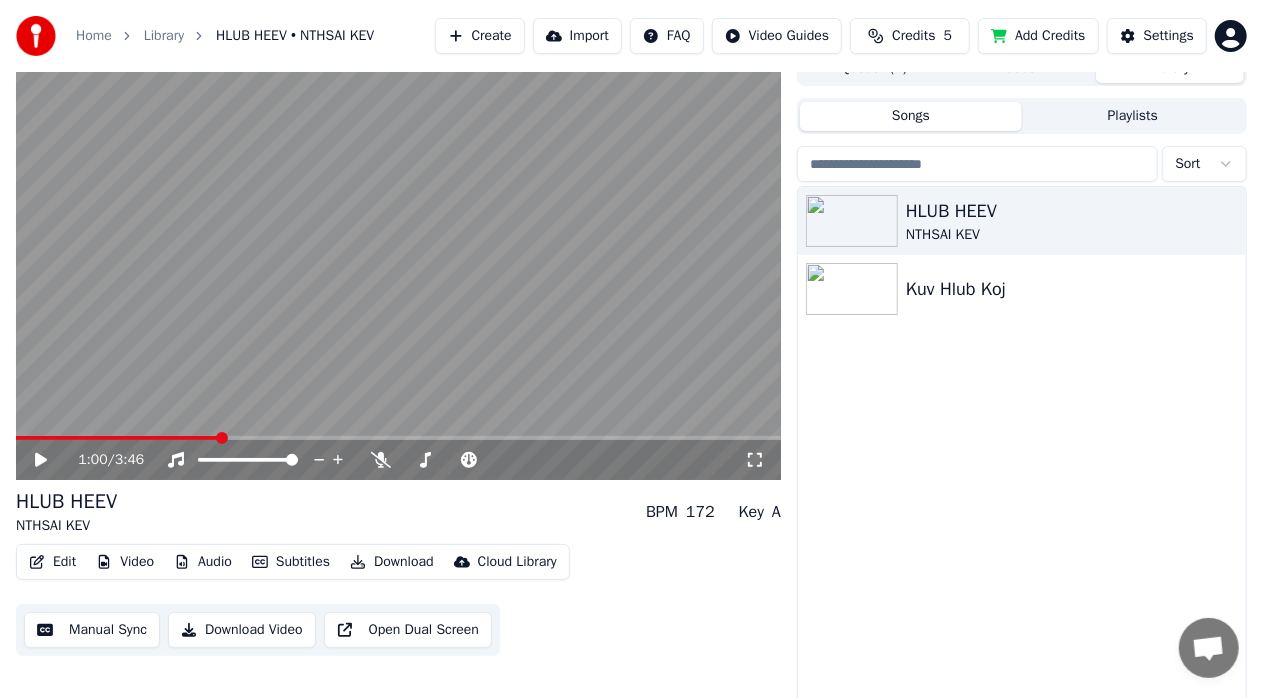 scroll, scrollTop: 33, scrollLeft: 0, axis: vertical 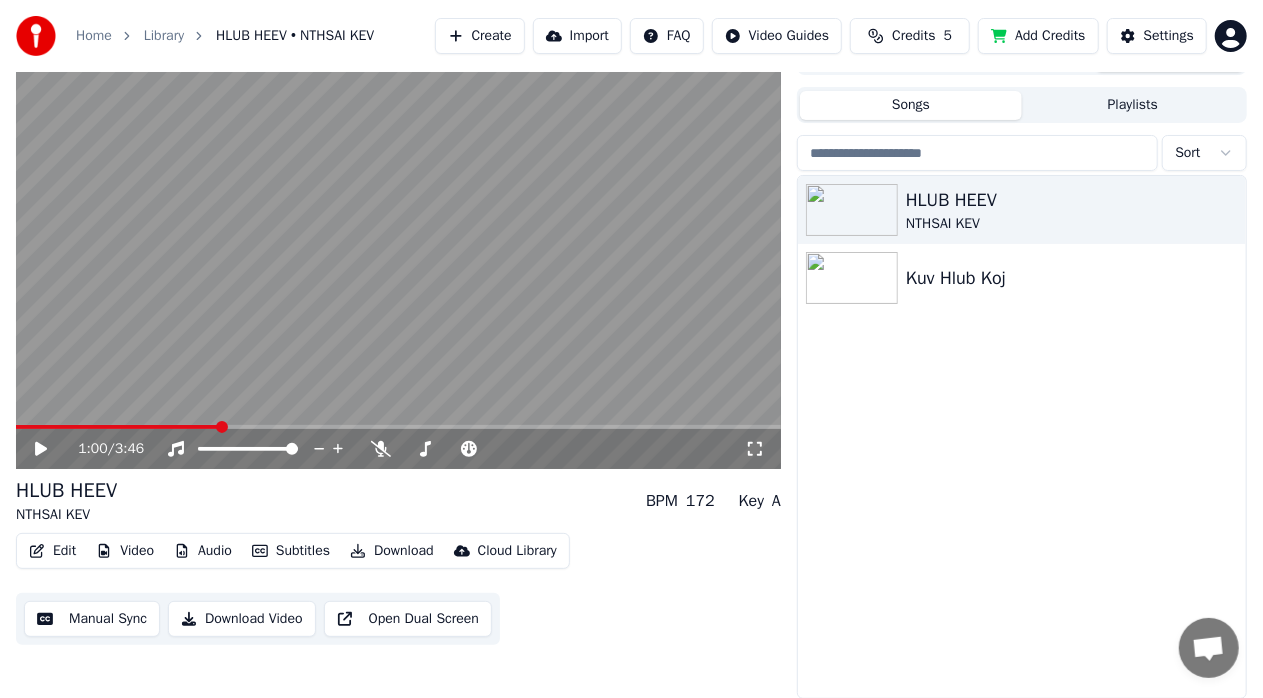 click on "Audio" at bounding box center (203, 551) 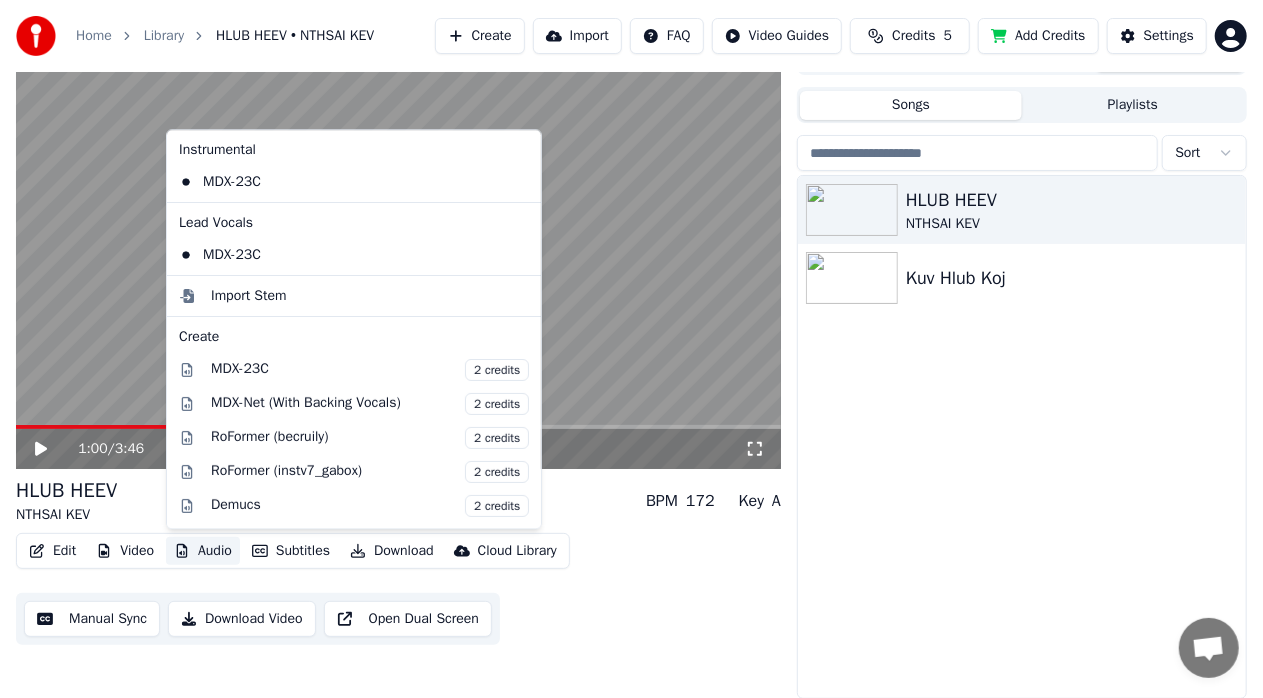 click on "Edit Video Audio Subtitles Download Cloud Library Manual Sync Download Video Open Dual Screen" at bounding box center [398, 589] 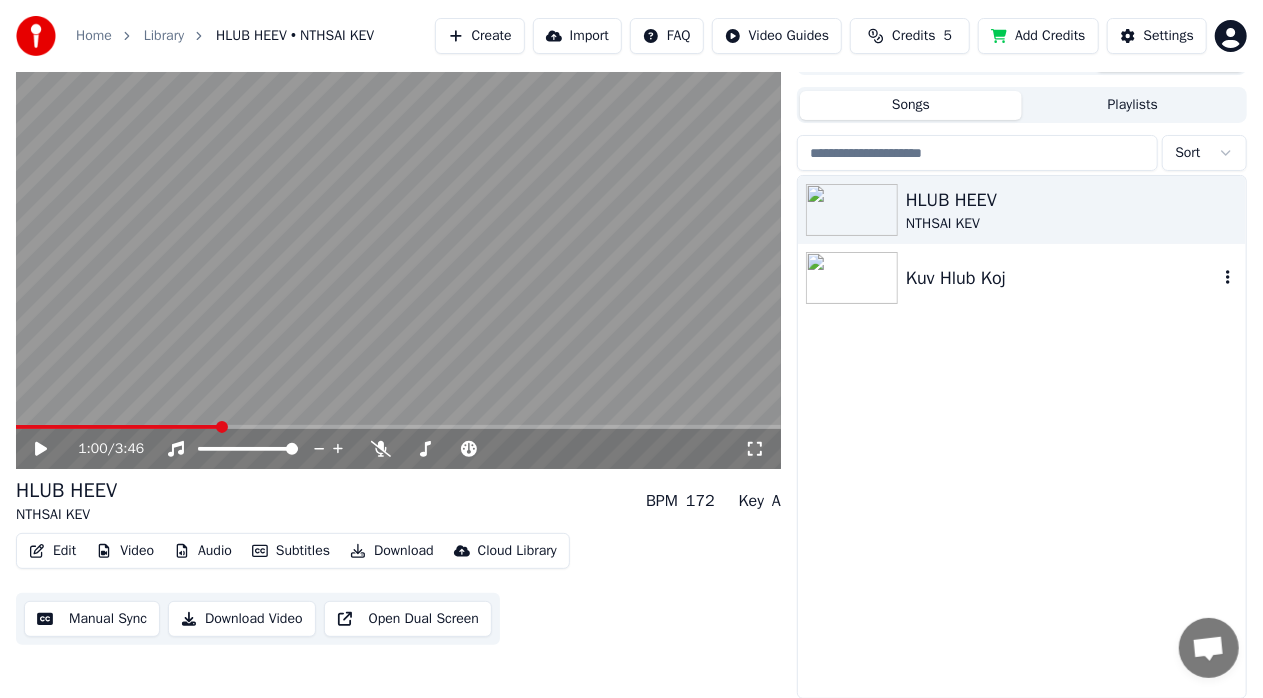 click on "Kuv Hlub Koj" at bounding box center [1062, 278] 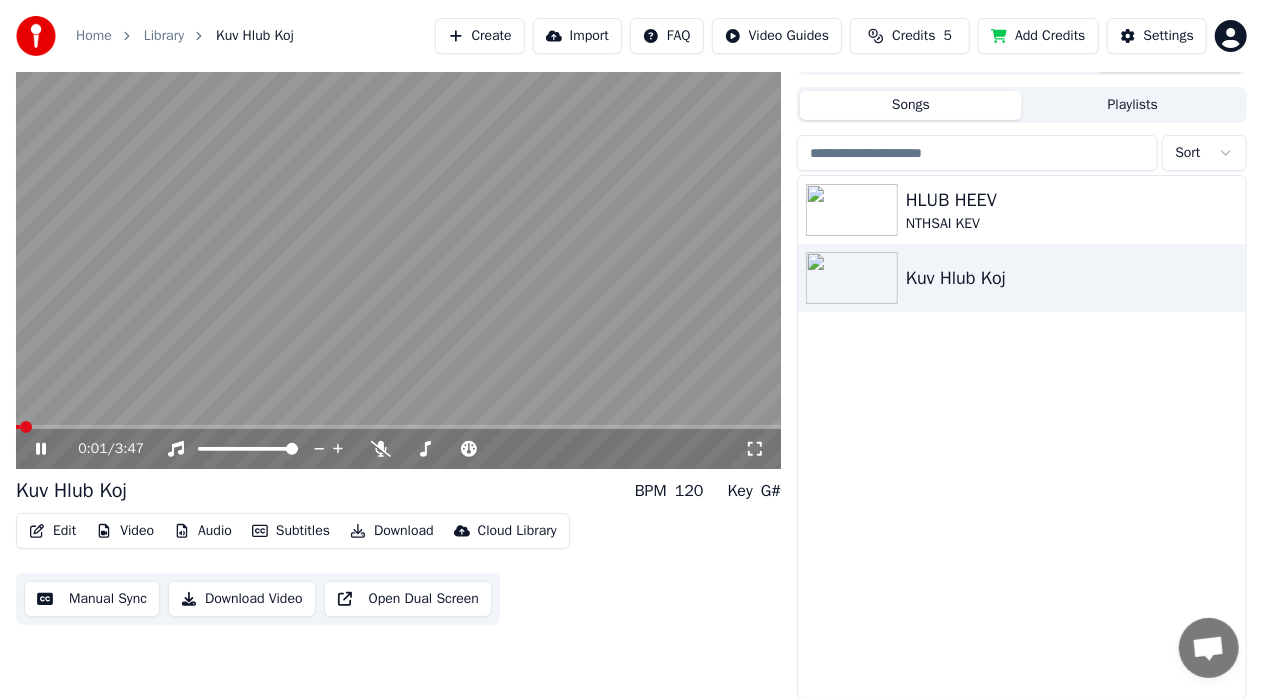 click on "Import" at bounding box center (577, 36) 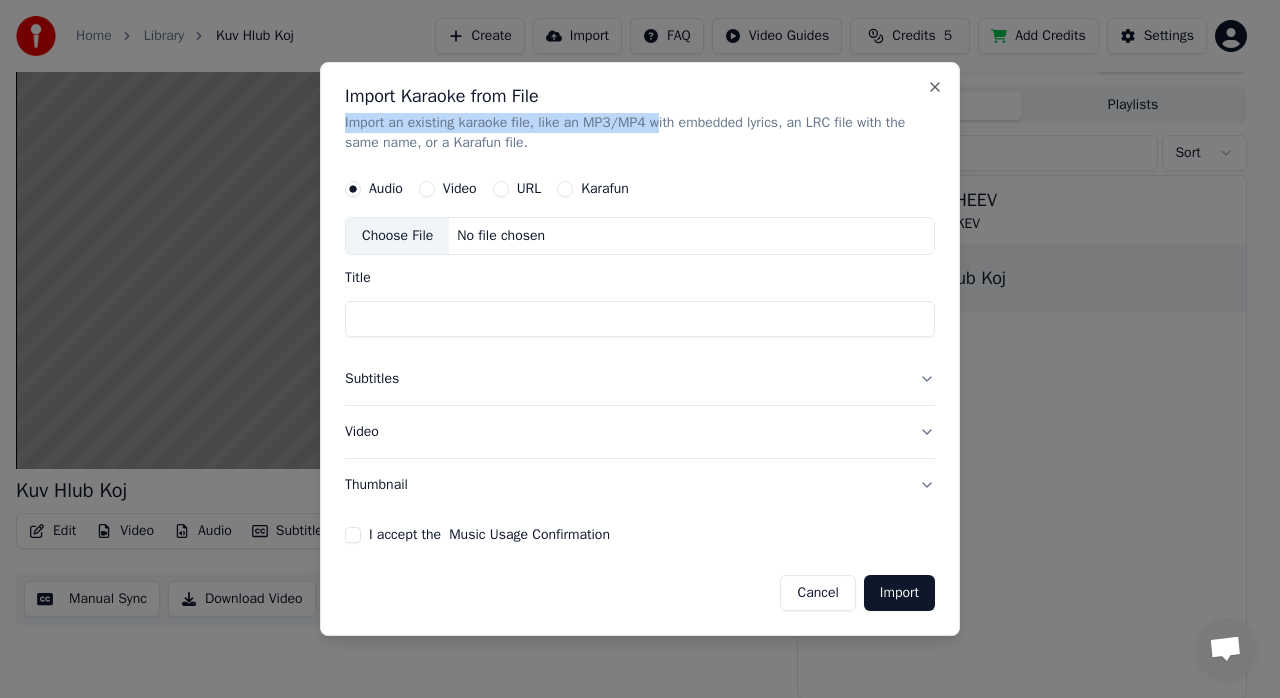 drag, startPoint x: 625, startPoint y: 100, endPoint x: 653, endPoint y: 117, distance: 32.75668 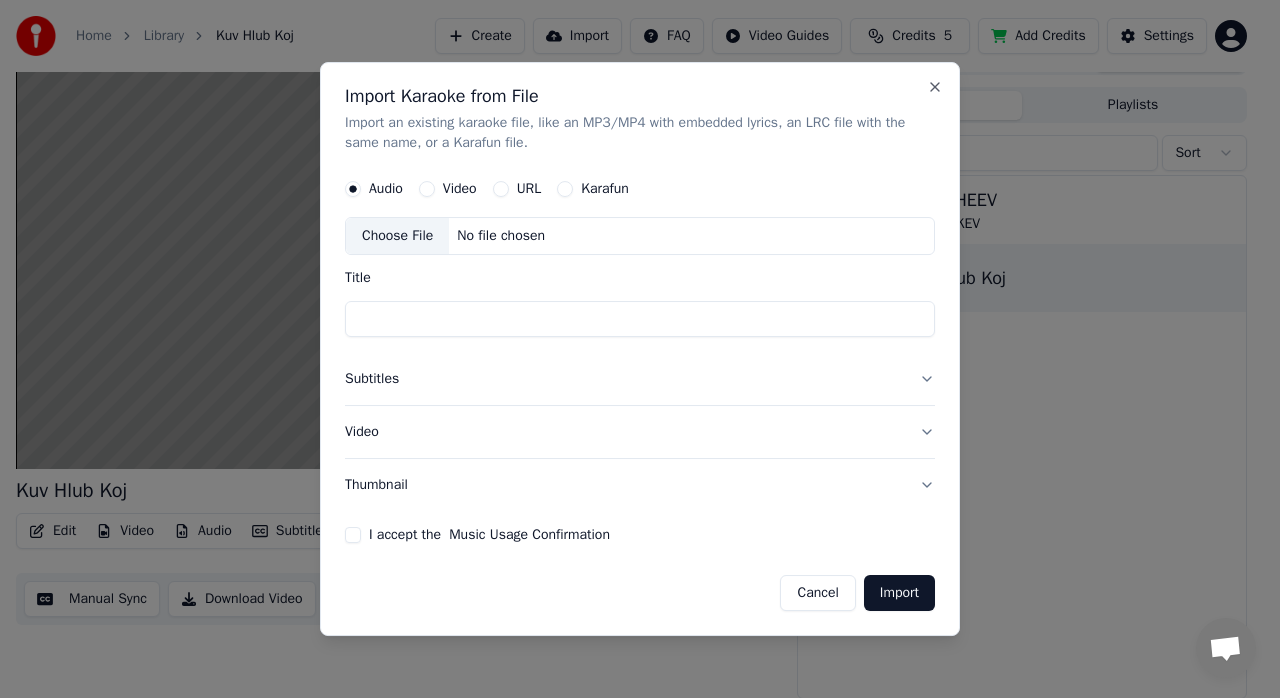 click on "Subtitles" at bounding box center [640, 379] 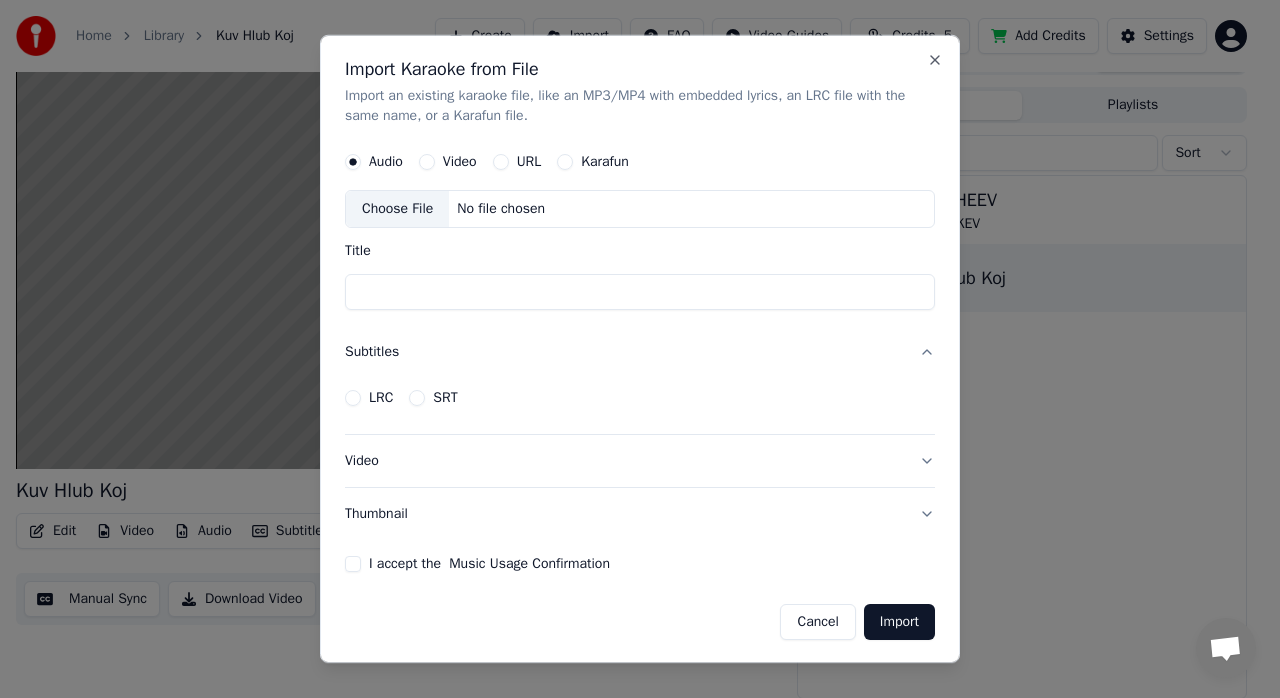 click on "Subtitles" at bounding box center (640, 352) 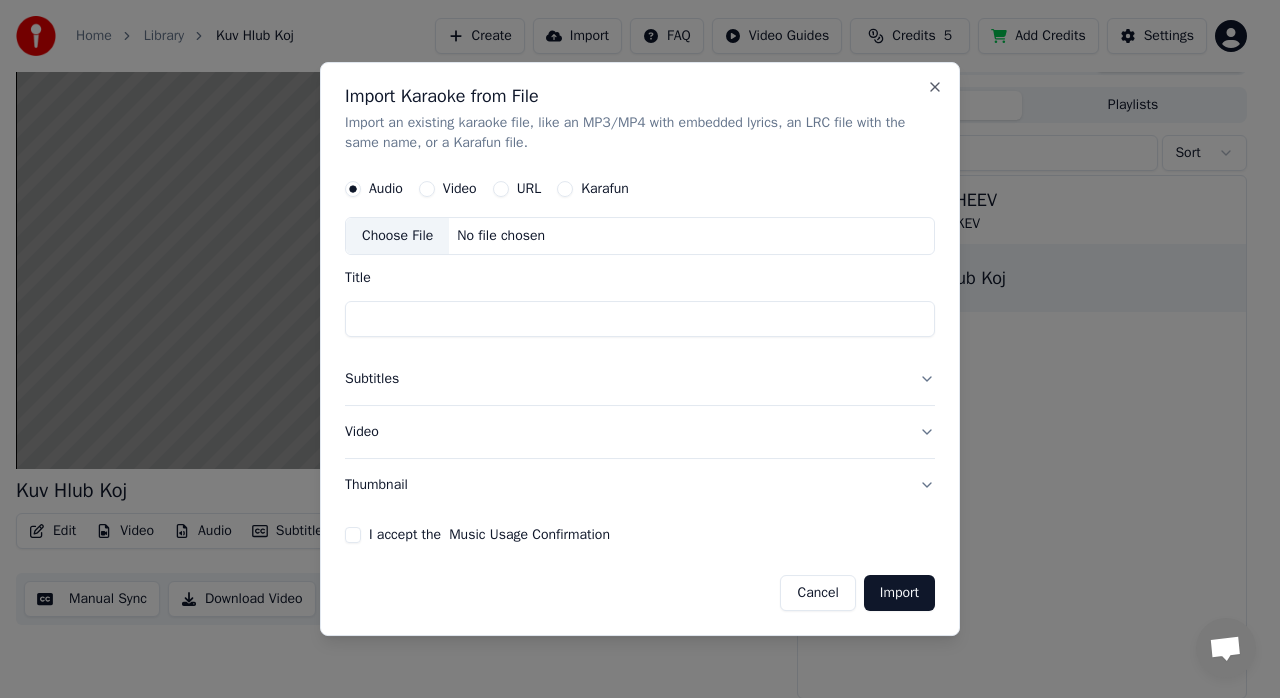 click on "Video" at bounding box center (640, 432) 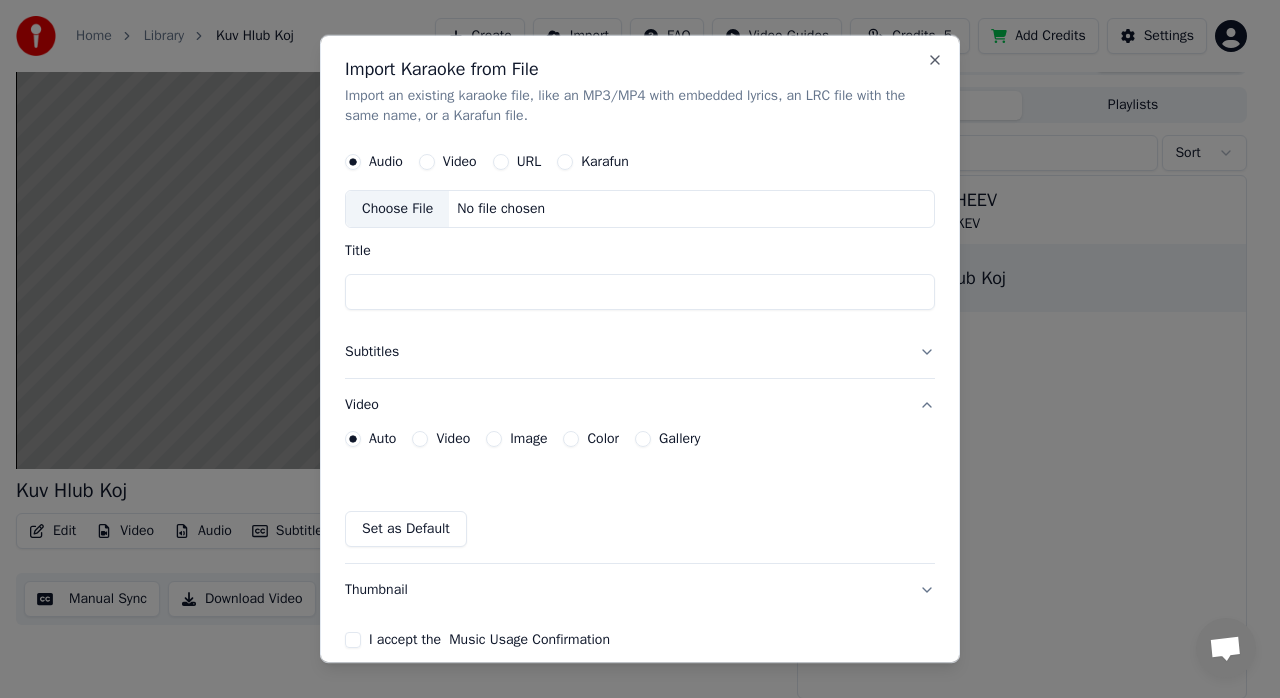 click on "Video" at bounding box center (640, 405) 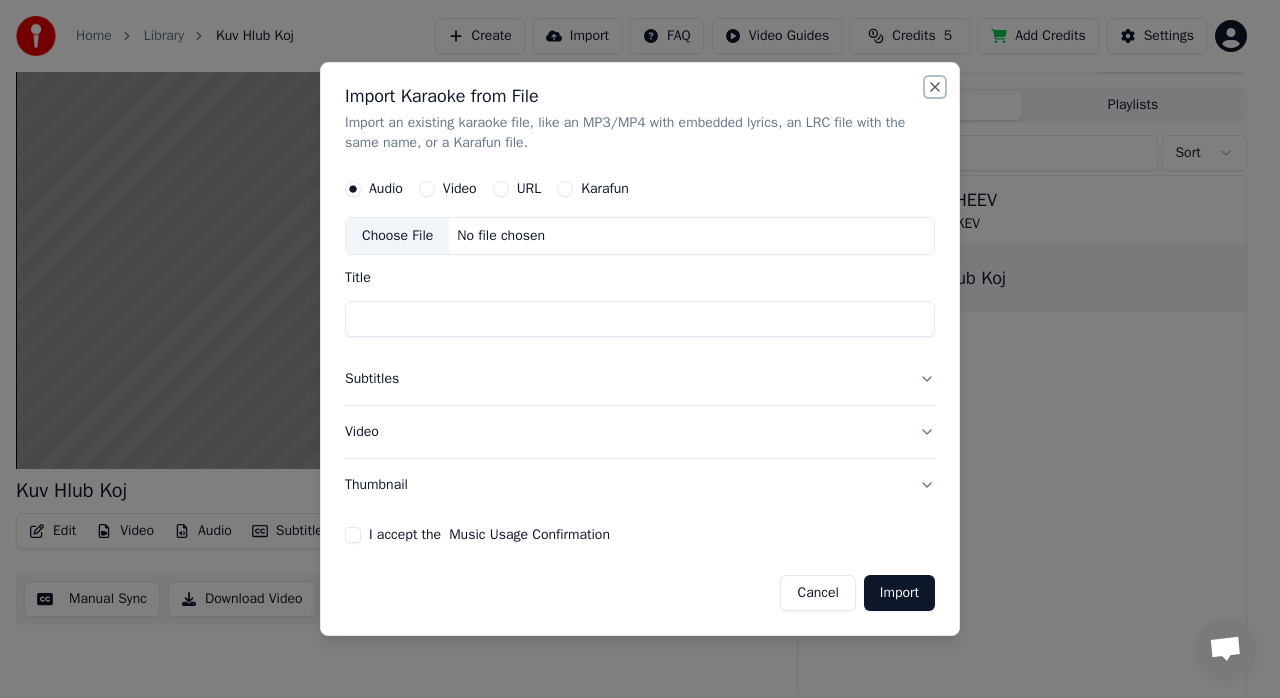 click on "Close" at bounding box center [935, 87] 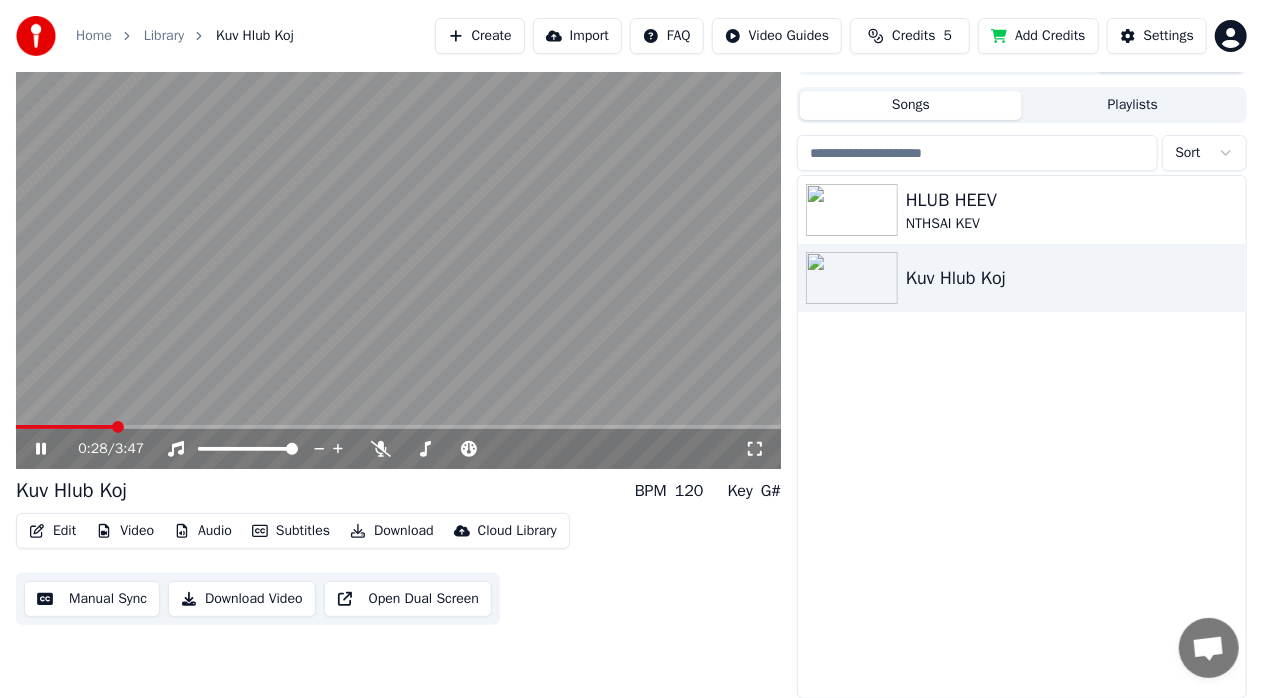 click on "Download" at bounding box center (392, 531) 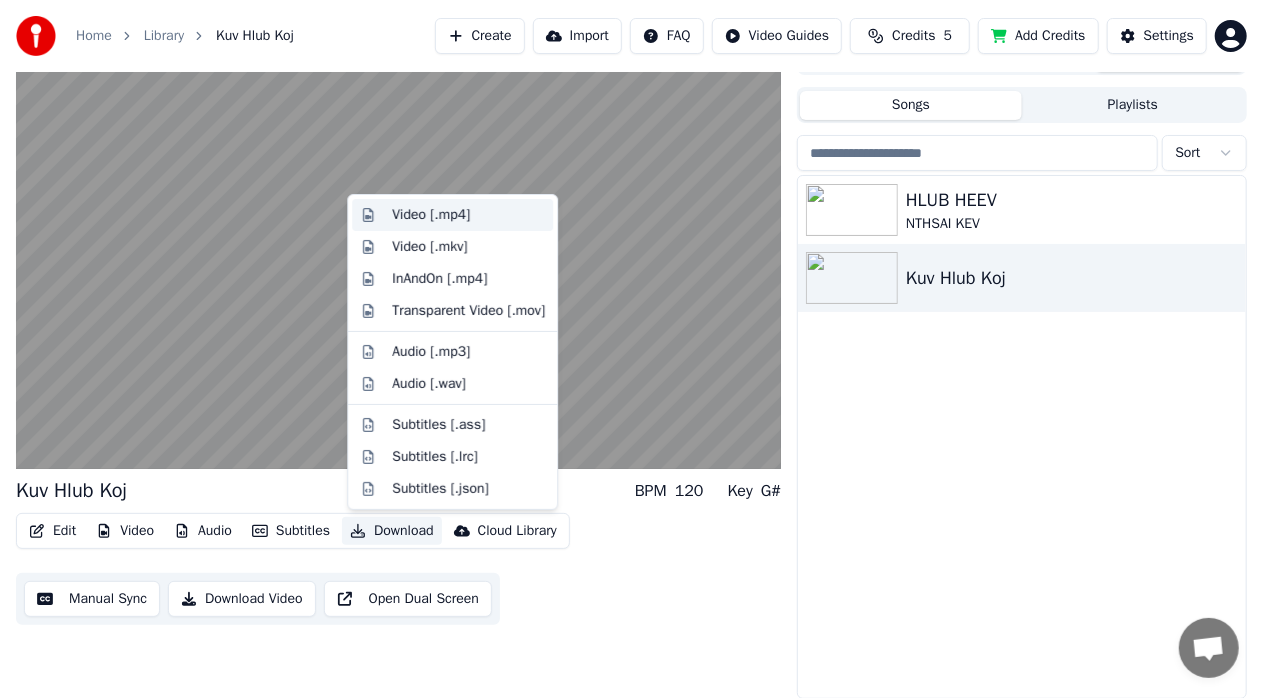 click on "Video [.mp4]" at bounding box center (431, 215) 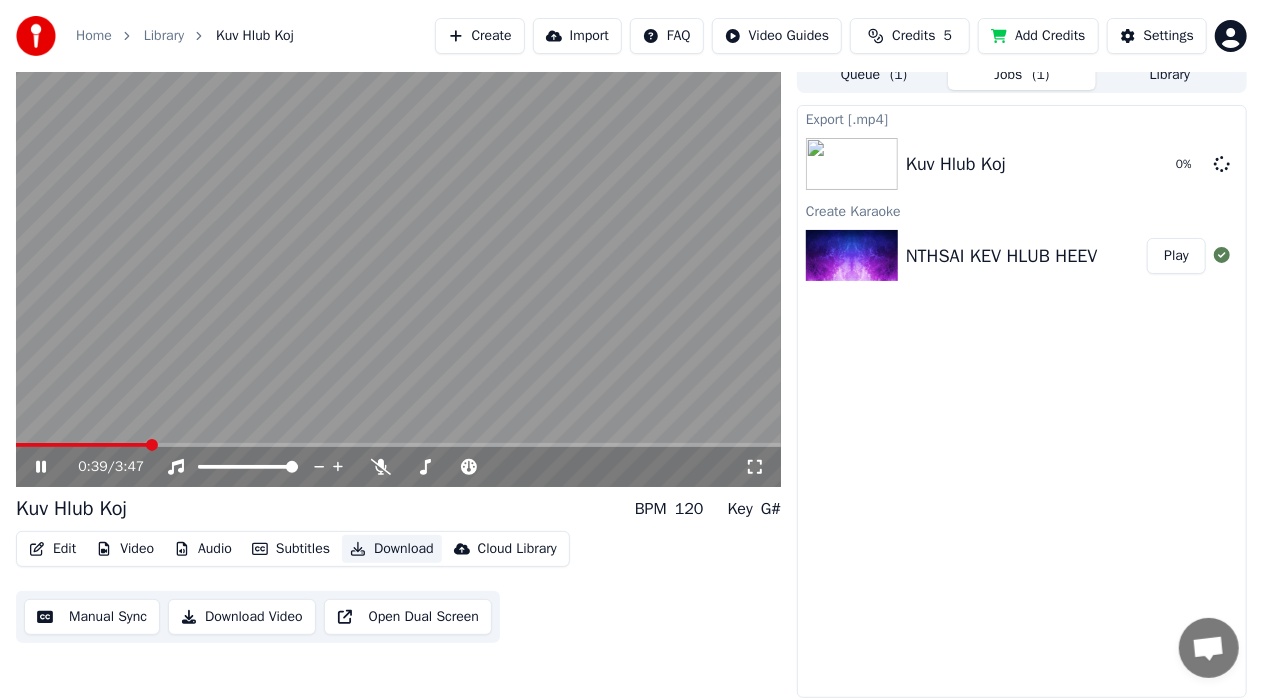 scroll, scrollTop: 15, scrollLeft: 0, axis: vertical 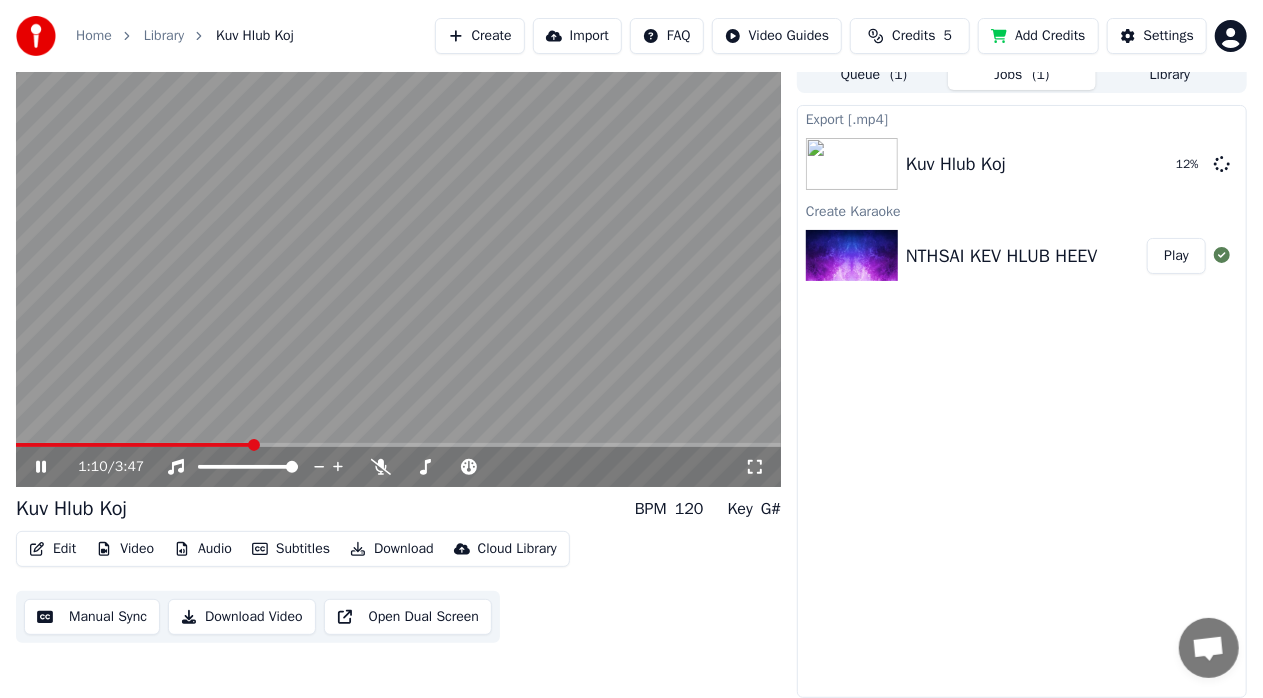 click at bounding box center [398, 272] 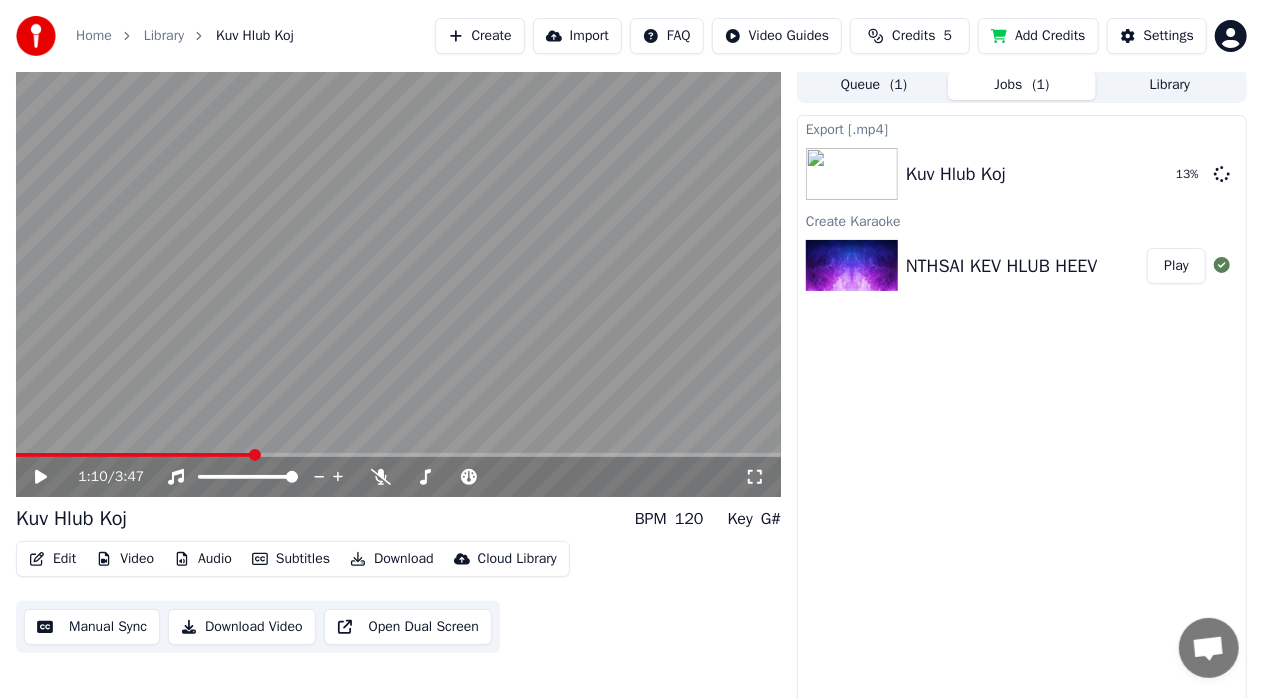 scroll, scrollTop: 0, scrollLeft: 0, axis: both 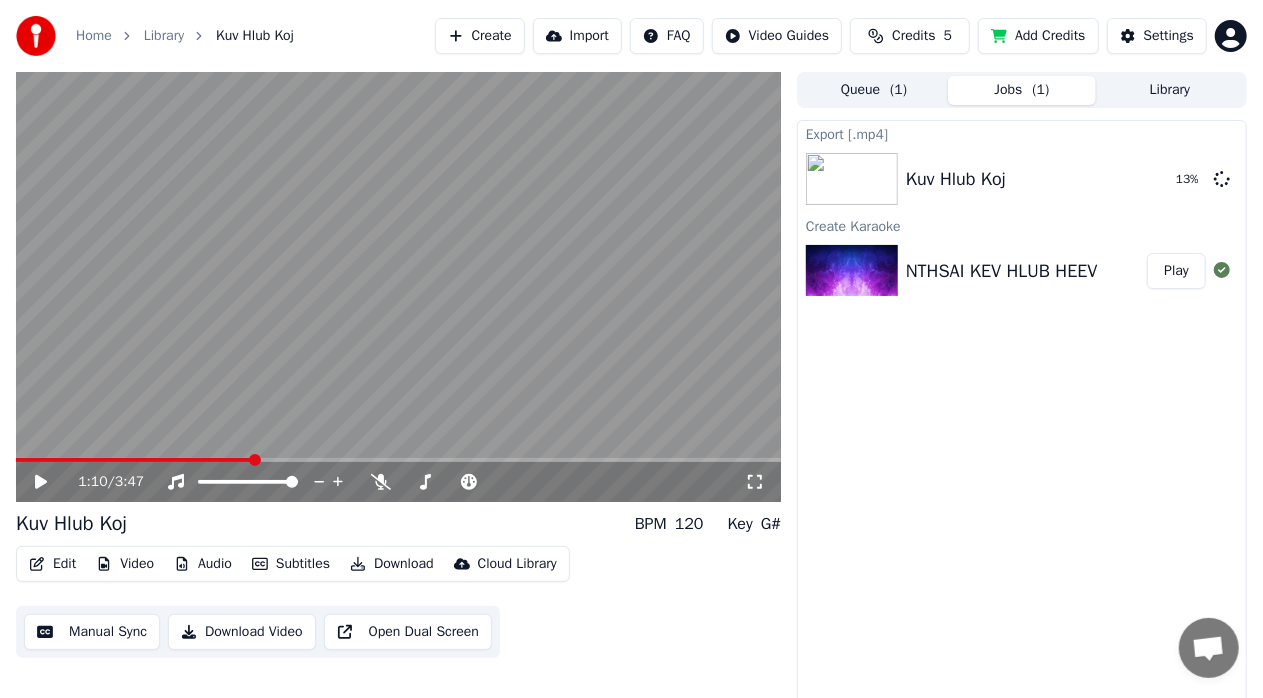 click at bounding box center [398, 287] 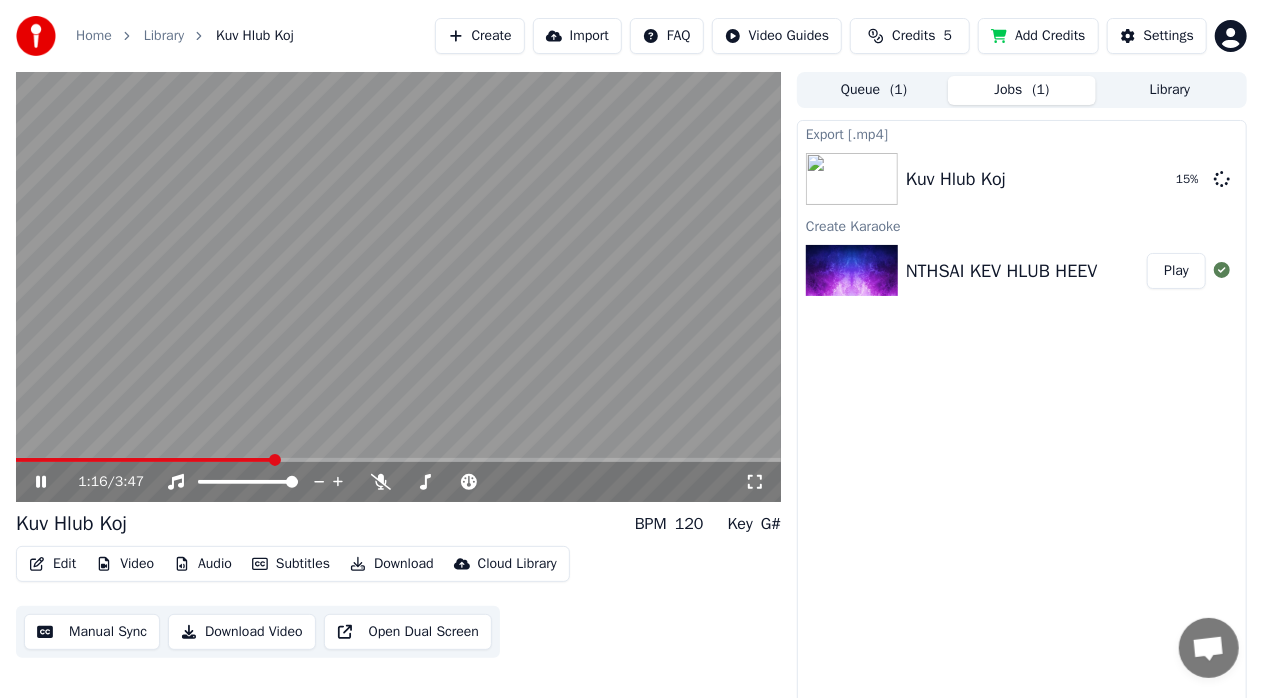 click at bounding box center (398, 287) 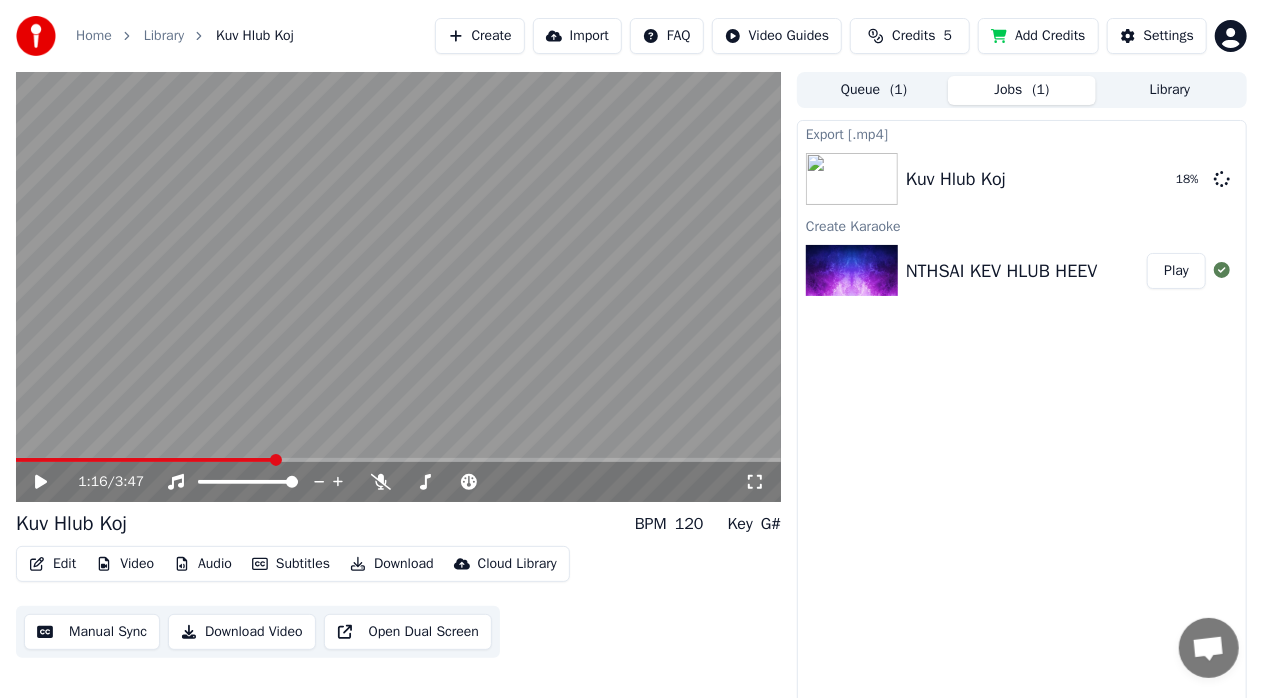 click at bounding box center (398, 287) 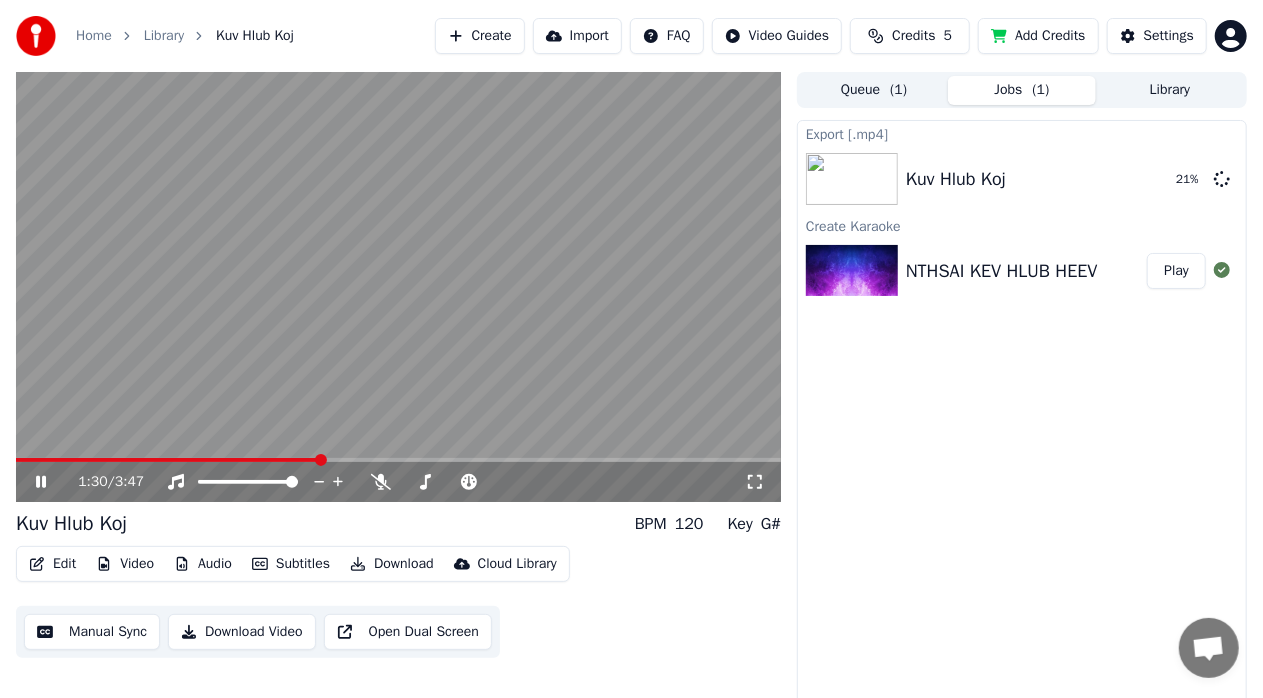 click at bounding box center [398, 287] 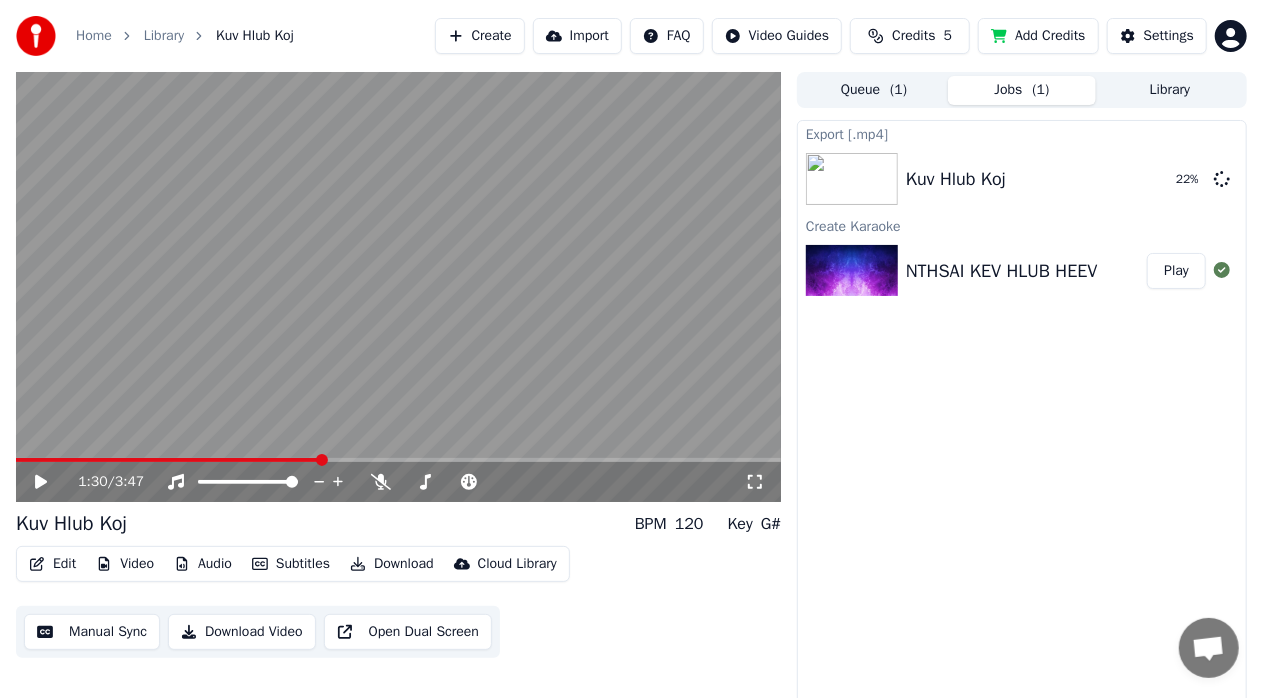 click on "Edit" at bounding box center (52, 564) 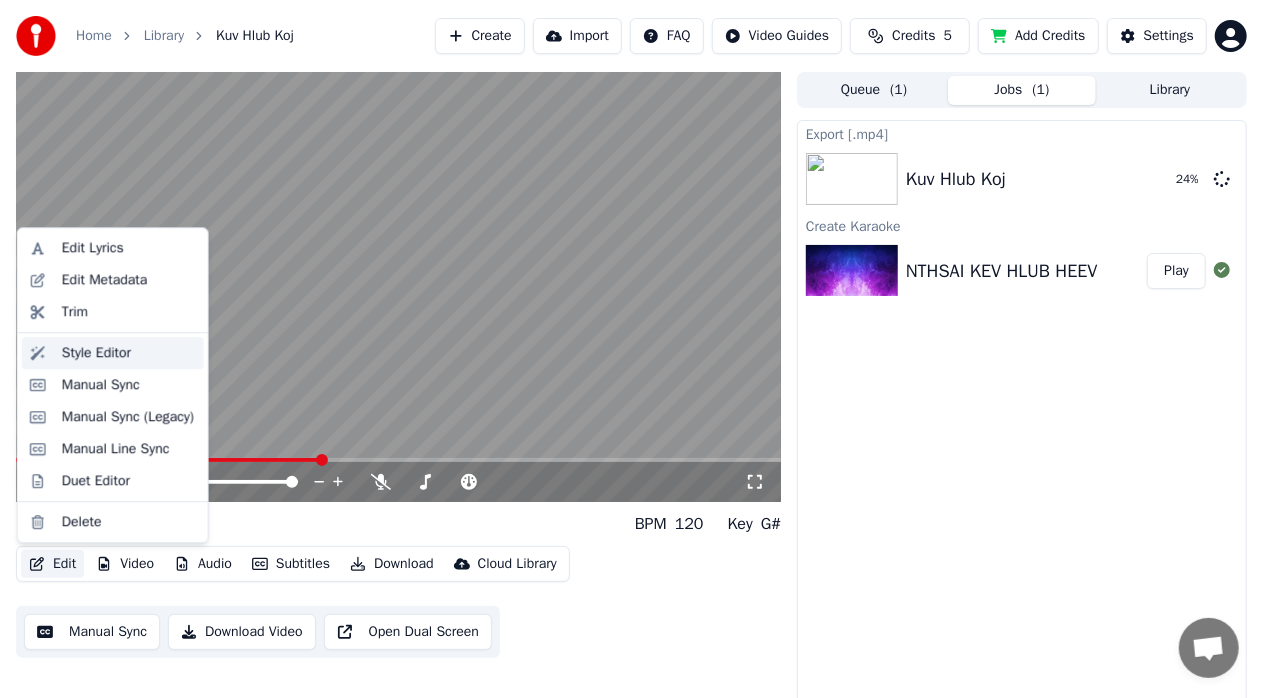 click on "Style Editor" at bounding box center [96, 353] 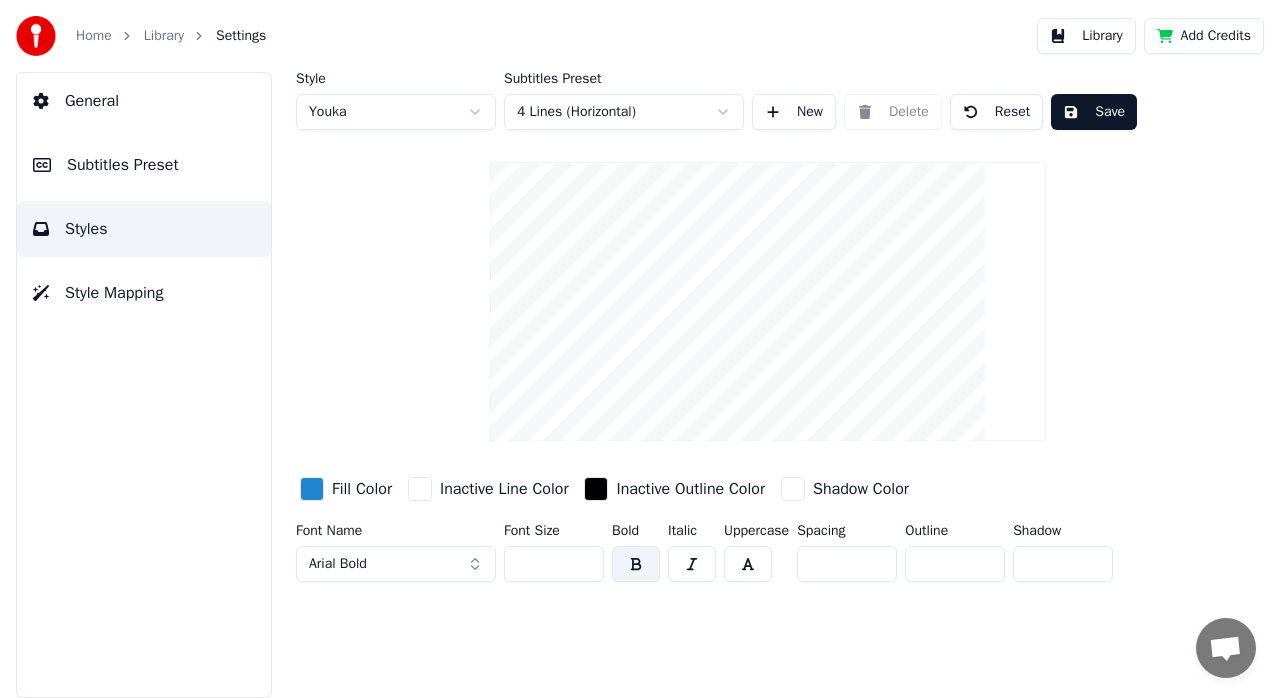click on "Home Library Settings Library Add Credits General Subtitles Preset Styles Style Mapping Style Youka Subtitles Preset 4 Lines (Horizontal) New Delete Reset Save Fill Color Inactive Line Color Inactive Outline Color Shadow Color Font Name Arial Bold Font Size ** Bold Italic Uppercase Spacing * Outline * Shadow * Chat [PERSON_NAME] Questions? Chat with us! Support is away Network offline. Reconnecting... No messages can be received or sent for now. Youka Desktop Hello! How can I help you?  Send a file Insert an emoji Send a file Audio message We run on Crisp" at bounding box center [640, 349] 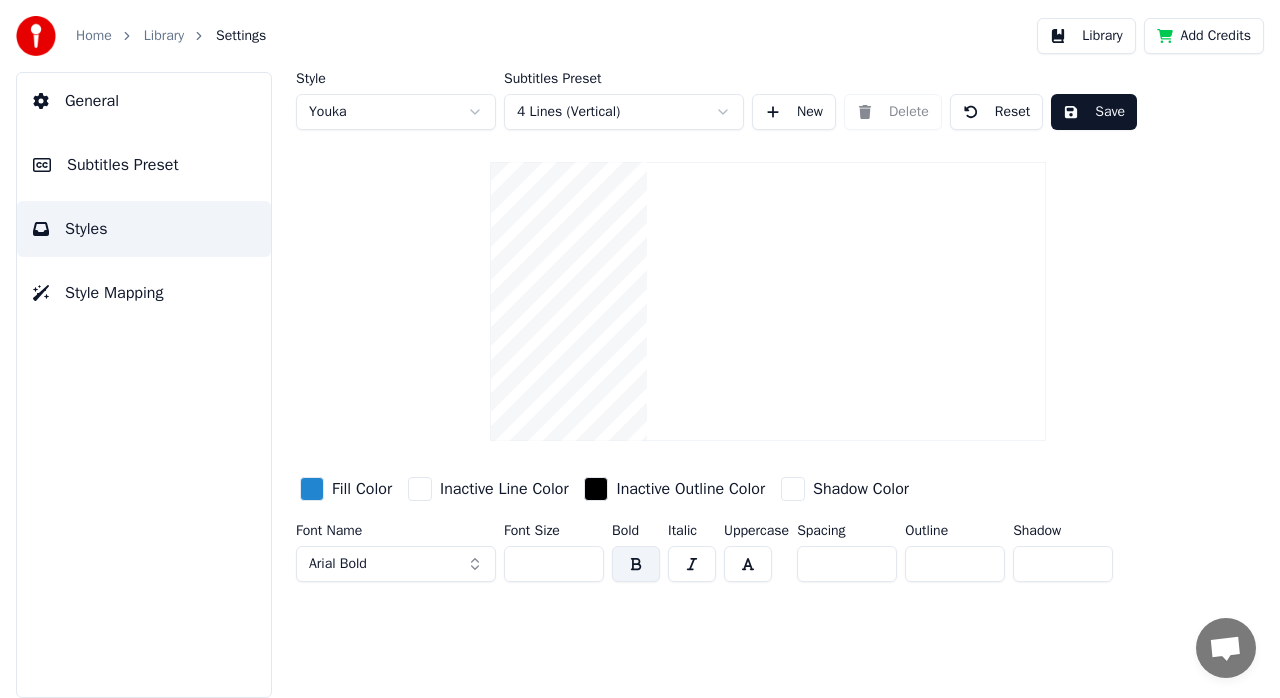 click on "Home Library Settings Library Add Credits General Subtitles Preset Styles Style Mapping Style Youka Subtitles Preset 4 Lines (Vertical) New Delete Reset Save Fill Color Inactive Line Color Inactive Outline Color Shadow Color Font Name Arial Bold Font Size ** Bold Italic Uppercase Spacing * Outline * Shadow * Chat [PERSON_NAME] Questions? Chat with us! Support is away Network offline. Reconnecting... No messages can be received or sent for now. Youka Desktop Hello! How can I help you?  Send a file Insert an emoji Send a file Audio message We run on Crisp" at bounding box center (640, 349) 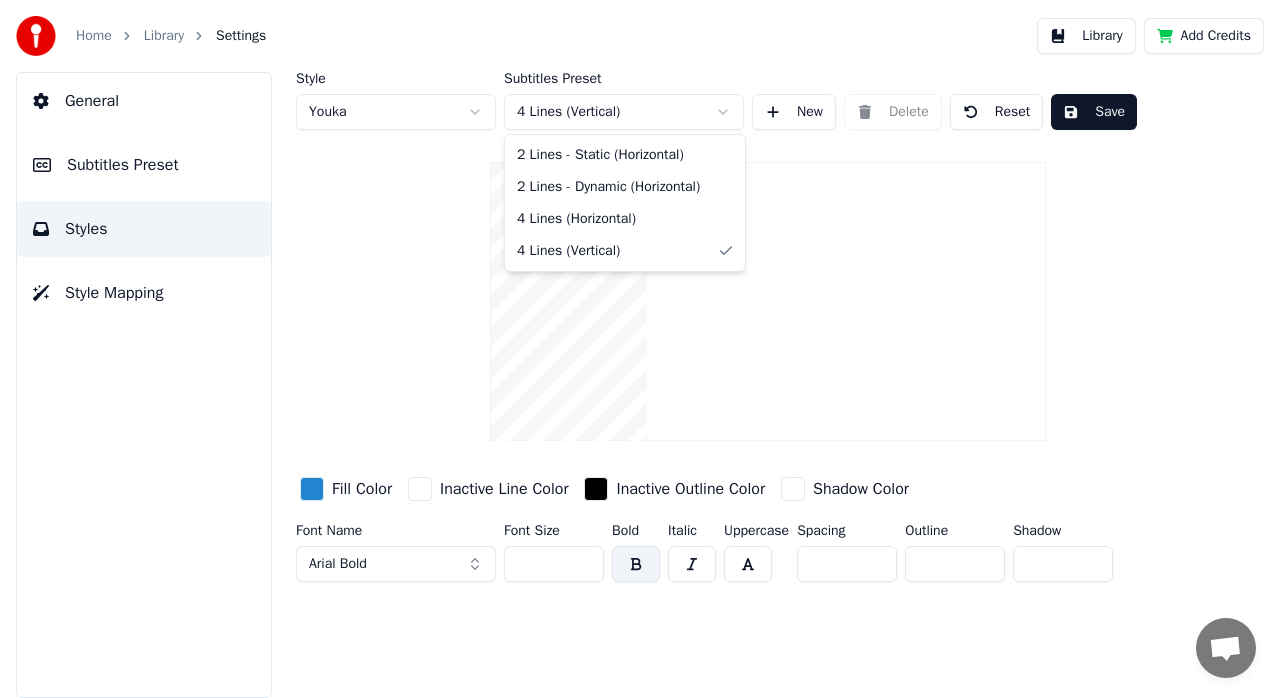 click on "Home Library Settings Library Add Credits General Subtitles Preset Styles Style Mapping Style Youka Subtitles Preset 4 Lines (Vertical) New Delete Reset Save Fill Color Inactive Line Color Inactive Outline Color Shadow Color Font Name Arial Bold Font Size ** Bold Italic Uppercase Spacing * Outline * Shadow * Chat [PERSON_NAME] Questions? Chat with us! Support is away Network offline. Reconnecting... No messages can be received or sent for now. Youka Desktop Hello! How can I help you?  Send a file Insert an emoji Send a file Audio message We run on Crisp 2 Lines - Static (Horizontal) 2 Lines - Dynamic (Horizontal) 4 Lines (Horizontal) 4 Lines (Vertical)" at bounding box center [640, 349] 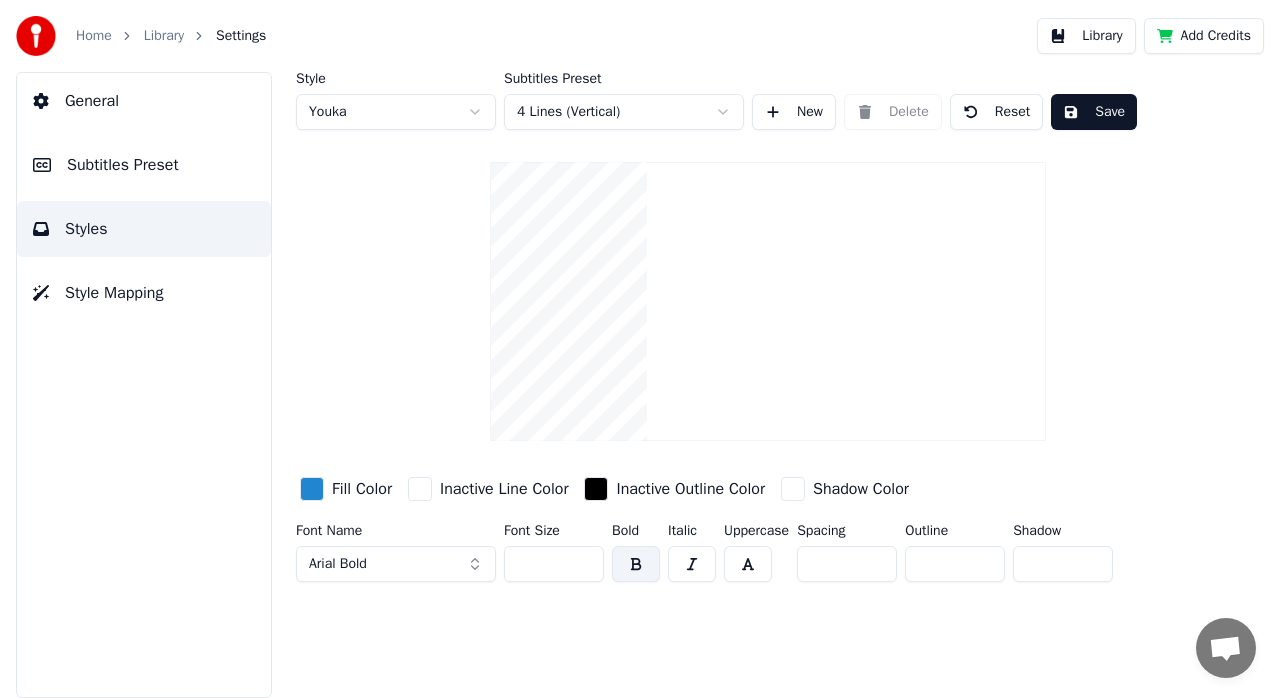 click on "Home Library Settings Library Add Credits General Subtitles Preset Styles Style Mapping Style Youka Subtitles Preset 4 Lines (Vertical) New Delete Reset Save Fill Color Inactive Line Color Inactive Outline Color Shadow Color Font Name Arial Bold Font Size ** Bold Italic Uppercase Spacing * Outline * Shadow * Chat [PERSON_NAME] Questions? Chat with us! Support is away Network offline. Reconnecting... No messages can be received or sent for now. Youka Desktop Hello! How can I help you?  Send a file Insert an emoji Send a file Audio message We run on Crisp" at bounding box center [640, 349] 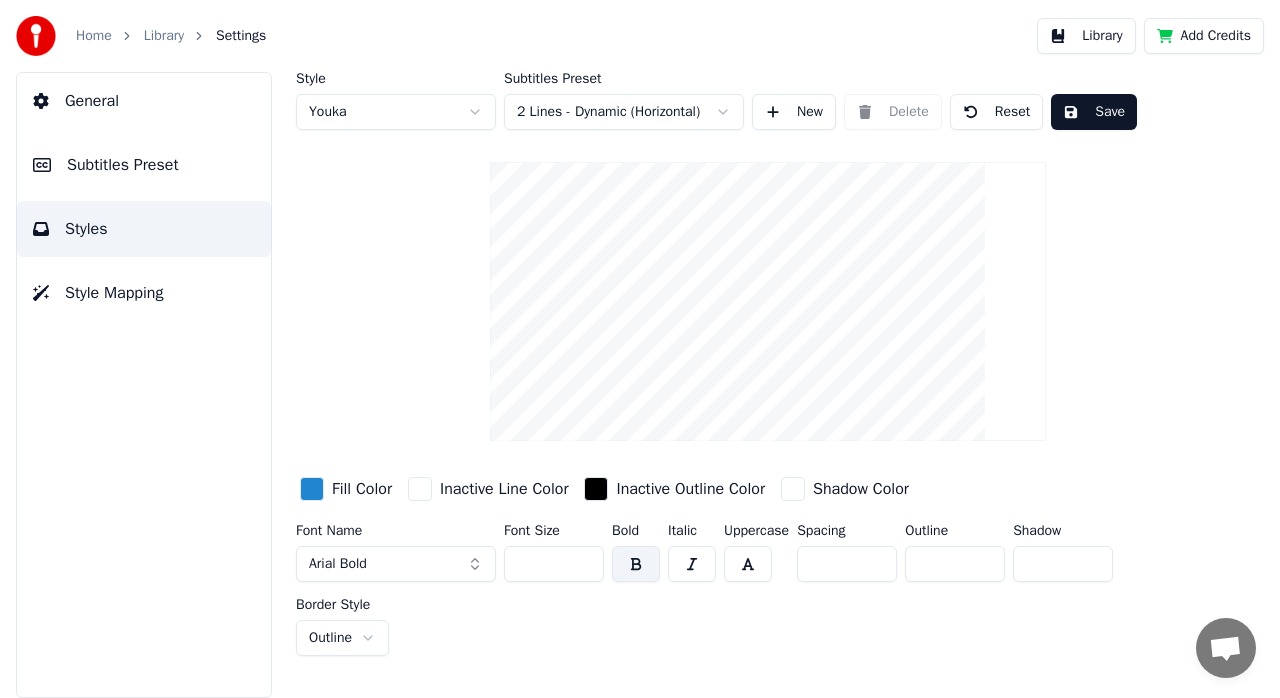 click on "Save" at bounding box center (1094, 112) 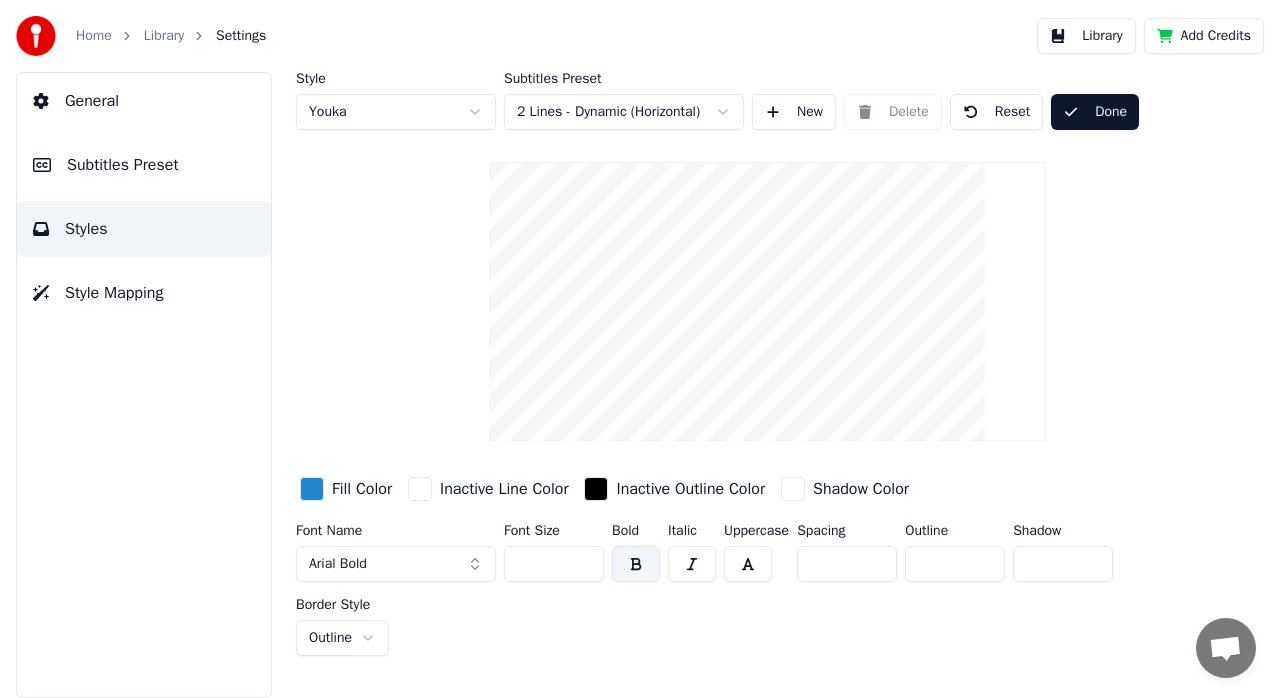 click on "Done" at bounding box center (1095, 112) 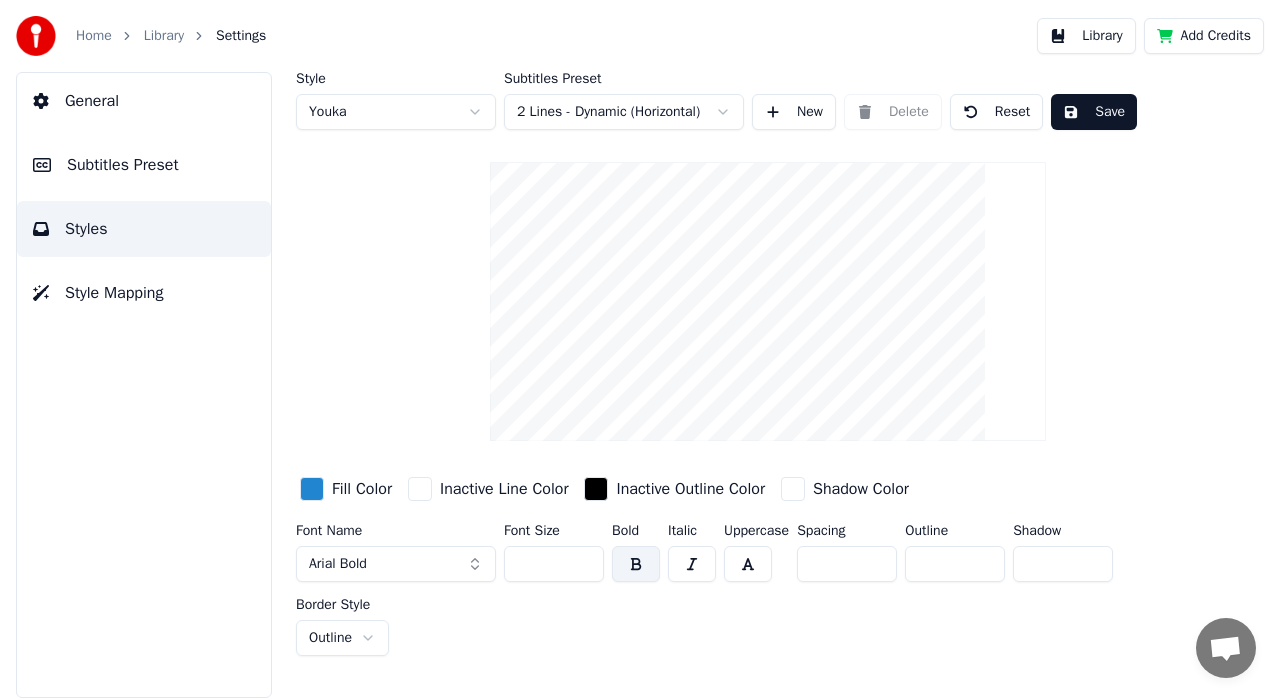 click on "Subtitles Preset" at bounding box center (123, 165) 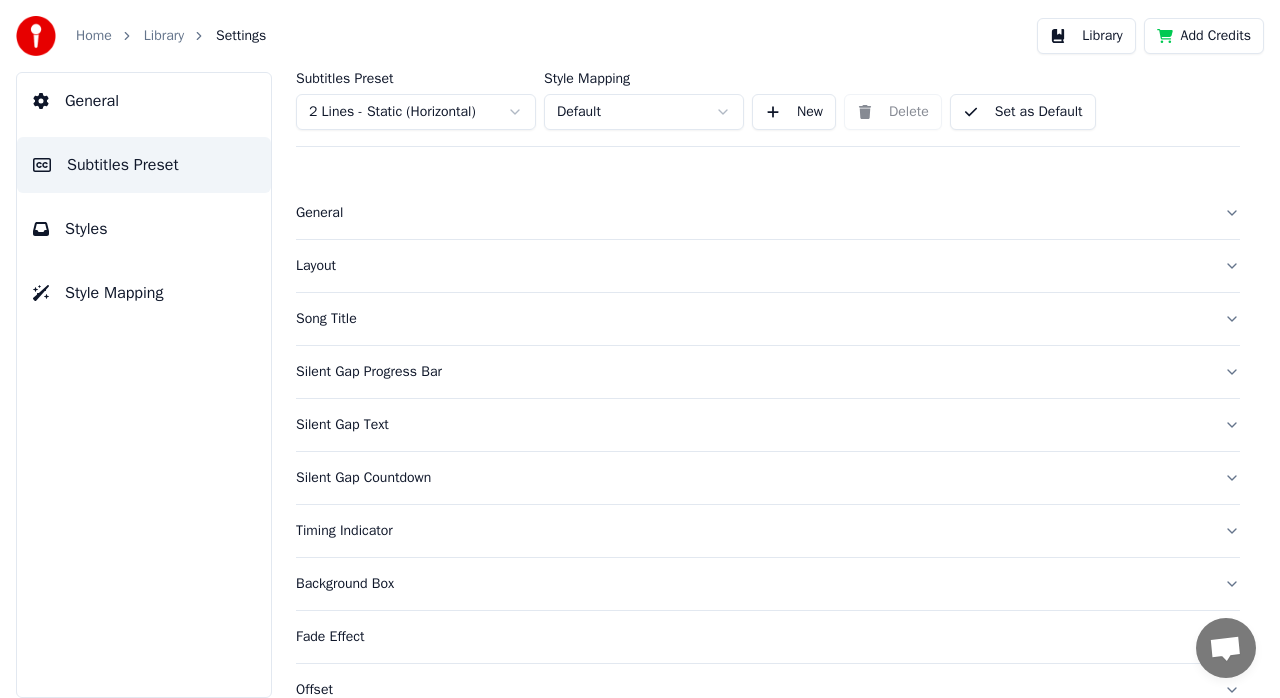 click on "Styles" at bounding box center (144, 229) 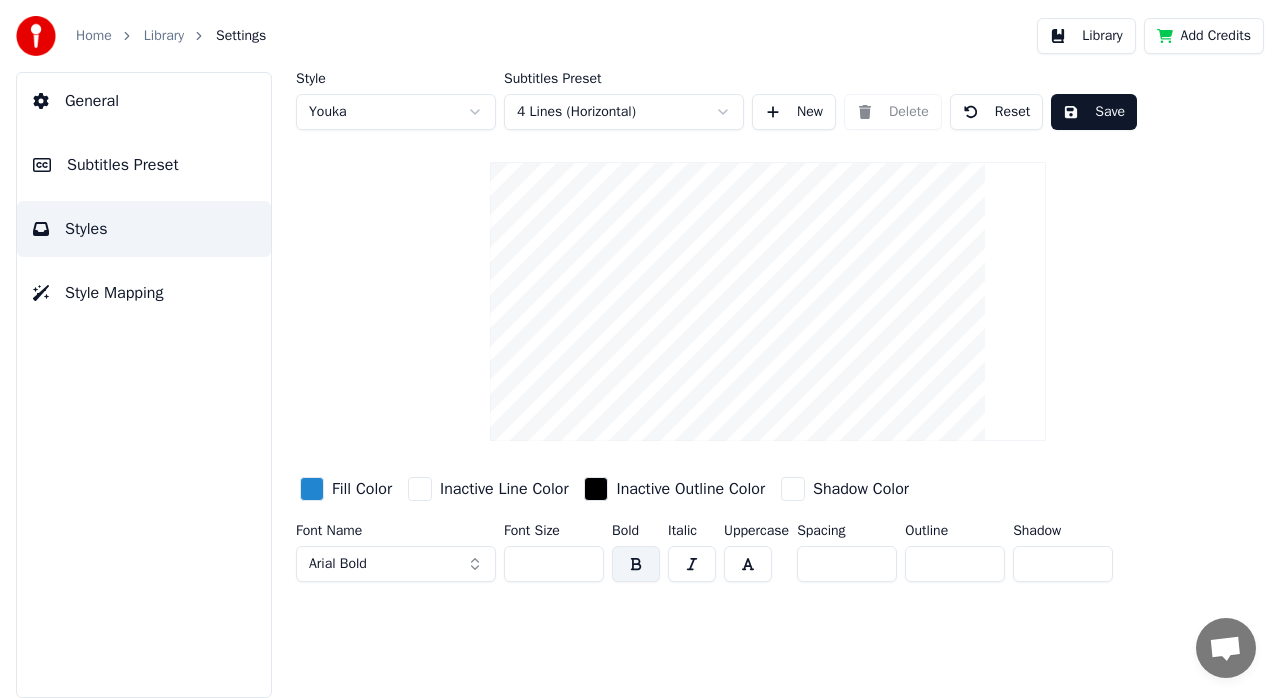 click on "Subtitles Preset" at bounding box center (123, 165) 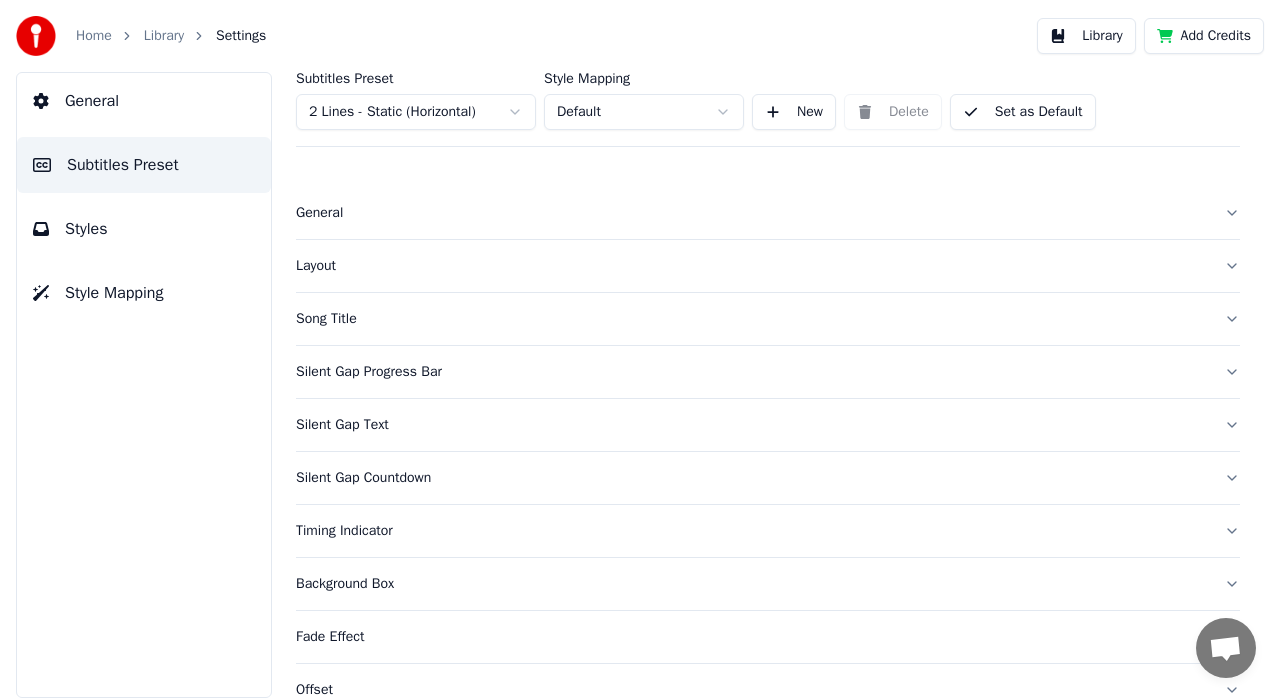 click on "Home Library Settings Library Add Credits General Subtitles Preset Styles Style Mapping Subtitles Preset 2 Lines - Static (Horizontal) Style Mapping Default New Delete Set as Default General Layout Song Title Silent Gap Progress Bar Silent Gap Text Silent Gap Countdown Timing Indicator Background Box Fade Effect Offset Max Characters Per Line Auto Line Break Advanced Settings Chat [PERSON_NAME] Questions? Chat with us! Support is away Network offline. Reconnecting... No messages can be received or sent for now. Youka Desktop Hello! How can I help you?  Send a file Insert an emoji Send a file Audio message We run on Crisp" at bounding box center (640, 349) 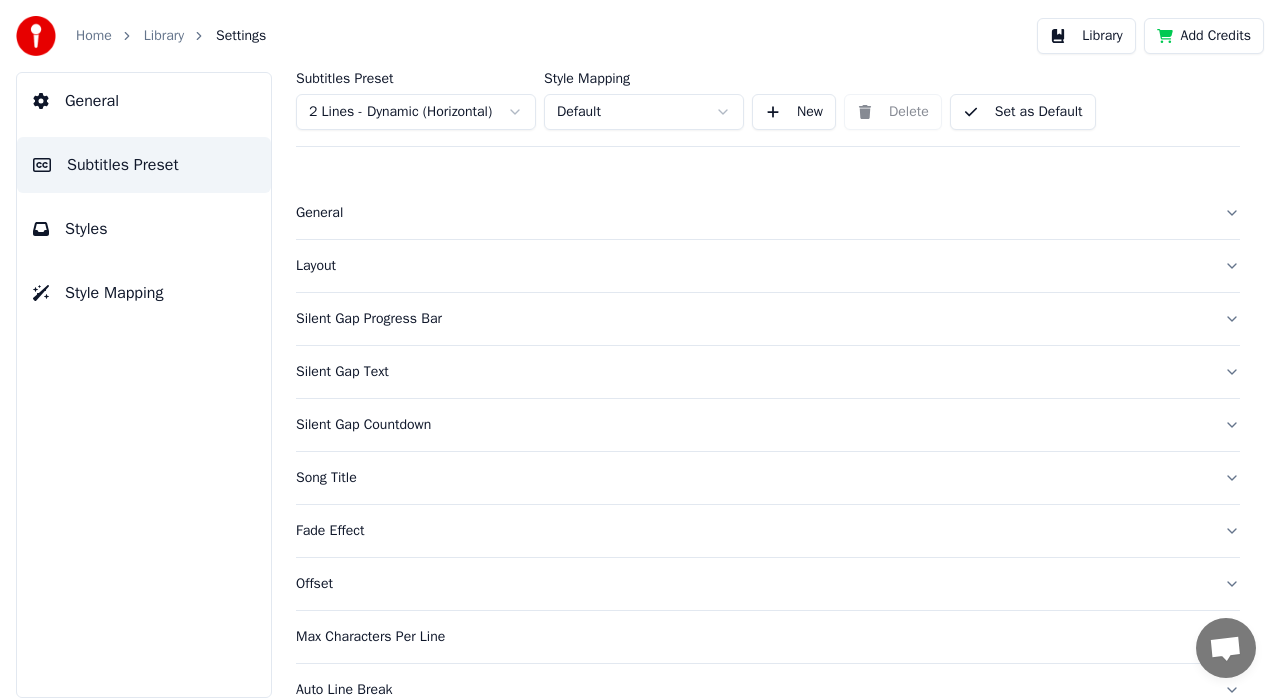 click on "Set as Default" at bounding box center (1023, 112) 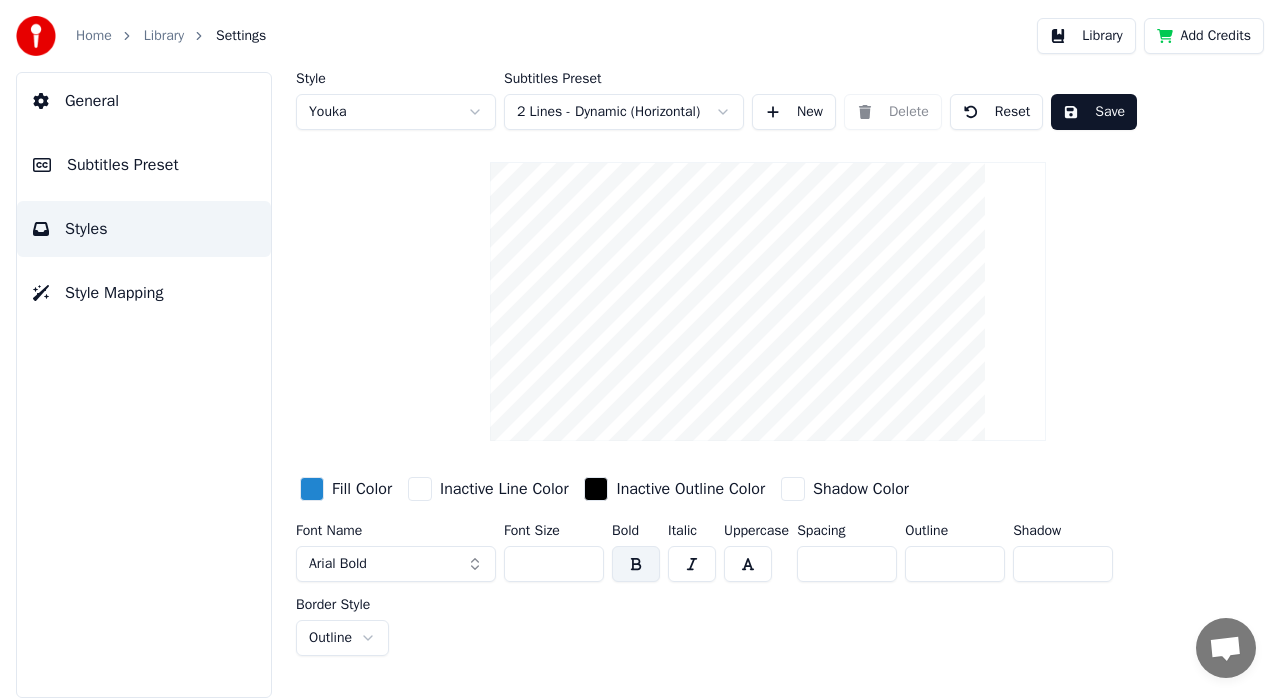 click on "Library" at bounding box center (164, 36) 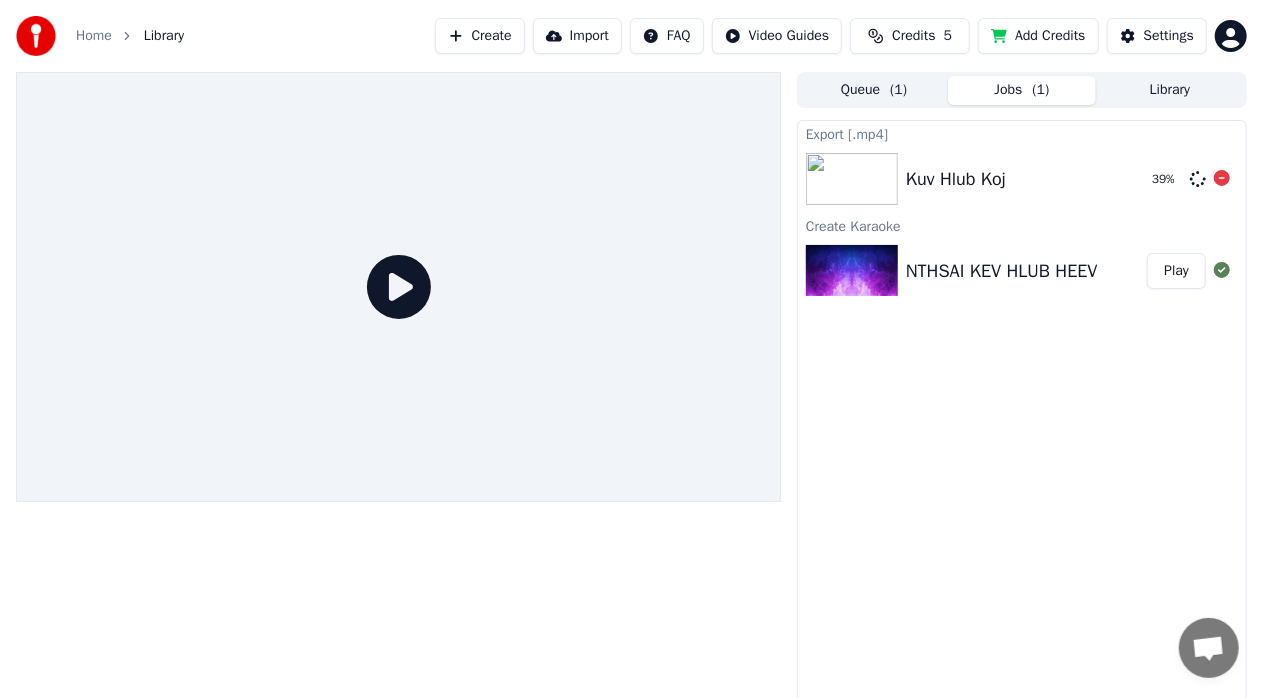 click at bounding box center [856, 179] 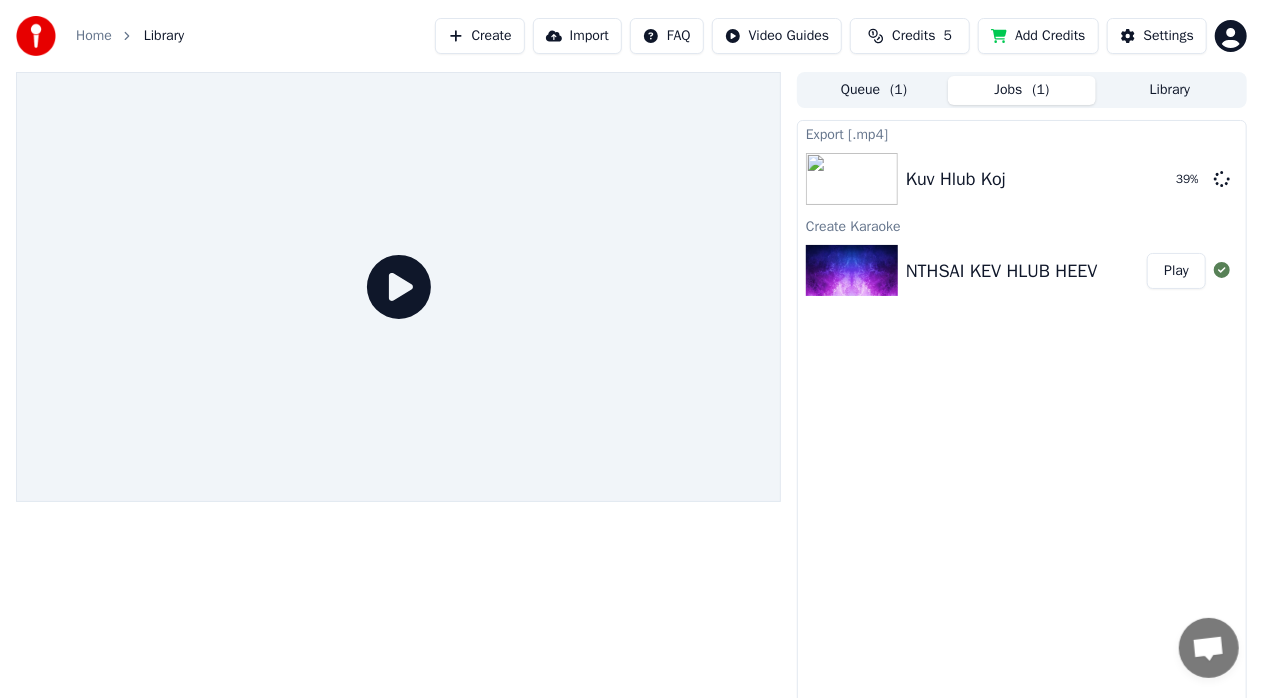 click 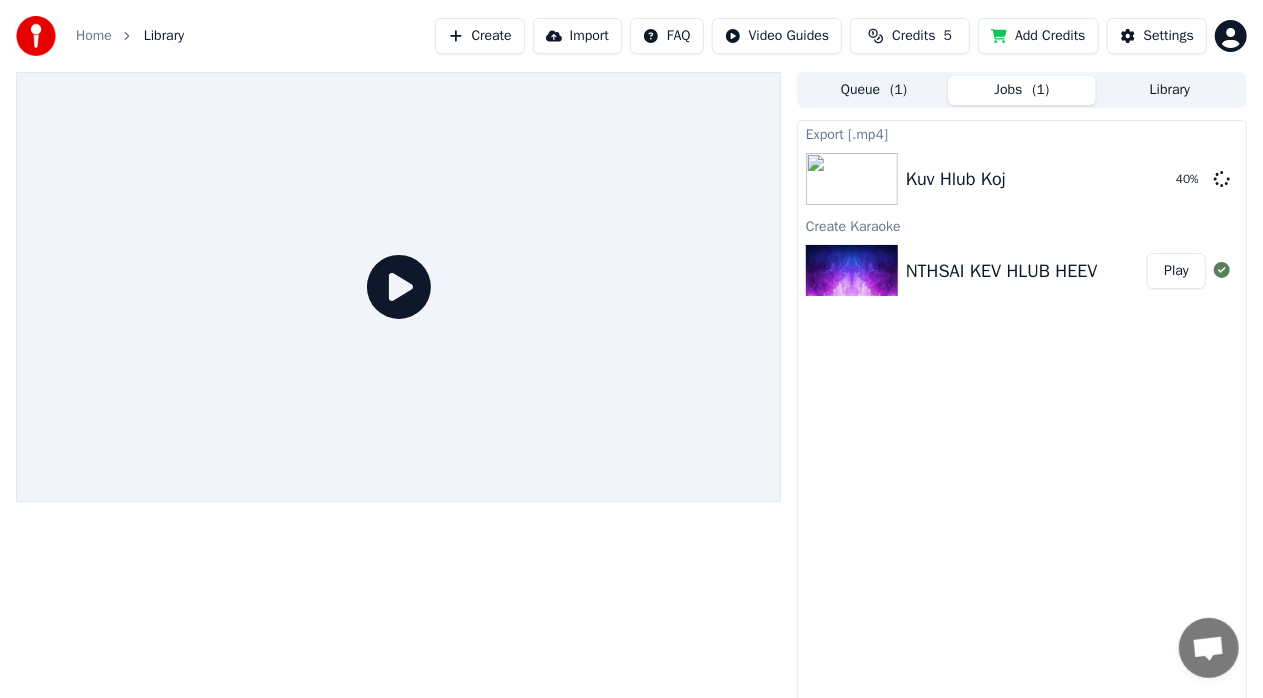 click at bounding box center [856, 271] 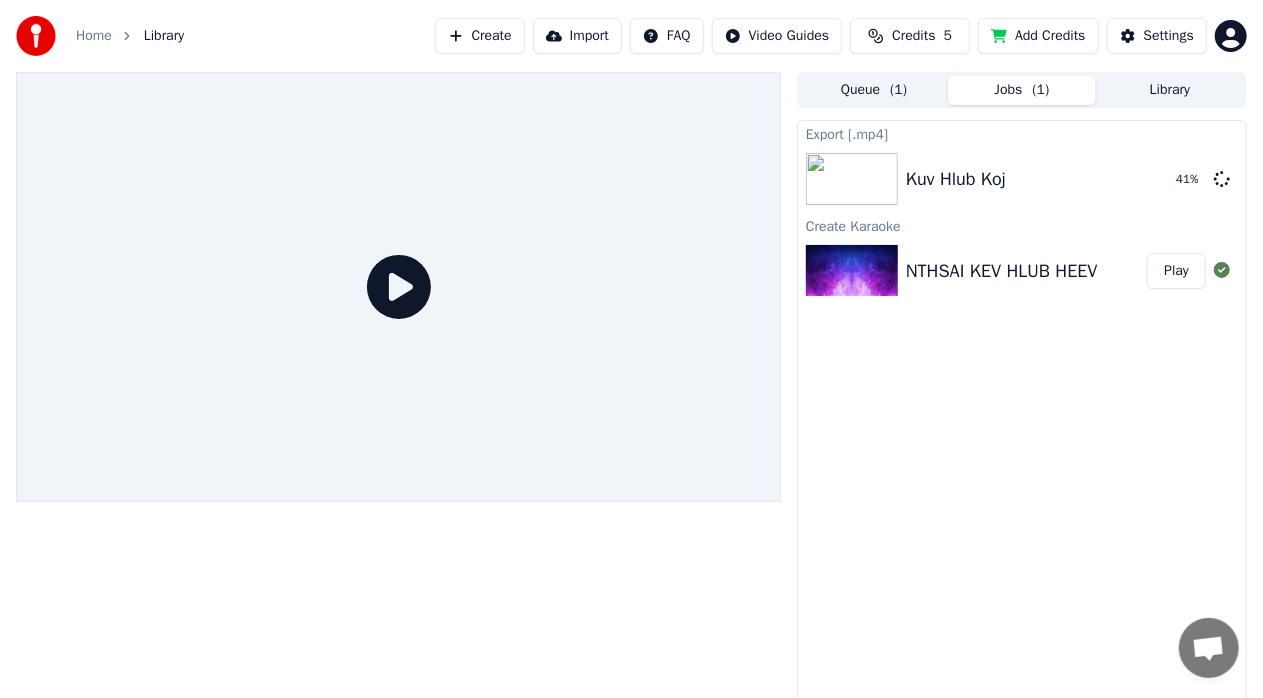 click at bounding box center [852, 271] 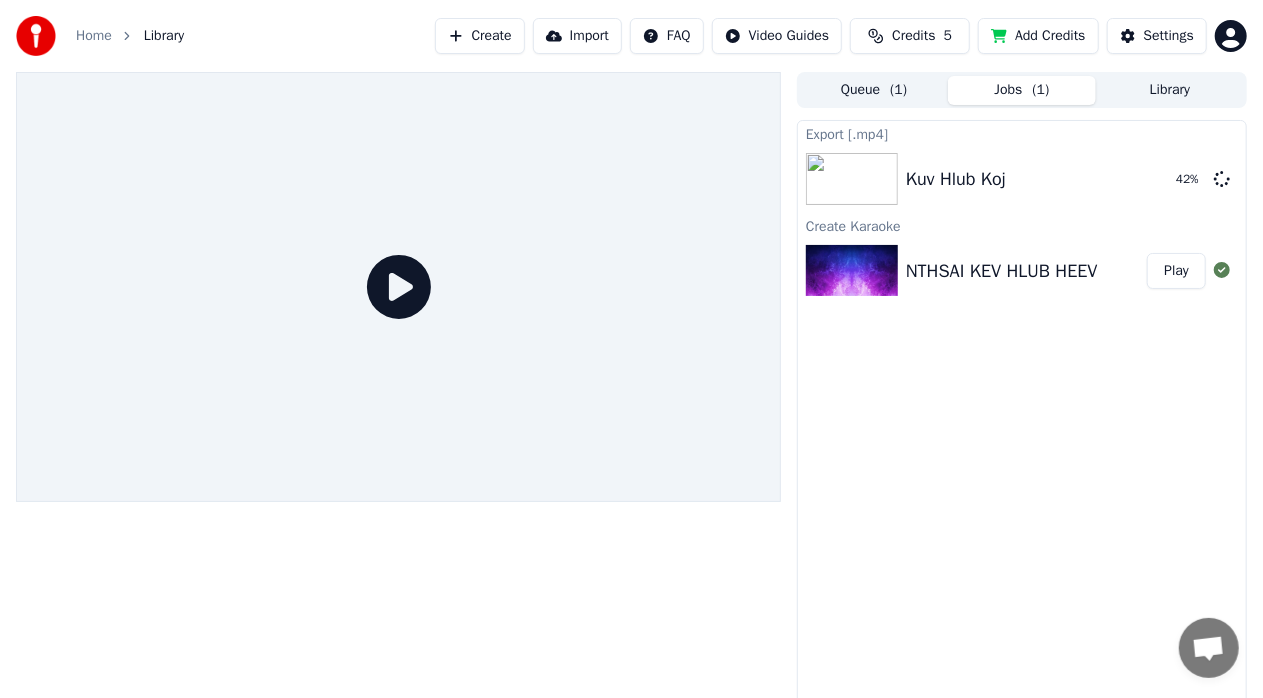 click at bounding box center [852, 271] 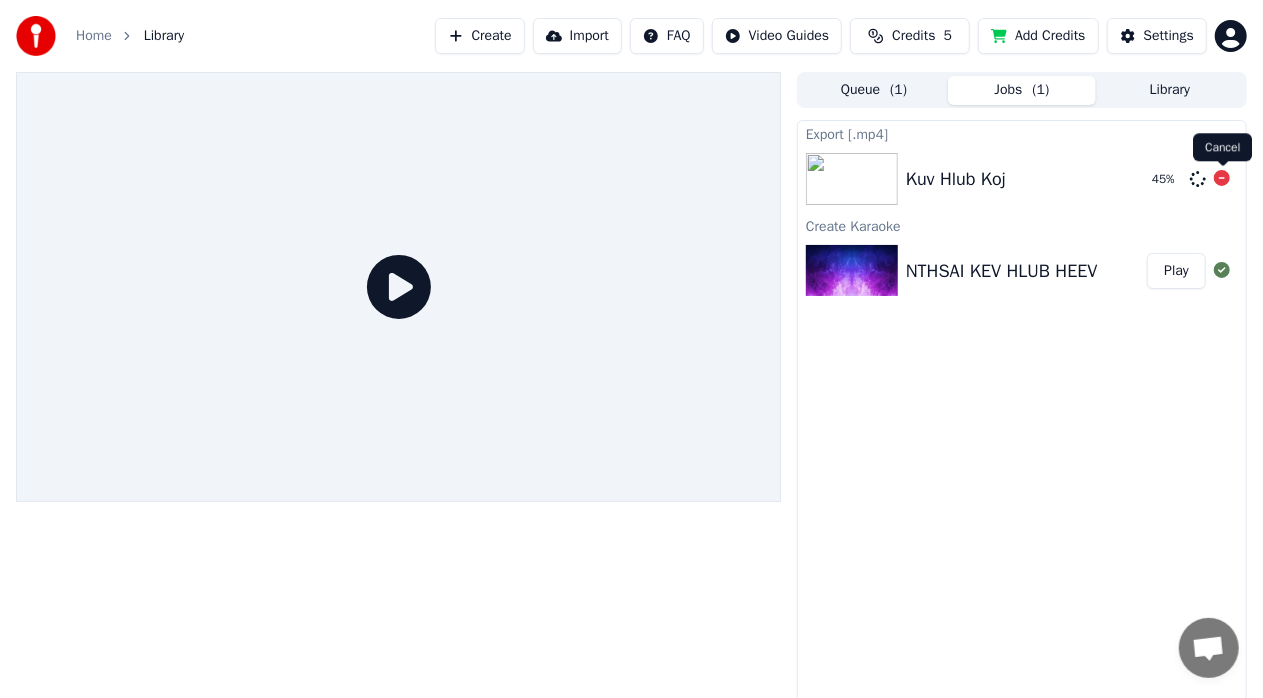 click 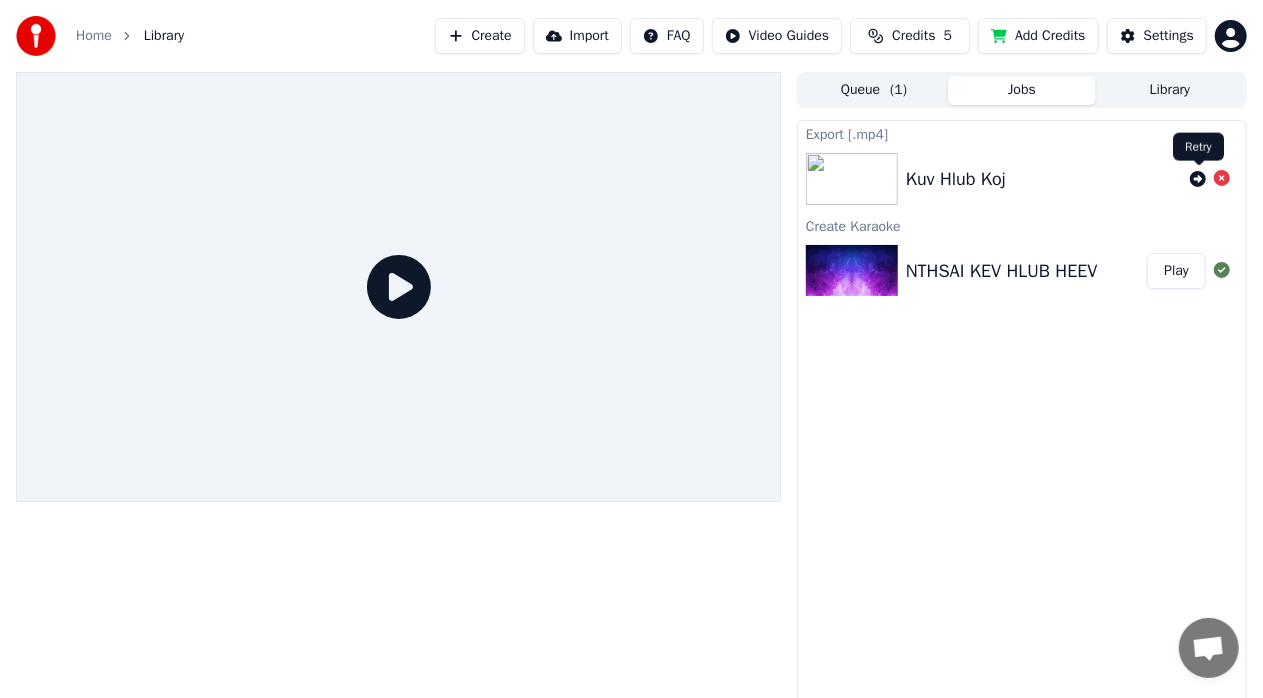 click 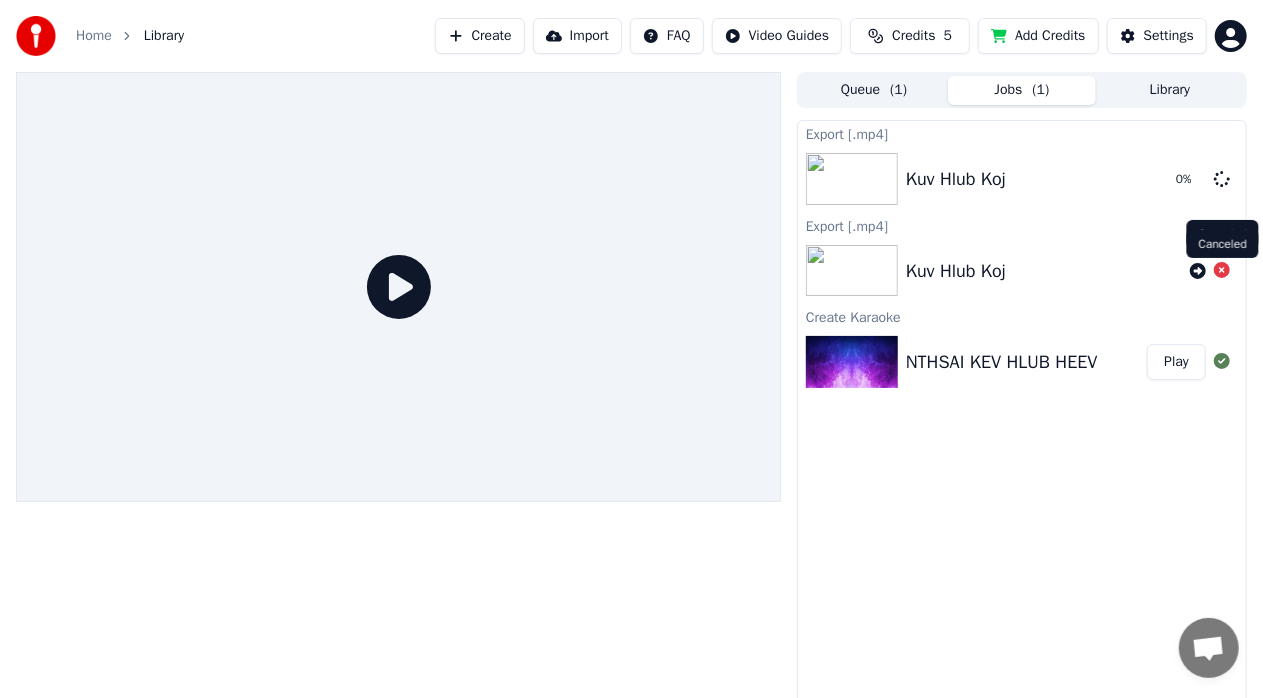 click 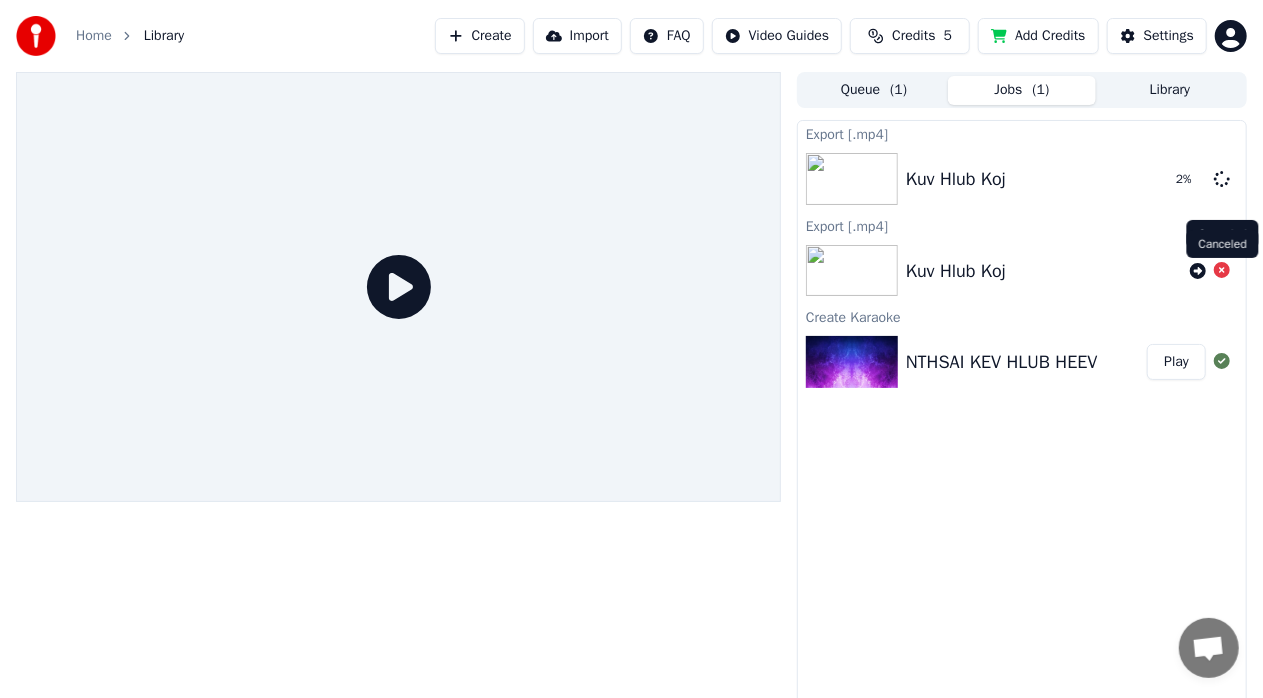 click 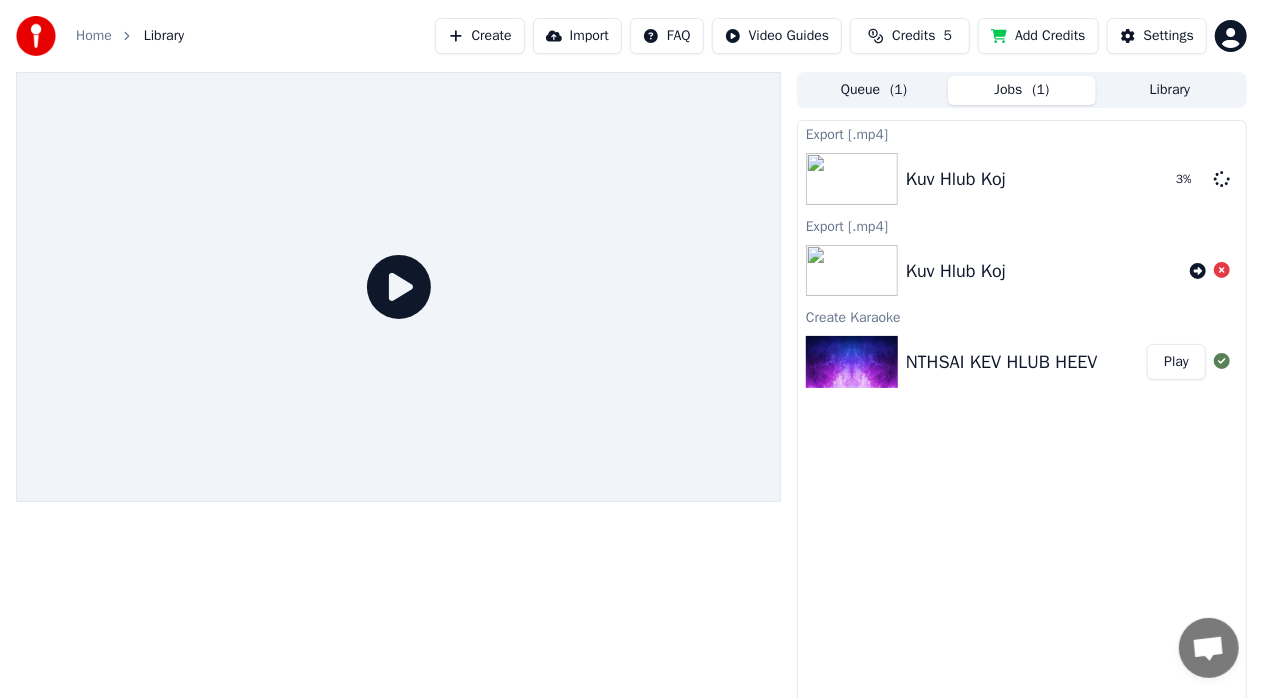 click 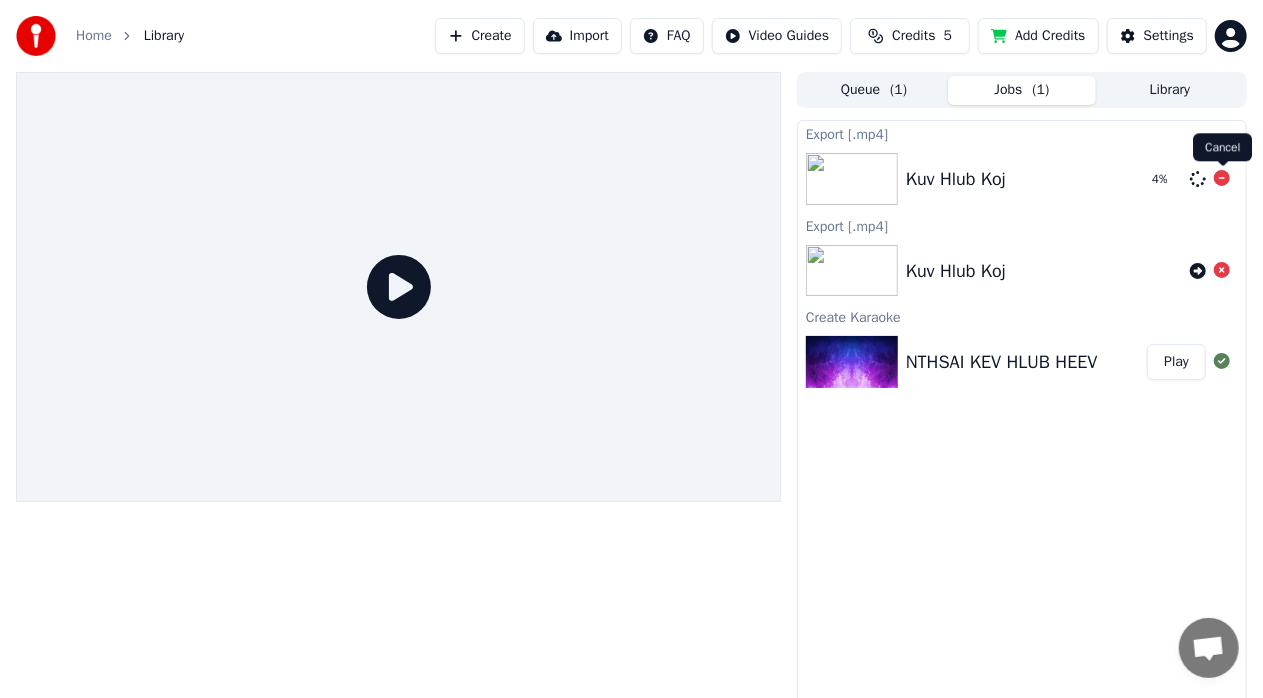 click 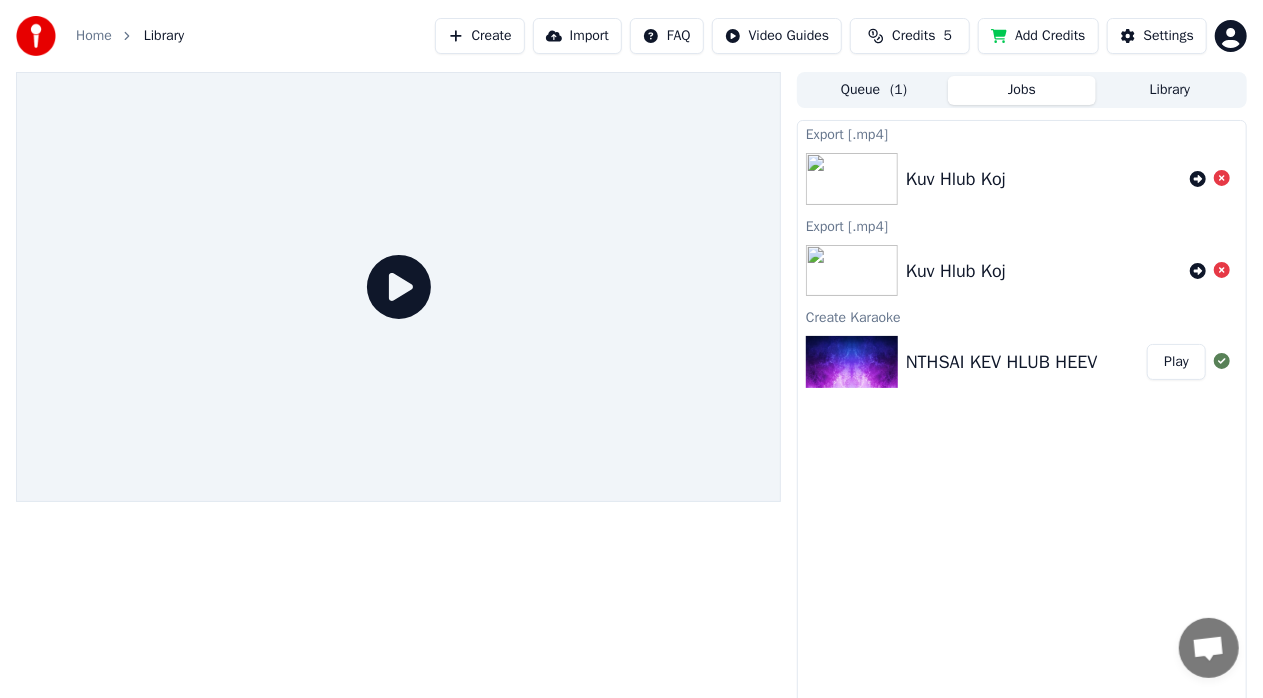 click 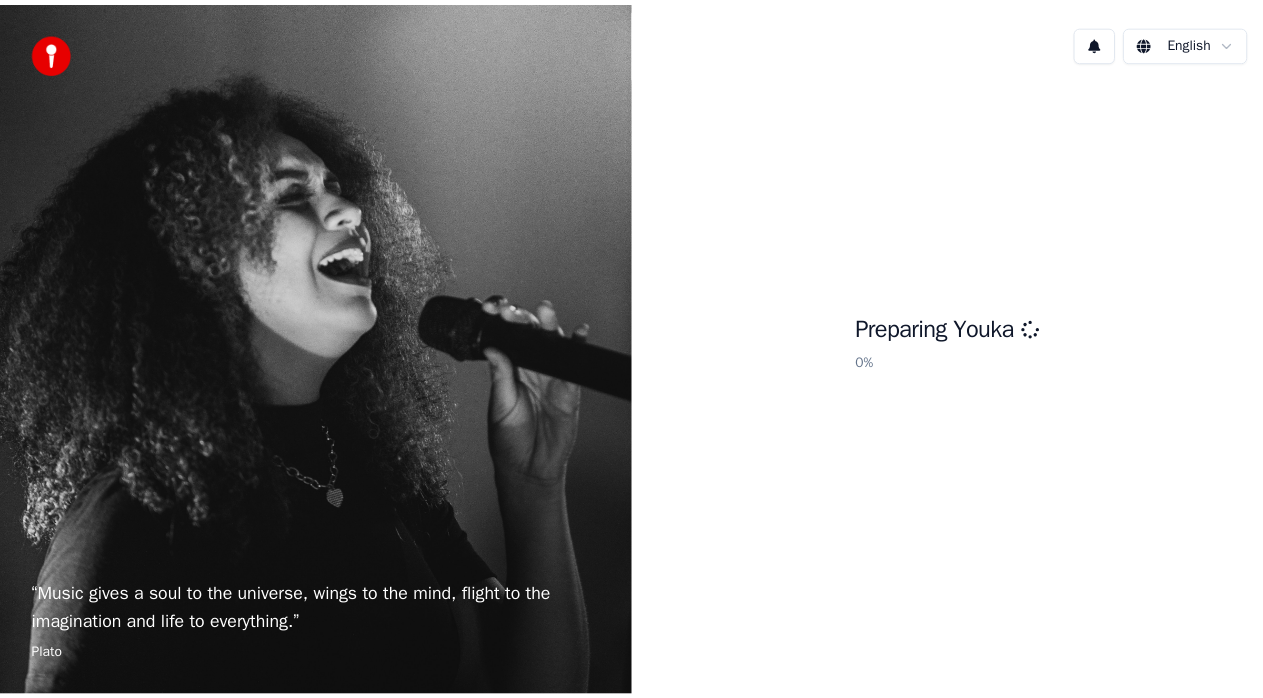 scroll, scrollTop: 0, scrollLeft: 0, axis: both 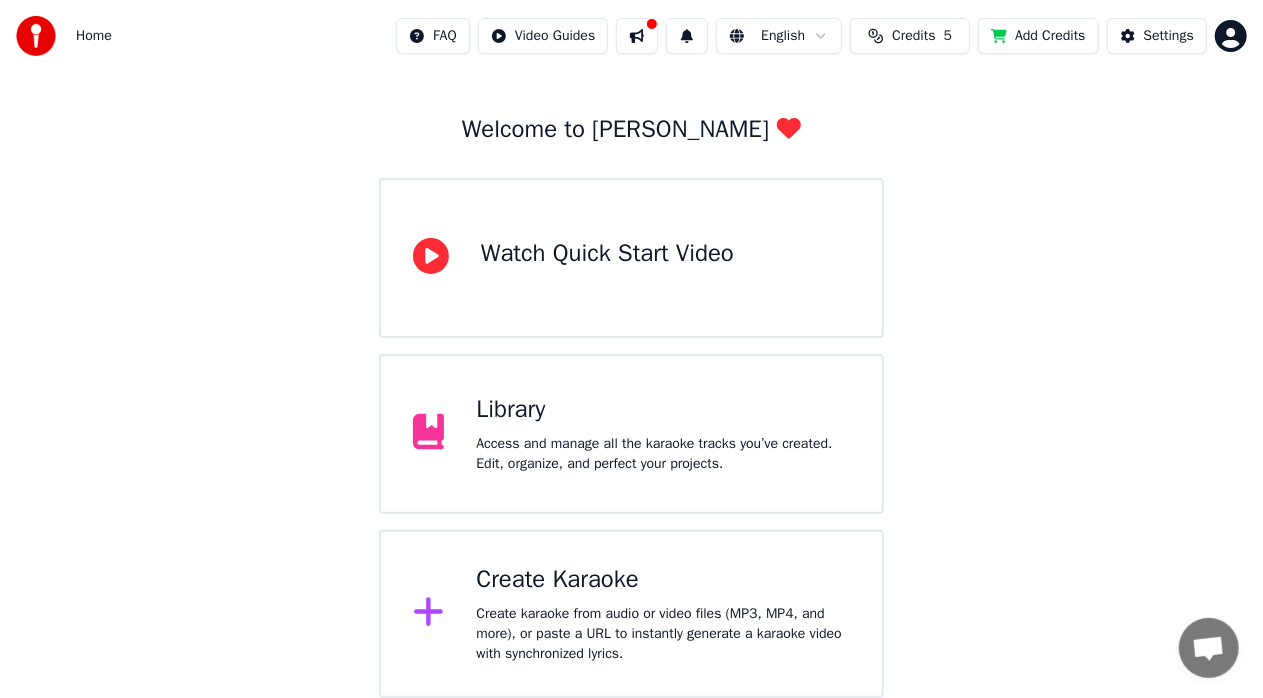 click on "Library Access and manage all the karaoke tracks you’ve created. Edit, organize, and perfect your projects." at bounding box center [631, 434] 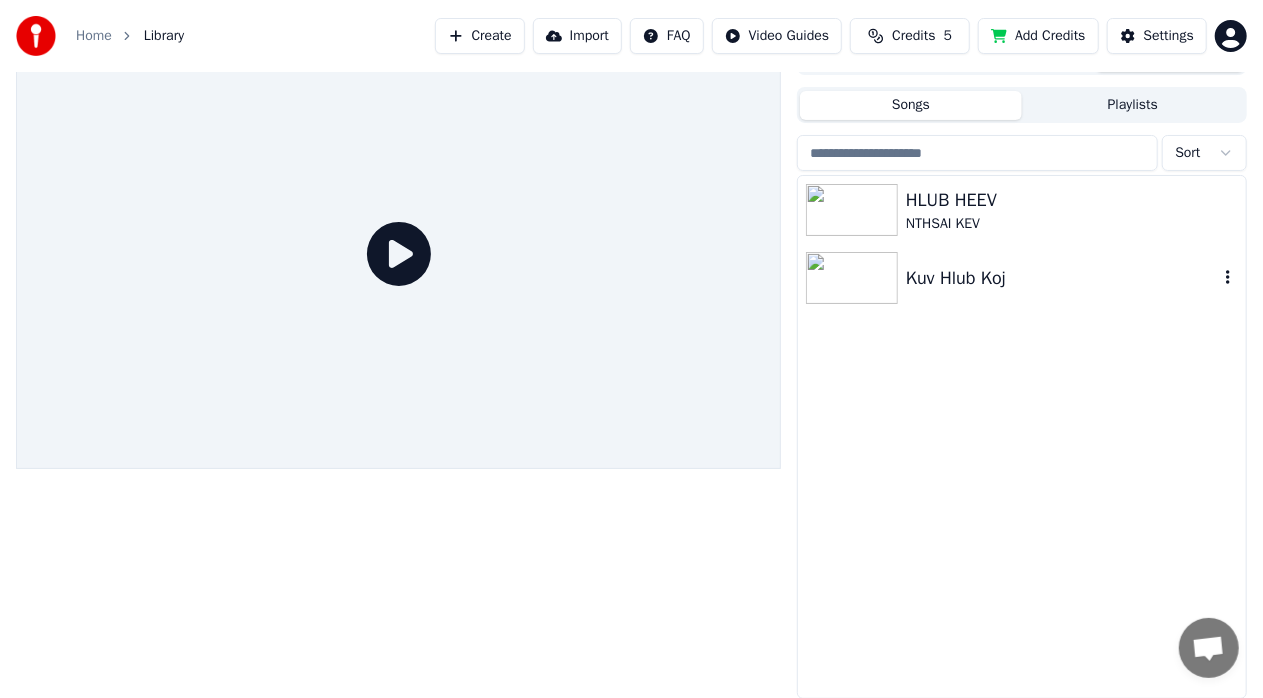 click on "Kuv Hlub Koj" at bounding box center [1022, 278] 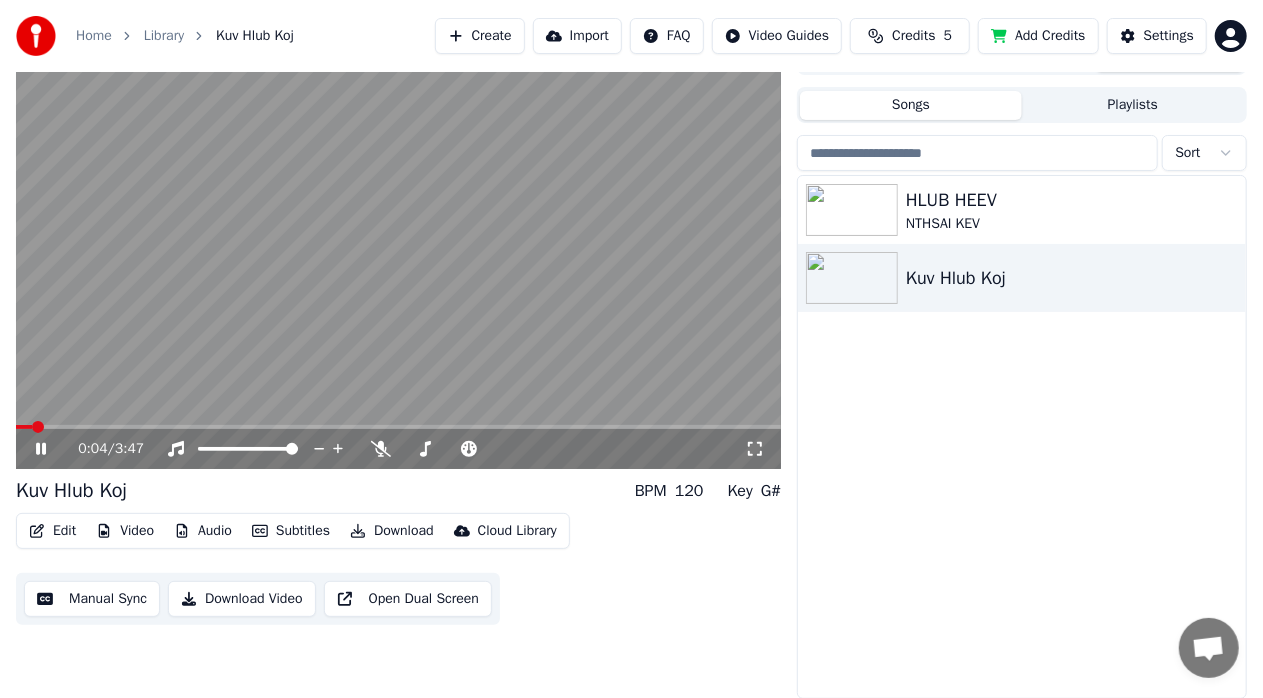 click at bounding box center (38, 427) 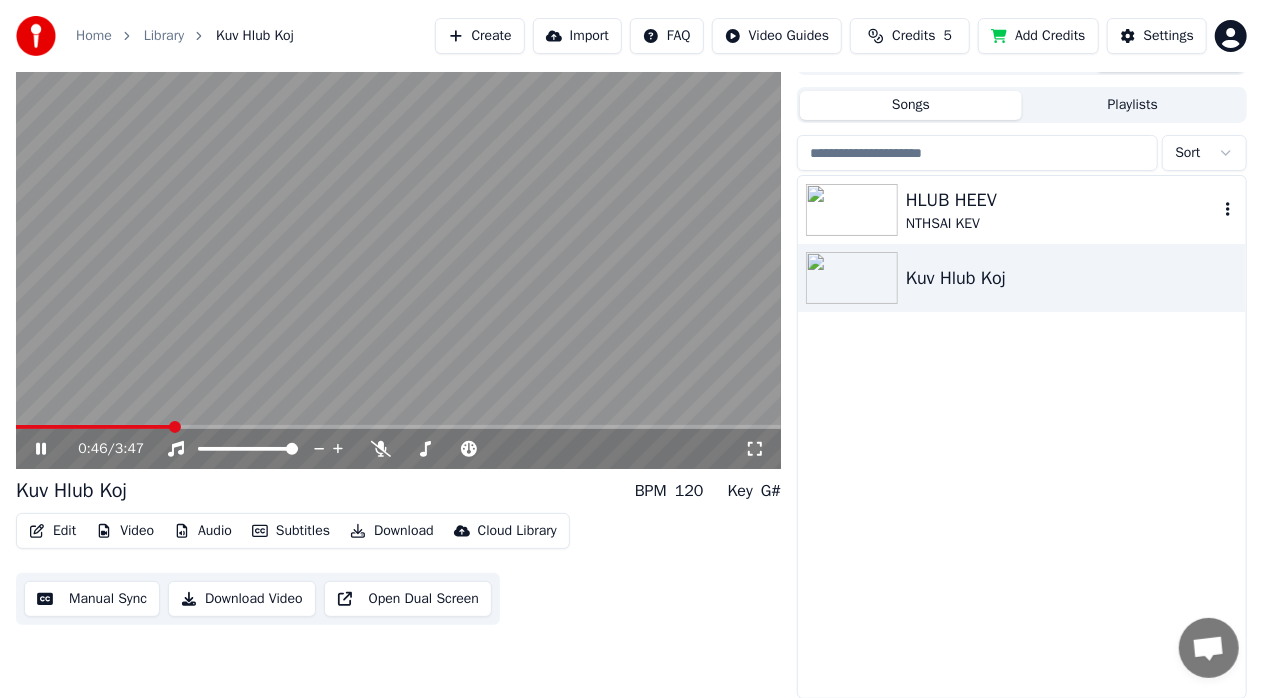 click at bounding box center (852, 210) 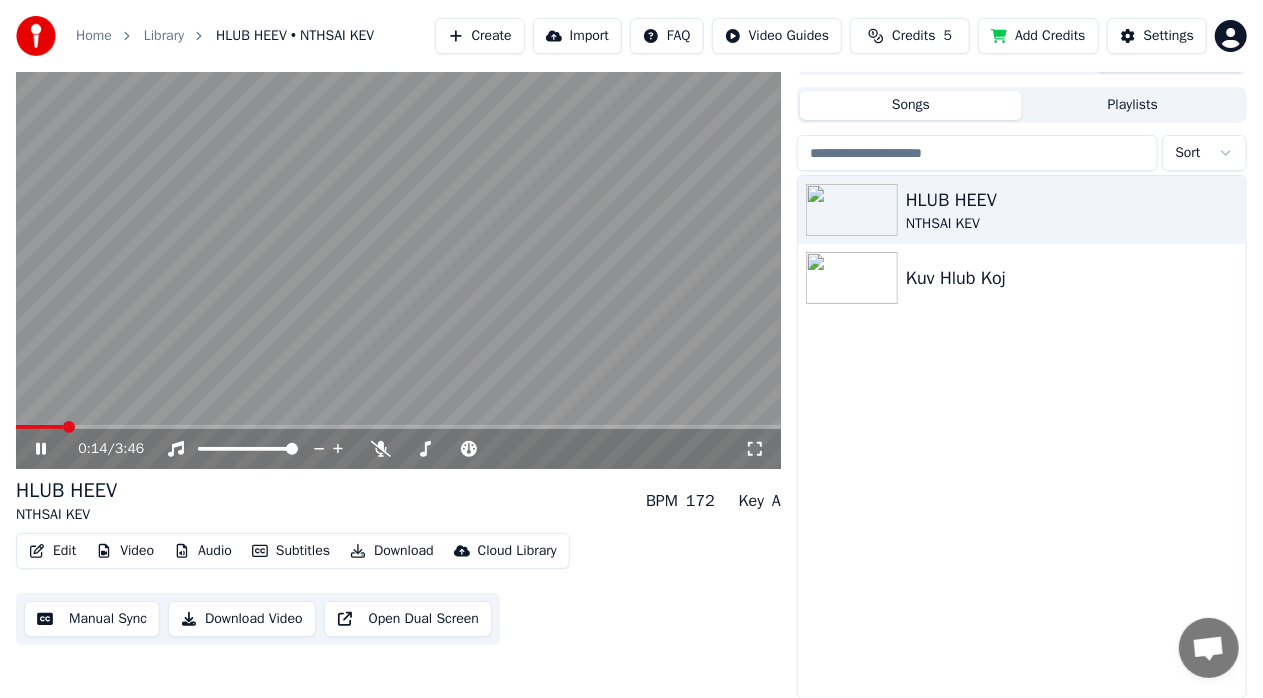 click at bounding box center [69, 427] 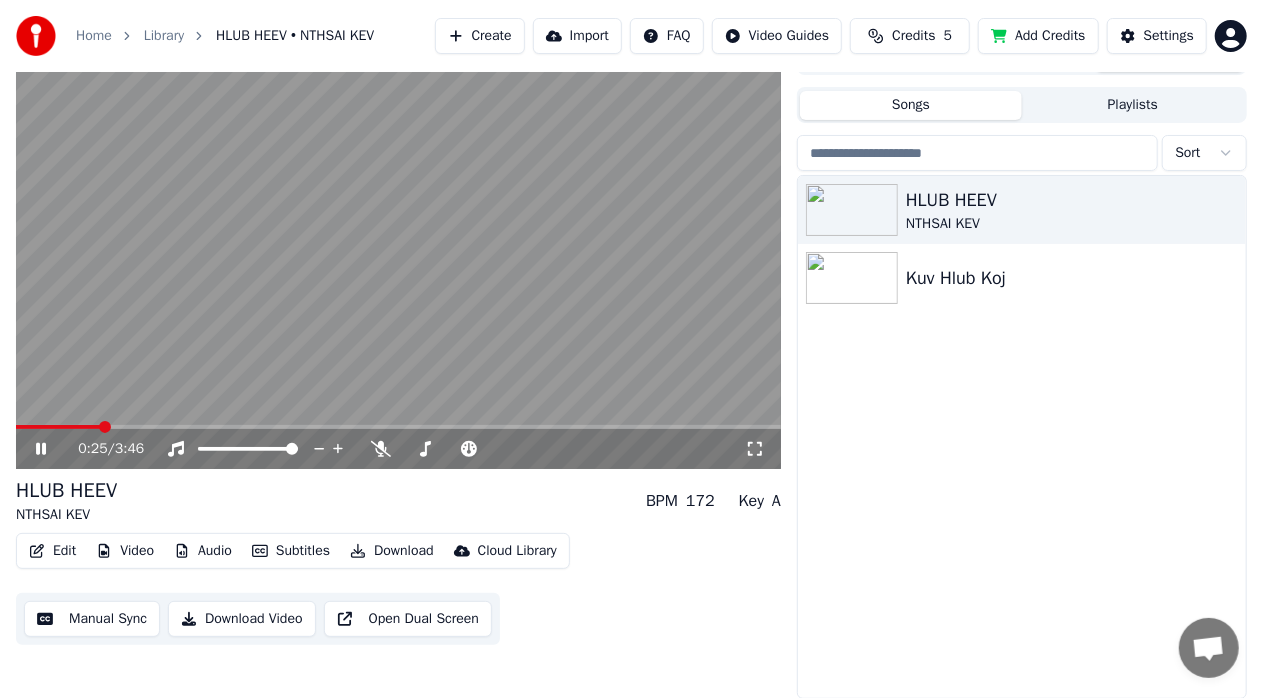 click at bounding box center (105, 427) 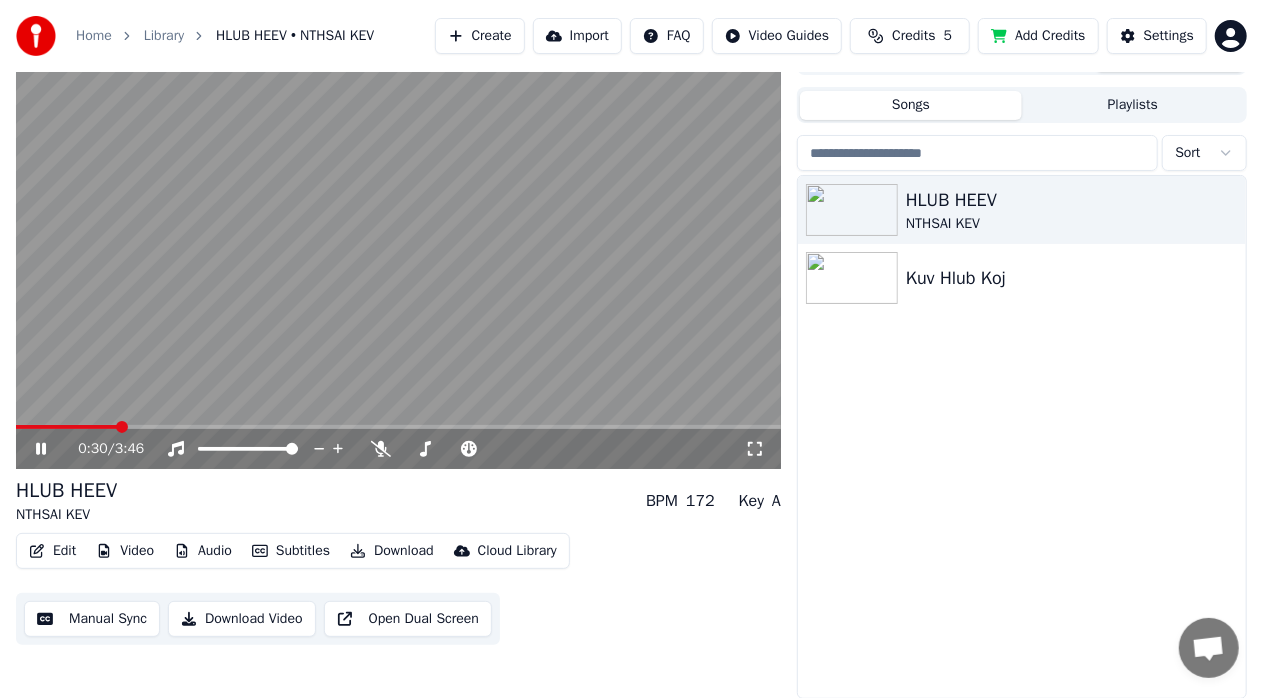 click at bounding box center (122, 427) 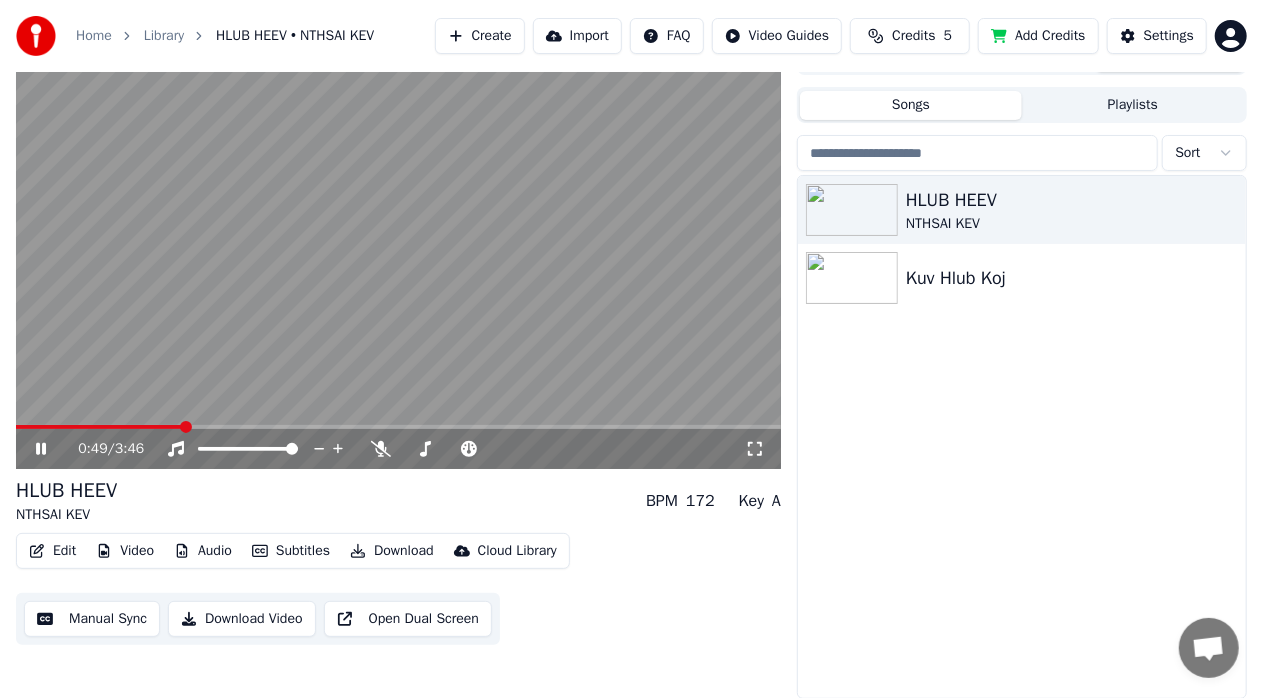 click at bounding box center [398, 254] 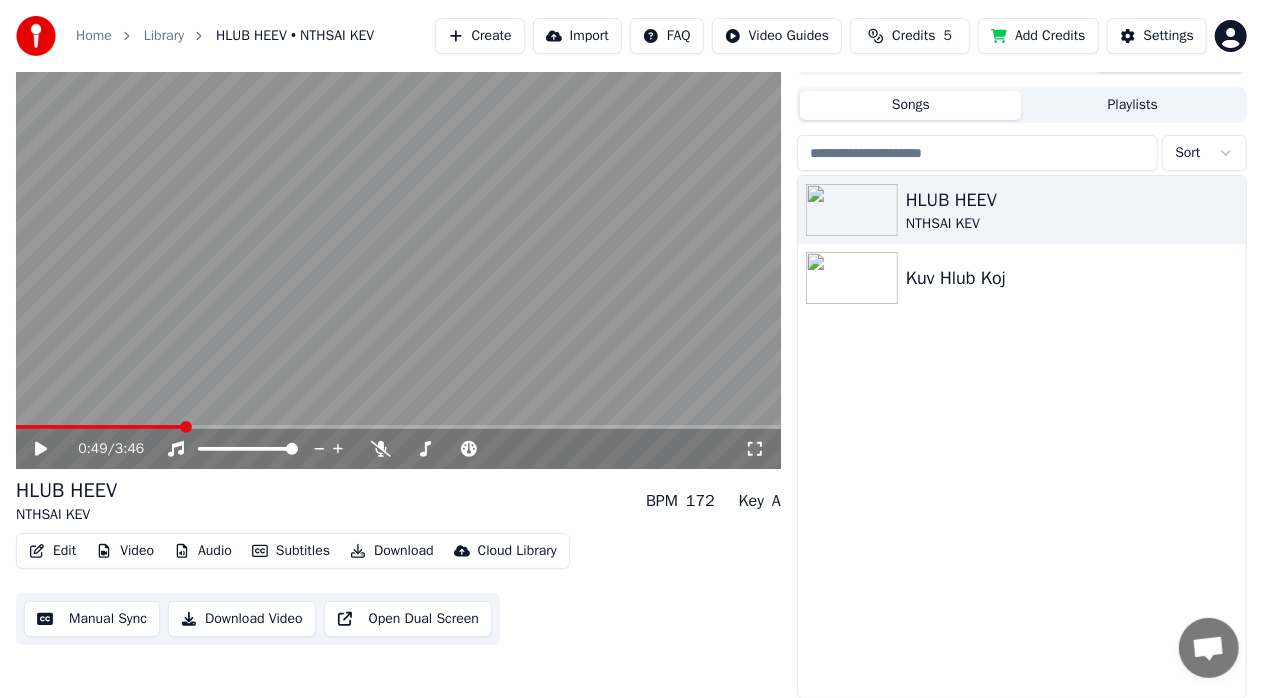 click on "Key" at bounding box center (751, 501) 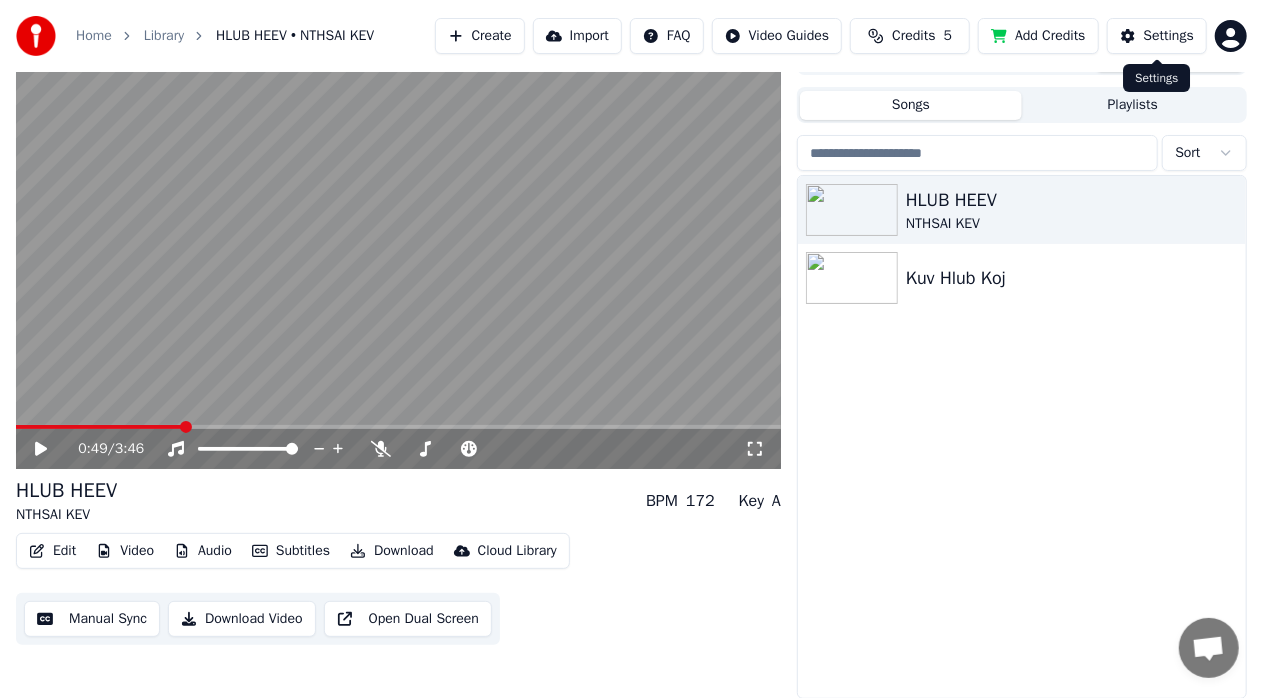 click on "Settings" at bounding box center (1169, 36) 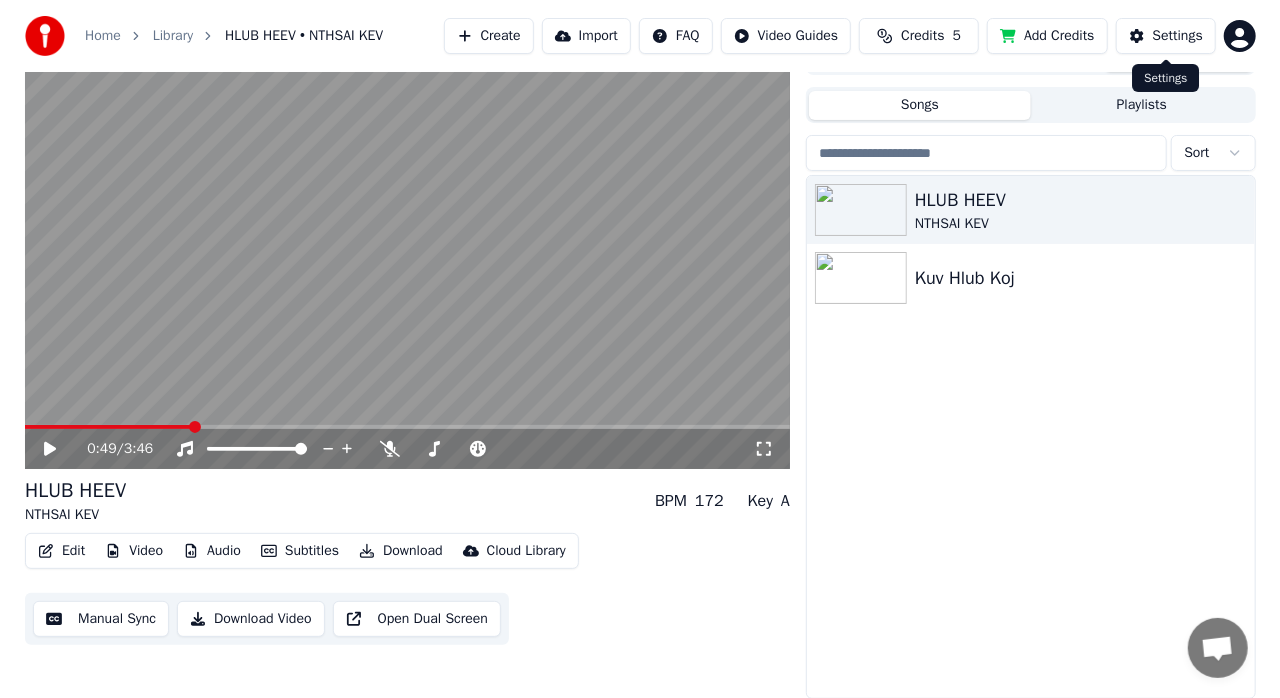 scroll, scrollTop: 0, scrollLeft: 0, axis: both 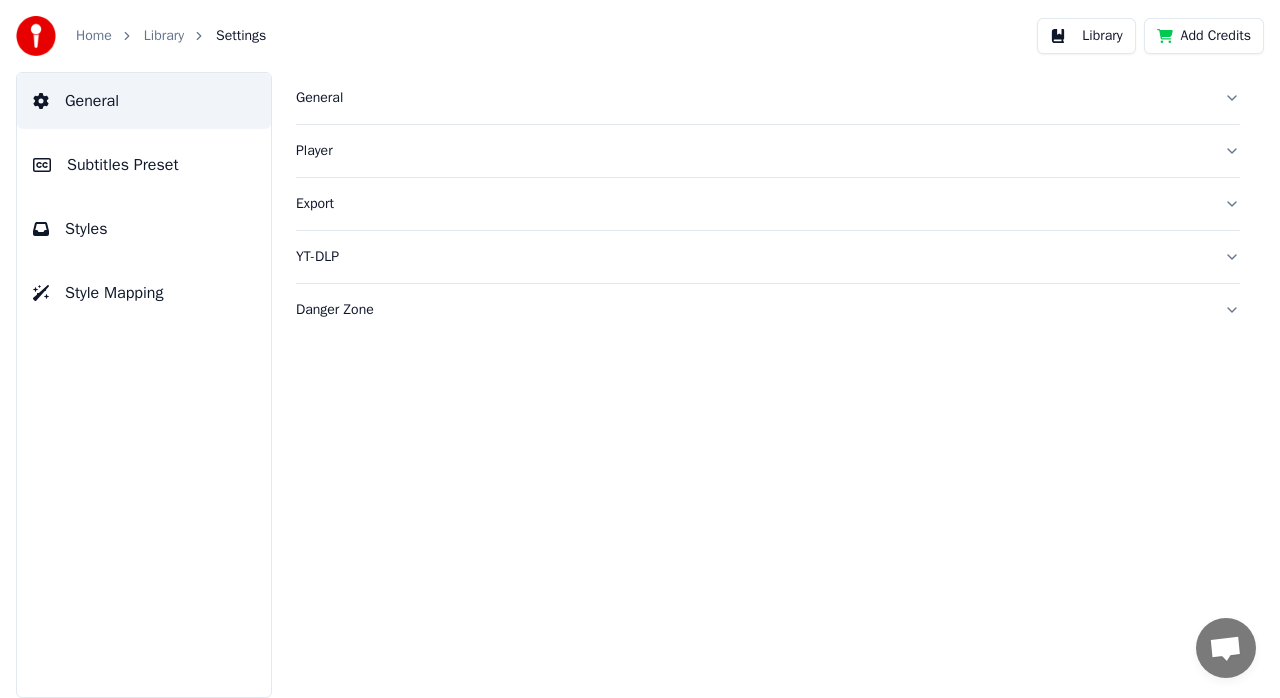 click on "Subtitles Preset" at bounding box center [144, 165] 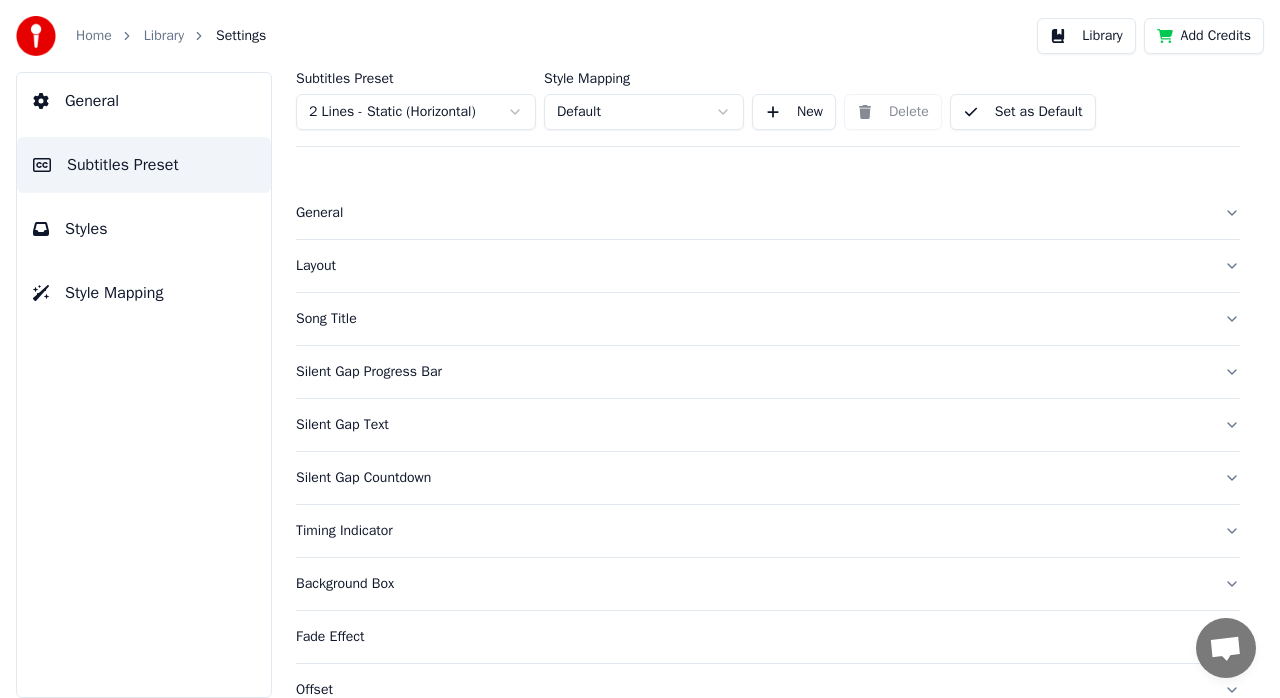 click on "Home Library Settings Library Add Credits General Subtitles Preset Styles Style Mapping Subtitles Preset 2 Lines - Static (Horizontal) Style Mapping Default New Delete Set as Default General Layout Song Title Silent Gap Progress Bar Silent Gap Text Silent Gap Countdown Timing Indicator Background Box Fade Effect Offset Max Characters Per Line Auto Line Break Advanced Settings Chat [PERSON_NAME] Questions? Chat with us! Support is away Network offline. Reconnecting... No messages can be received or sent for now. Youka Desktop Hello! How can I help you?  Send a file Insert an emoji Send a file Audio message We run on Crisp" at bounding box center (640, 349) 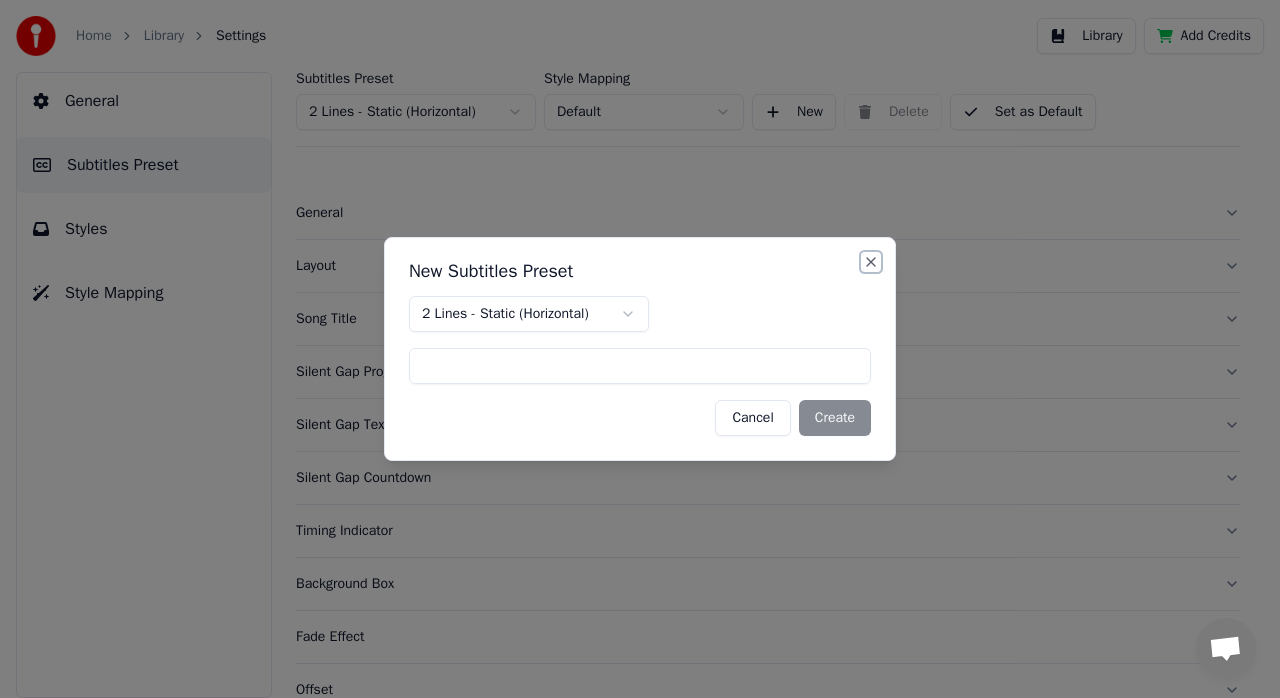 click on "Close" at bounding box center [871, 262] 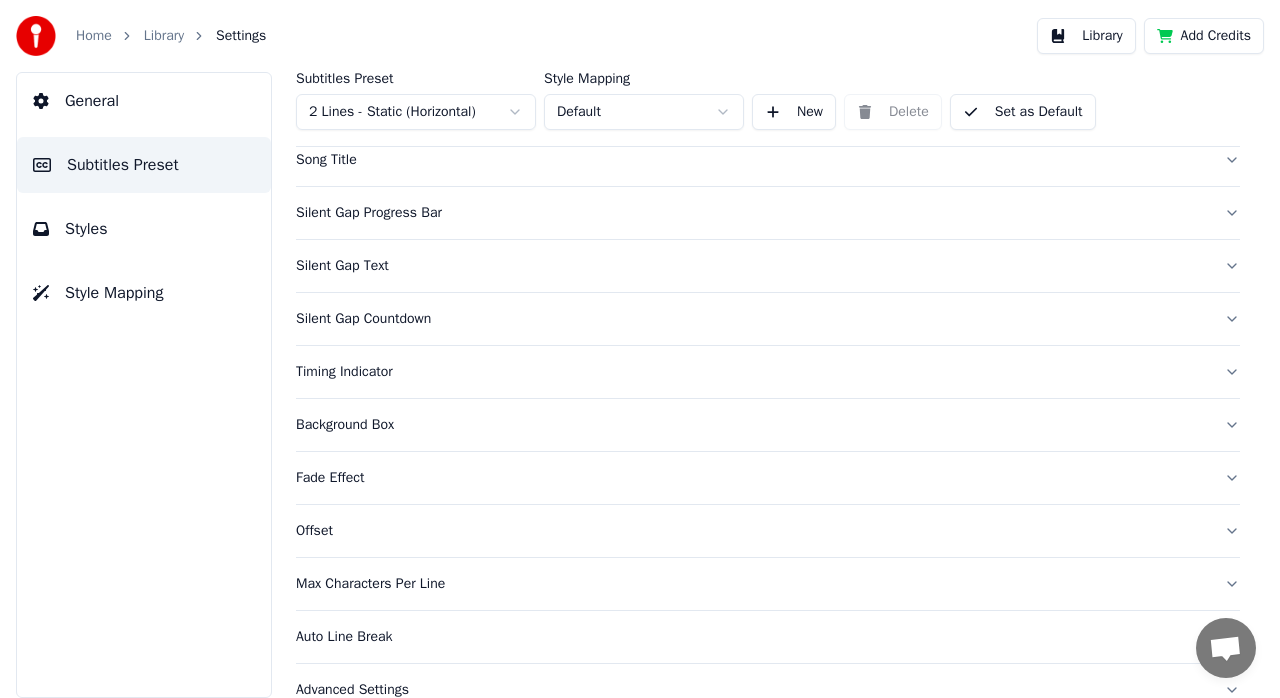 scroll, scrollTop: 188, scrollLeft: 0, axis: vertical 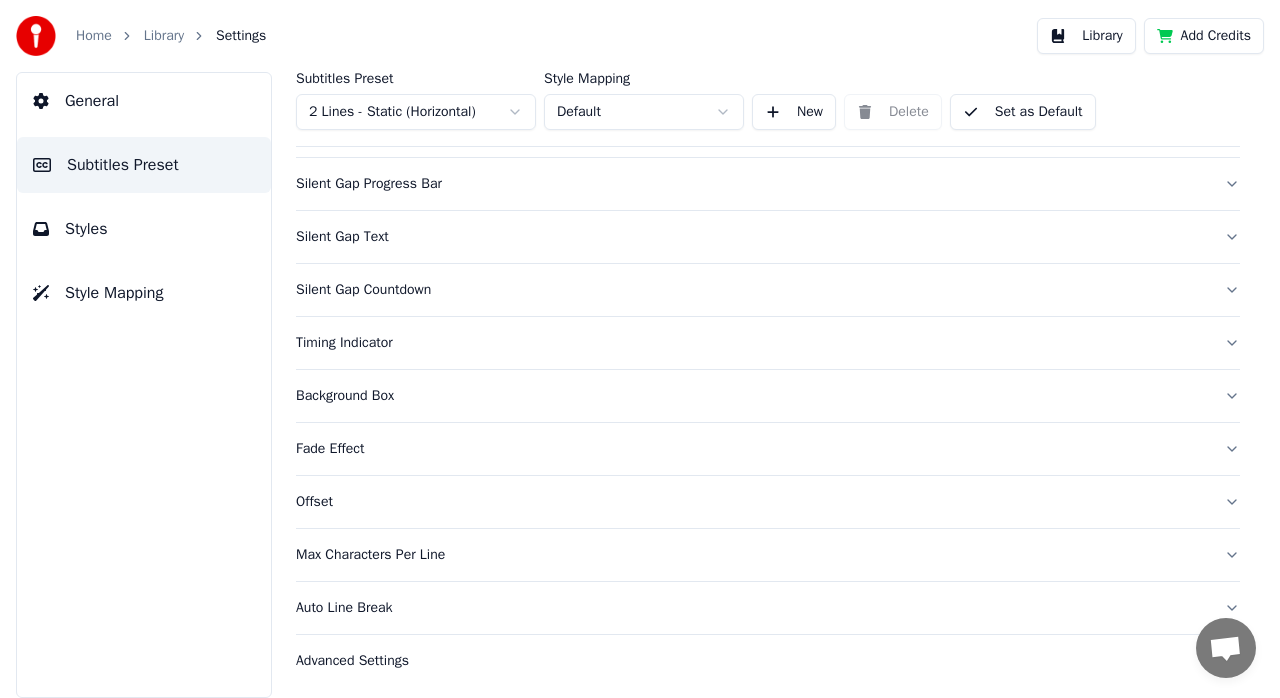 click on "Advanced Settings" at bounding box center (768, 661) 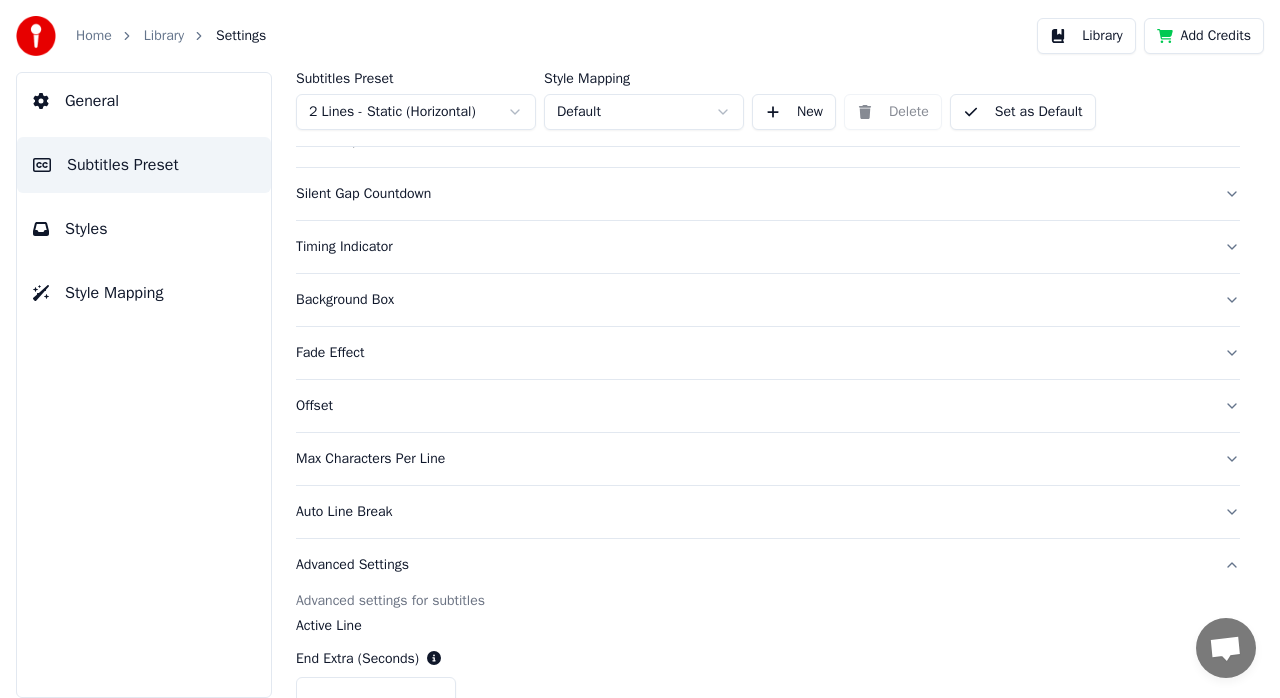 scroll, scrollTop: 272, scrollLeft: 0, axis: vertical 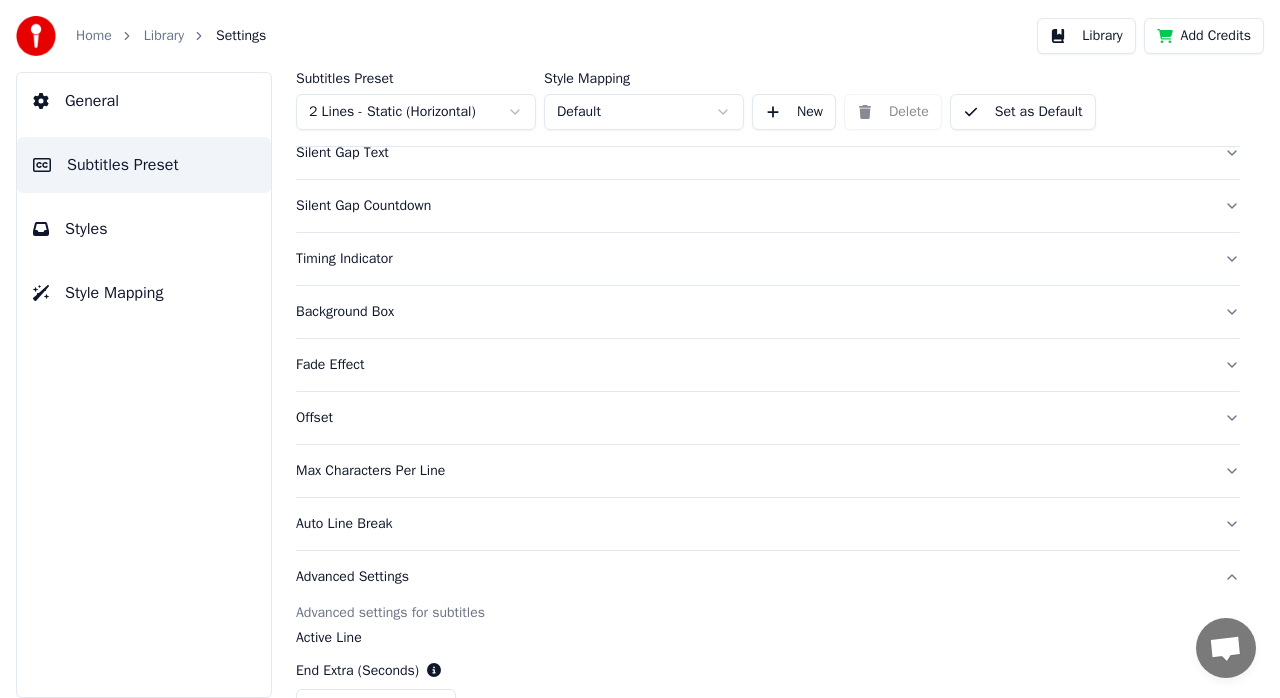 click on "Auto Line Break" at bounding box center [752, 524] 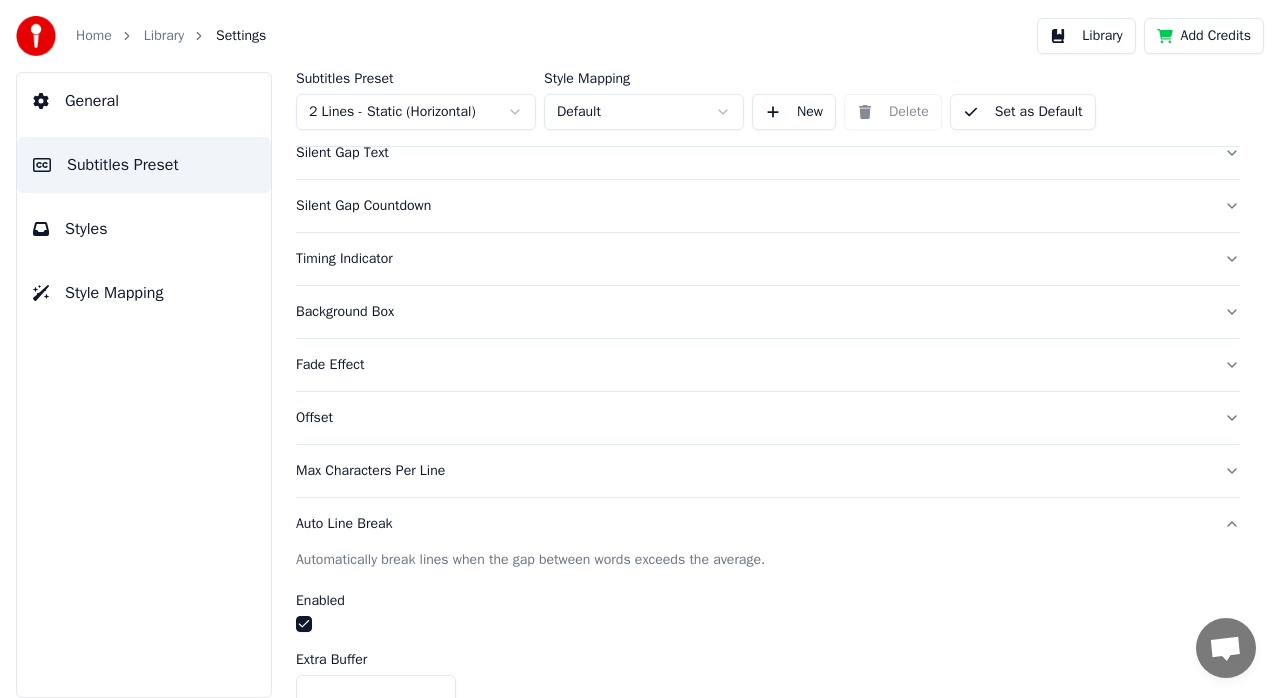 click on "Auto Line Break" at bounding box center [752, 524] 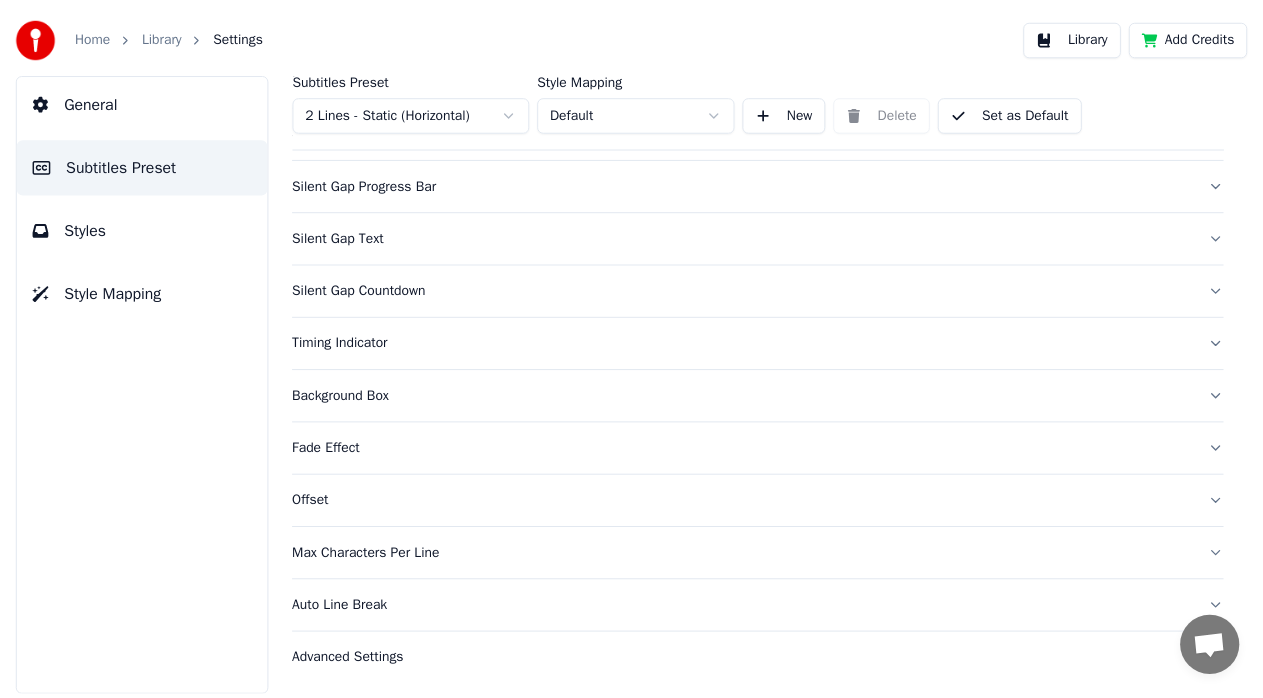 scroll, scrollTop: 0, scrollLeft: 0, axis: both 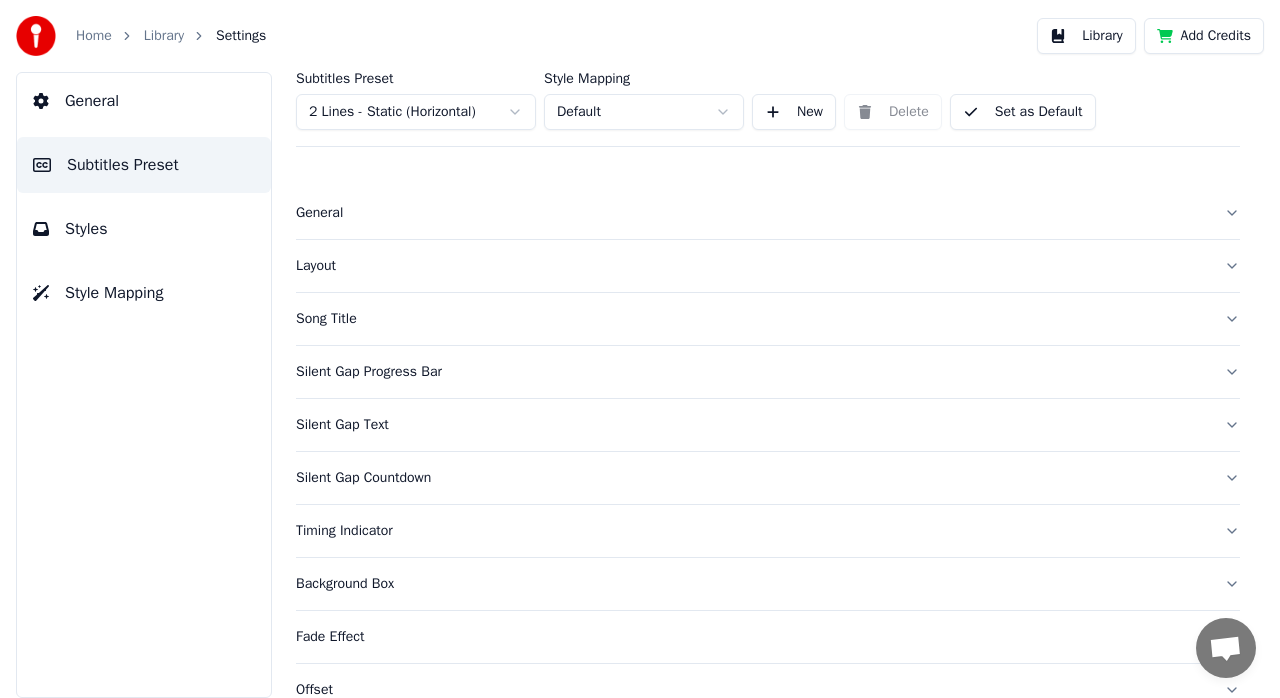 click on "Style Mapping" at bounding box center (114, 293) 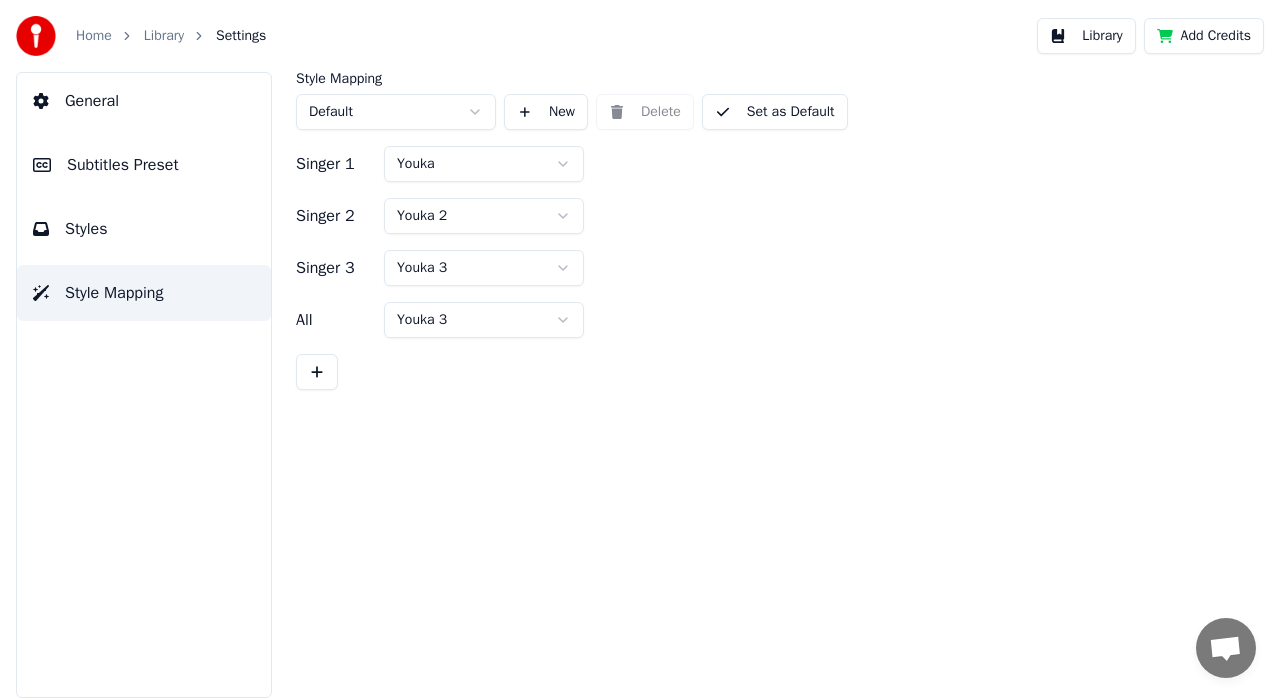 click on "Styles" at bounding box center [144, 229] 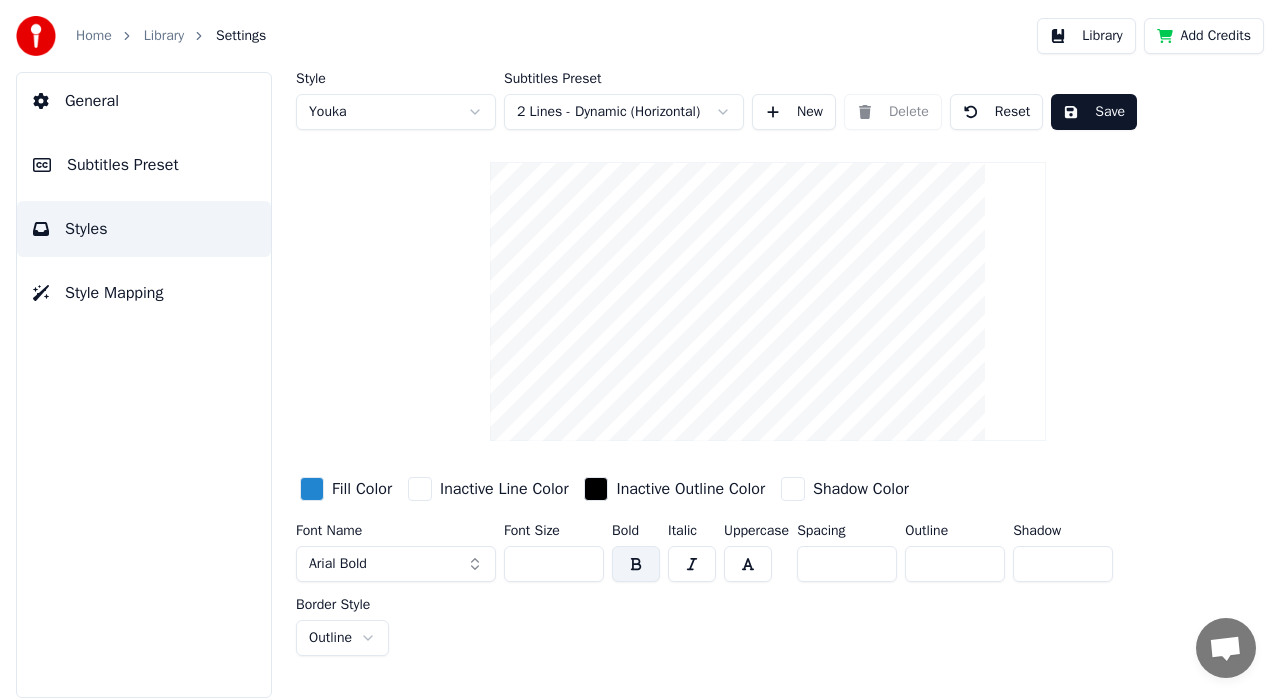 click on "Home Library Settings Library Add Credits General Subtitles Preset Styles Style Mapping Style Youka Subtitles Preset 2 Lines - Dynamic (Horizontal) New Delete Reset Save Fill Color Inactive Line Color Inactive Outline Color Shadow Color Font Name Arial Bold Font Size ** Bold Italic Uppercase Spacing * Outline * Shadow * Border Style Outline Chat Adam Questions? Chat with us! Support is away Network offline. Reconnecting... No messages can be received or sent for now. Youka Desktop Hello! How can I help you?  Send a file Insert an emoji Send a file Audio message We run on Crisp" at bounding box center [640, 349] 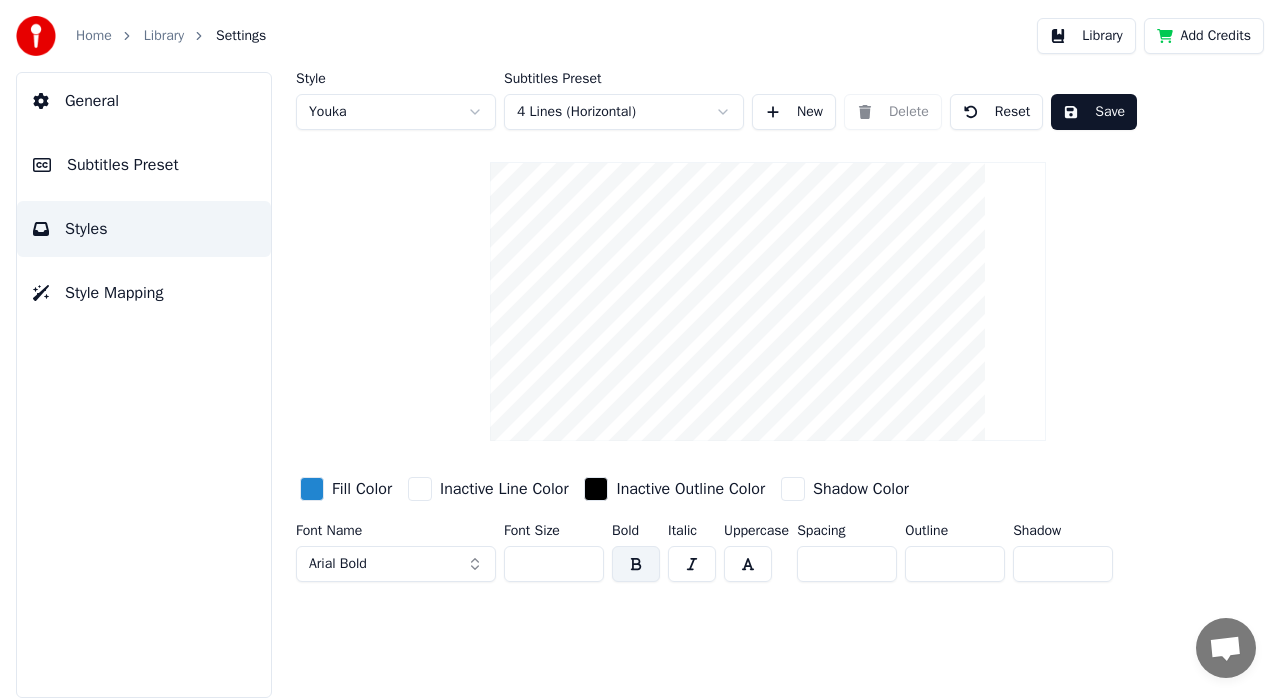click on "Save" at bounding box center [1094, 112] 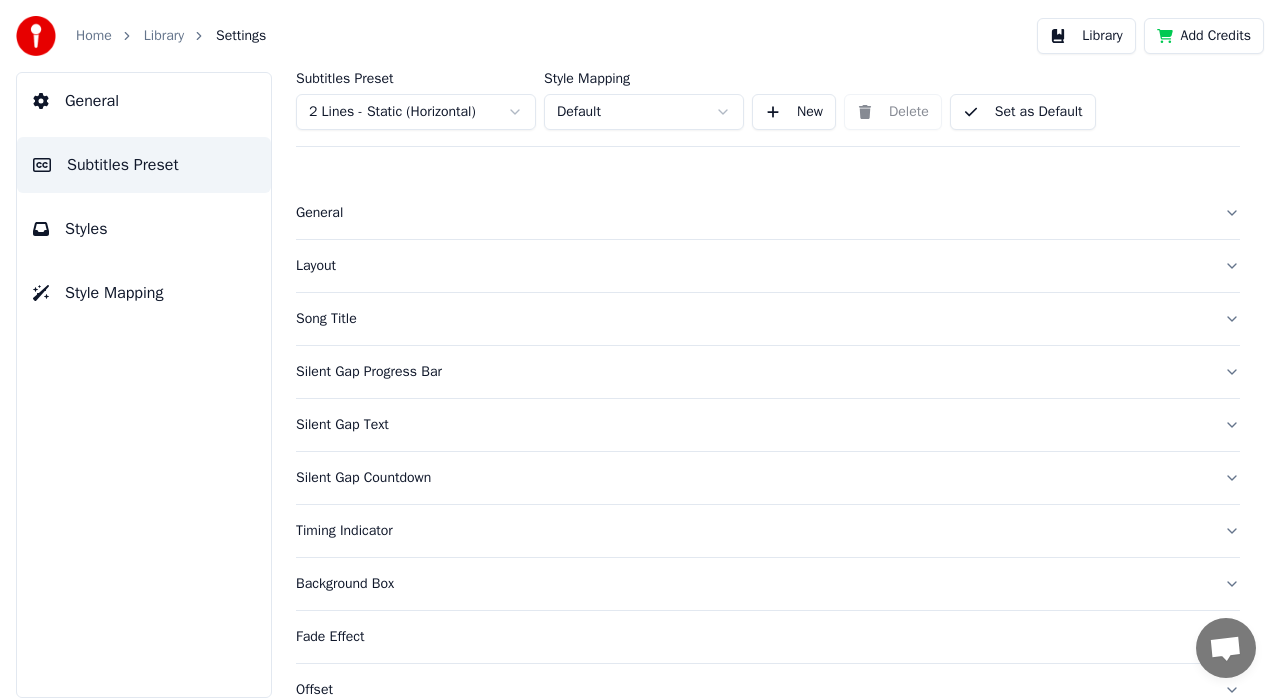 click on "Styles" at bounding box center [144, 229] 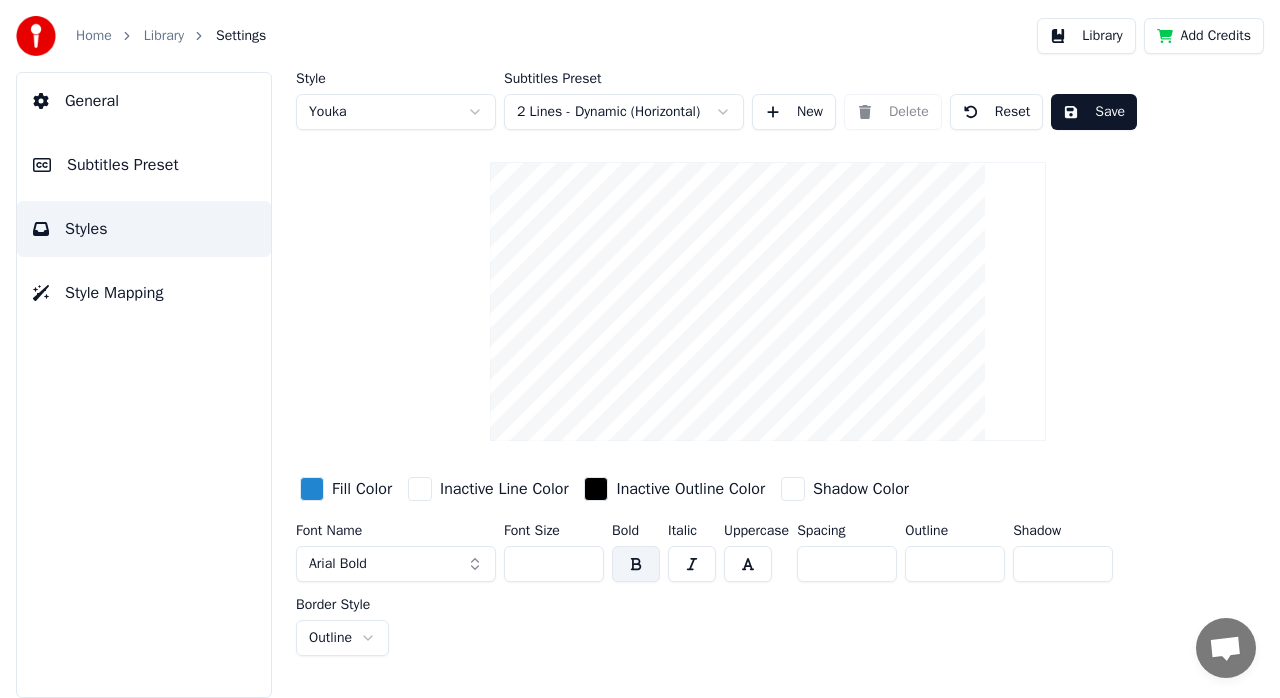 click on "Reset" at bounding box center (997, 112) 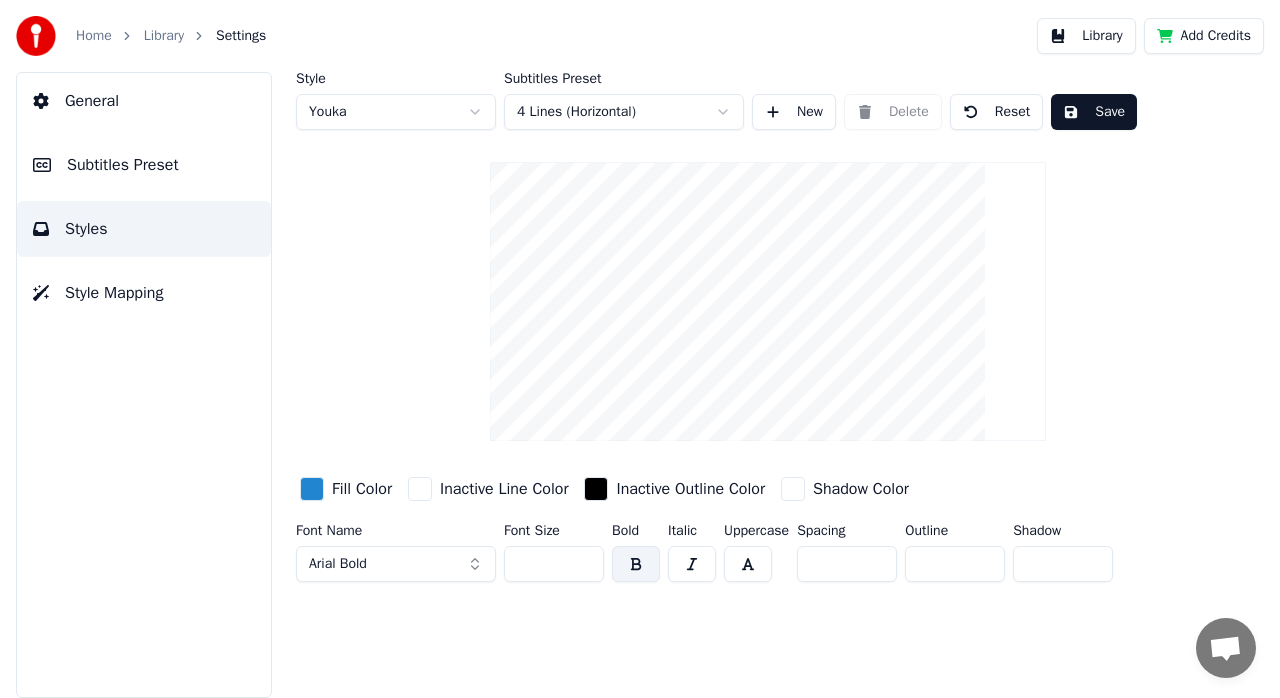 click on "Home Library Settings Library Add Credits General Subtitles Preset Styles Style Mapping Style Youka Subtitles Preset 4 Lines (Horizontal) New Delete Reset Save Fill Color Inactive Line Color Inactive Outline Color Shadow Color Font Name Arial Bold Font Size ** Bold Italic Uppercase Spacing * Outline * Shadow * Chat [PERSON_NAME] Questions? Chat with us! Support is away Network offline. Reconnecting... No messages can be received or sent for now. Youka Desktop Hello! How can I help you?  Send a file Insert an emoji Send a file Audio message We run on Crisp" at bounding box center [640, 349] 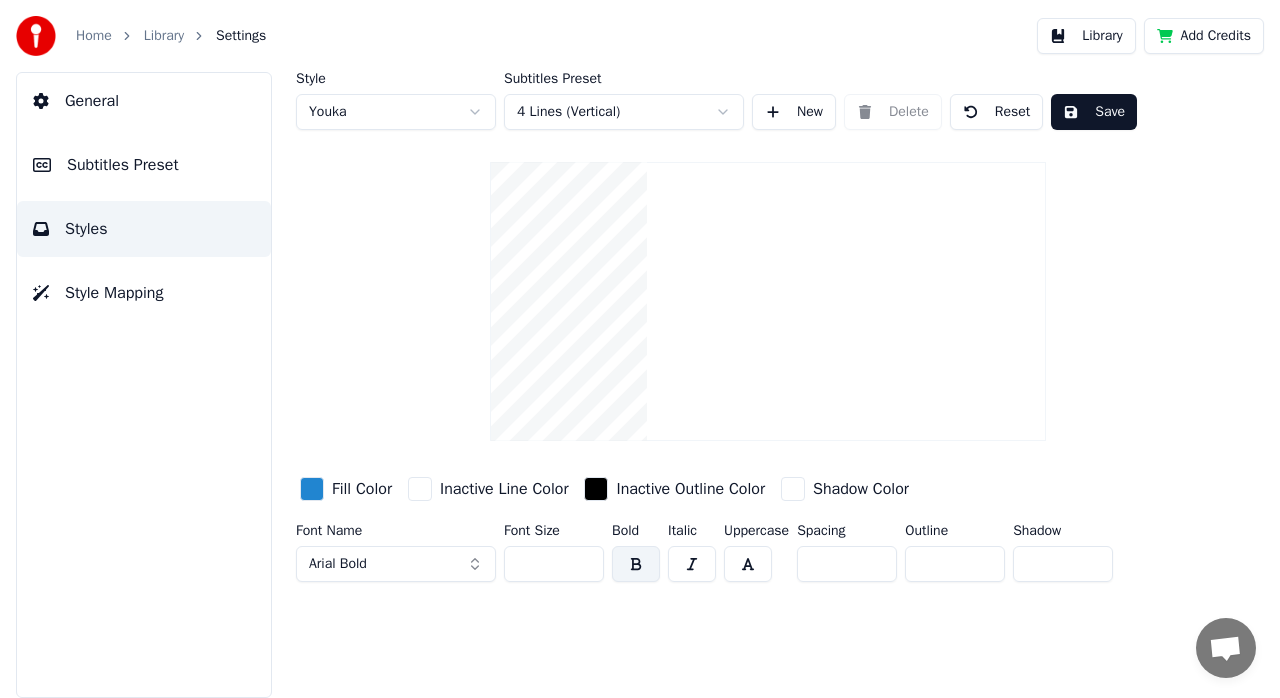 click on "Home Library Settings Library Add Credits General Subtitles Preset Styles Style Mapping Style Youka Subtitles Preset 4 Lines (Vertical) New Delete Reset Save Fill Color Inactive Line Color Inactive Outline Color Shadow Color Font Name Arial Bold Font Size ** Bold Italic Uppercase Spacing * Outline * Shadow * Chat [PERSON_NAME] Questions? Chat with us! Support is away Network offline. Reconnecting... No messages can be received or sent for now. Youka Desktop Hello! How can I help you?  Send a file Insert an emoji Send a file Audio message We run on Crisp" at bounding box center (640, 349) 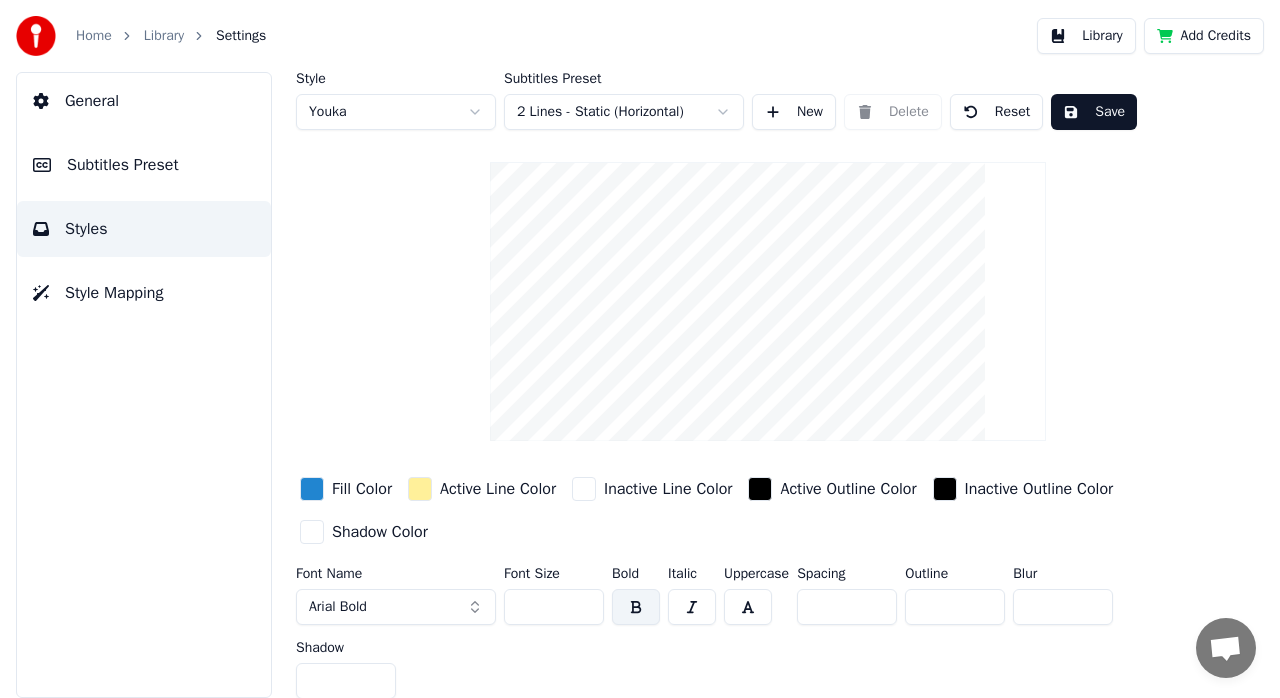 click on "Reset" at bounding box center (997, 112) 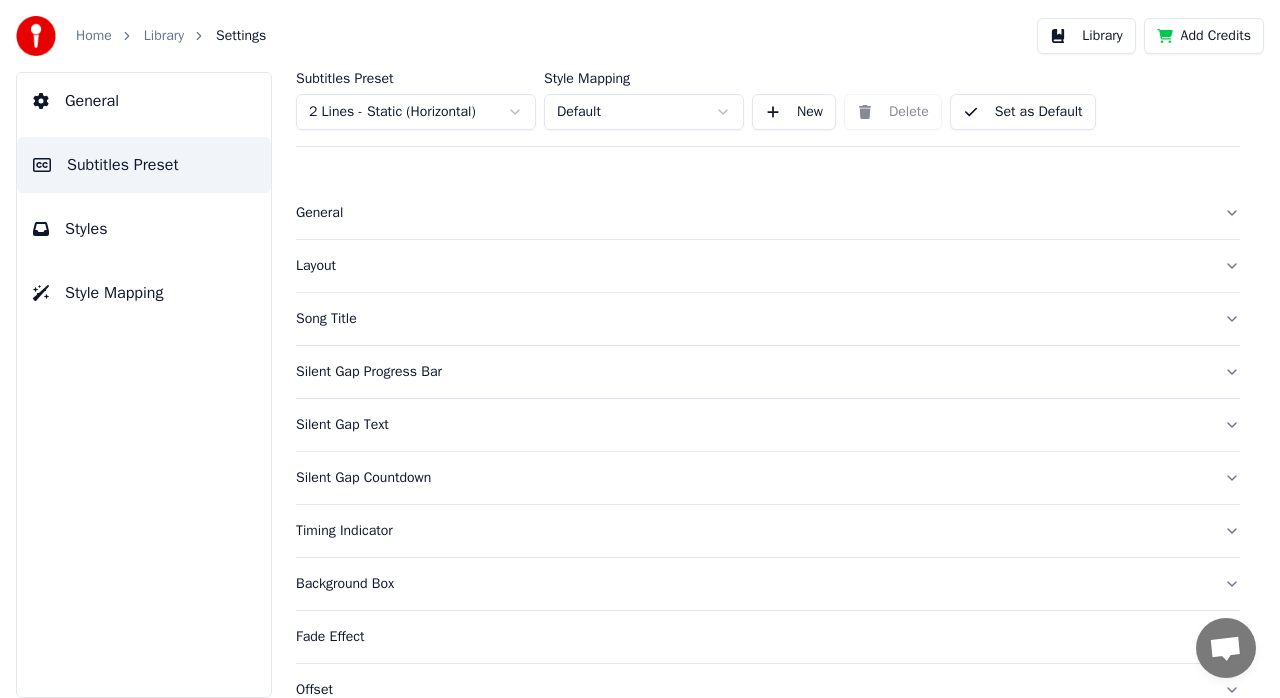 click on "Styles" at bounding box center [144, 229] 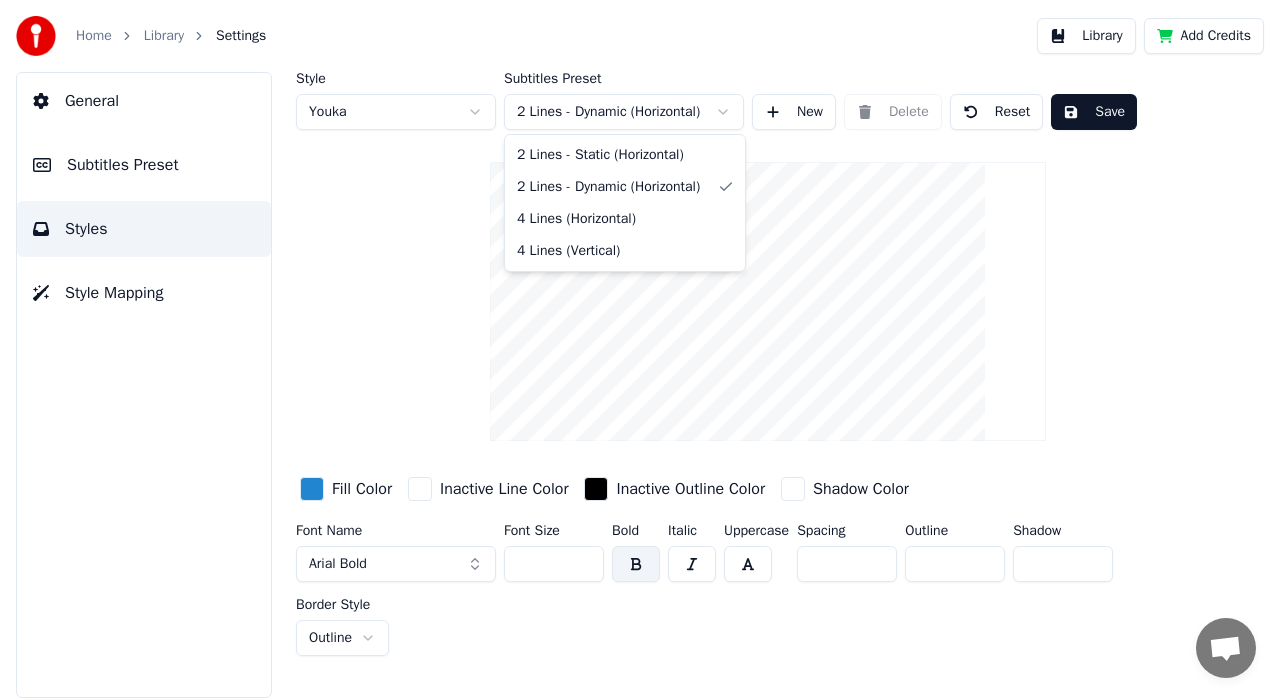 click on "Home Library Settings Library Add Credits General Subtitles Preset Styles Style Mapping Style Youka Subtitles Preset 2 Lines - Dynamic (Horizontal) New Delete Reset Save Fill Color Inactive Line Color Inactive Outline Color Shadow Color Font Name Arial Bold Font Size ** Bold Italic Uppercase Spacing * Outline * Shadow * Border Style Outline Chat Adam Questions? Chat with us! Support is away Network offline. Reconnecting... No messages can be received or sent for now. Youka Desktop Hello! How can I help you?  Send a file Insert an emoji Send a file Audio message We run on Crisp 2 Lines - Static (Horizontal) 2 Lines - Dynamic (Horizontal) 4 Lines (Horizontal) 4 Lines (Vertical)" at bounding box center (640, 349) 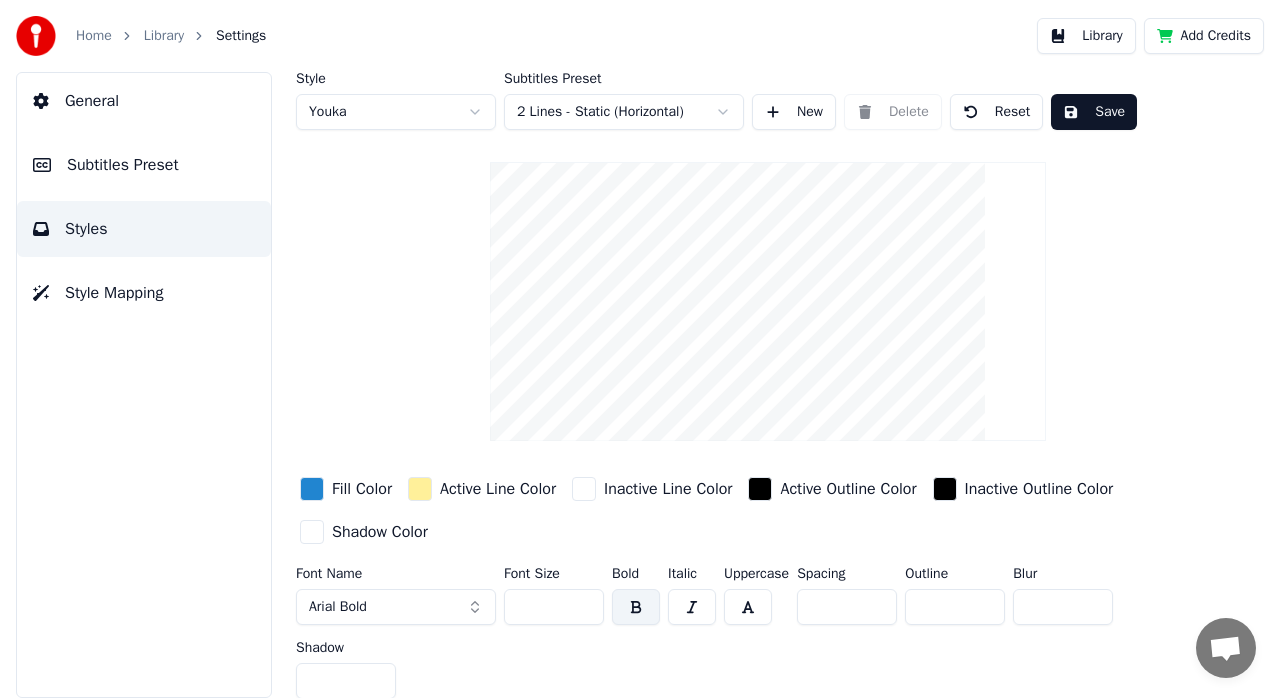 click on "Save" at bounding box center (1094, 112) 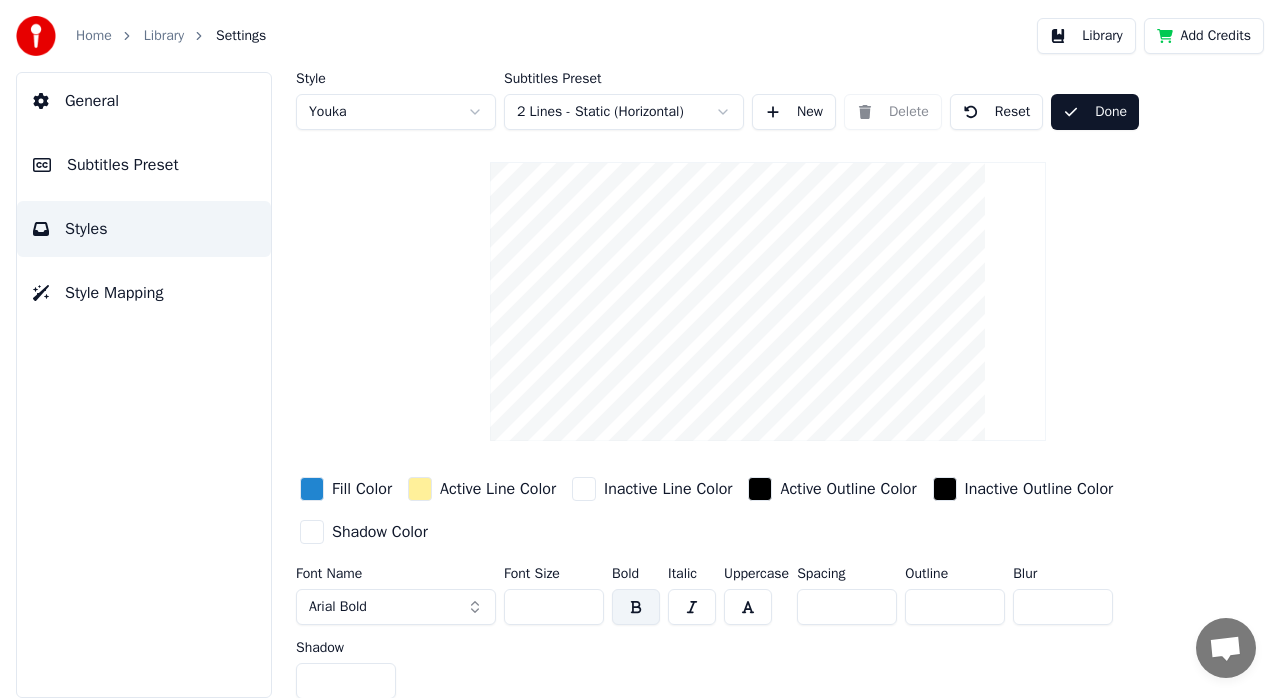 click on "Subtitles Preset" at bounding box center [144, 165] 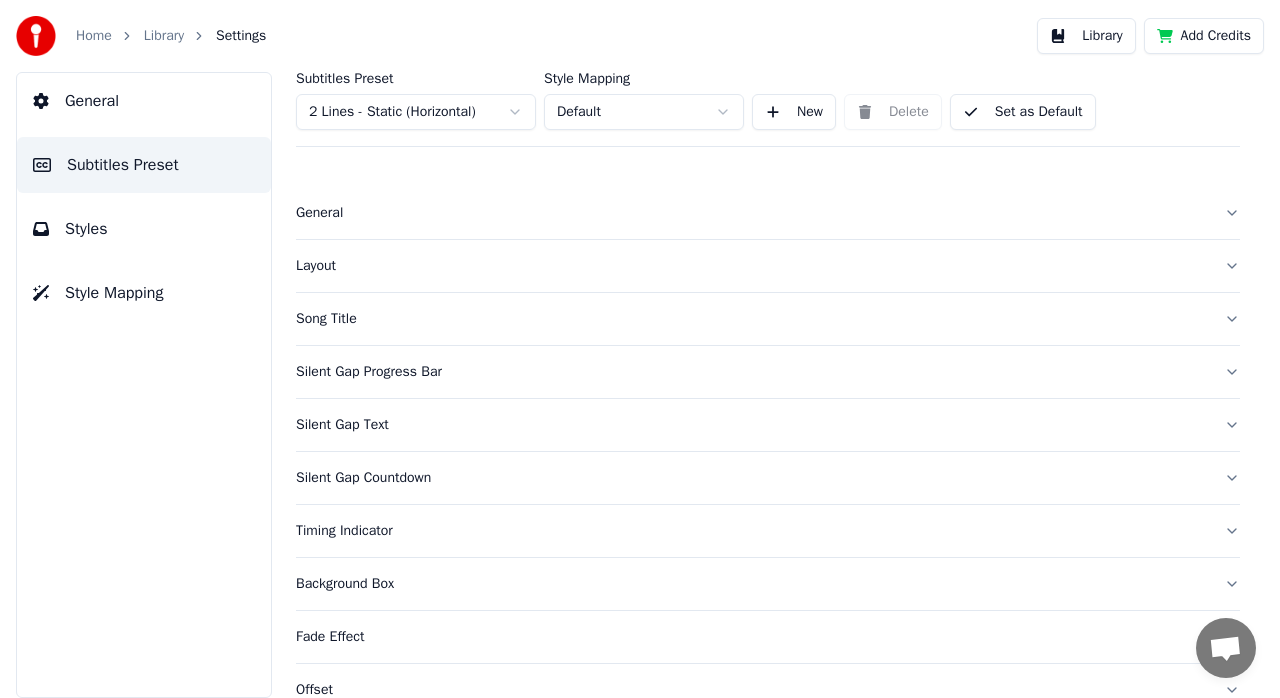 click on "Set as Default" at bounding box center [1023, 112] 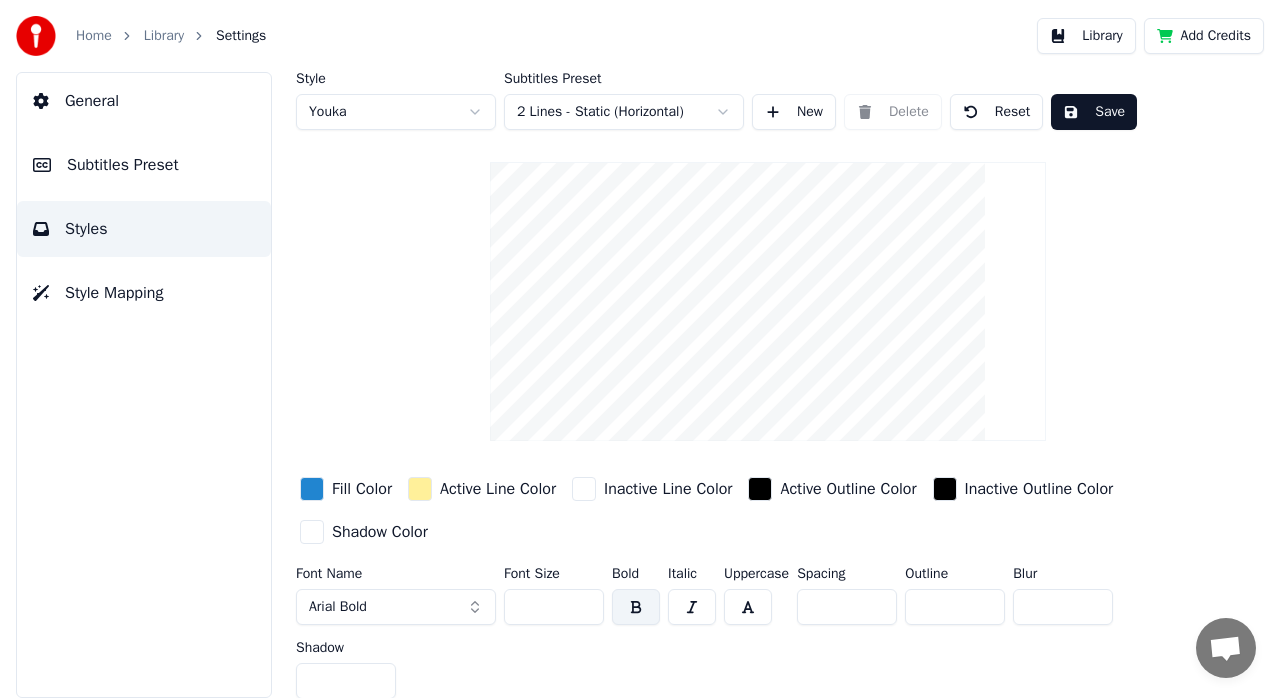 click on "Subtitles Preset" at bounding box center (144, 165) 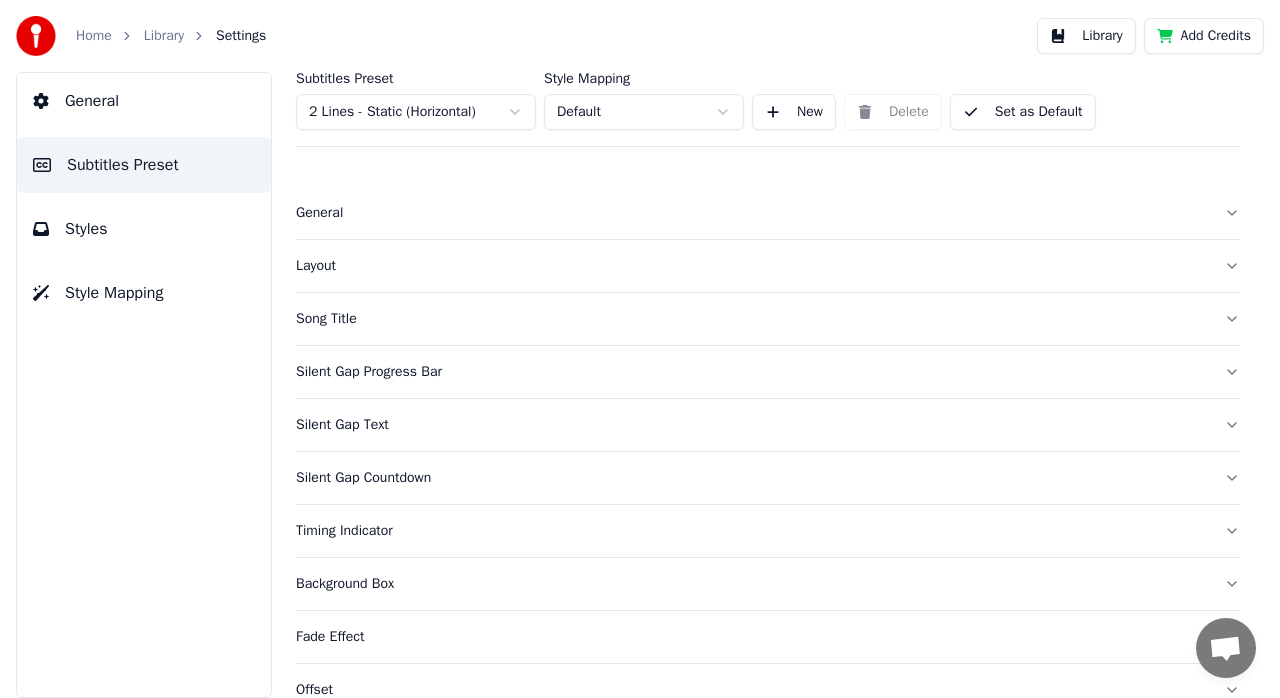 click on "General" at bounding box center [144, 101] 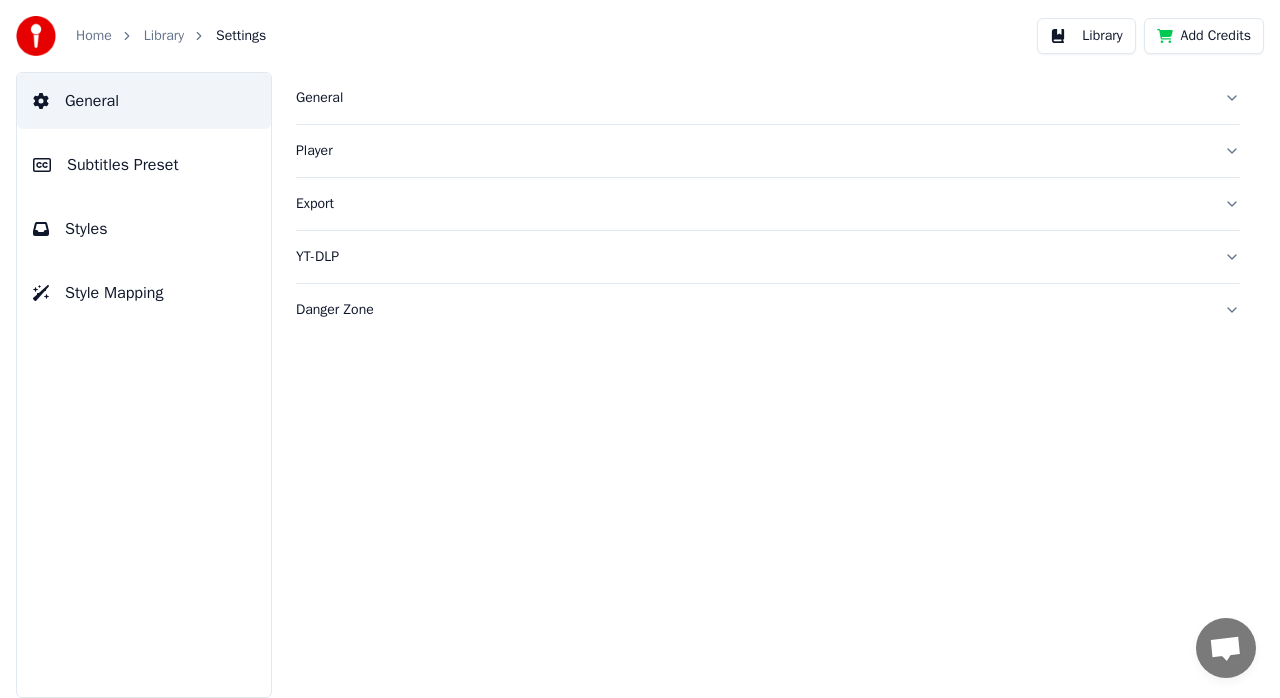 click on "Library" at bounding box center (164, 36) 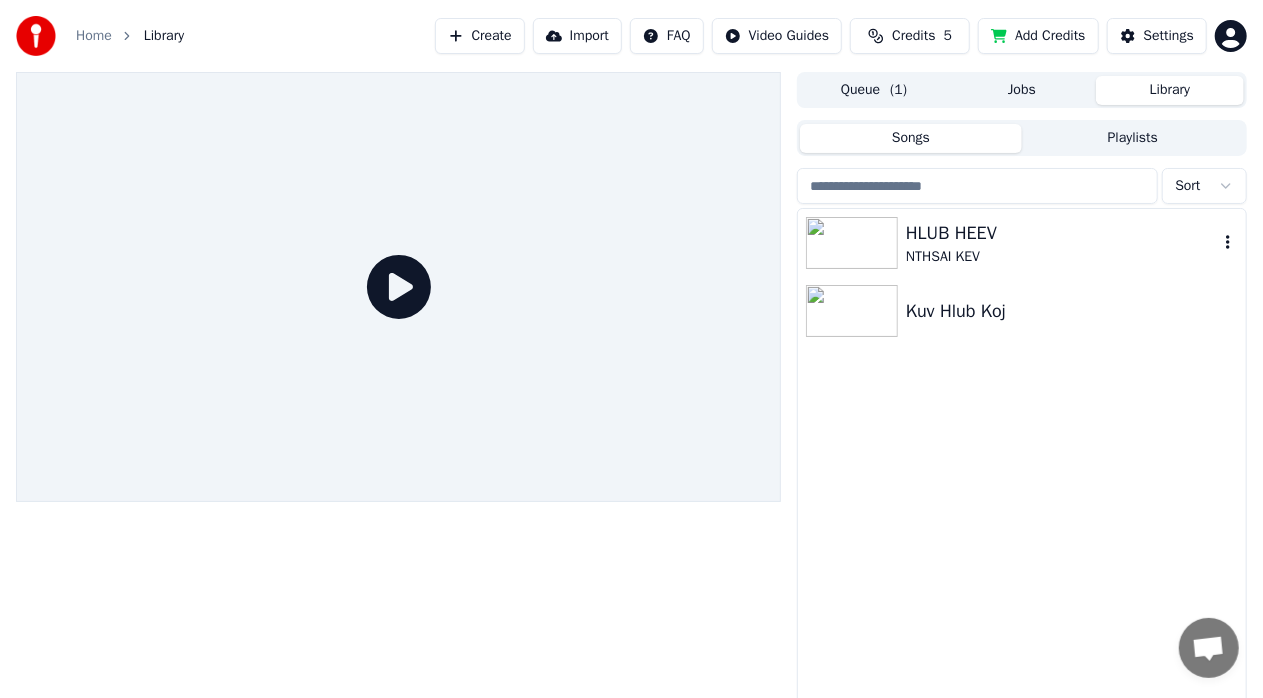 click on "NTHSAI KEV" at bounding box center (1062, 257) 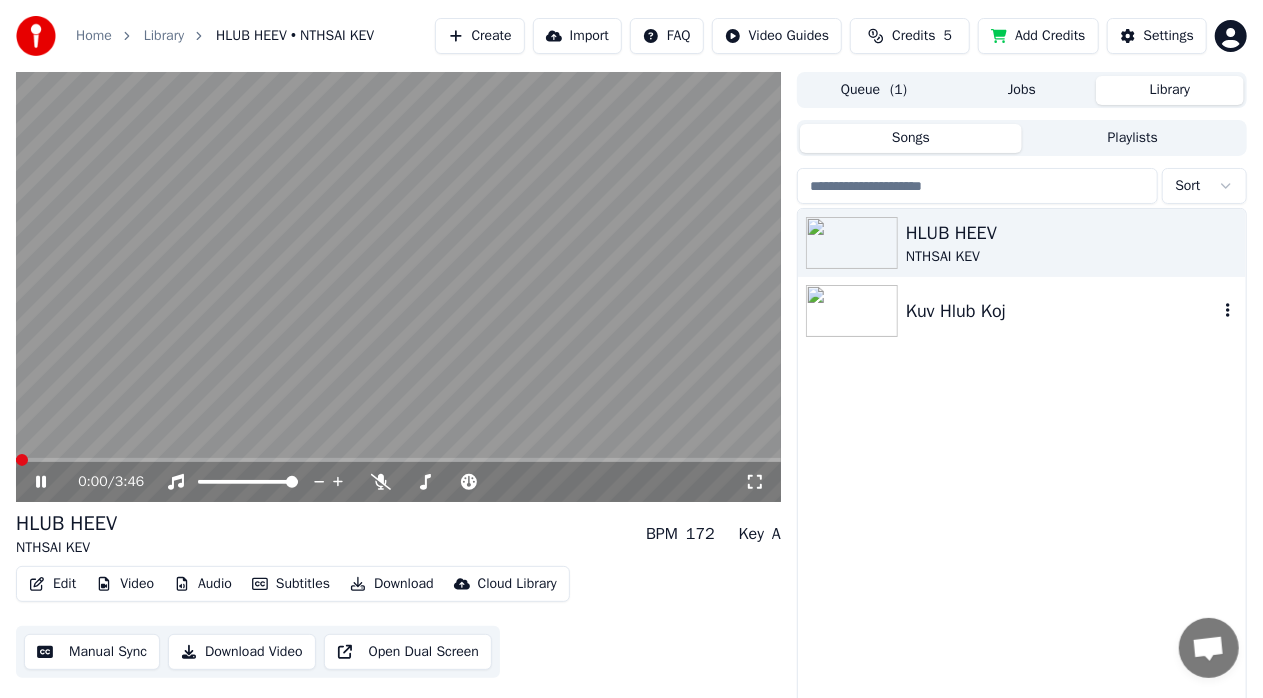 click on "Kuv Hlub Koj" at bounding box center [1062, 311] 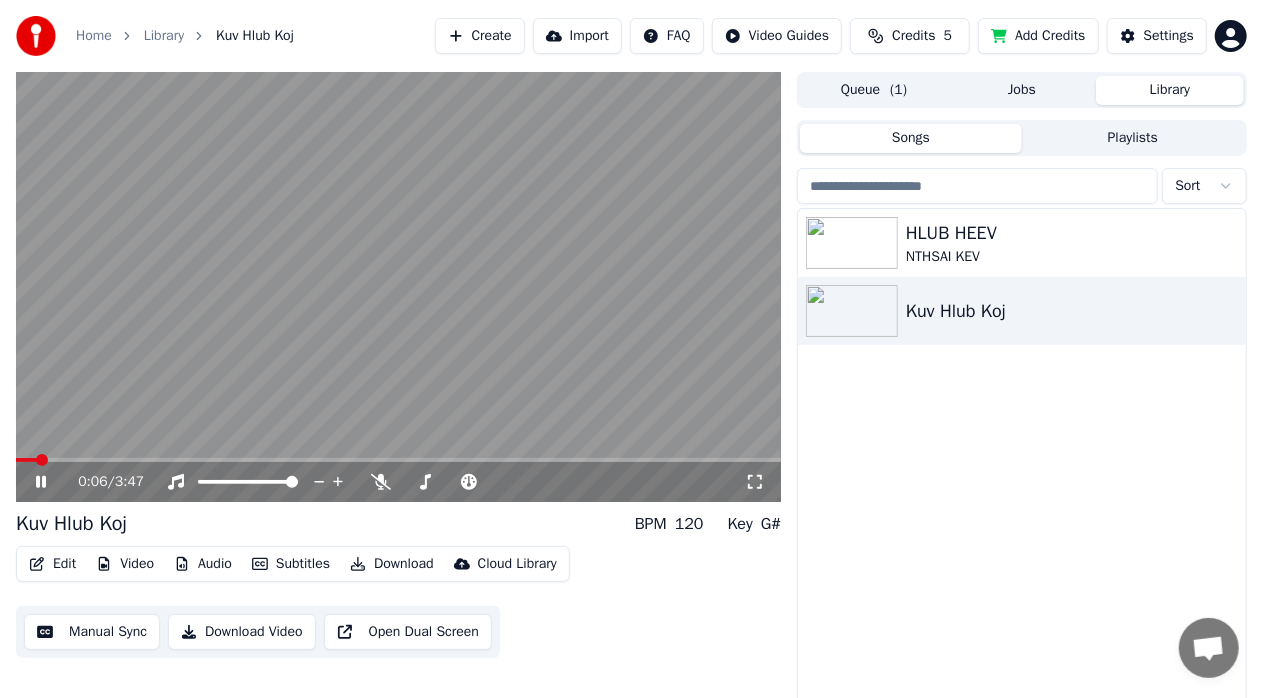 drag, startPoint x: 43, startPoint y: 452, endPoint x: 98, endPoint y: 462, distance: 55.9017 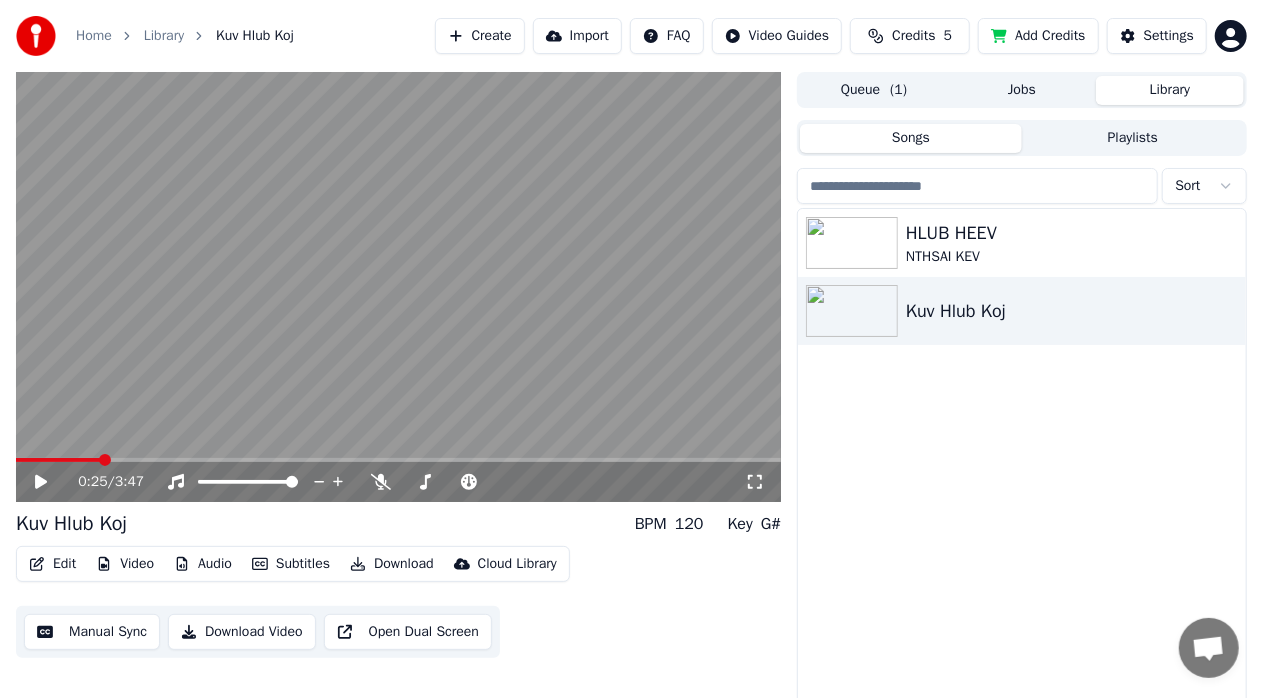 click at bounding box center (398, 460) 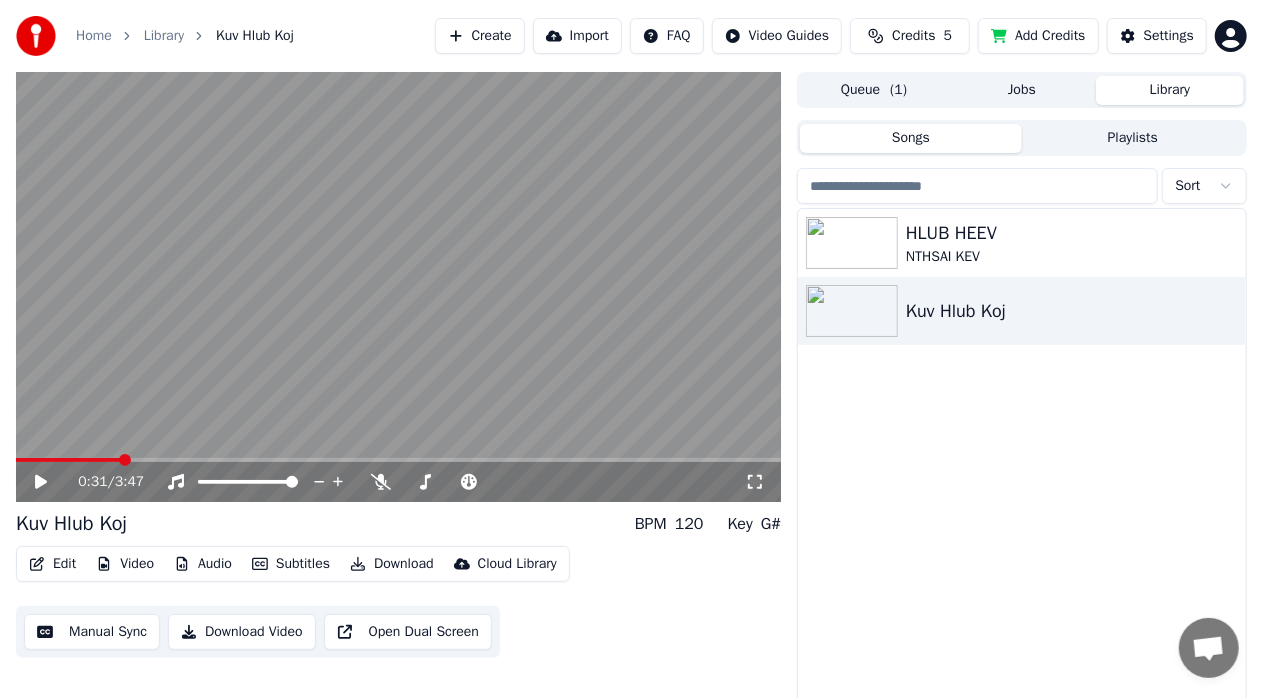 click at bounding box center [398, 287] 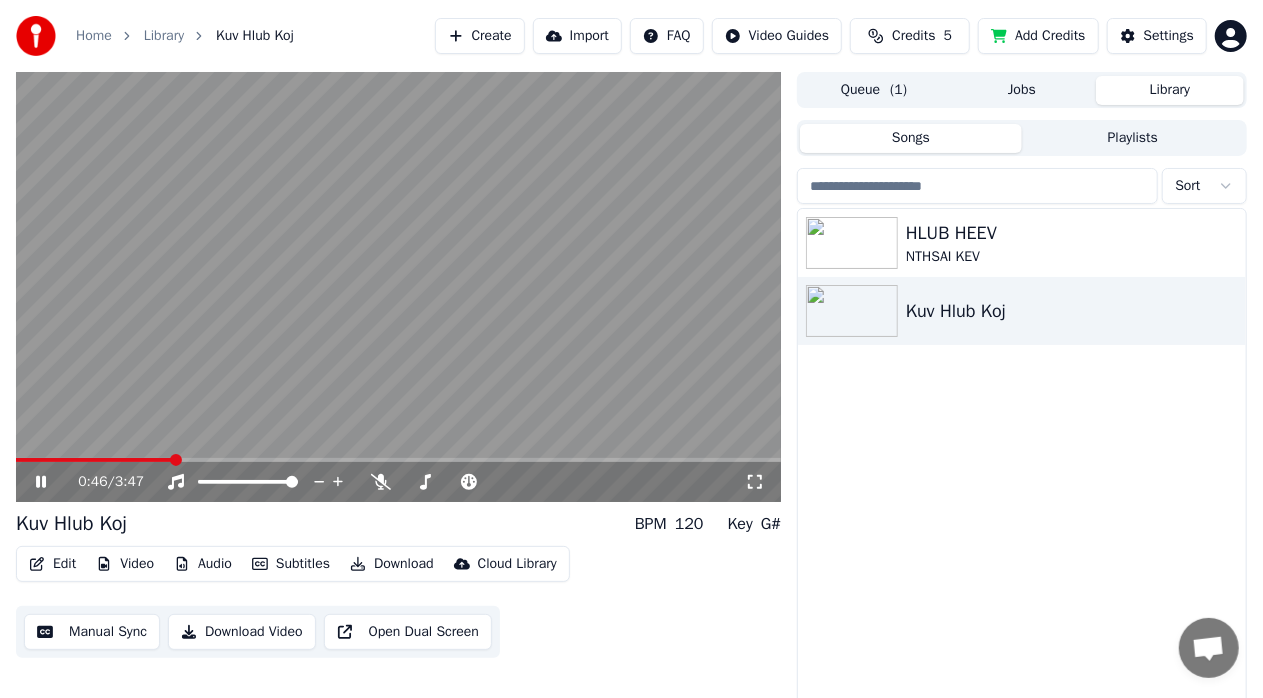 click at bounding box center [398, 287] 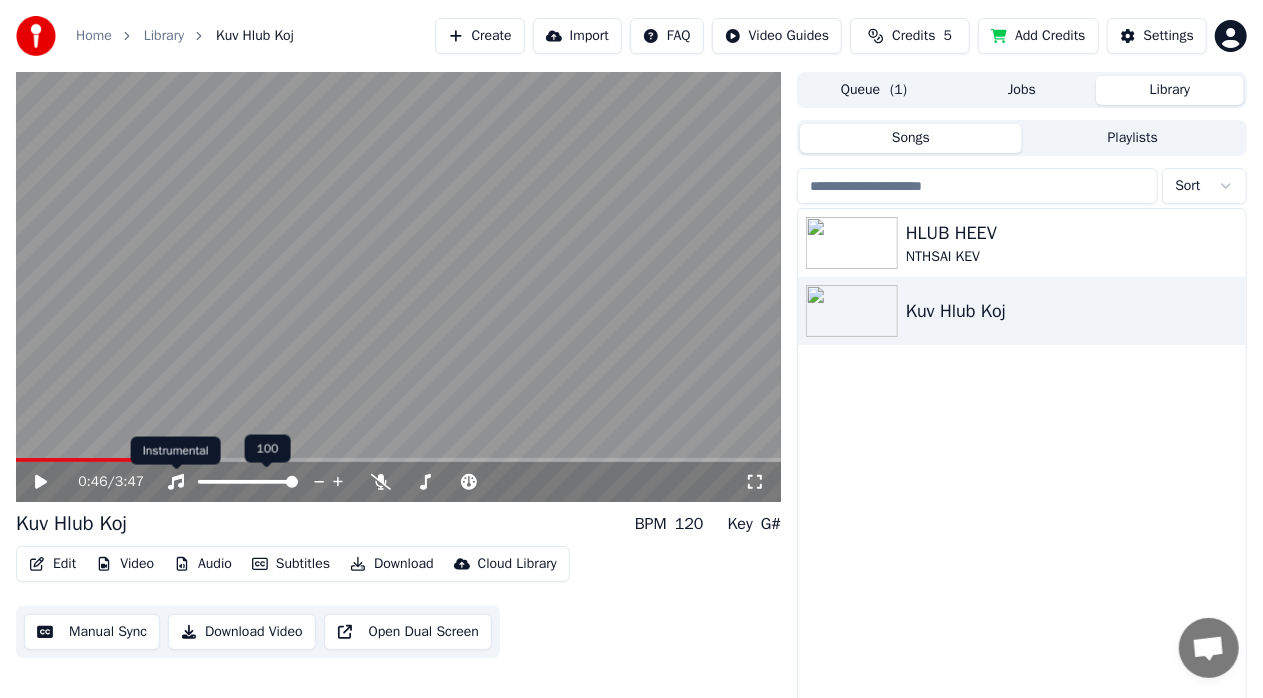 click at bounding box center (266, 482) 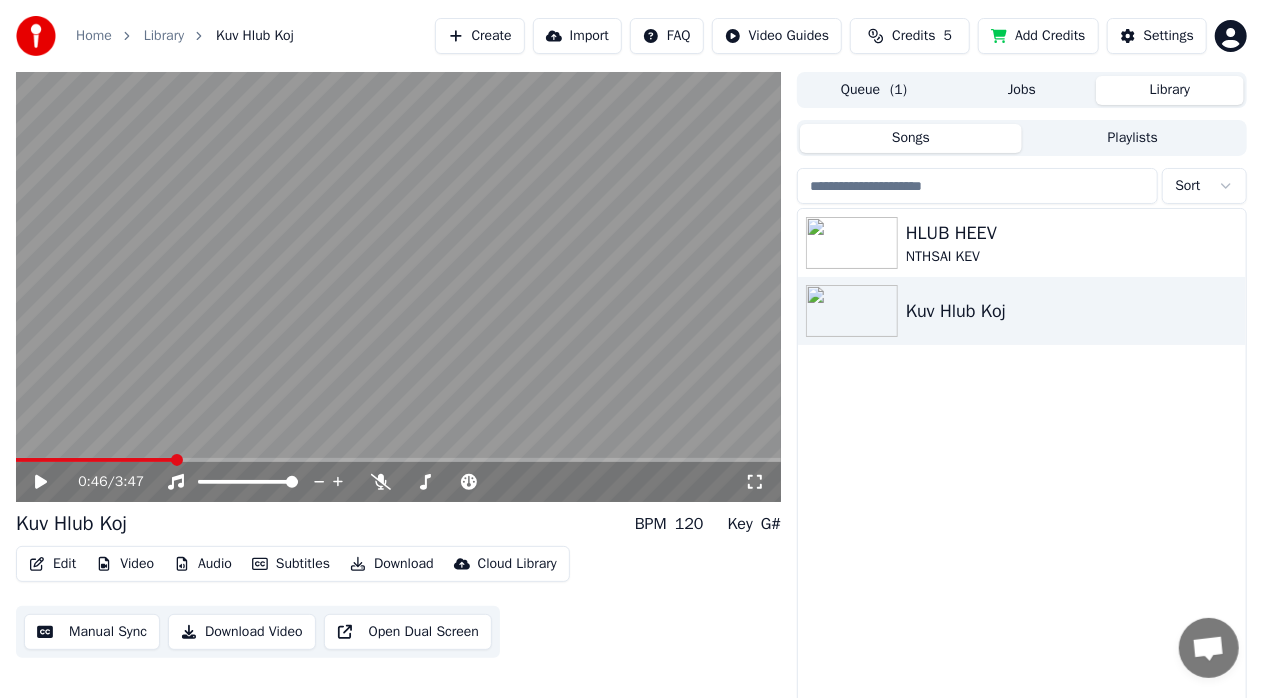 click at bounding box center [398, 287] 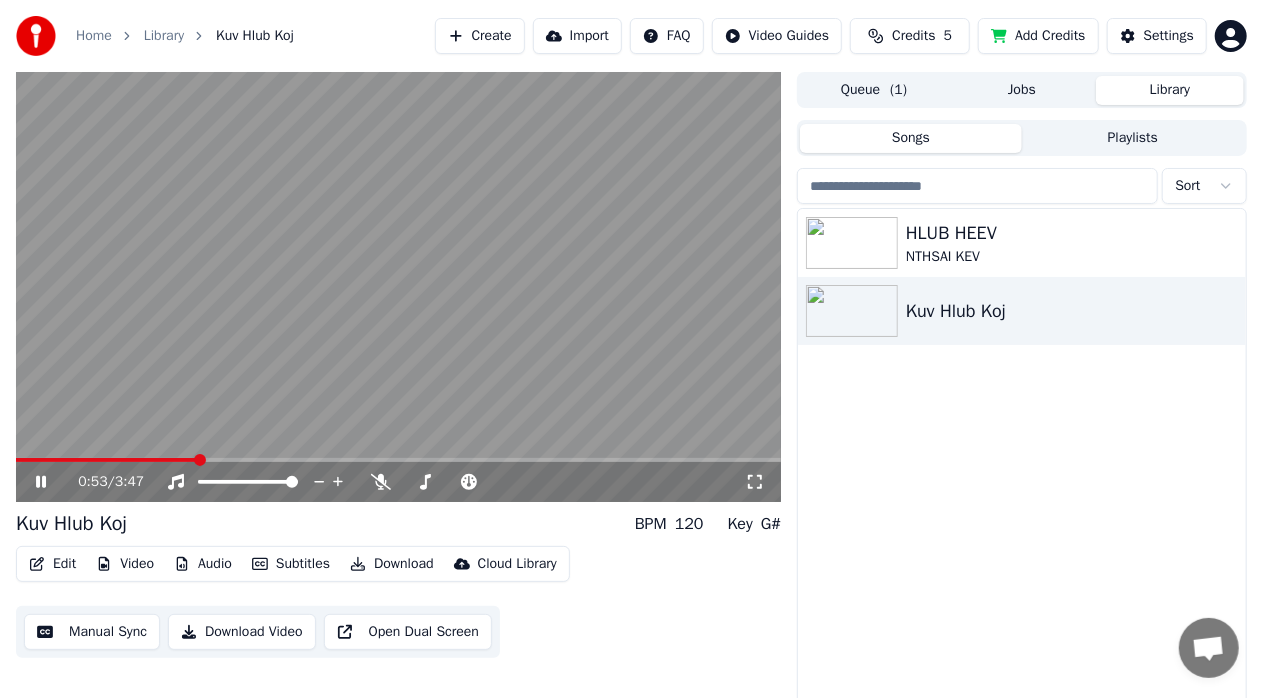 click at bounding box center [398, 287] 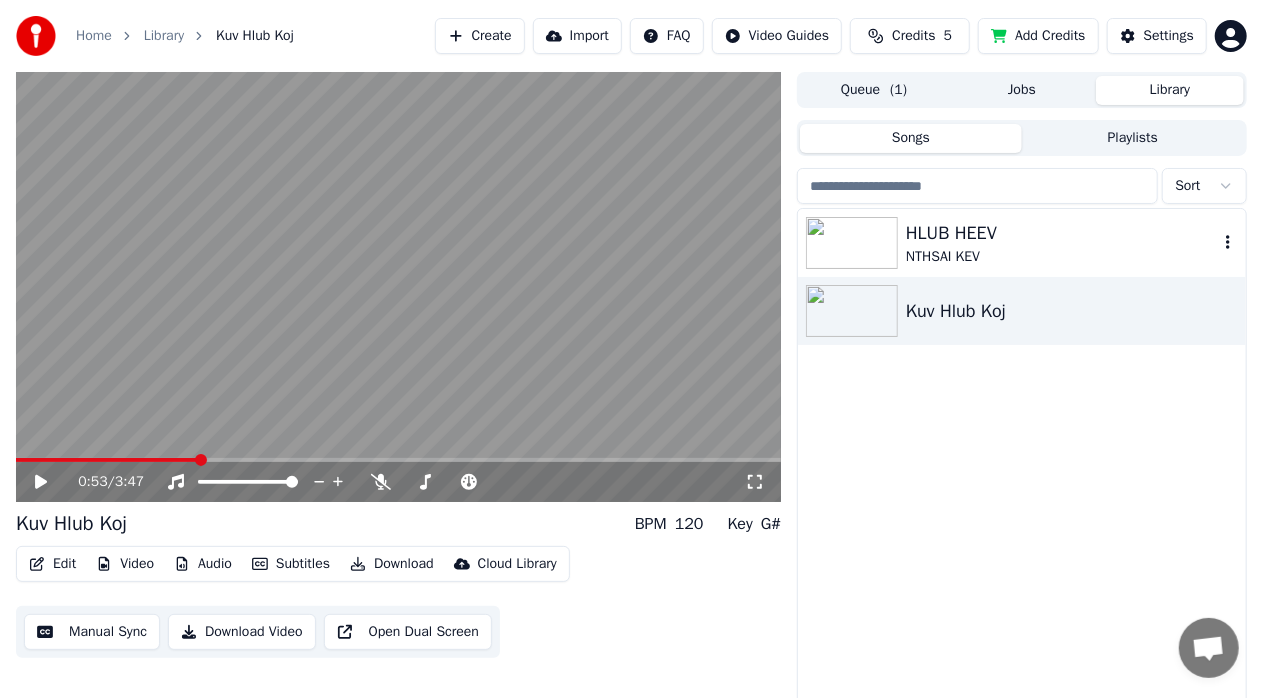 click on "NTHSAI KEV" at bounding box center (1062, 257) 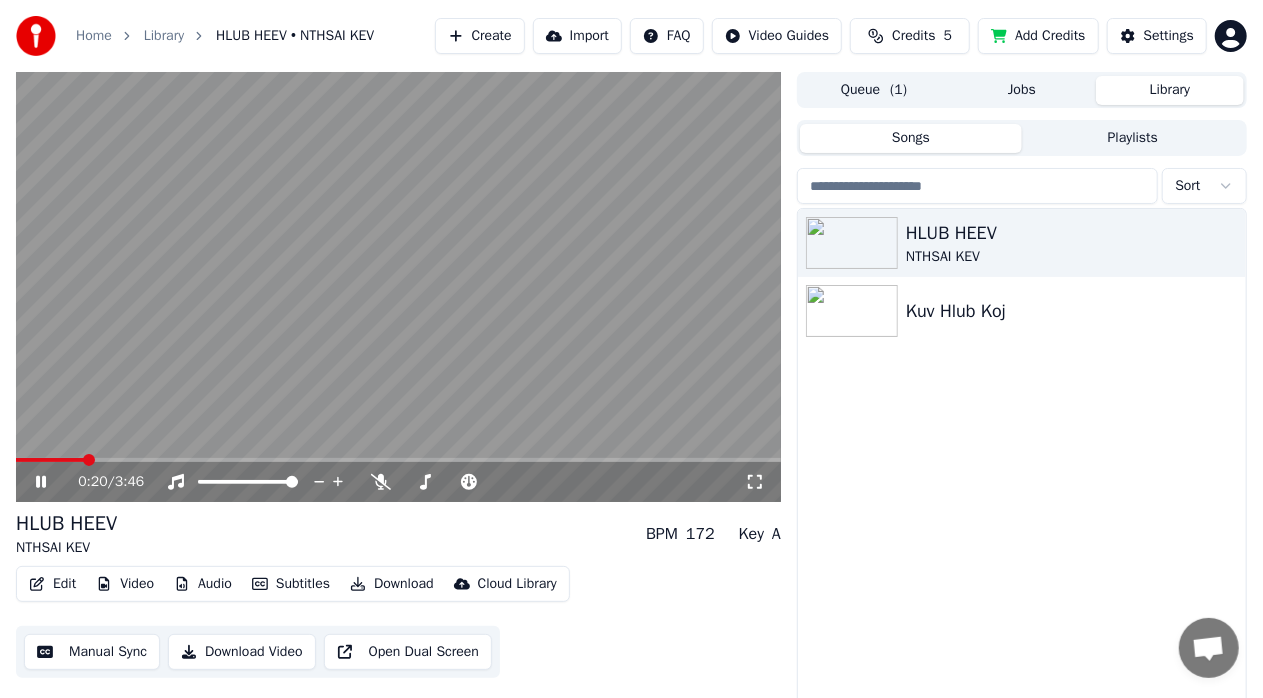 click at bounding box center [89, 460] 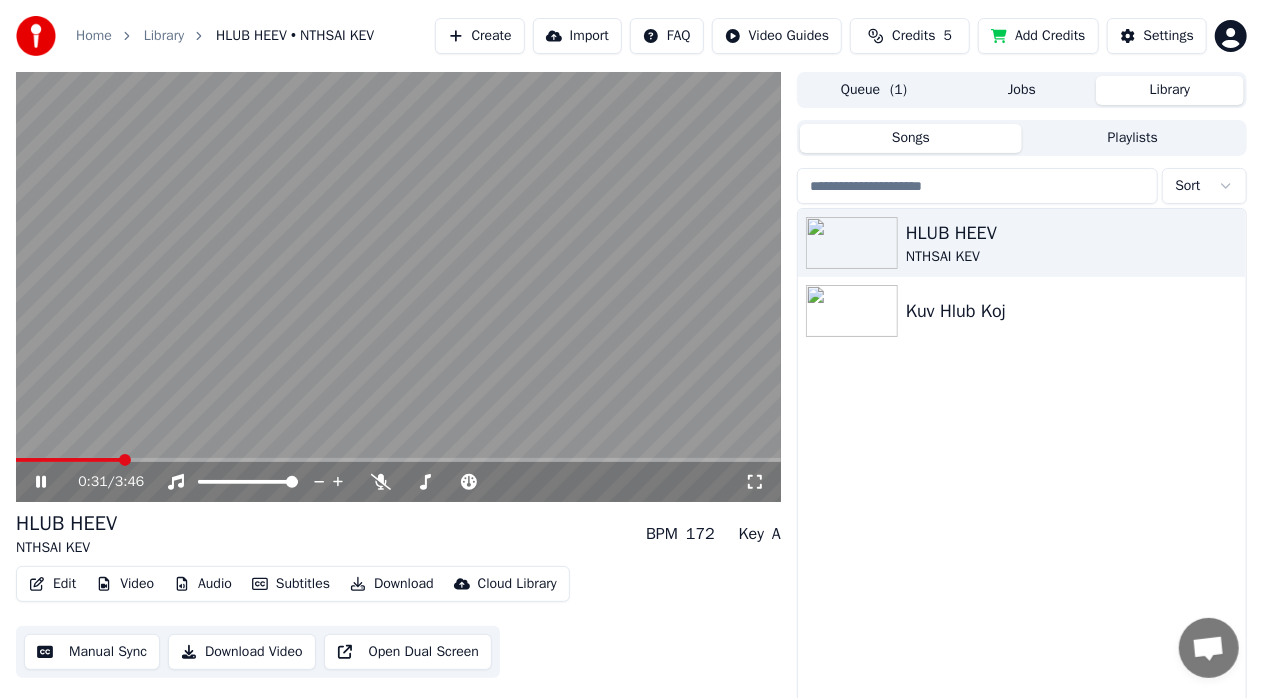 click at bounding box center (125, 460) 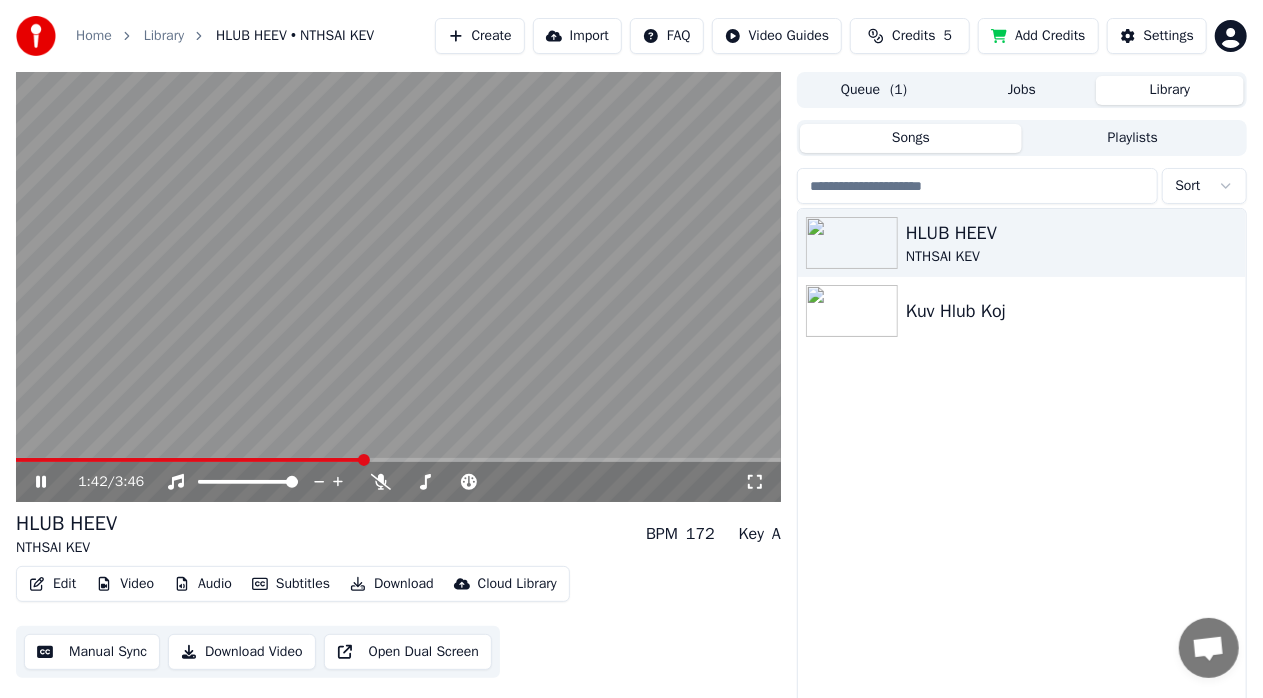 click at bounding box center [398, 287] 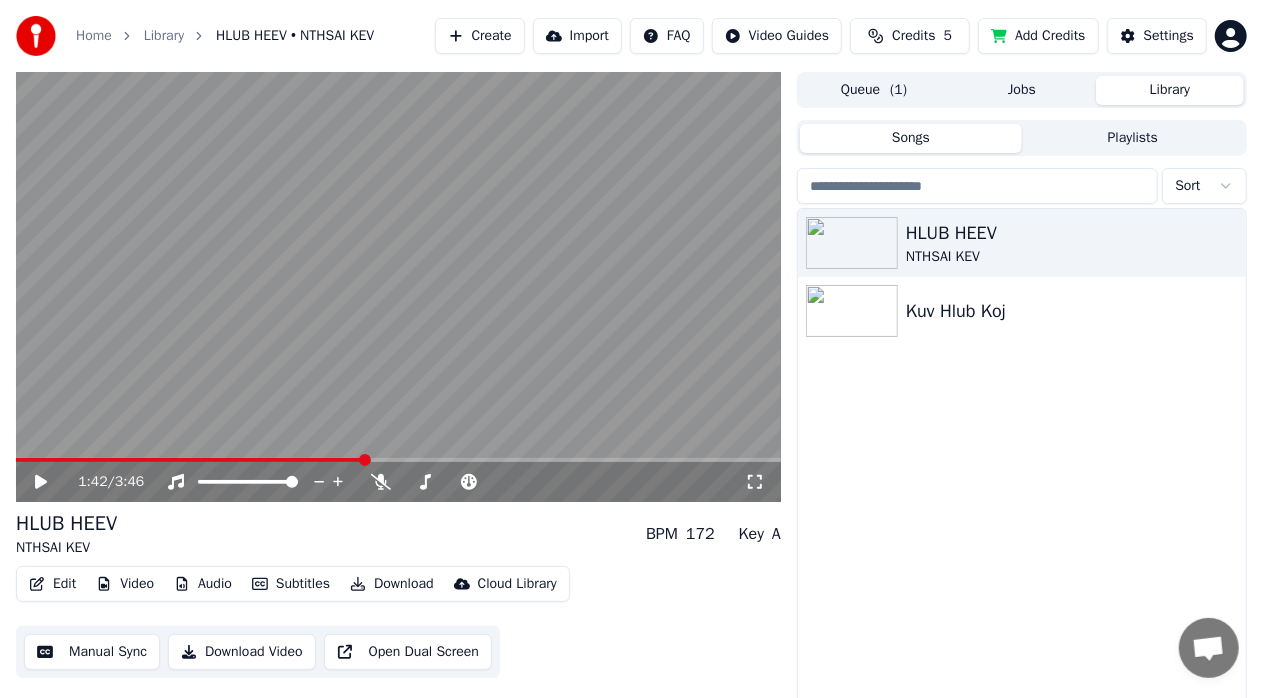 click at bounding box center (398, 287) 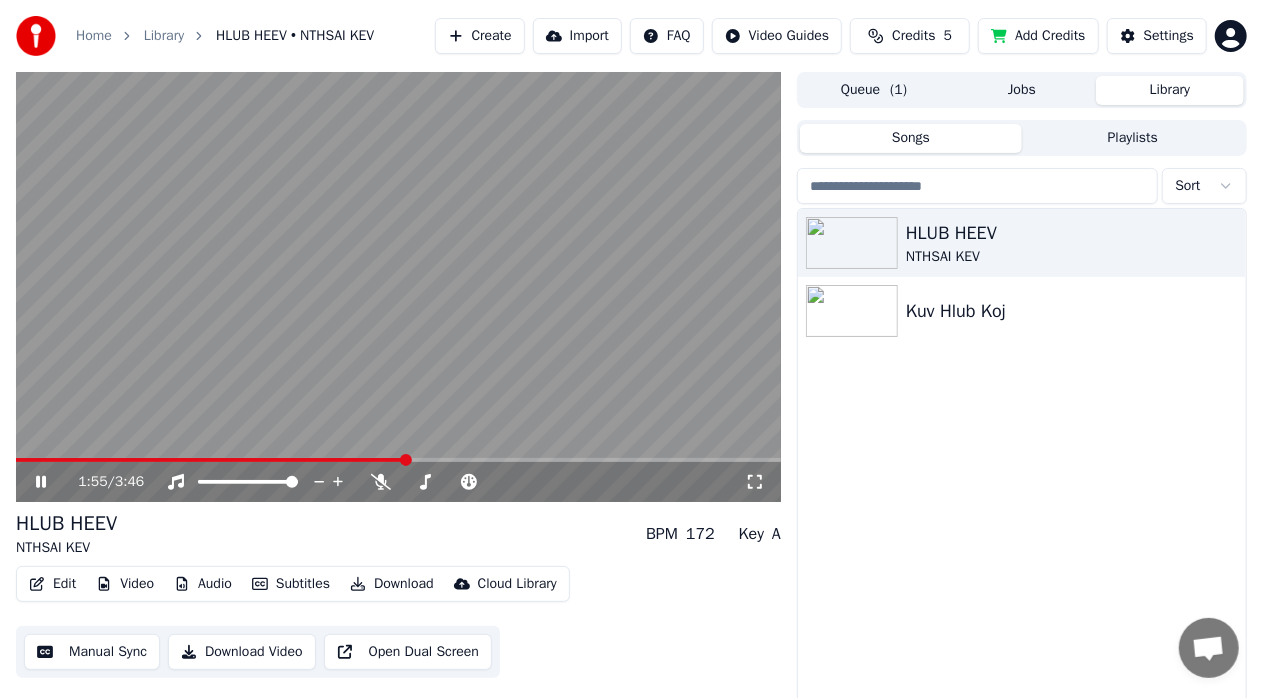 click at bounding box center [398, 287] 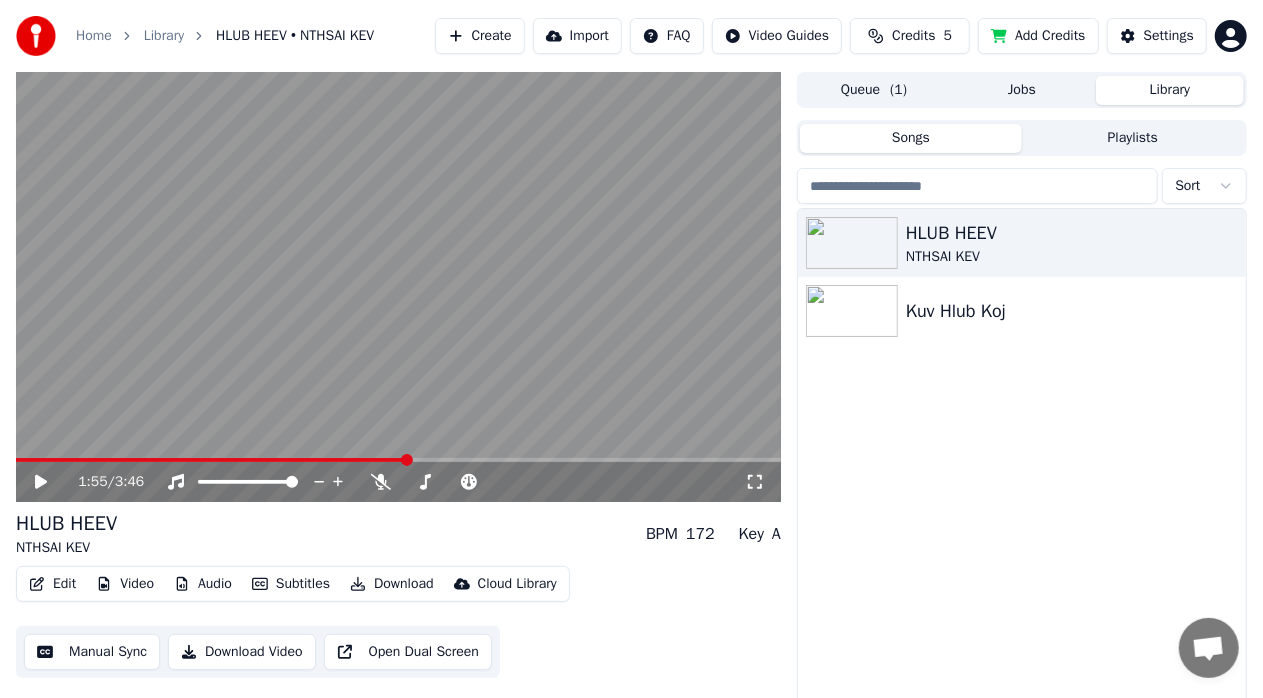 click on "Add Credits" at bounding box center (1038, 36) 